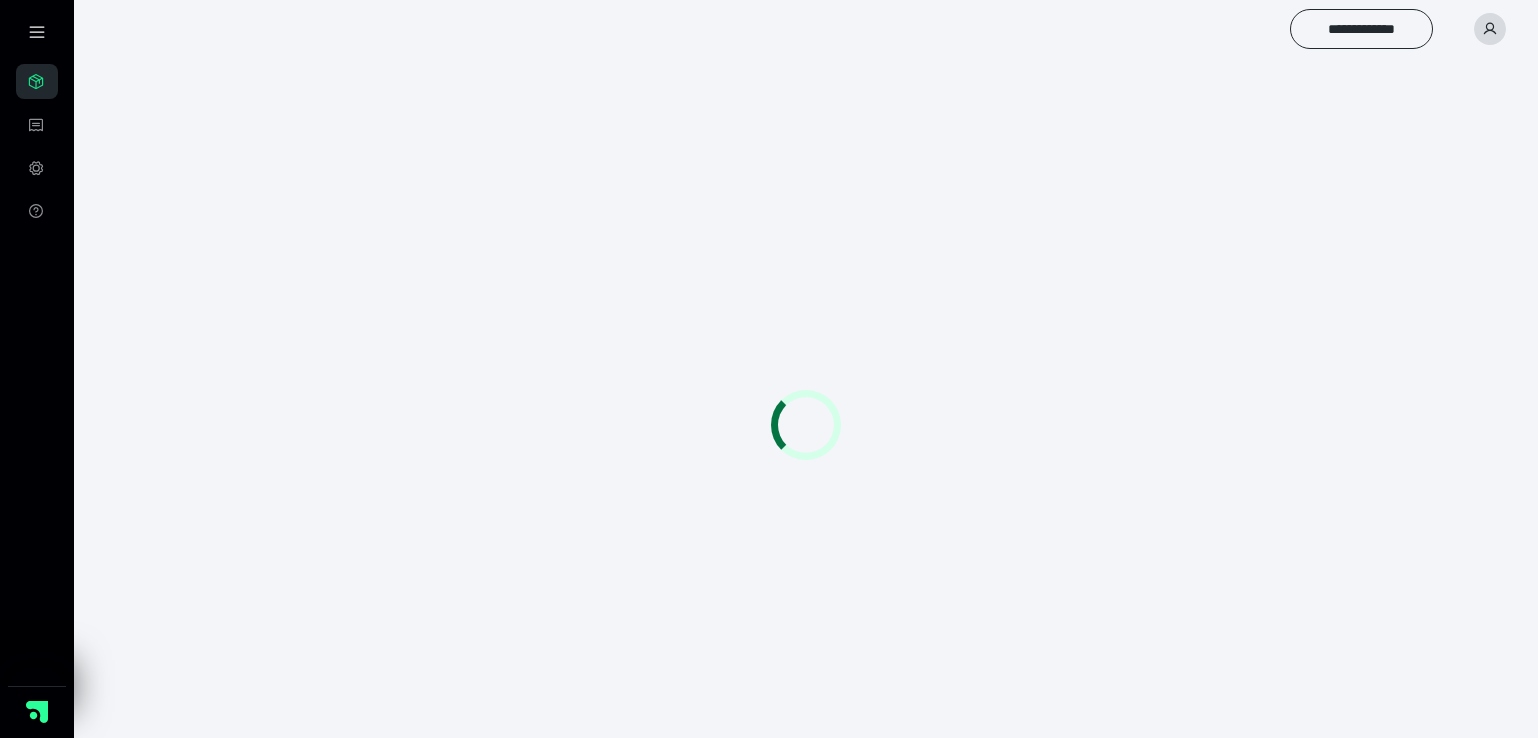 scroll, scrollTop: 0, scrollLeft: 0, axis: both 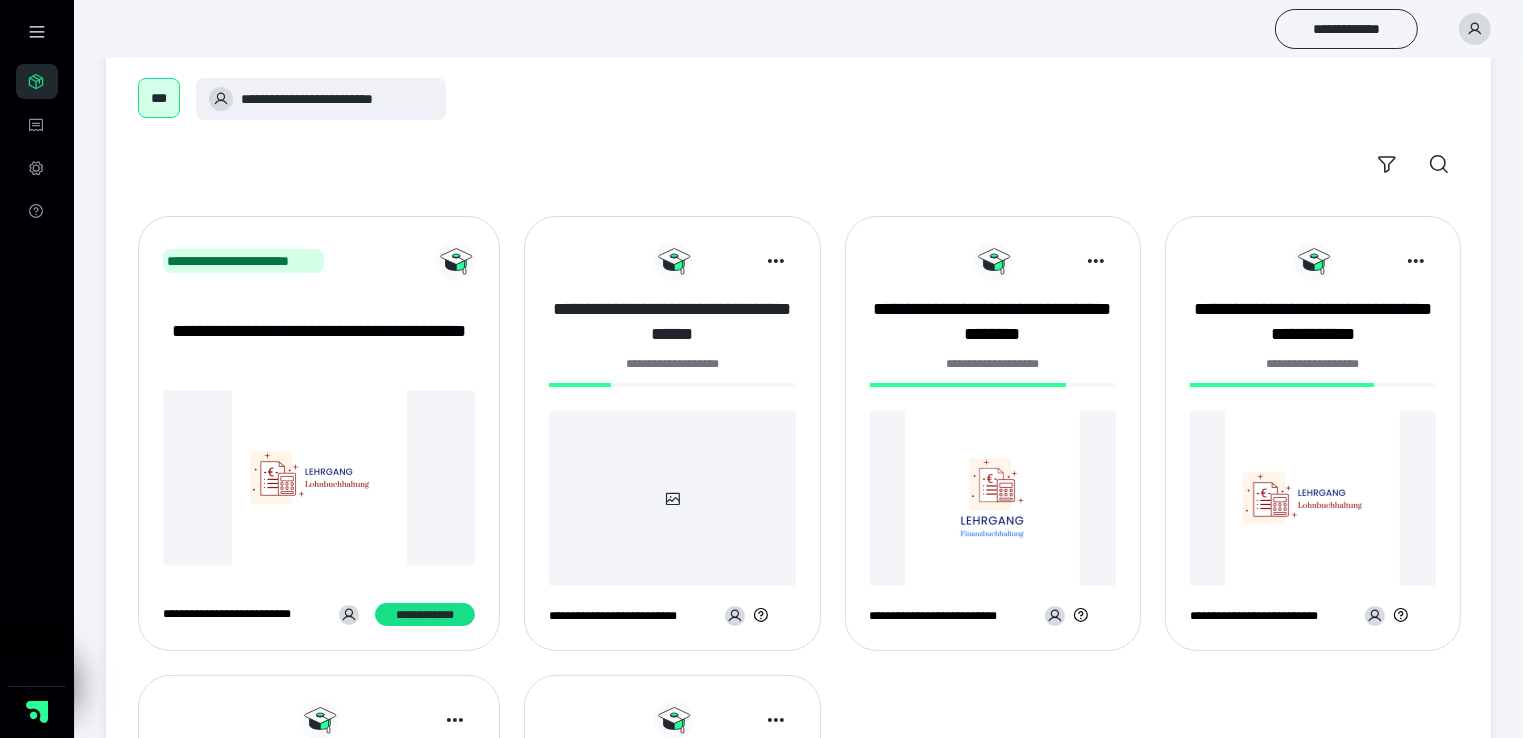 click on "**********" at bounding box center (672, 322) 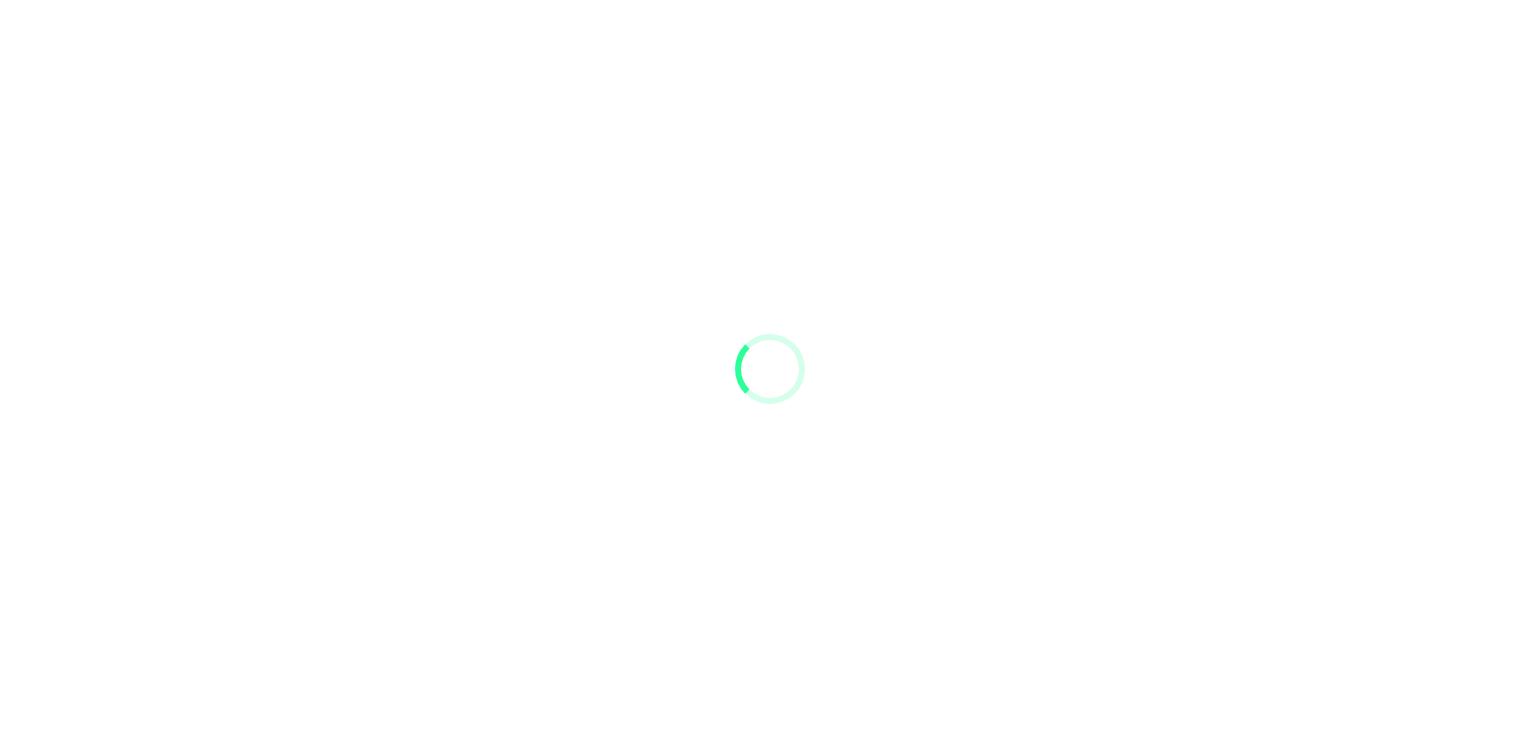 scroll, scrollTop: 0, scrollLeft: 0, axis: both 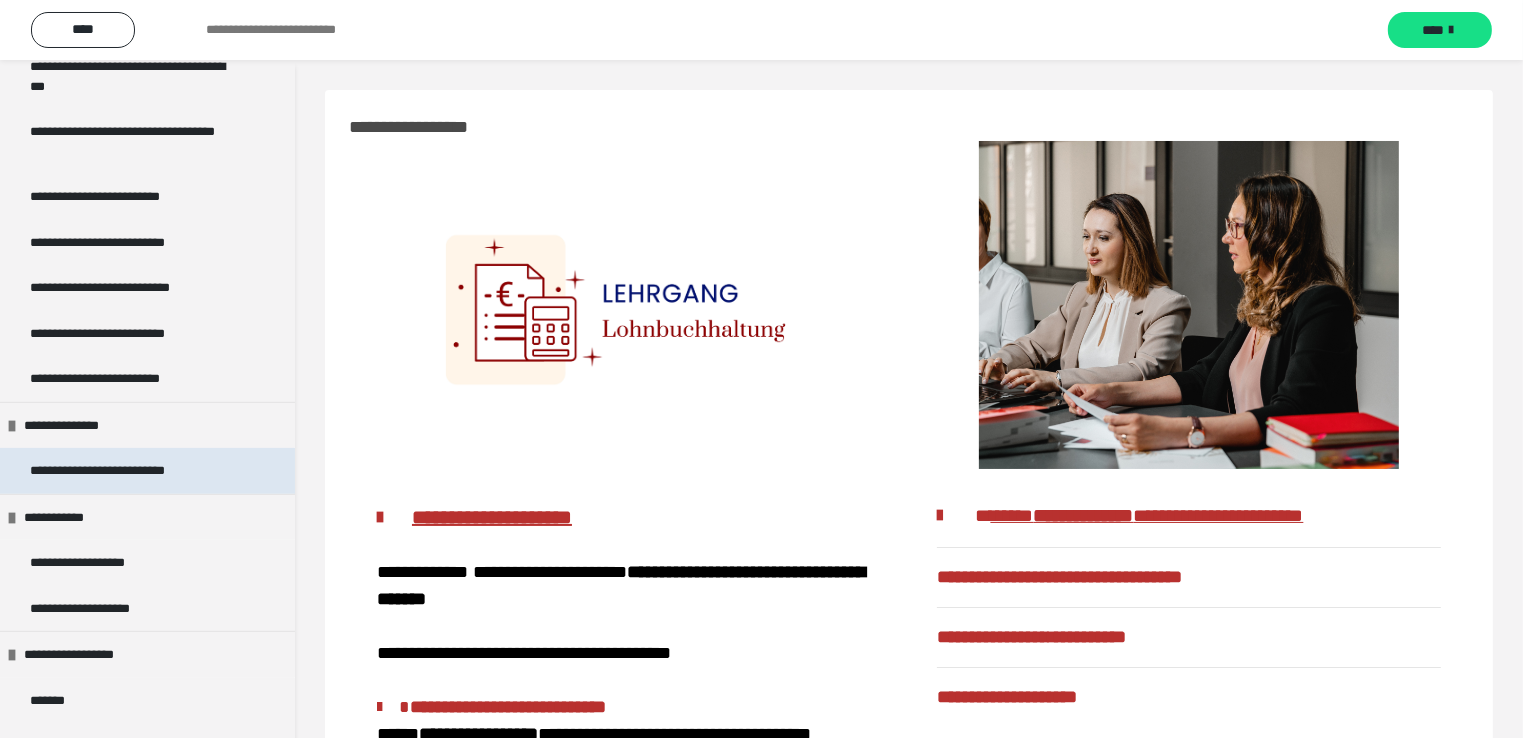 click on "**********" at bounding box center [122, 471] 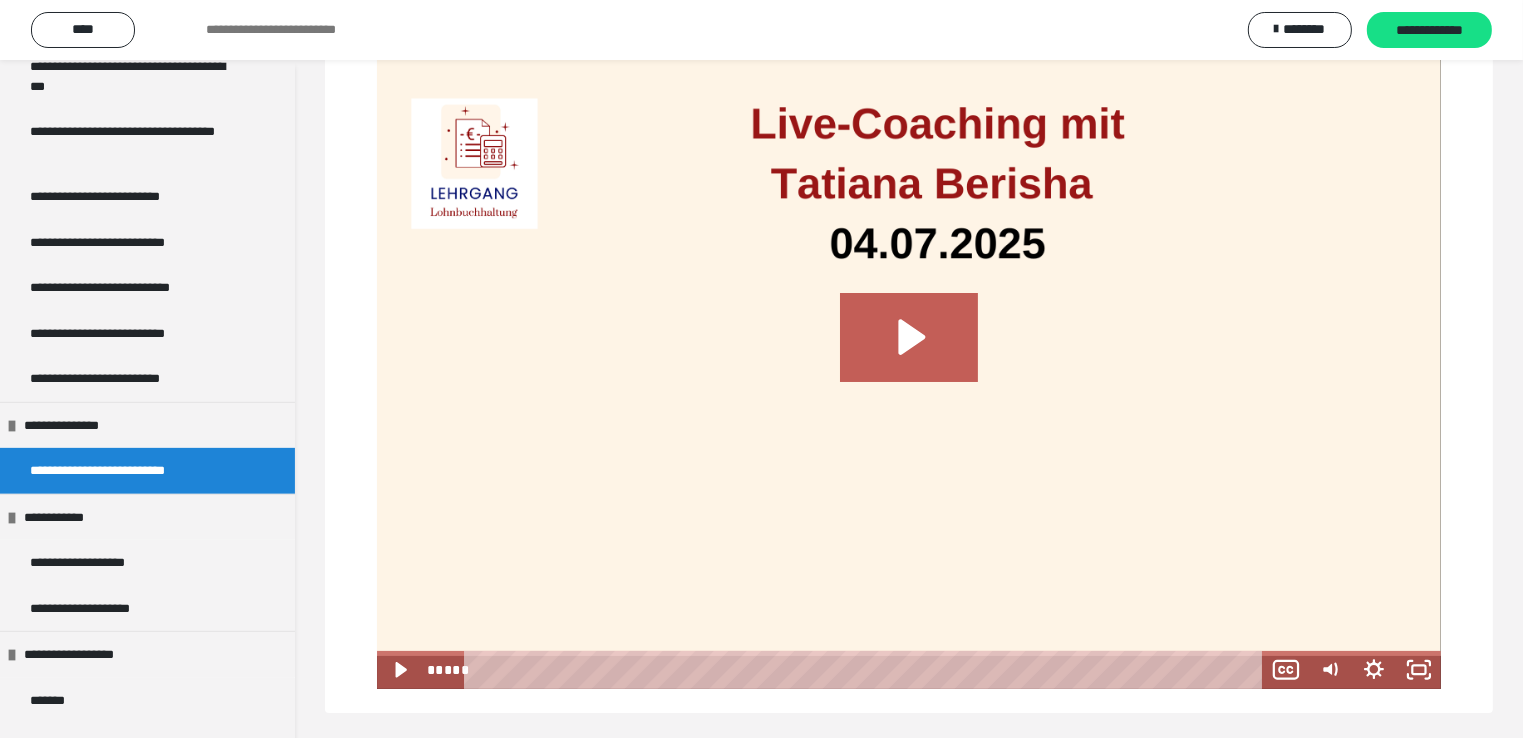 scroll, scrollTop: 121, scrollLeft: 0, axis: vertical 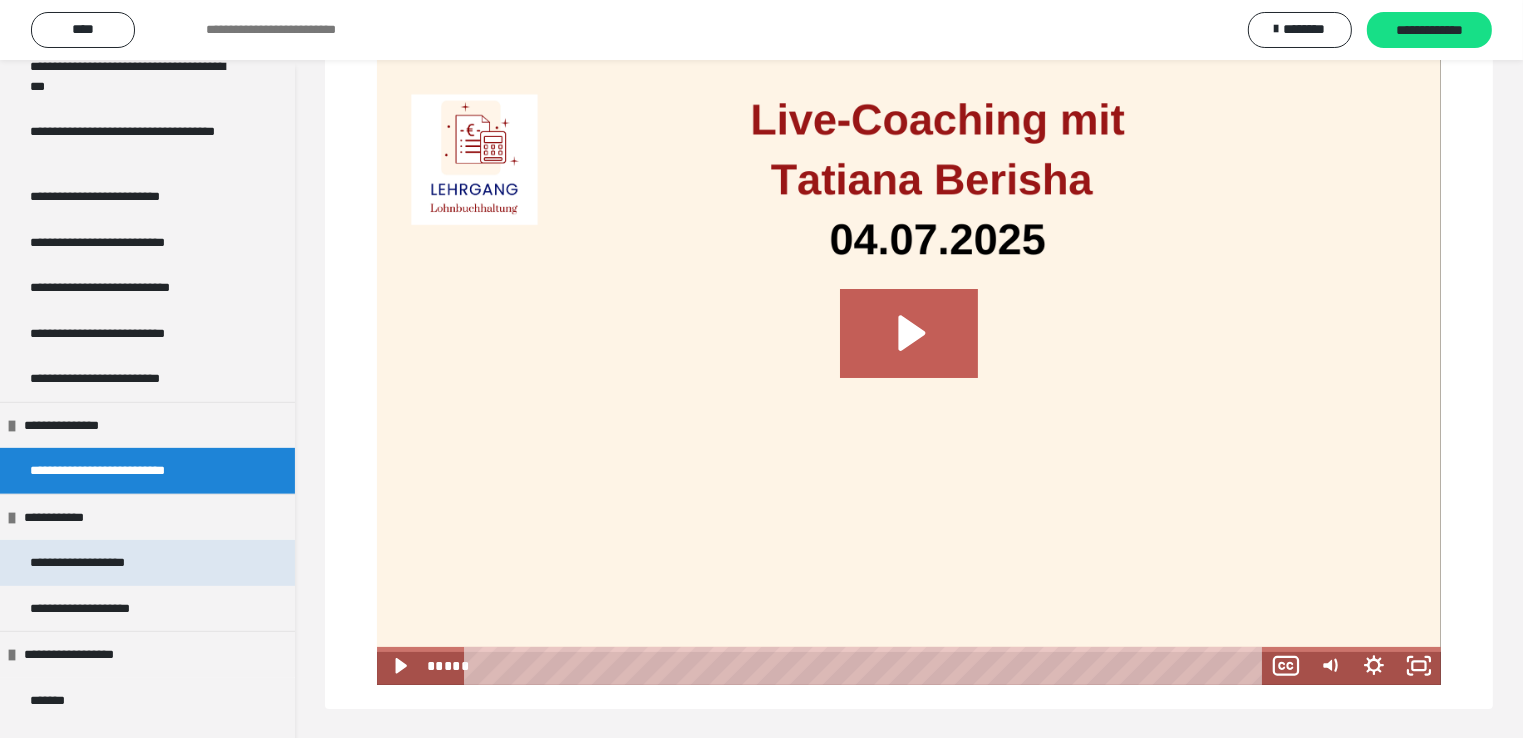 click on "**********" at bounding box center (147, 563) 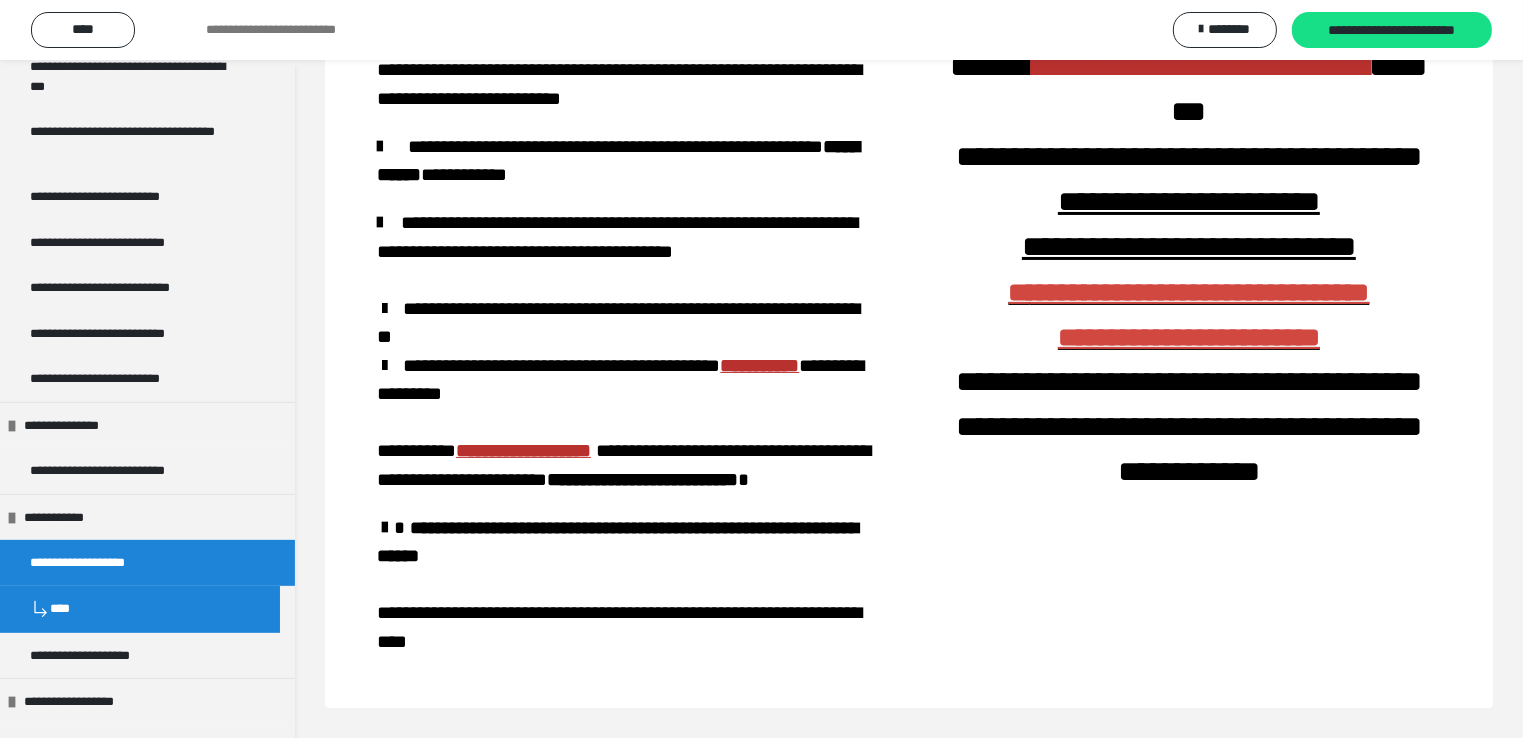 scroll, scrollTop: 227, scrollLeft: 0, axis: vertical 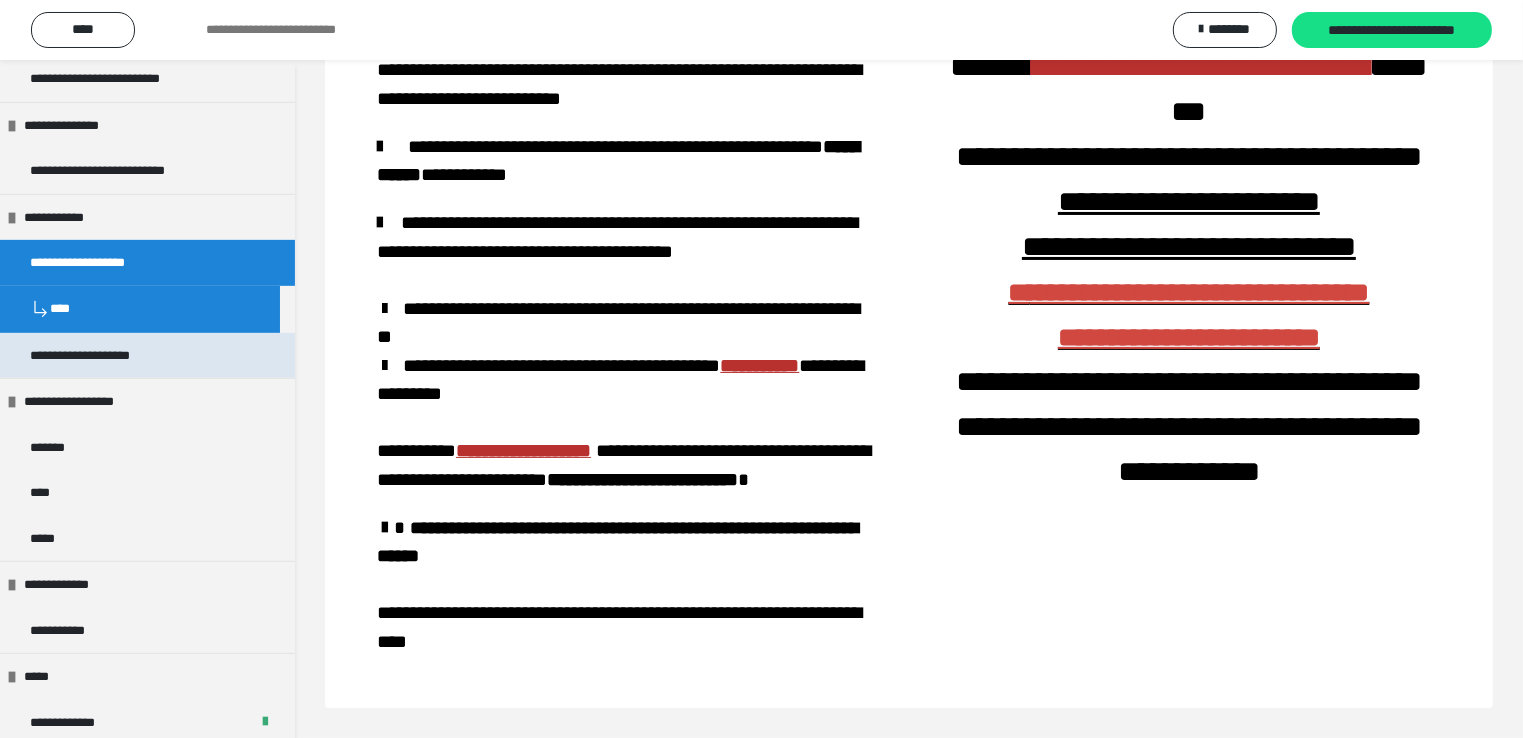 click on "**********" at bounding box center (147, 356) 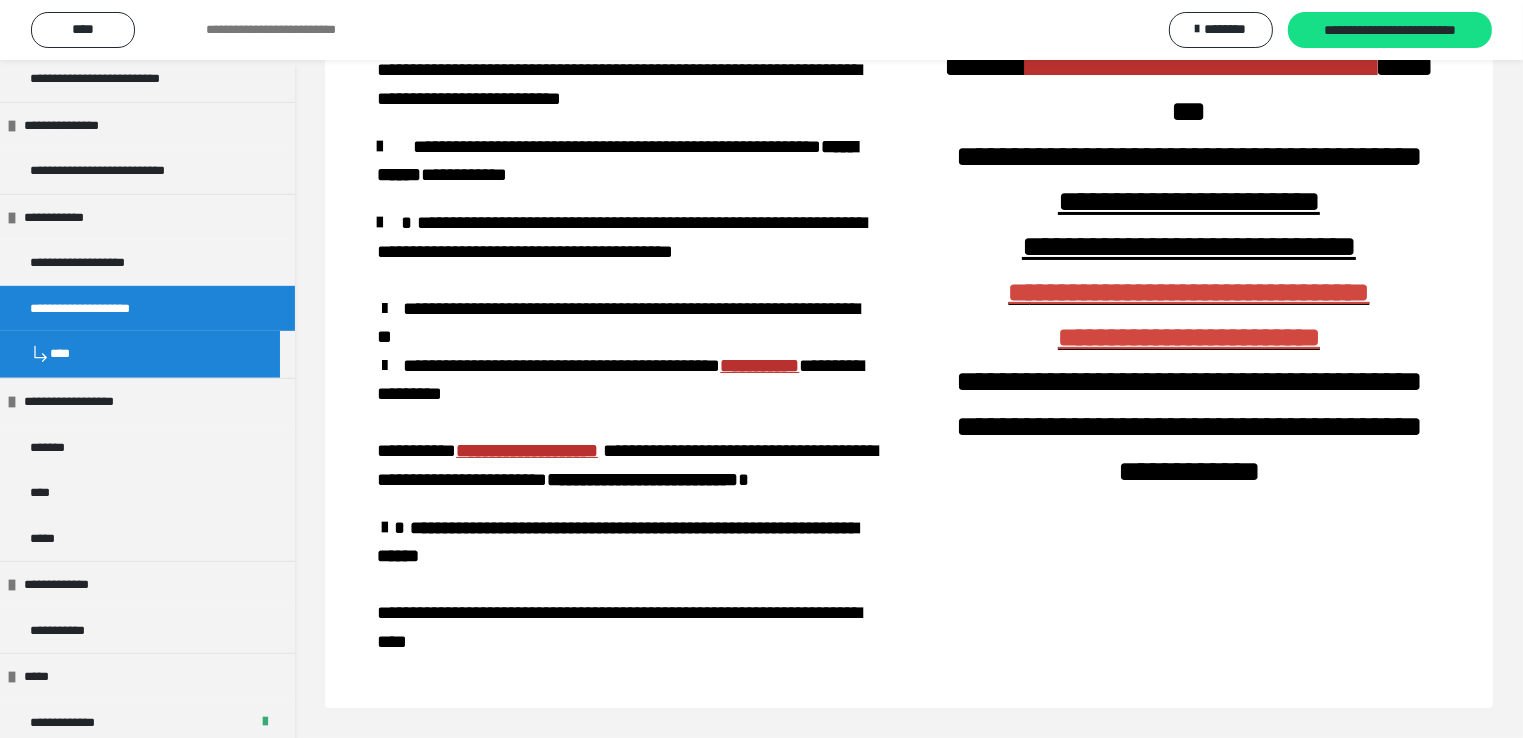 scroll, scrollTop: 227, scrollLeft: 0, axis: vertical 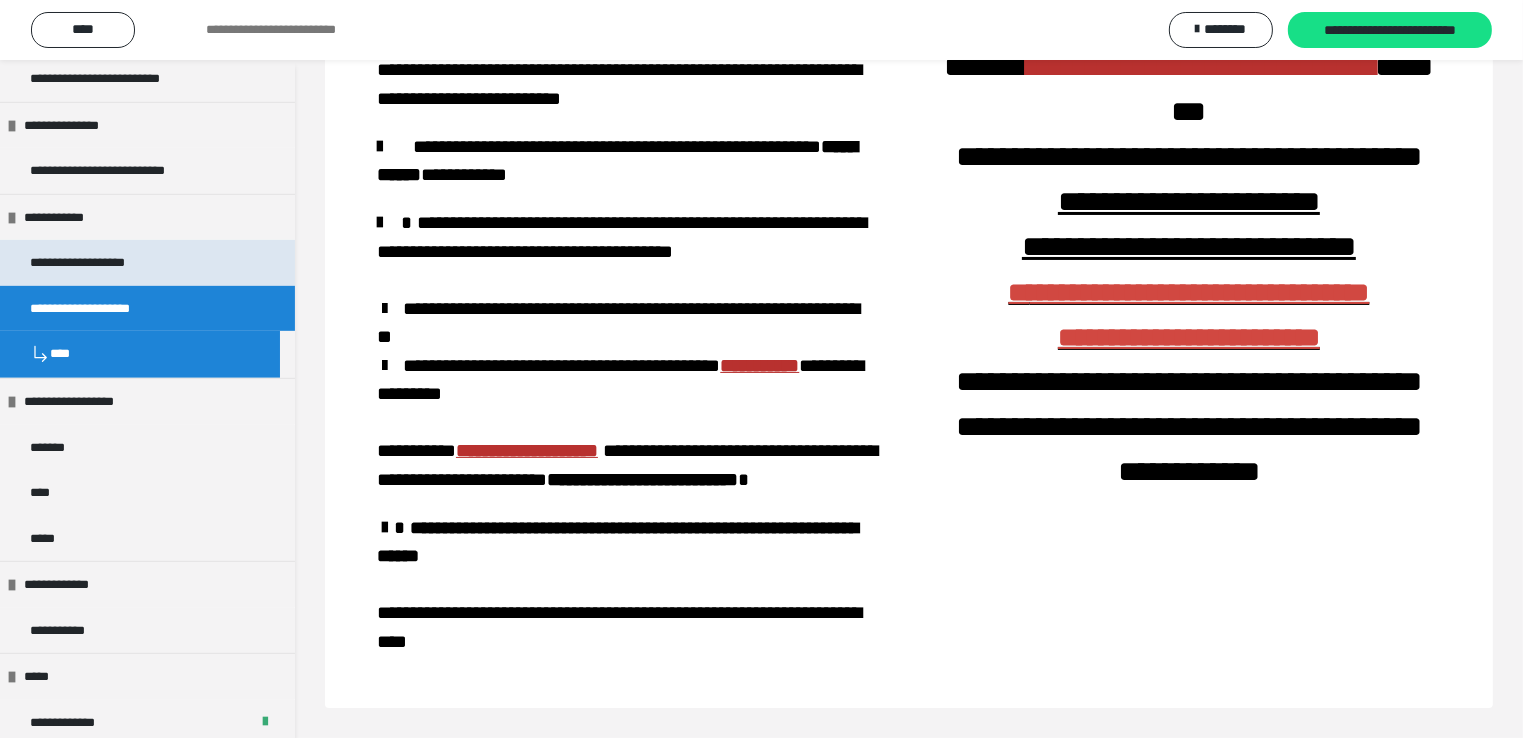 click on "**********" at bounding box center (147, 263) 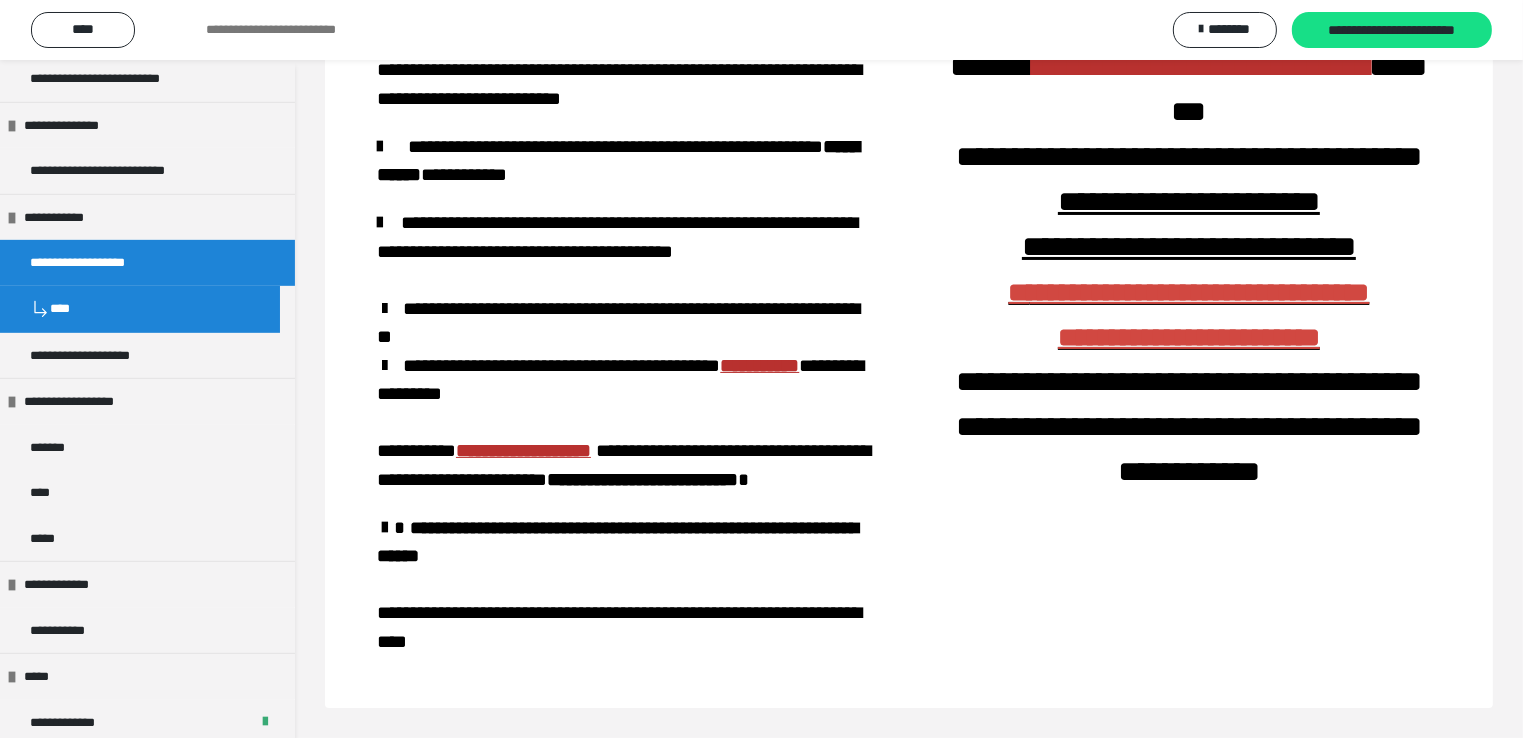scroll, scrollTop: 227, scrollLeft: 0, axis: vertical 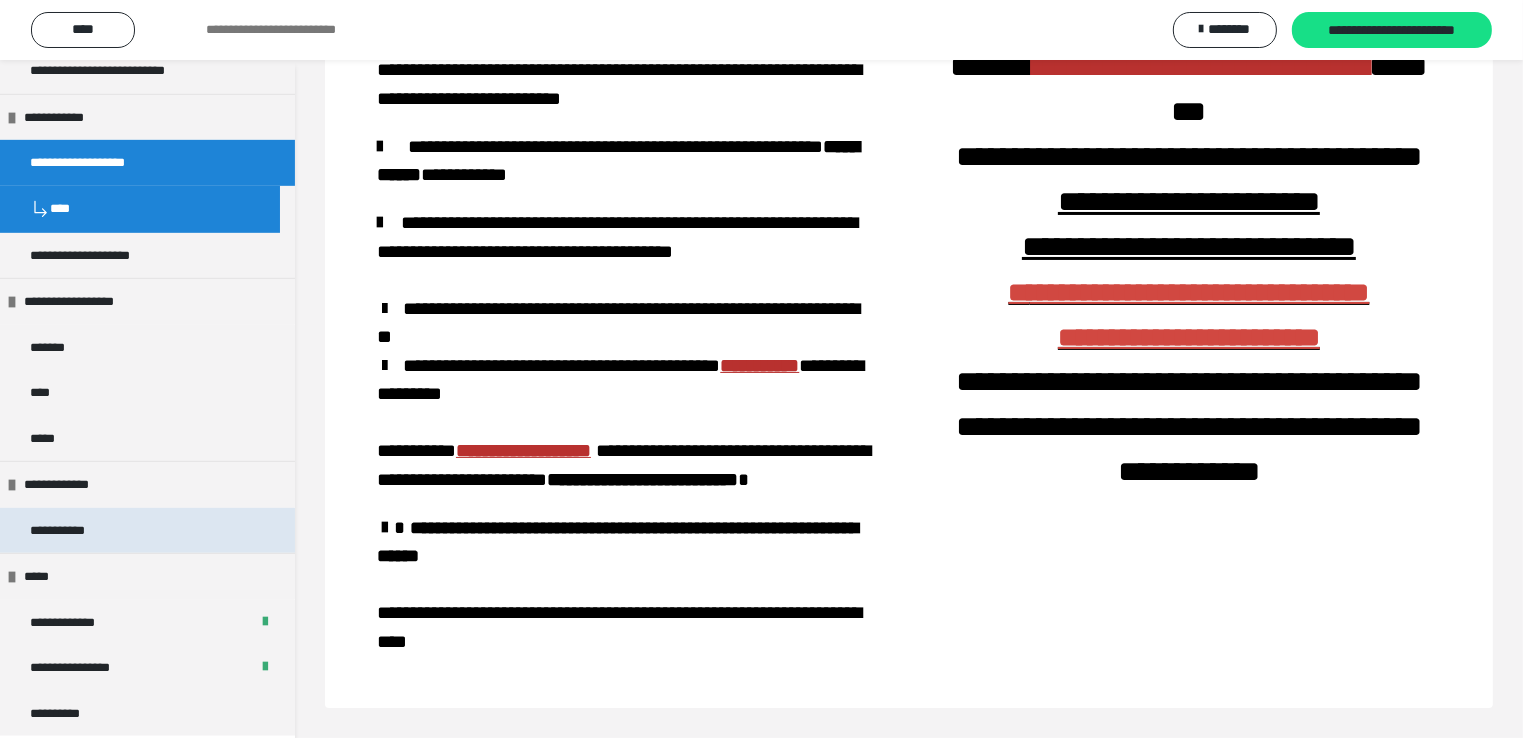 click on "**********" at bounding box center (68, 531) 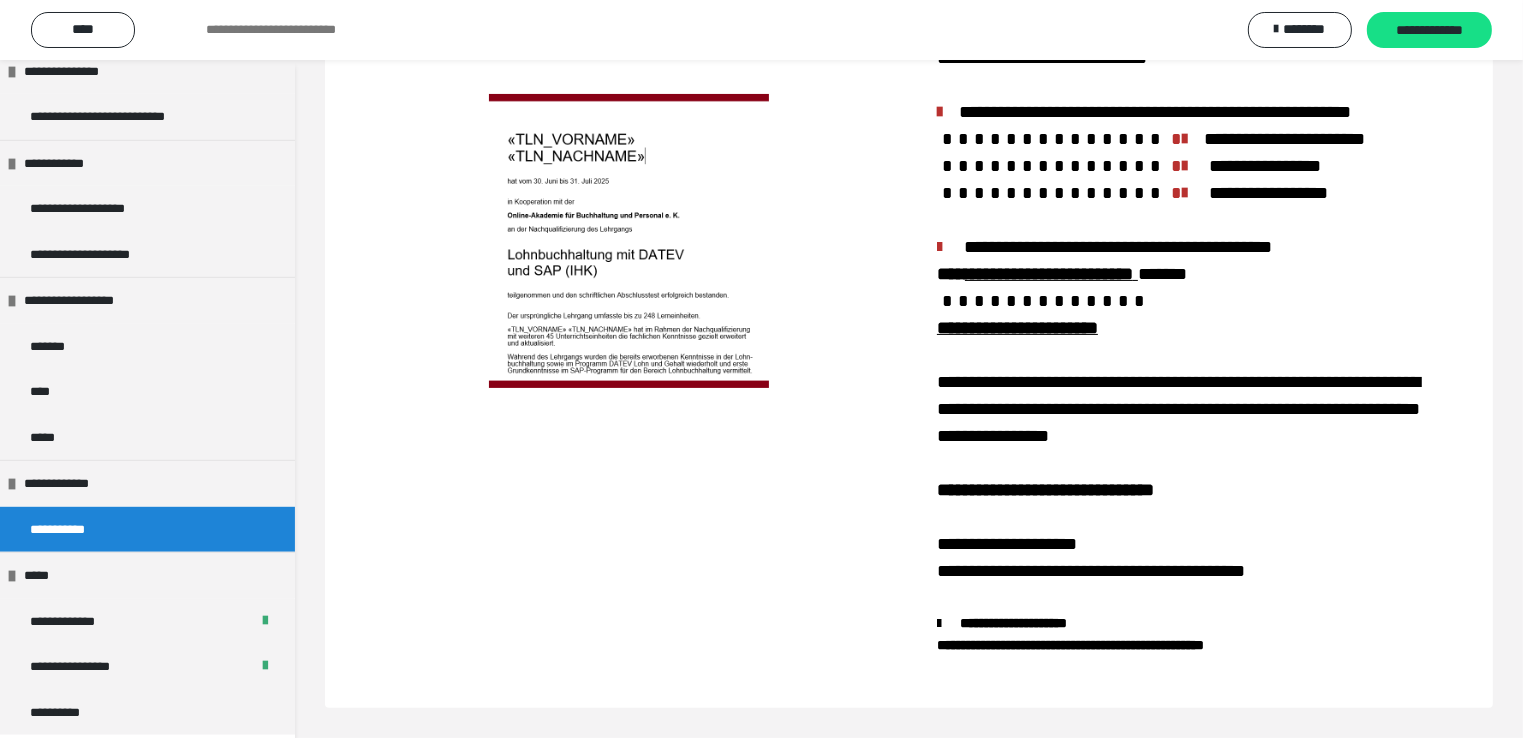 scroll, scrollTop: 368, scrollLeft: 0, axis: vertical 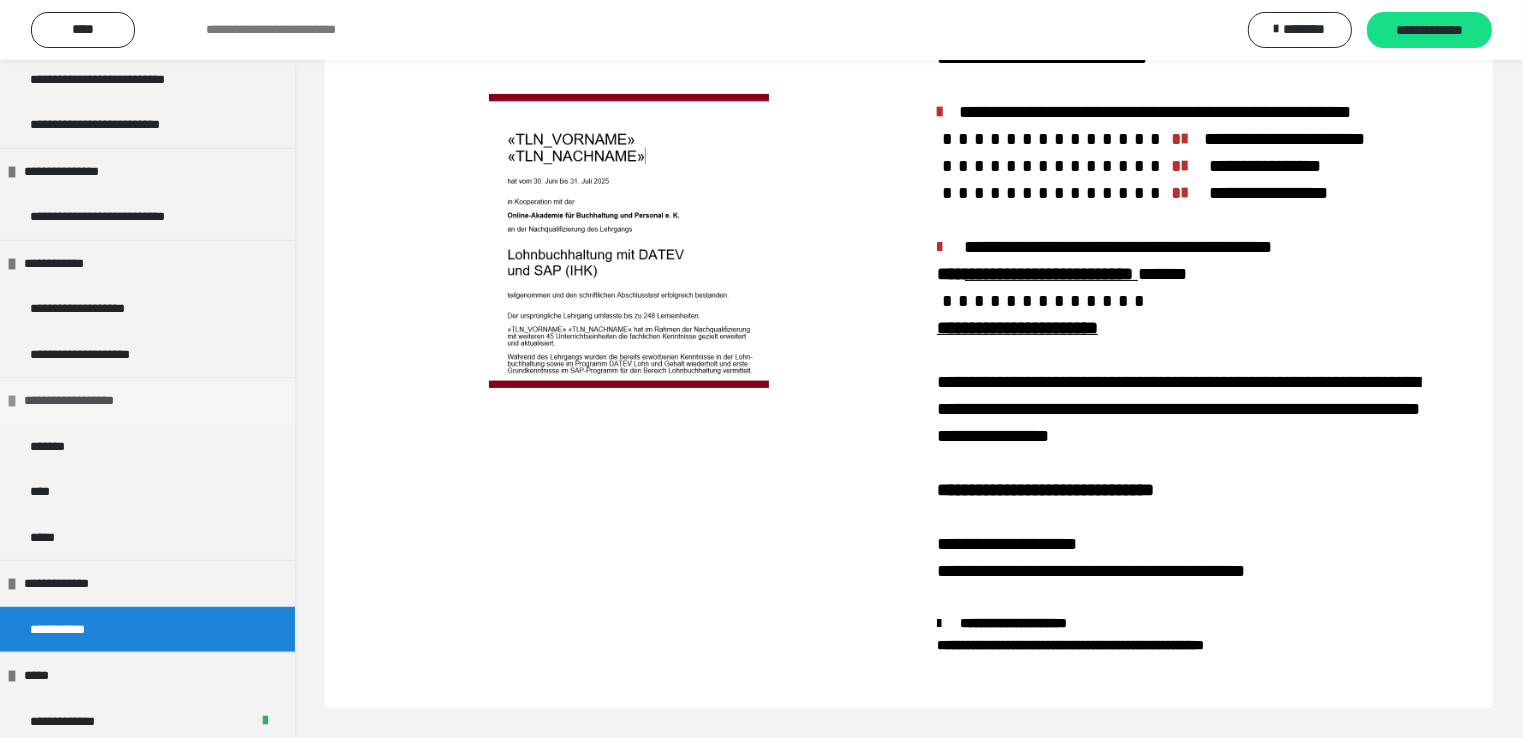 click on "**********" at bounding box center [85, 401] 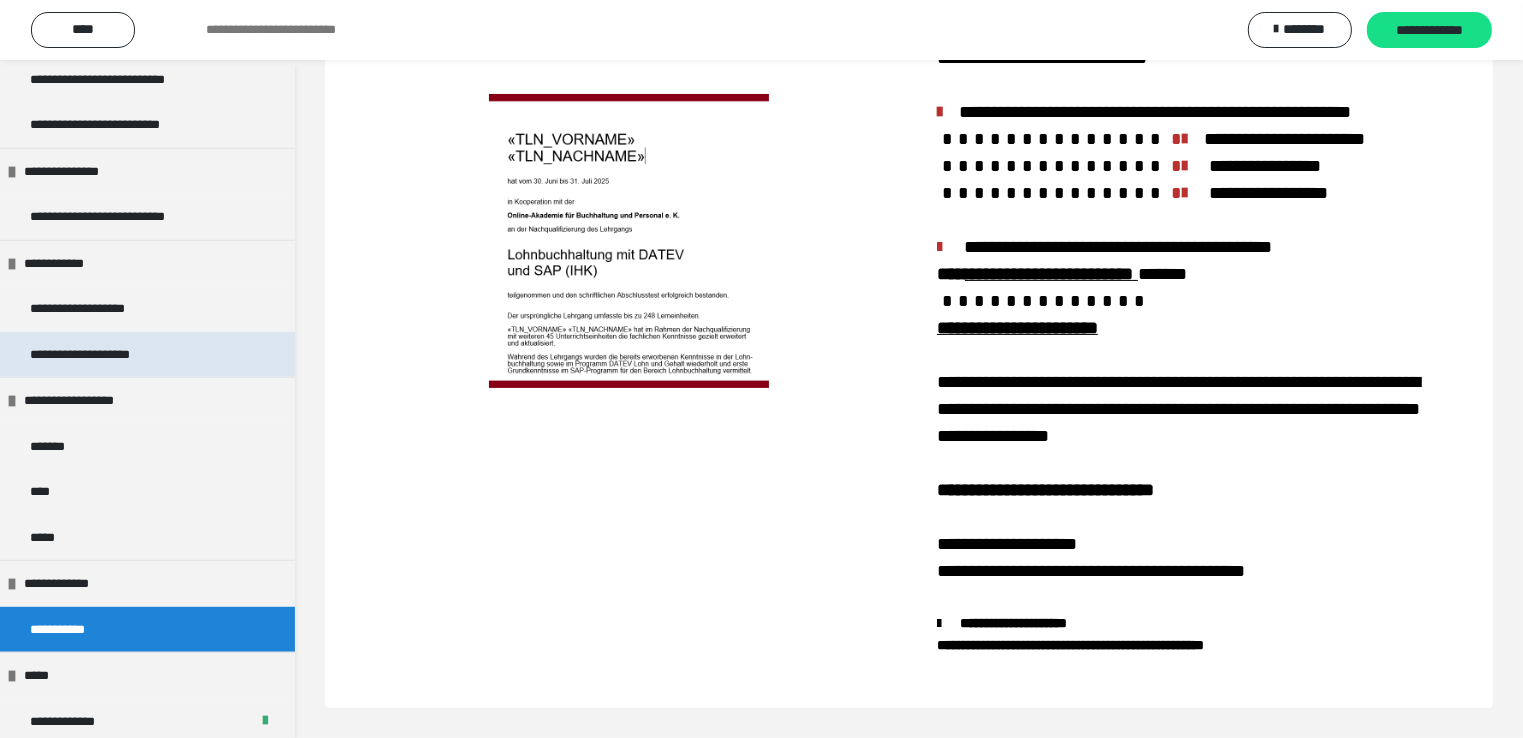 scroll, scrollTop: 1017, scrollLeft: 0, axis: vertical 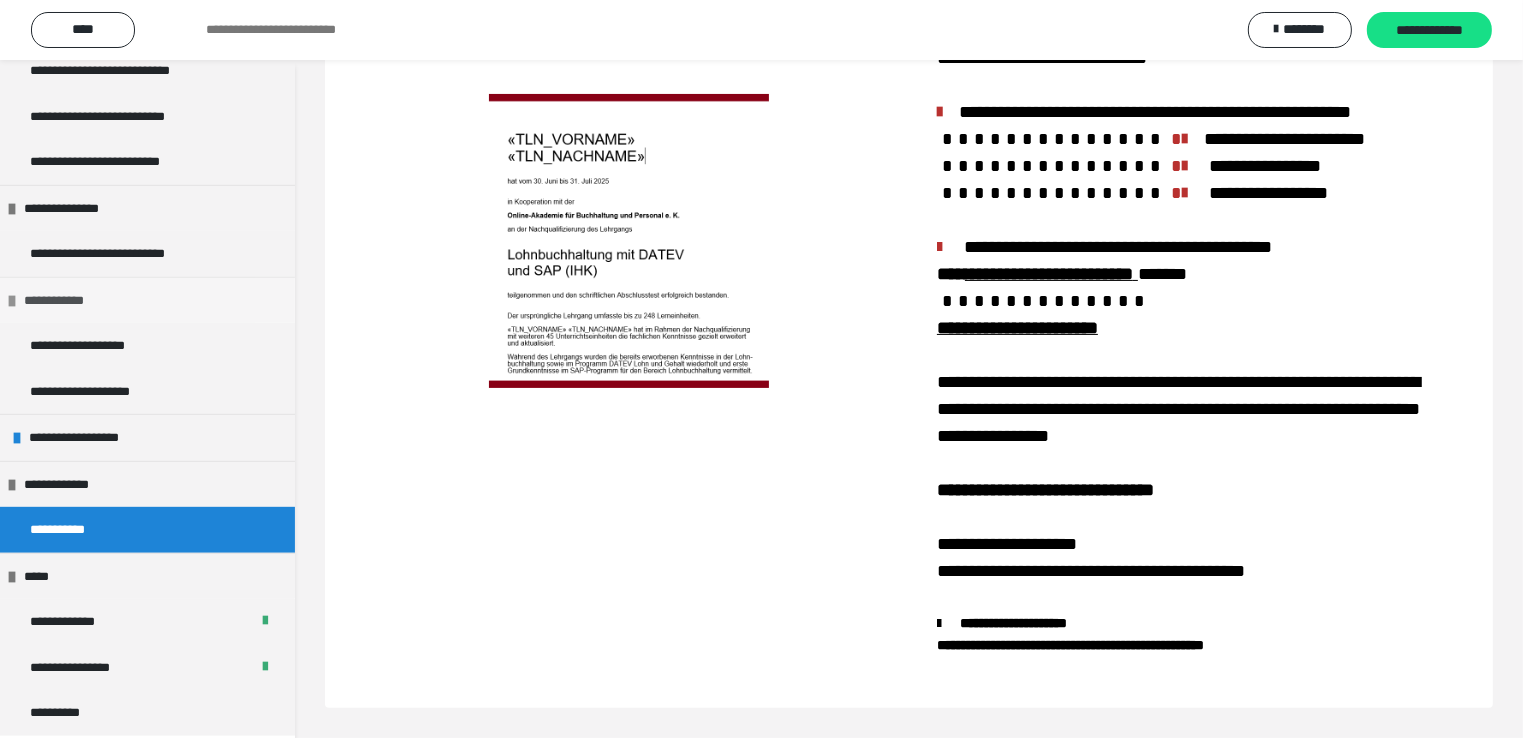 click on "**********" at bounding box center (66, 301) 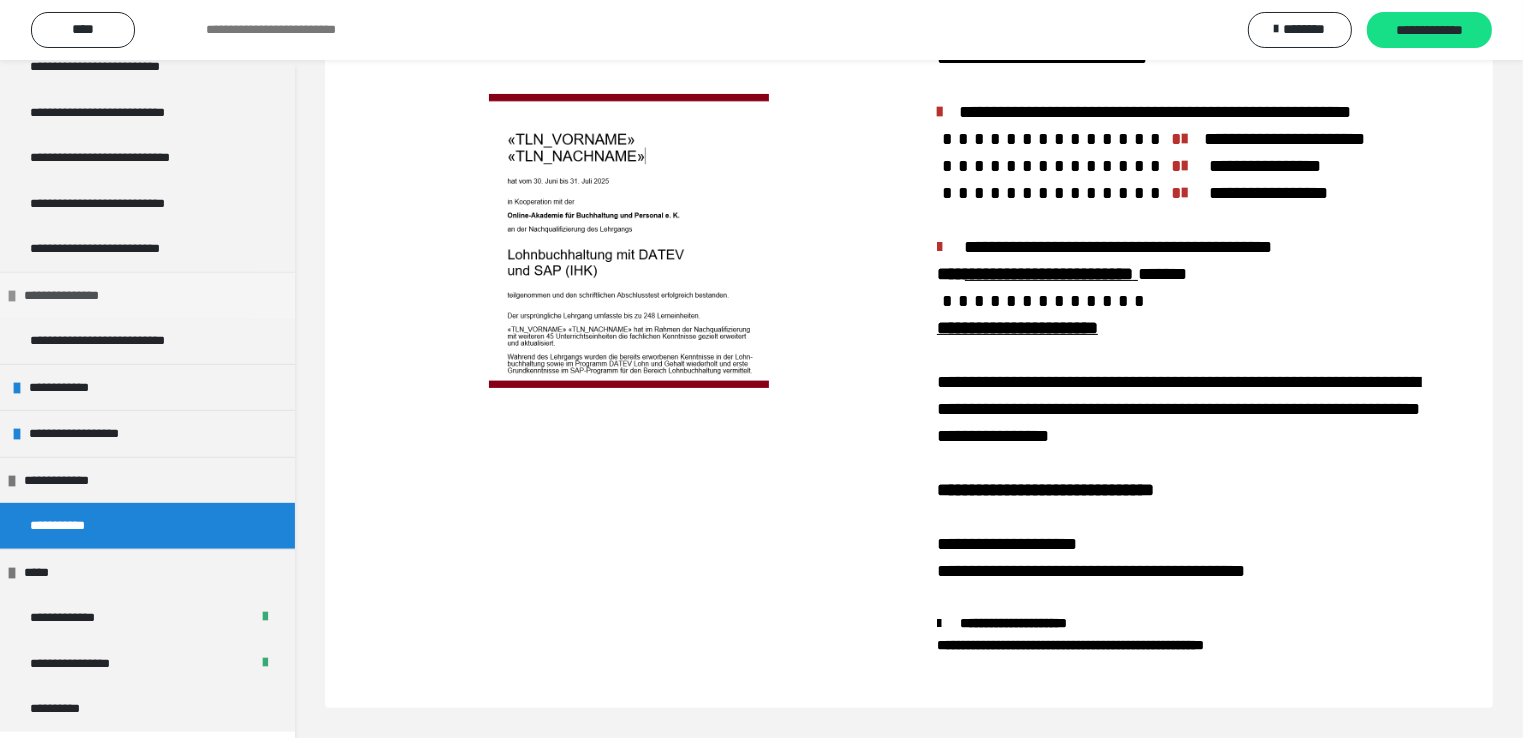 scroll, scrollTop: 927, scrollLeft: 0, axis: vertical 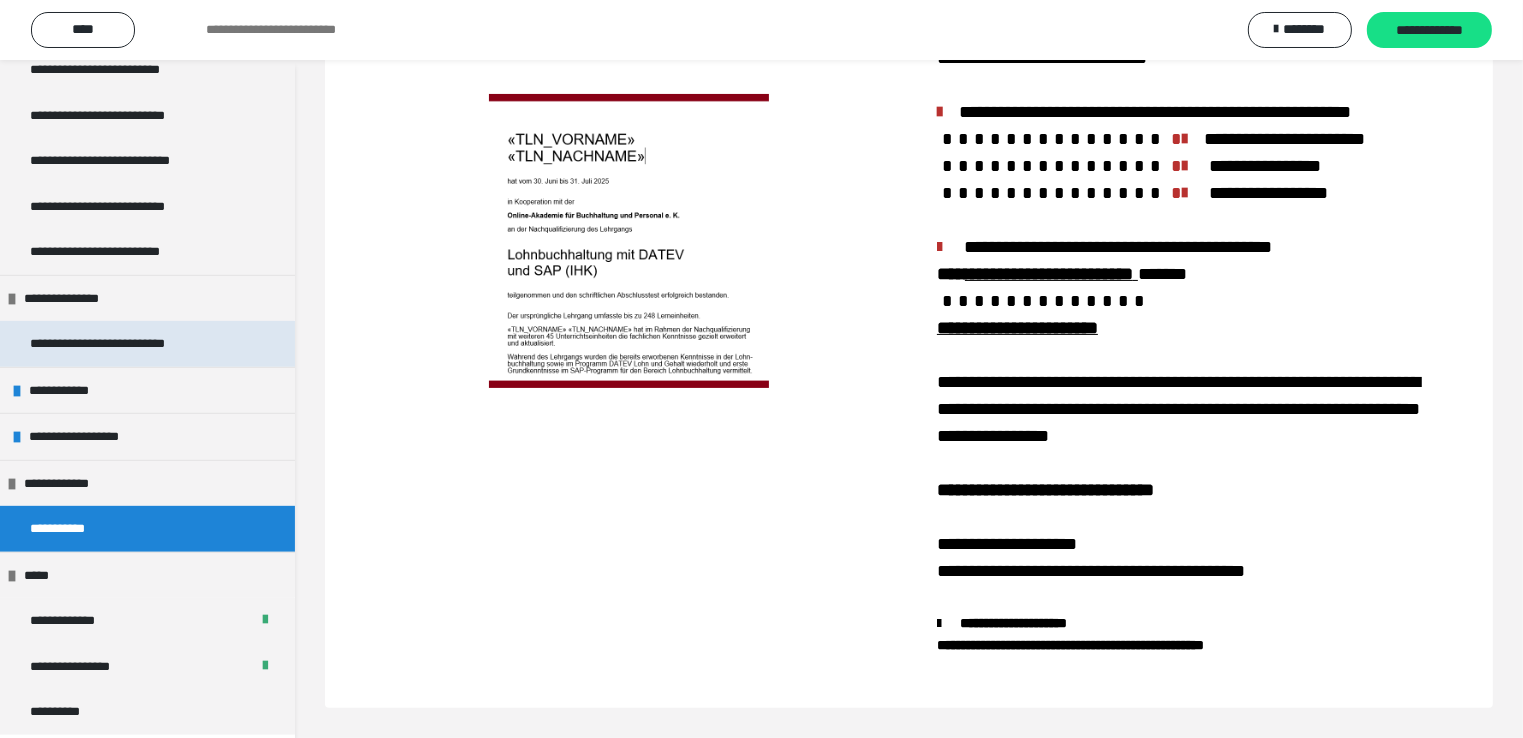 click on "**********" at bounding box center (147, 344) 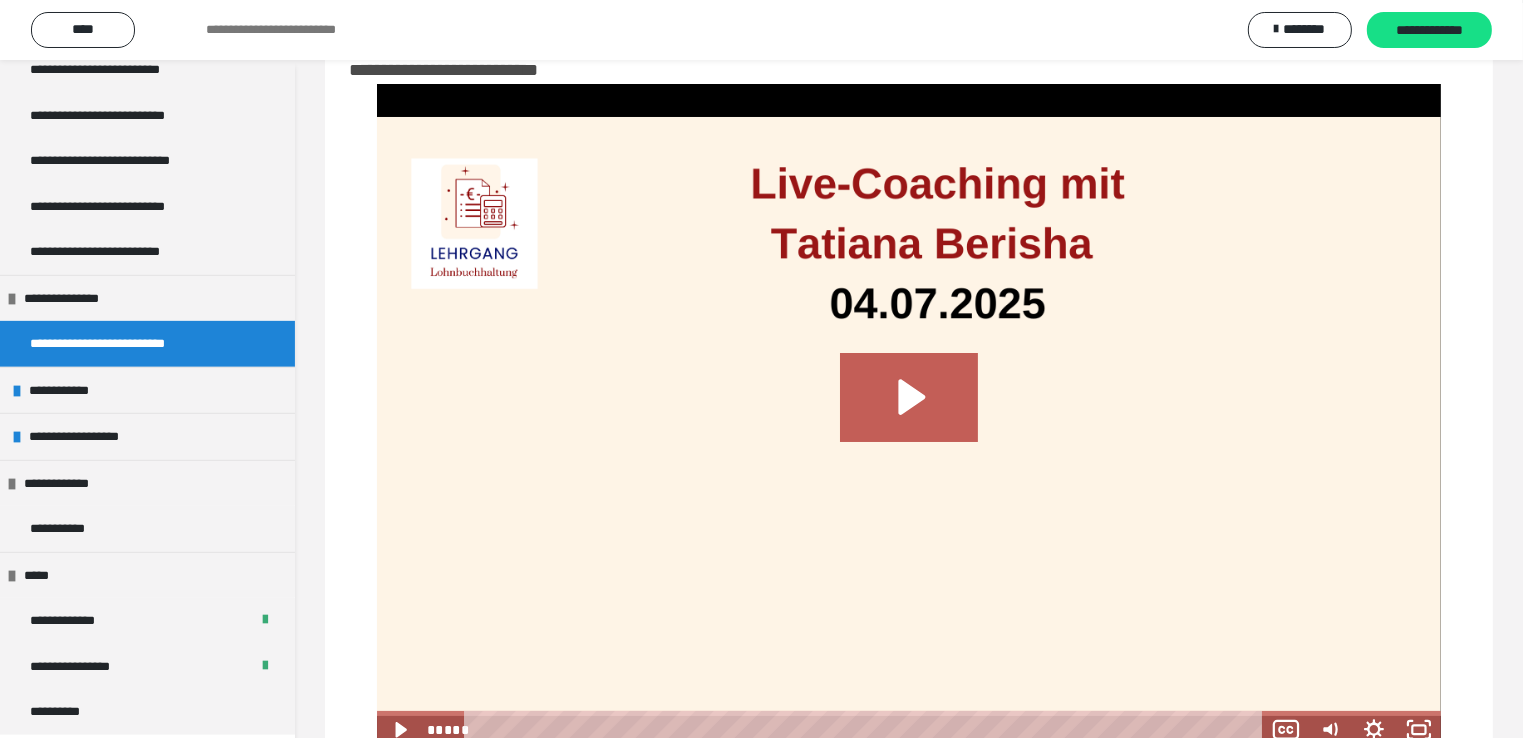 scroll, scrollTop: 0, scrollLeft: 0, axis: both 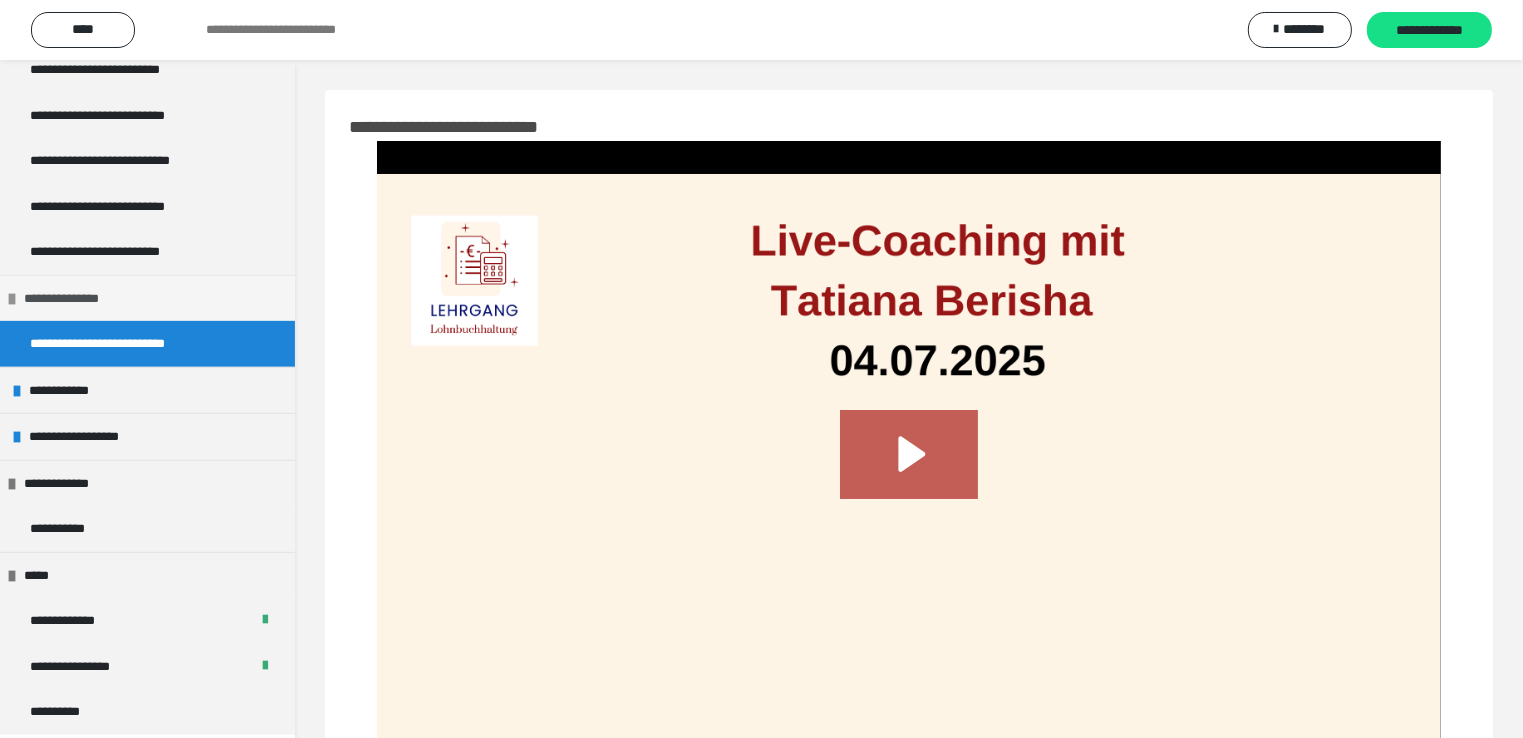 click on "**********" at bounding box center [76, 299] 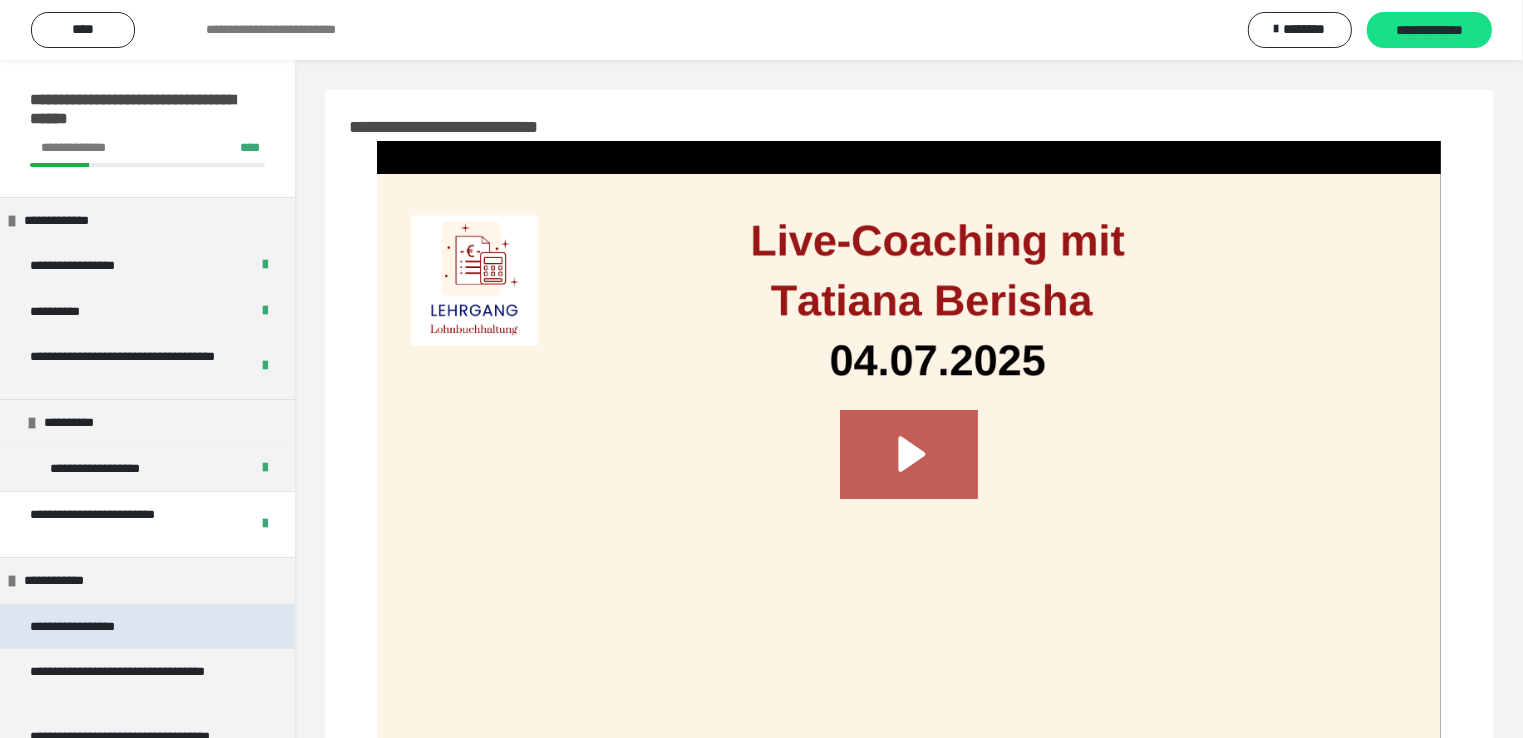 scroll, scrollTop: 200, scrollLeft: 0, axis: vertical 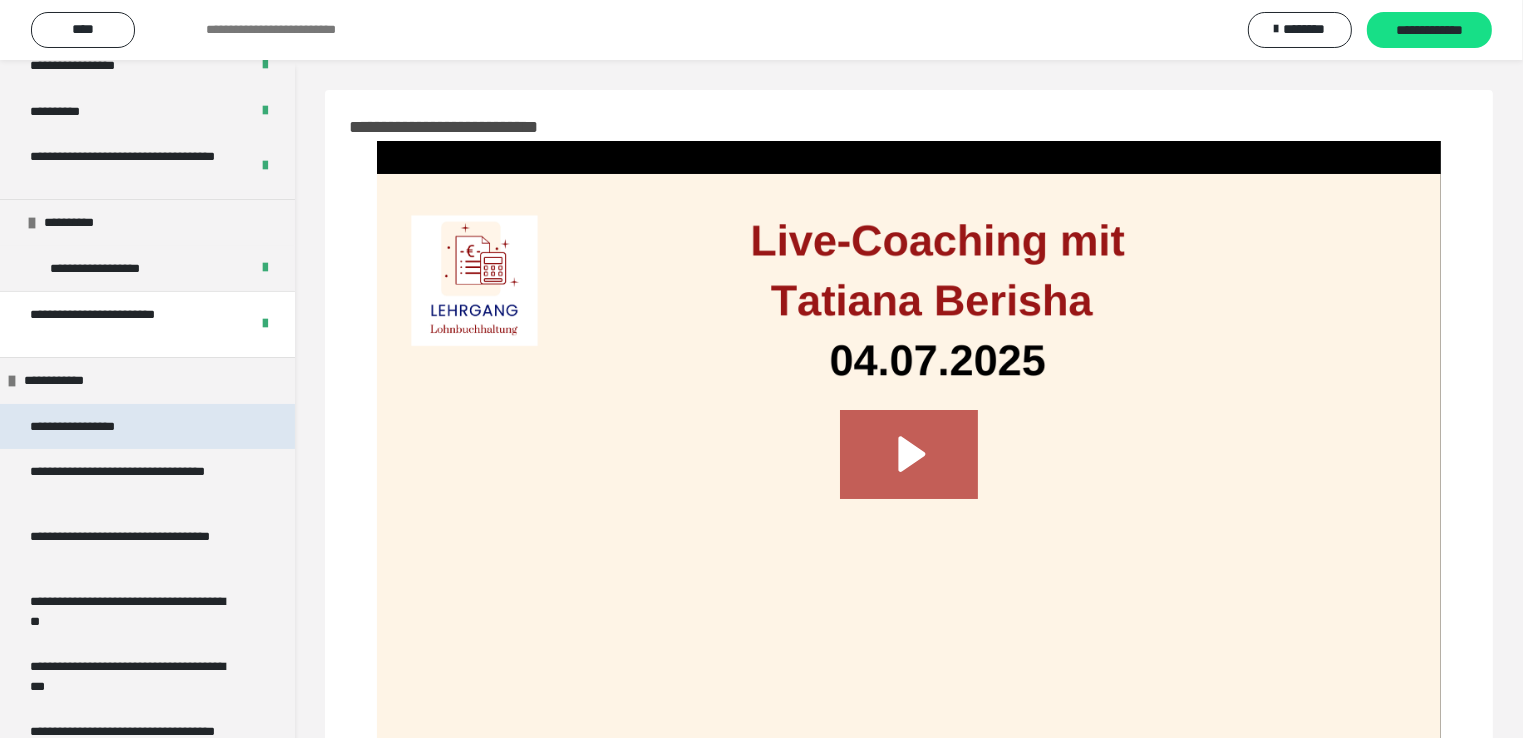 click on "**********" at bounding box center (93, 427) 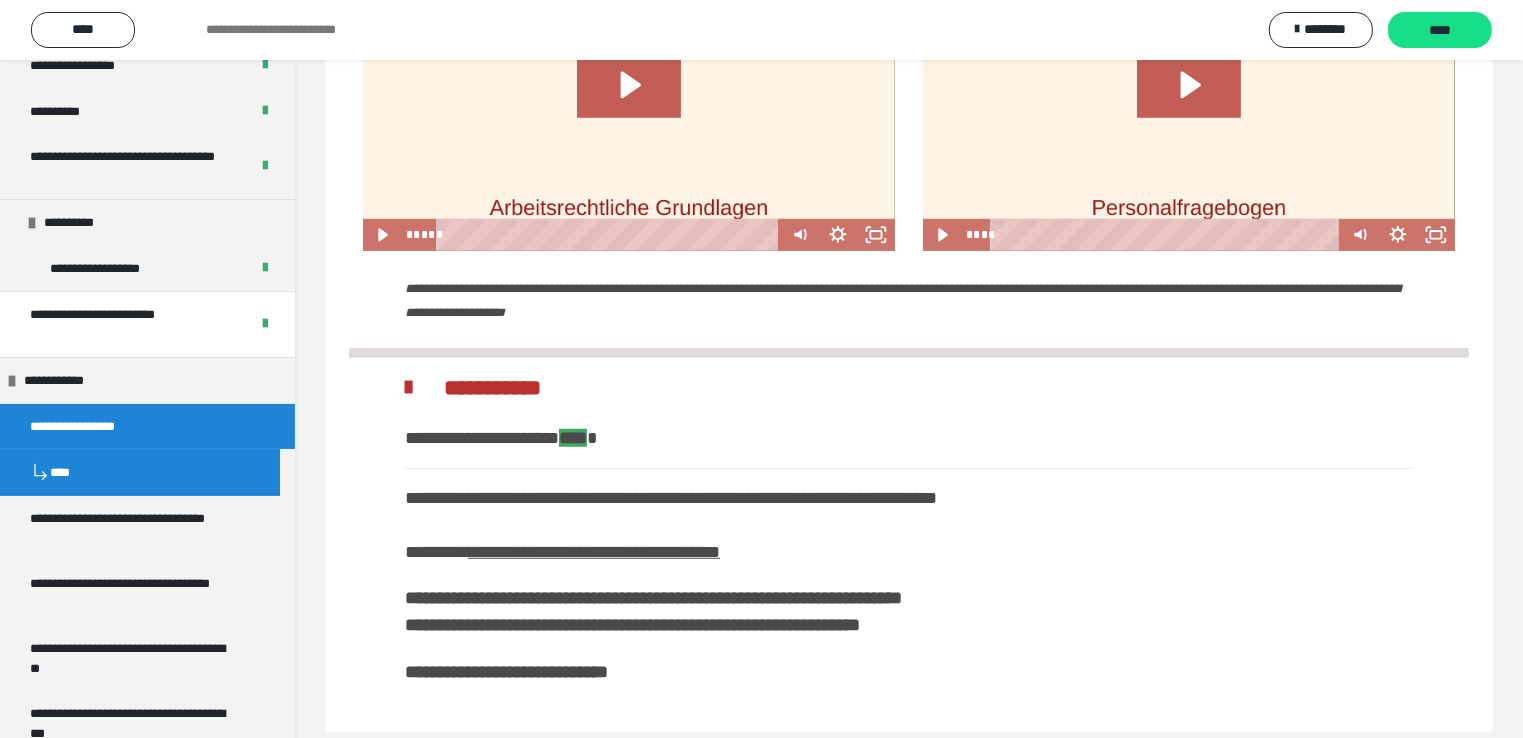 scroll, scrollTop: 1271, scrollLeft: 0, axis: vertical 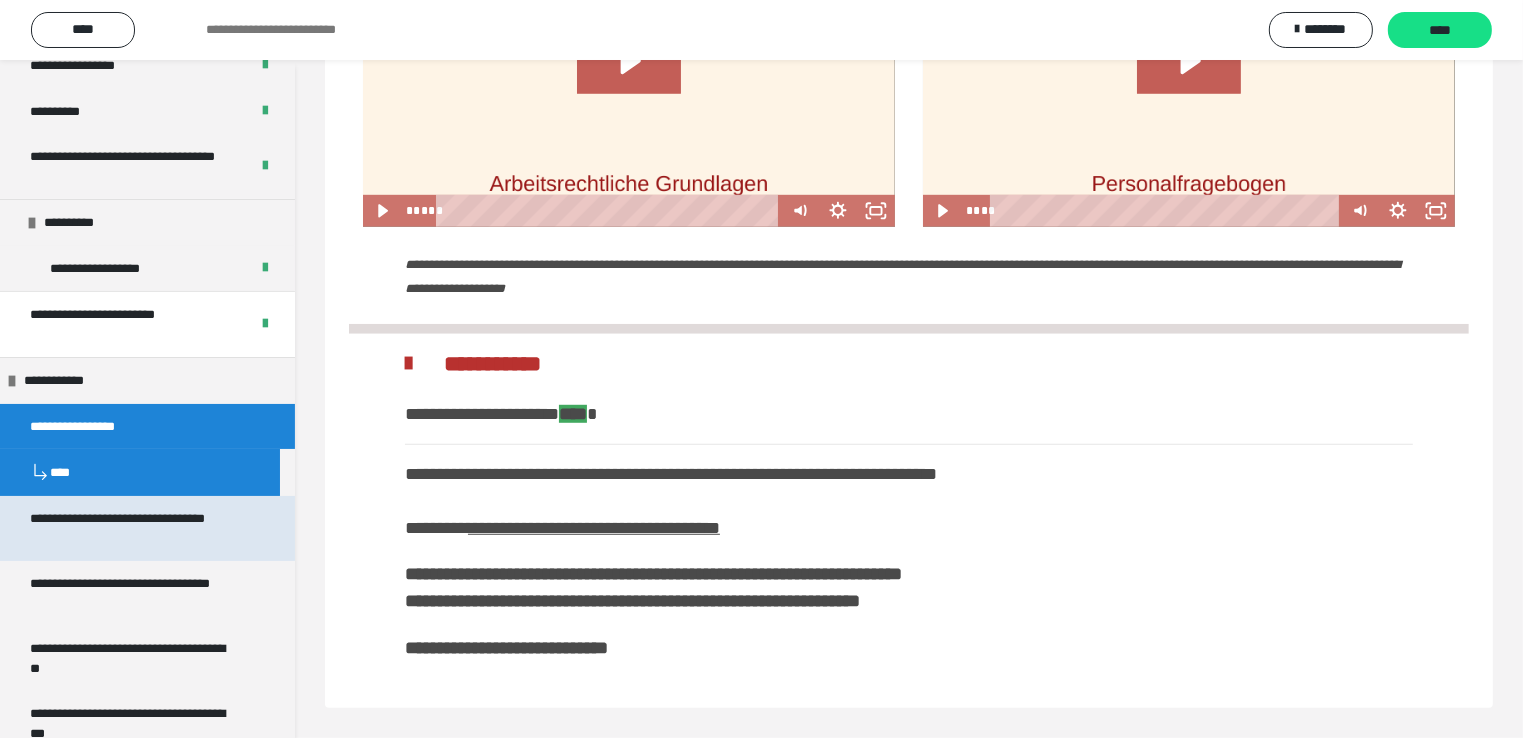 click on "**********" at bounding box center (132, 528) 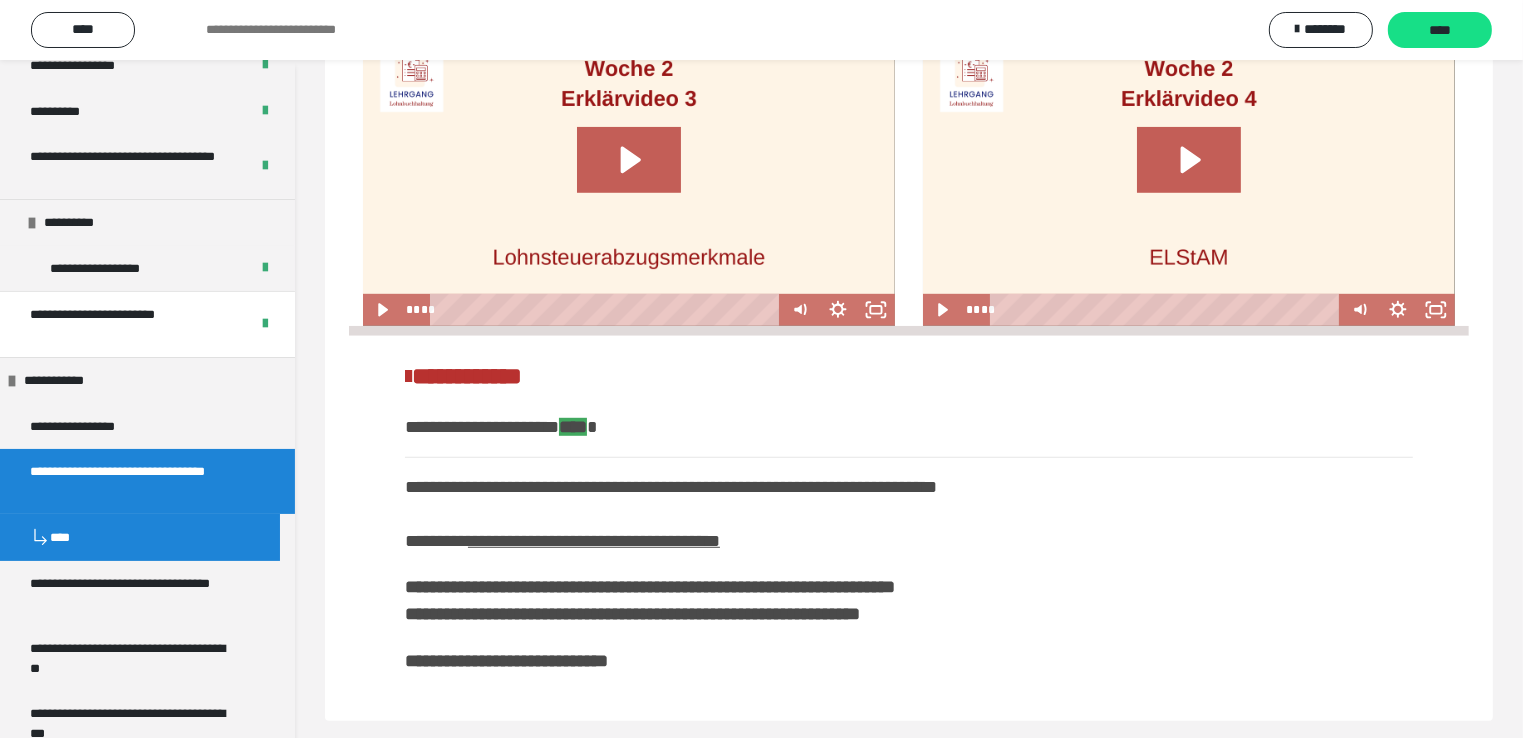 scroll, scrollTop: 1176, scrollLeft: 0, axis: vertical 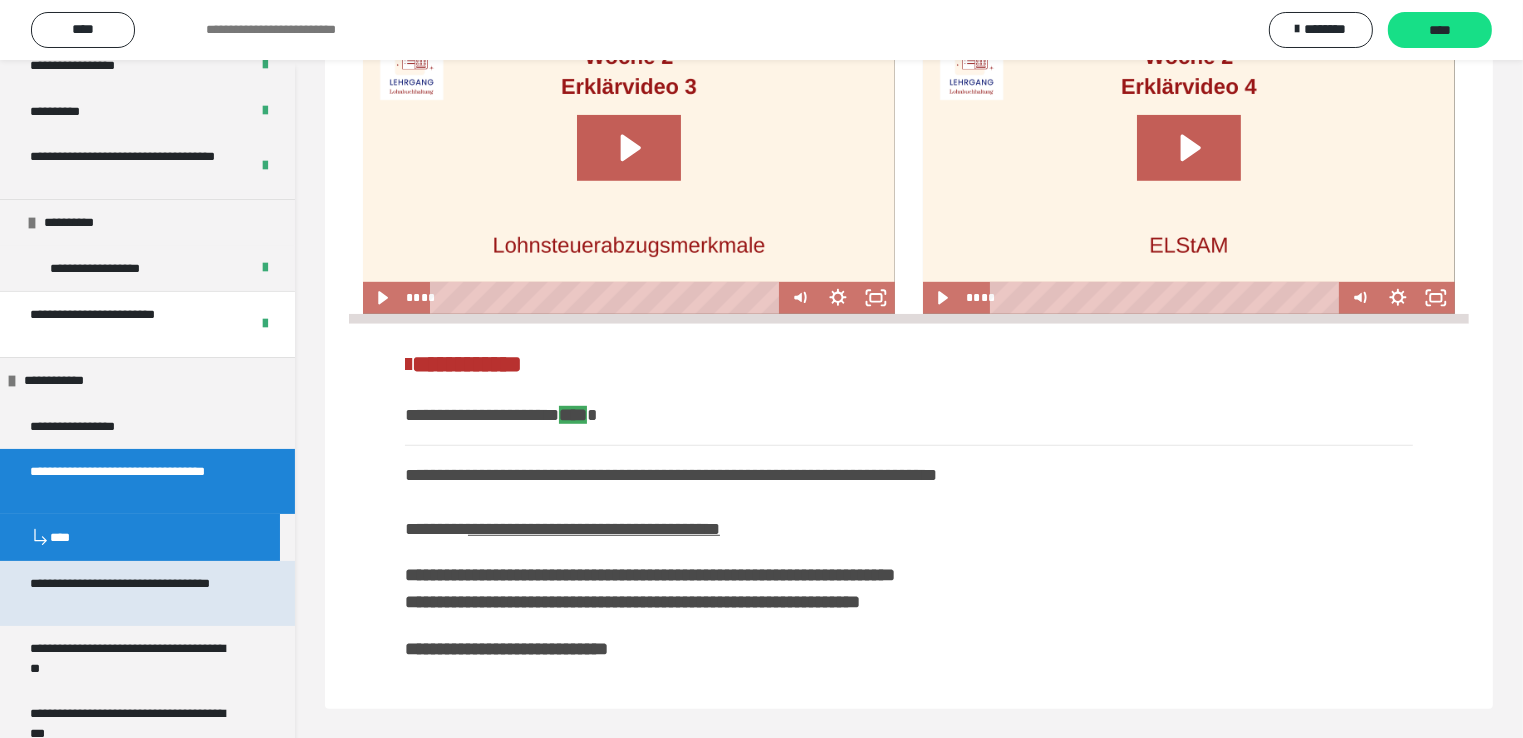 click on "**********" at bounding box center [132, 593] 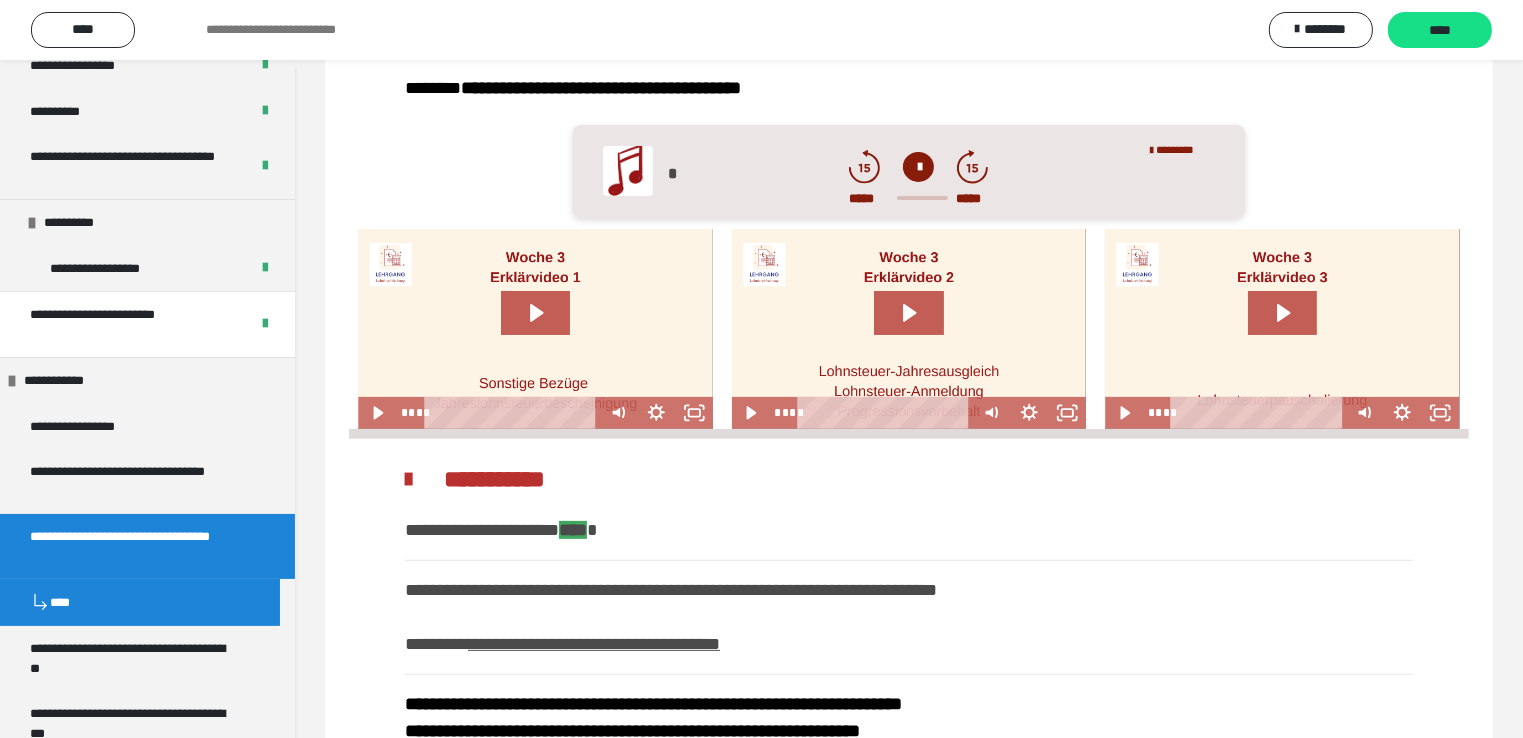 scroll, scrollTop: 650, scrollLeft: 0, axis: vertical 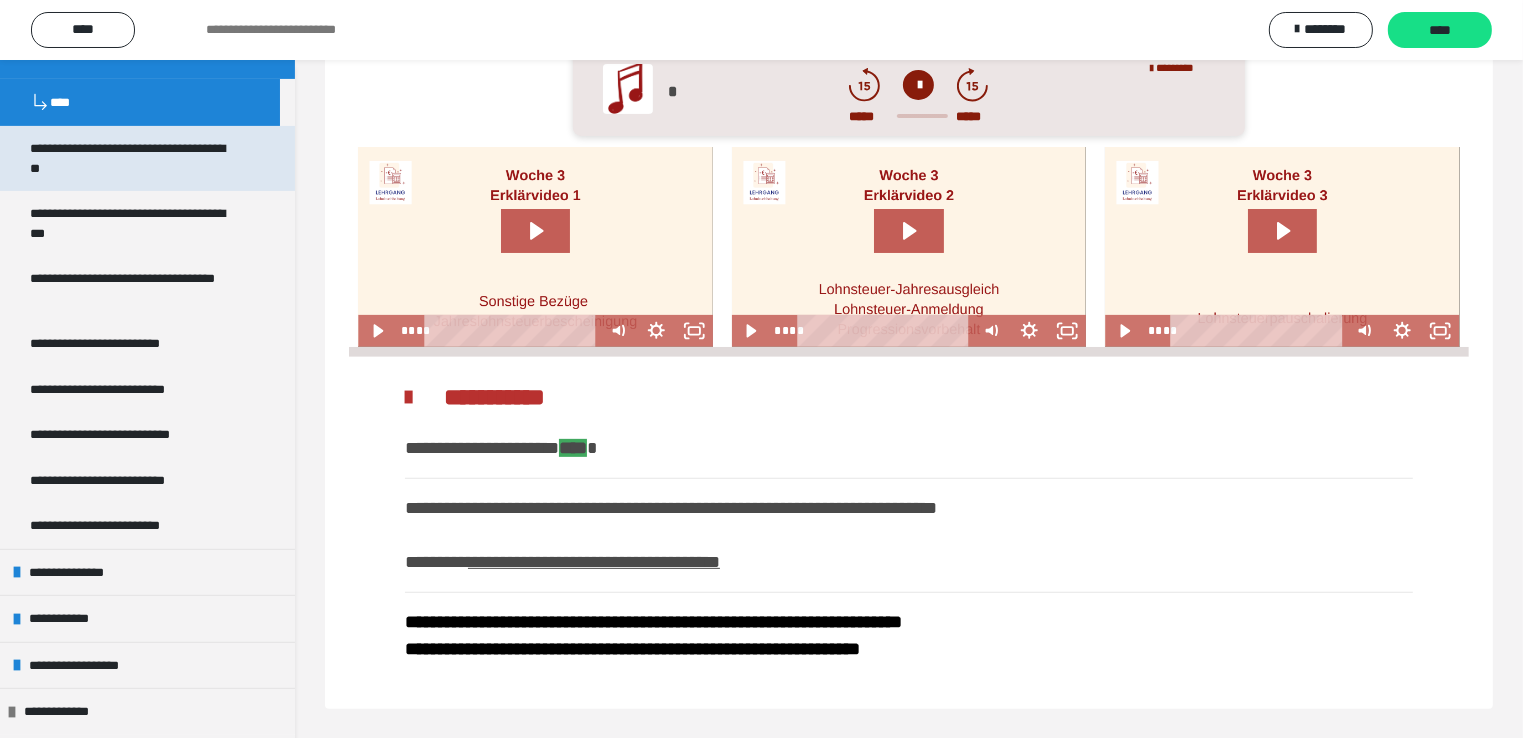 click on "**********" at bounding box center [132, 158] 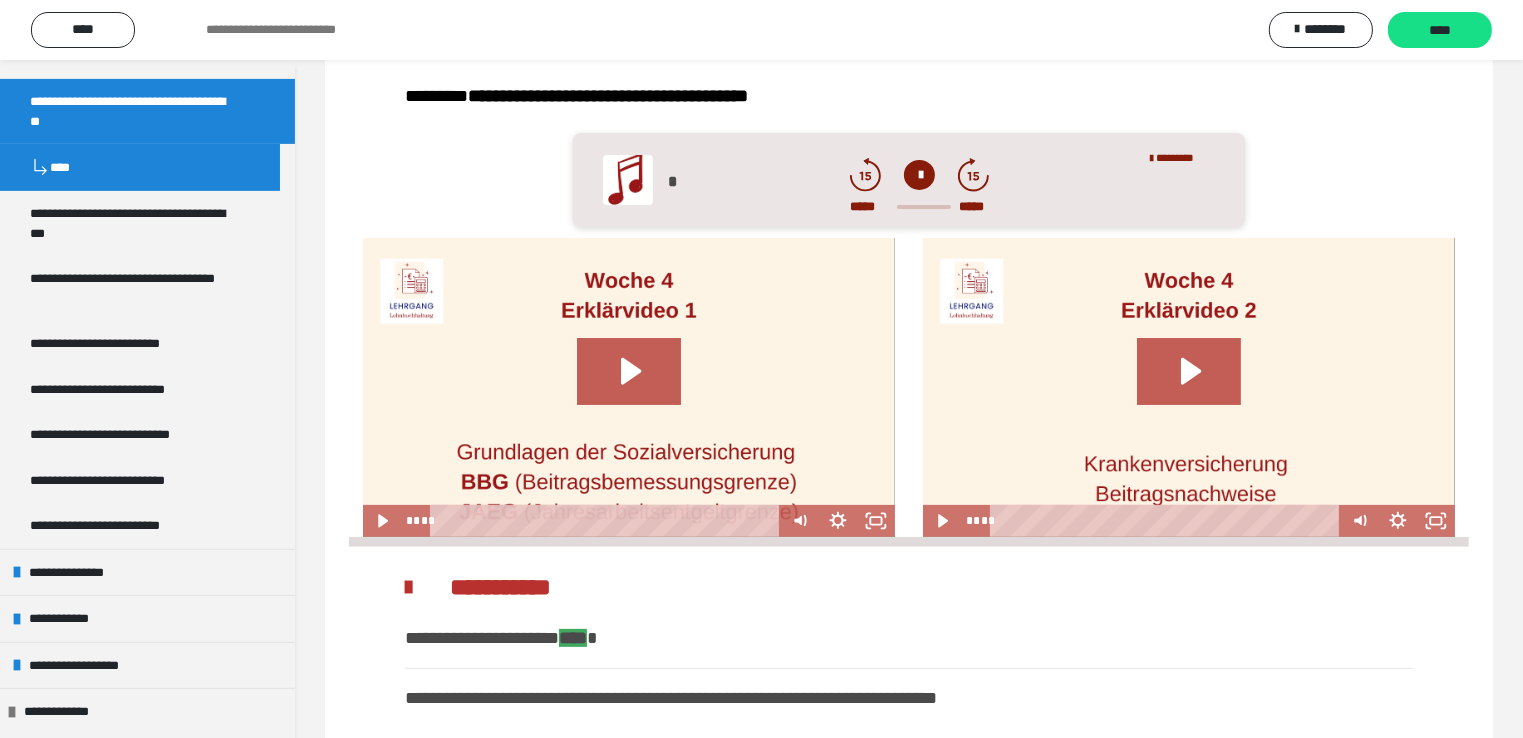 scroll, scrollTop: 581, scrollLeft: 0, axis: vertical 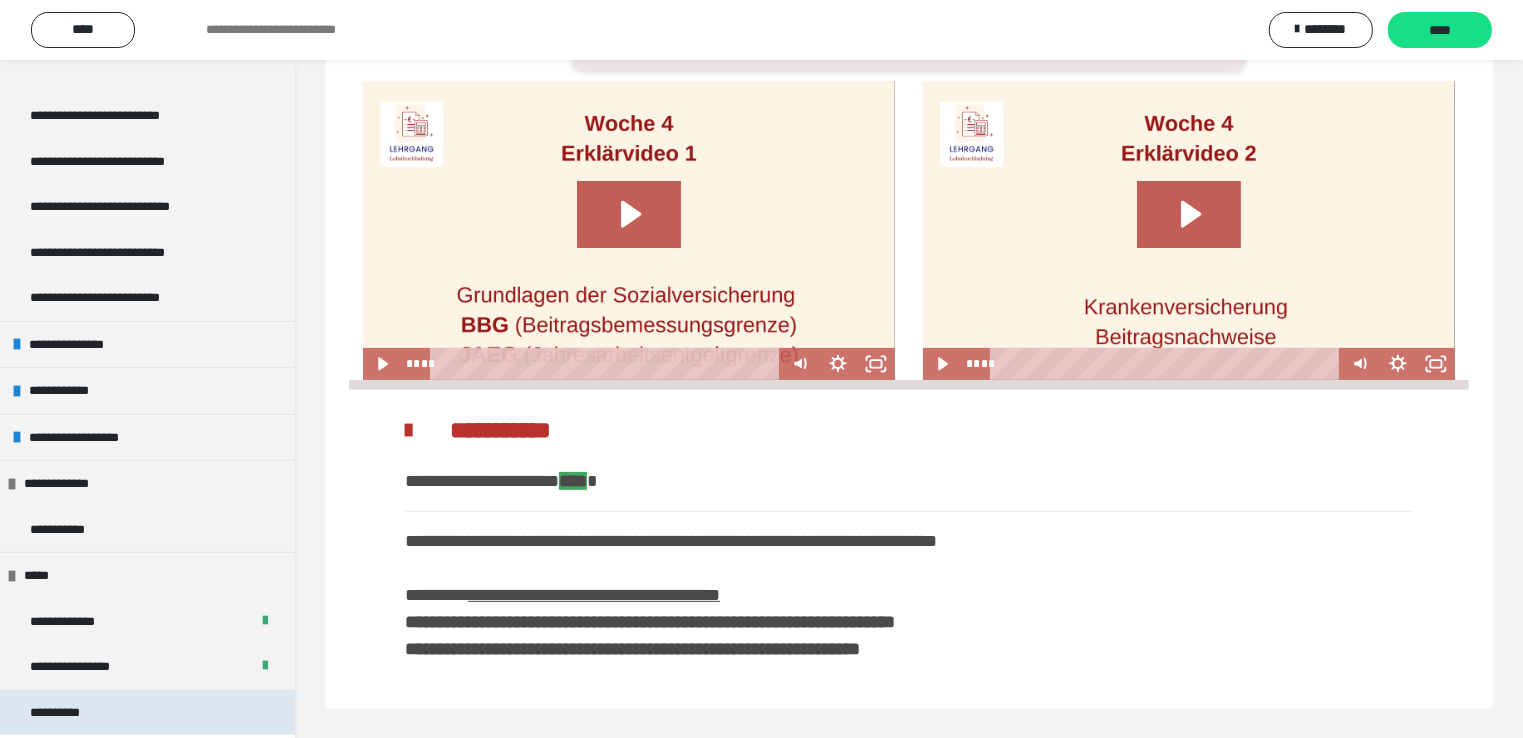 click on "**********" at bounding box center (67, 713) 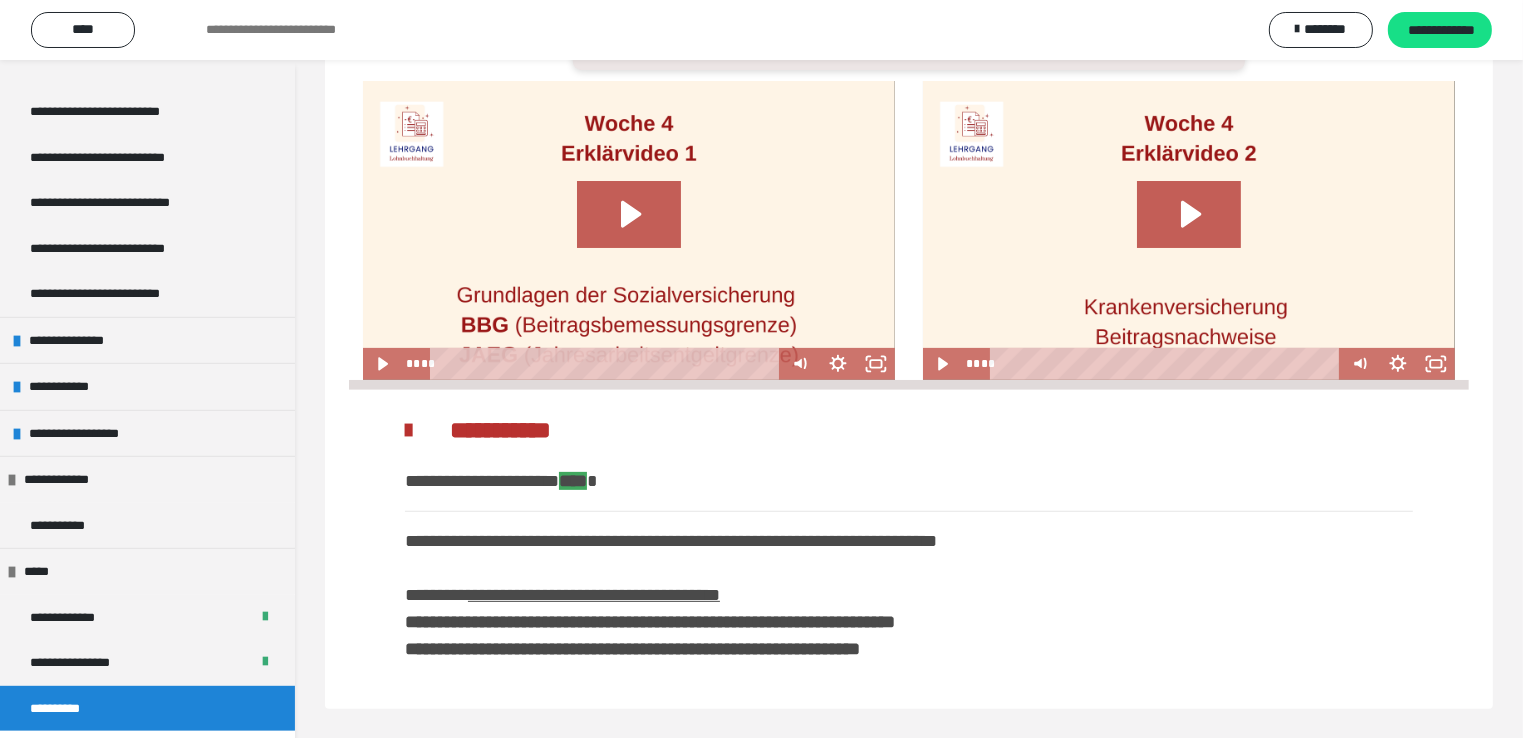 scroll, scrollTop: 880, scrollLeft: 0, axis: vertical 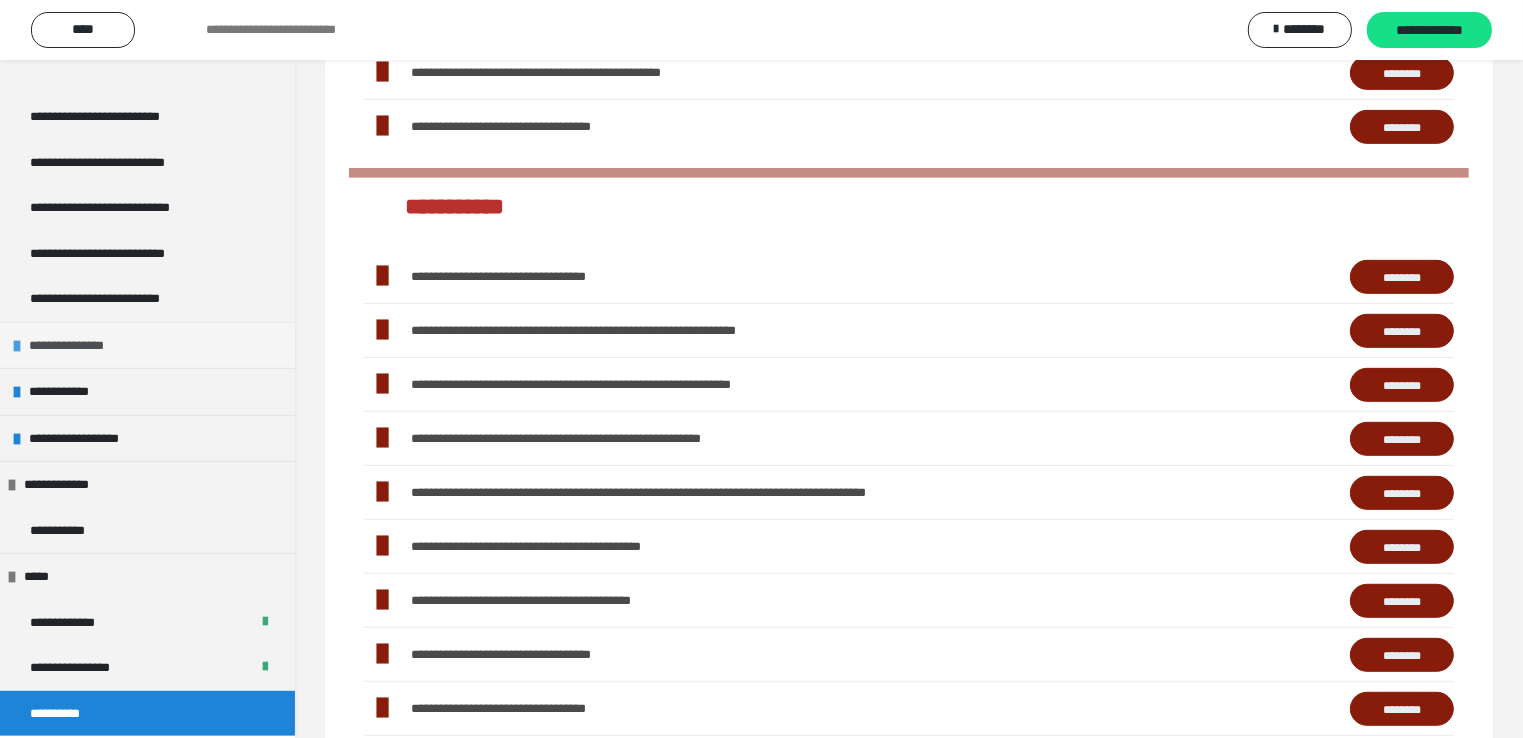 click on "**********" at bounding box center [147, 345] 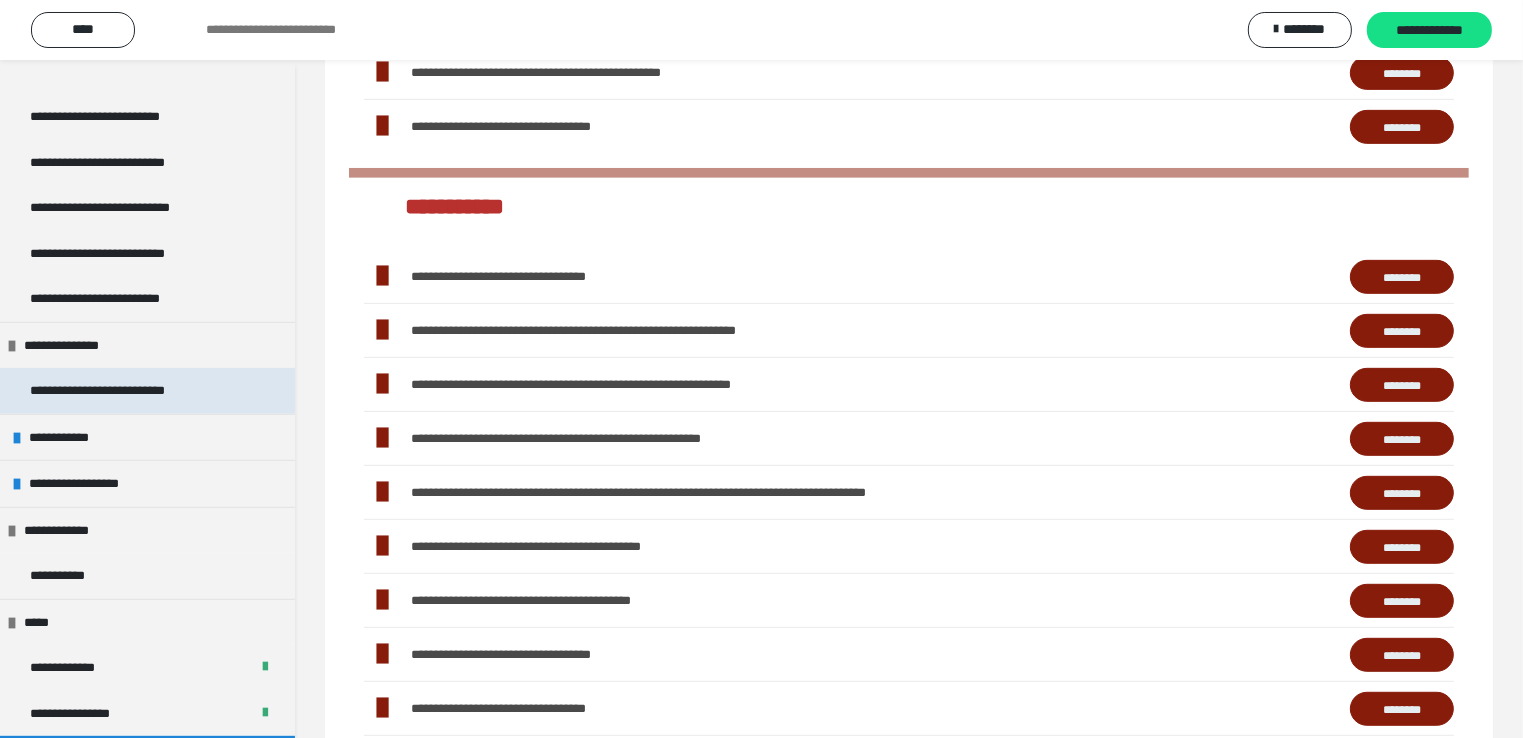 click on "**********" at bounding box center [122, 391] 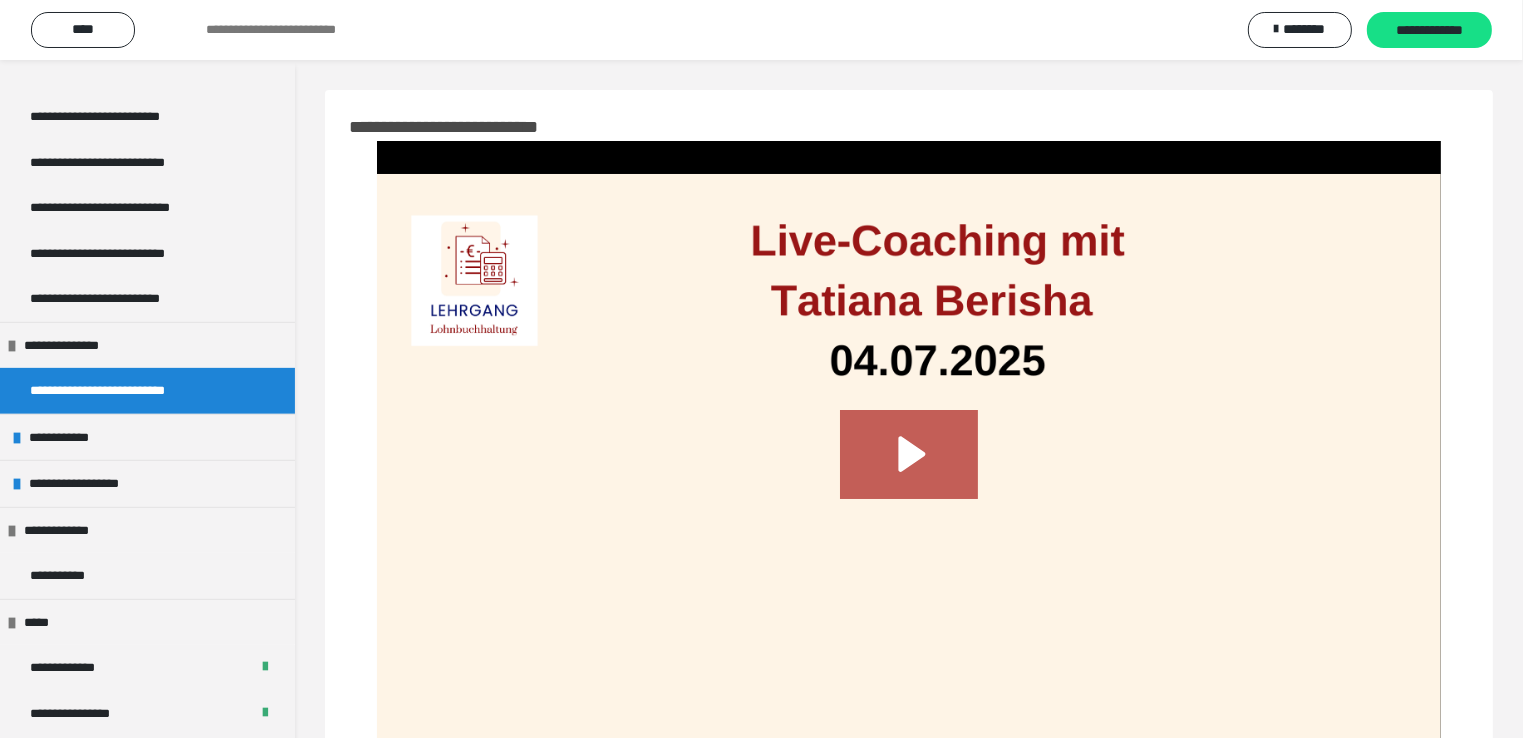 scroll, scrollTop: 121, scrollLeft: 0, axis: vertical 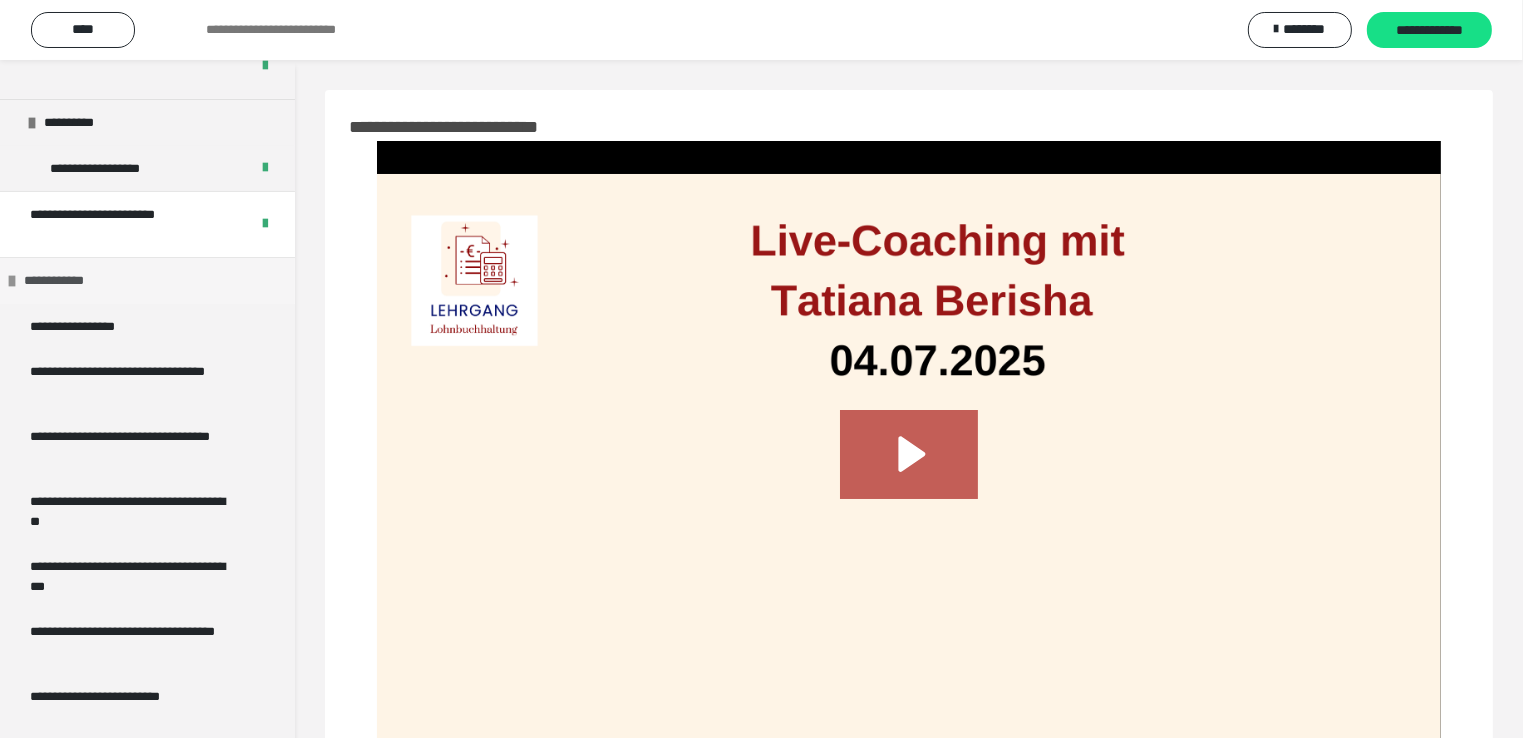 click on "**********" at bounding box center (64, 281) 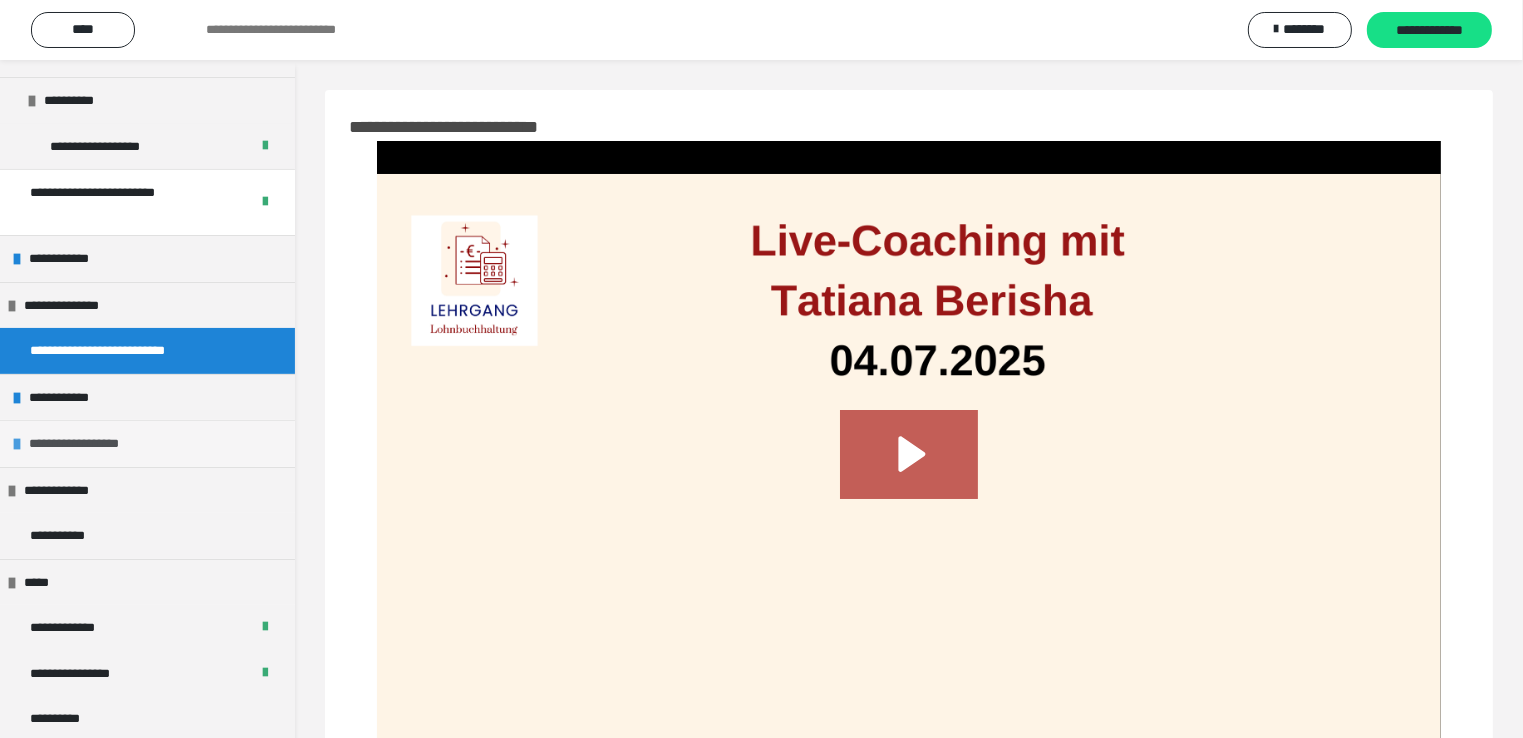 scroll, scrollTop: 328, scrollLeft: 0, axis: vertical 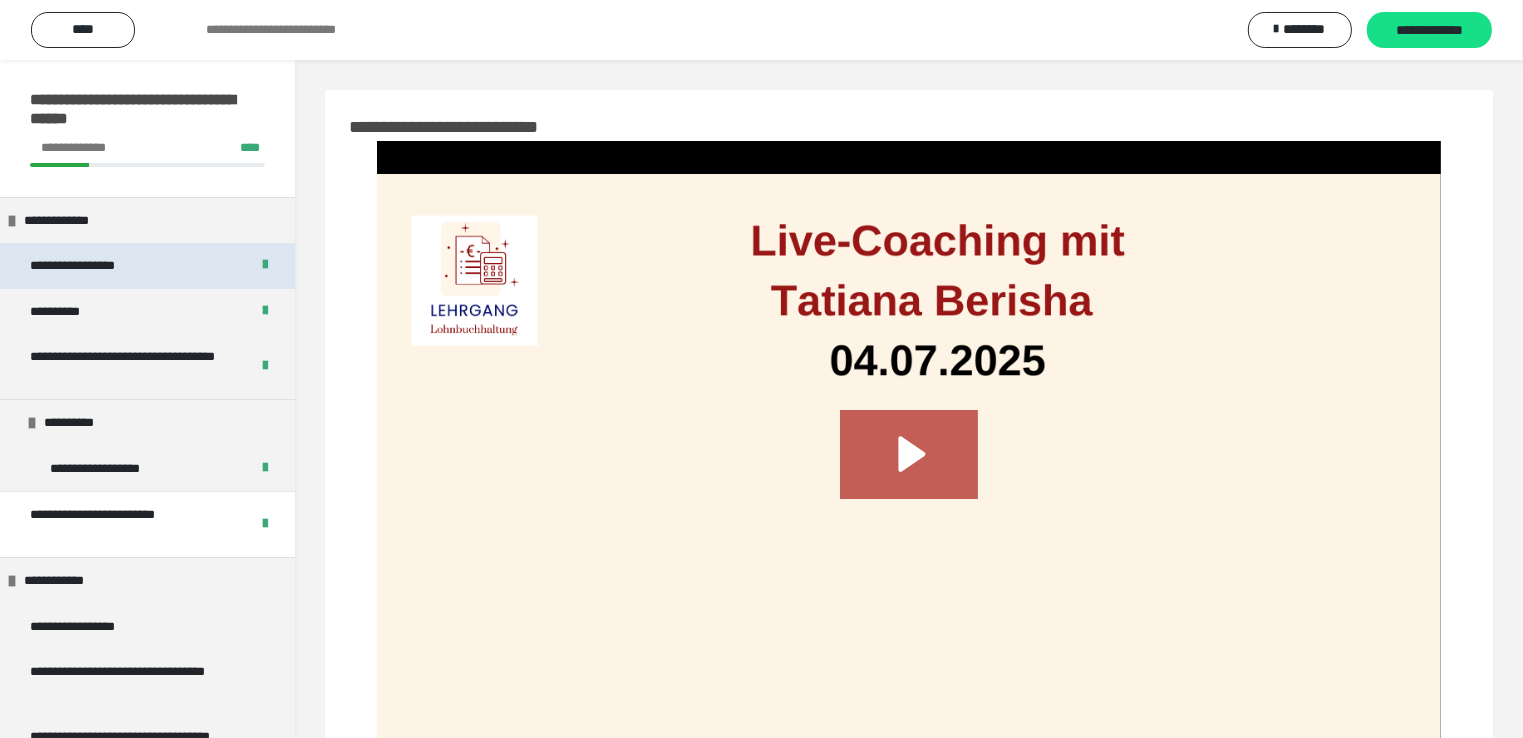 click on "**********" at bounding box center (100, 266) 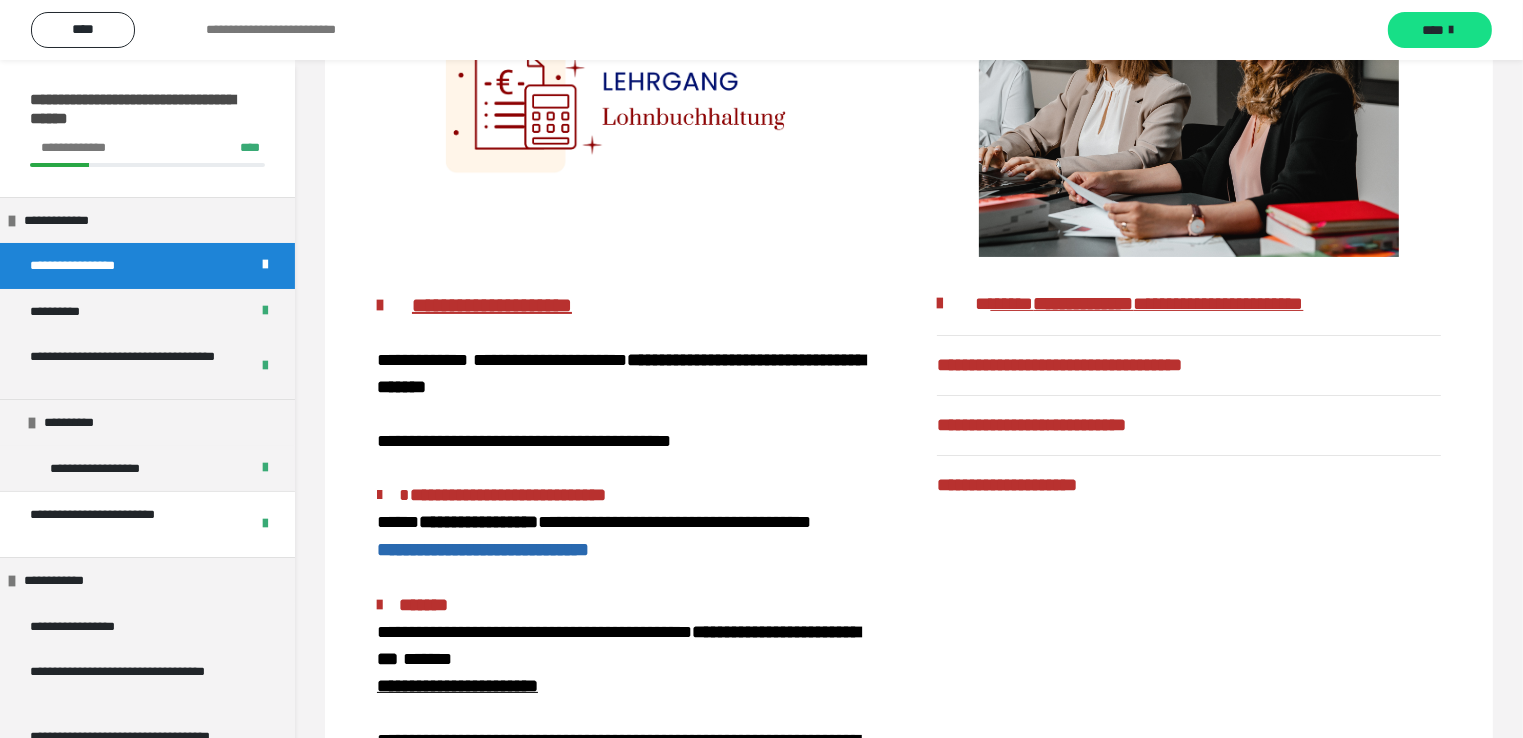 scroll, scrollTop: 200, scrollLeft: 0, axis: vertical 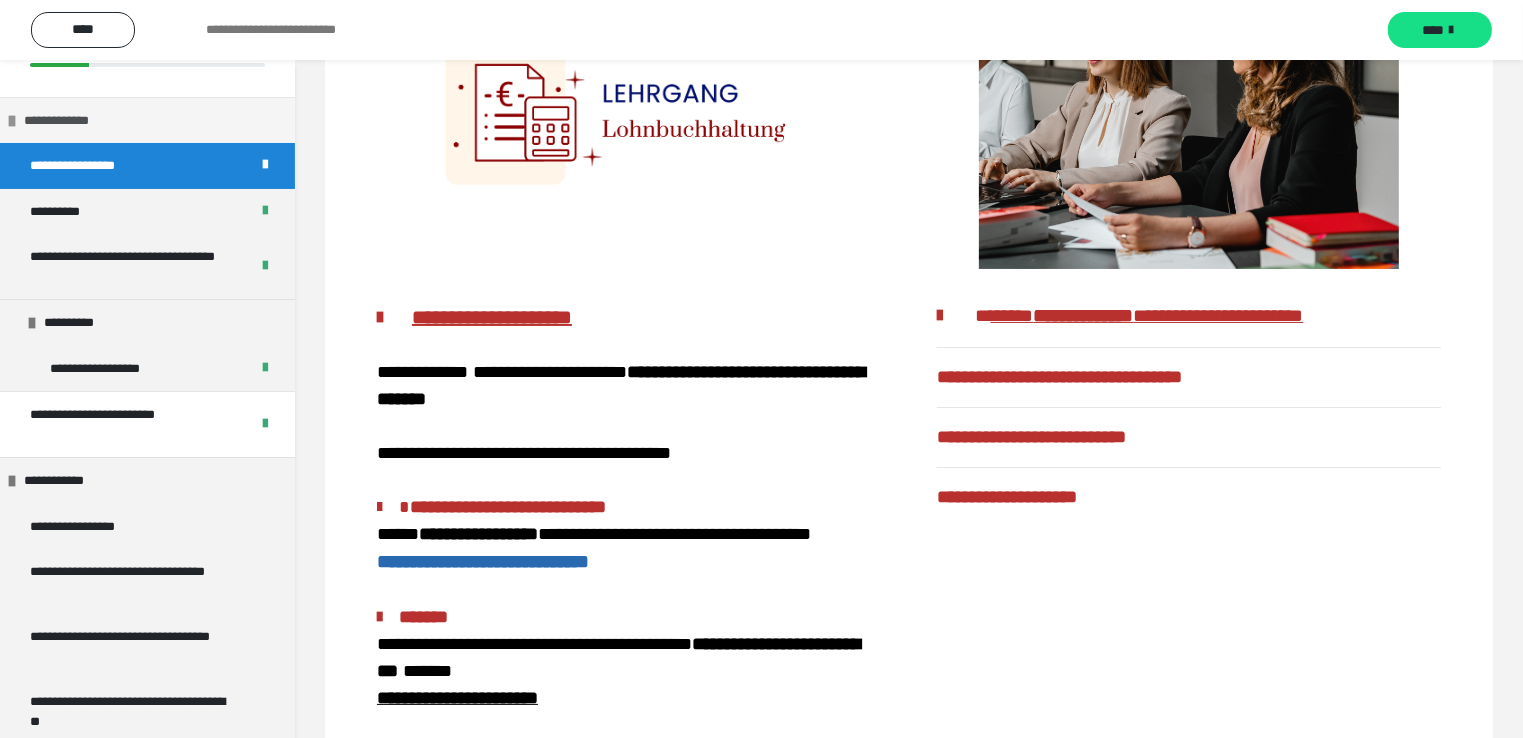 click on "**********" at bounding box center [67, 121] 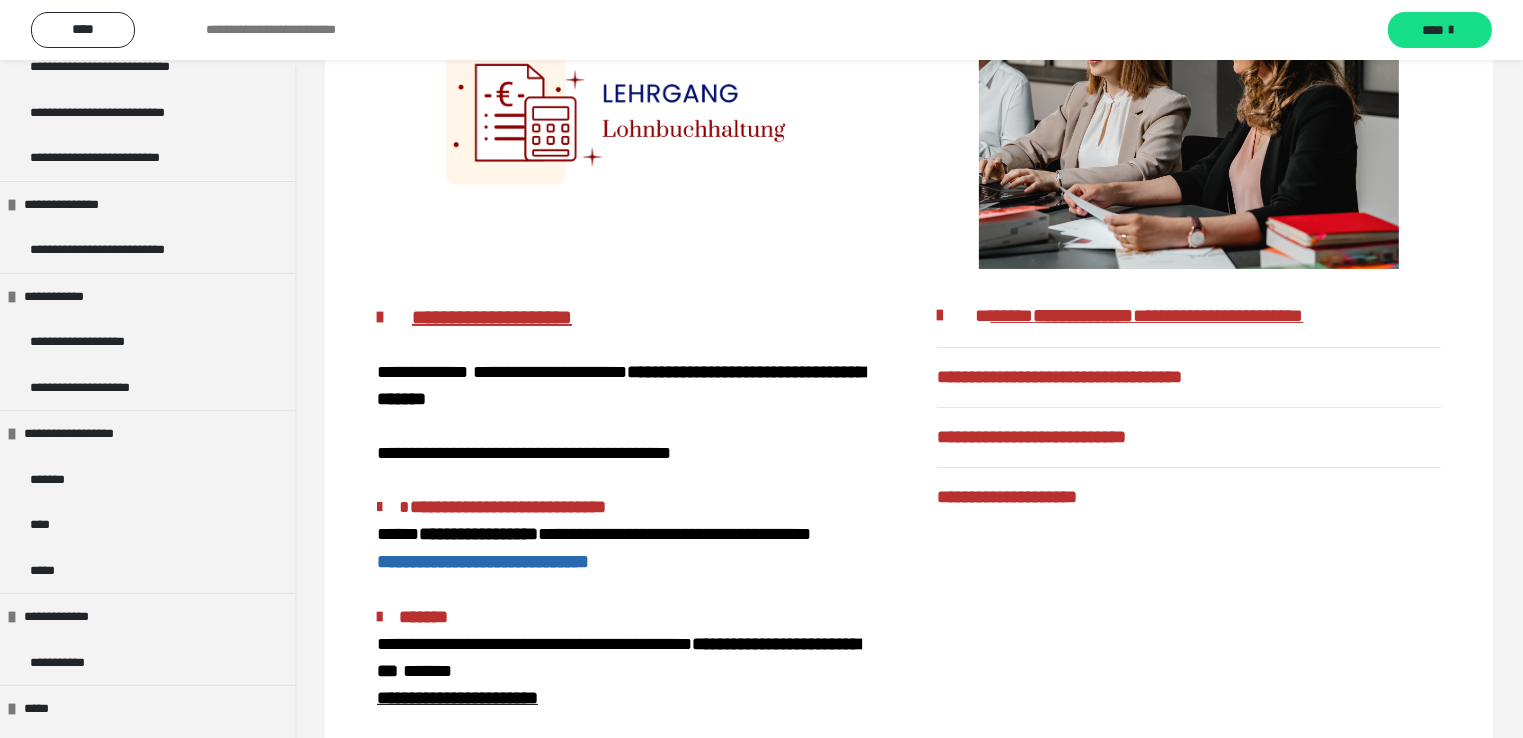scroll, scrollTop: 800, scrollLeft: 0, axis: vertical 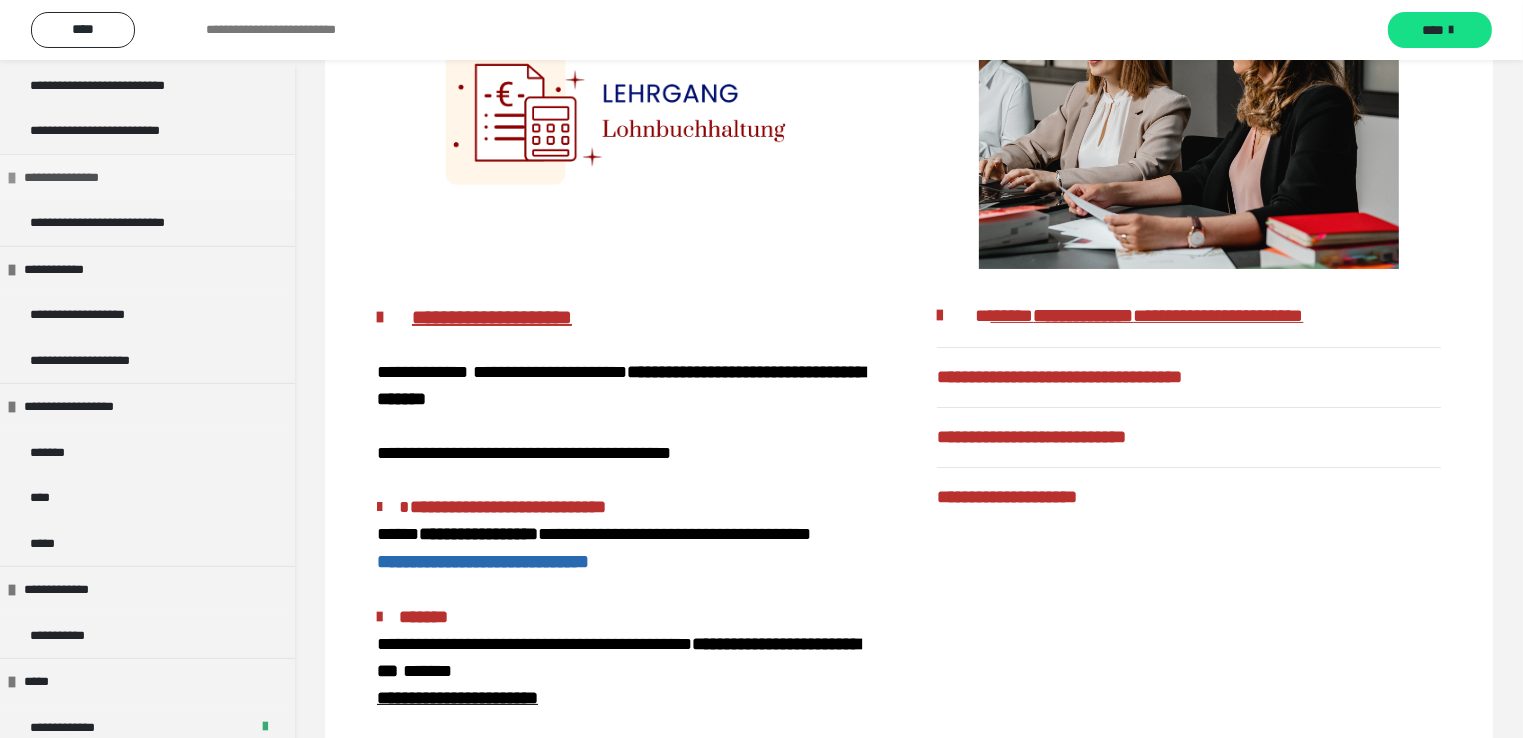 click on "**********" at bounding box center [76, 178] 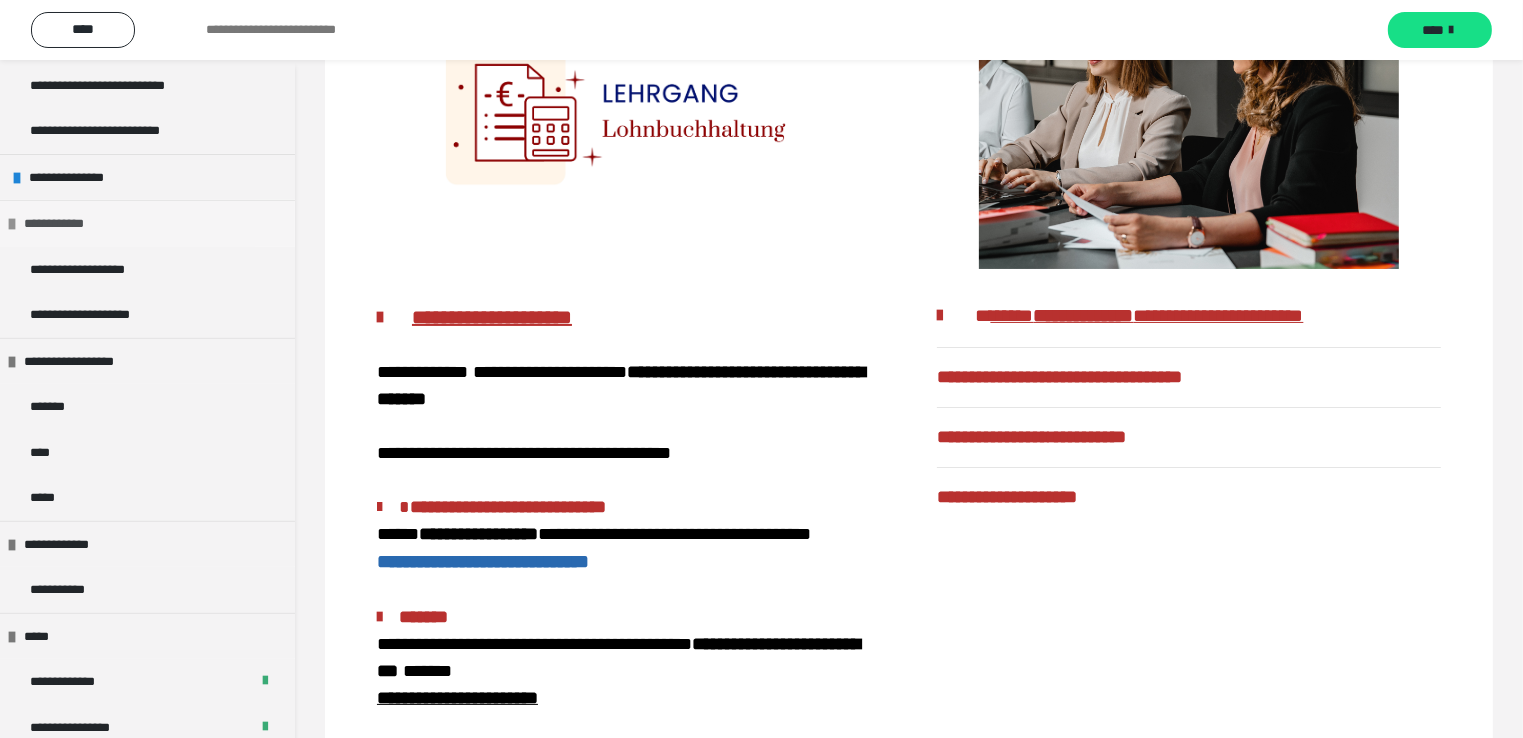 click on "**********" at bounding box center [66, 224] 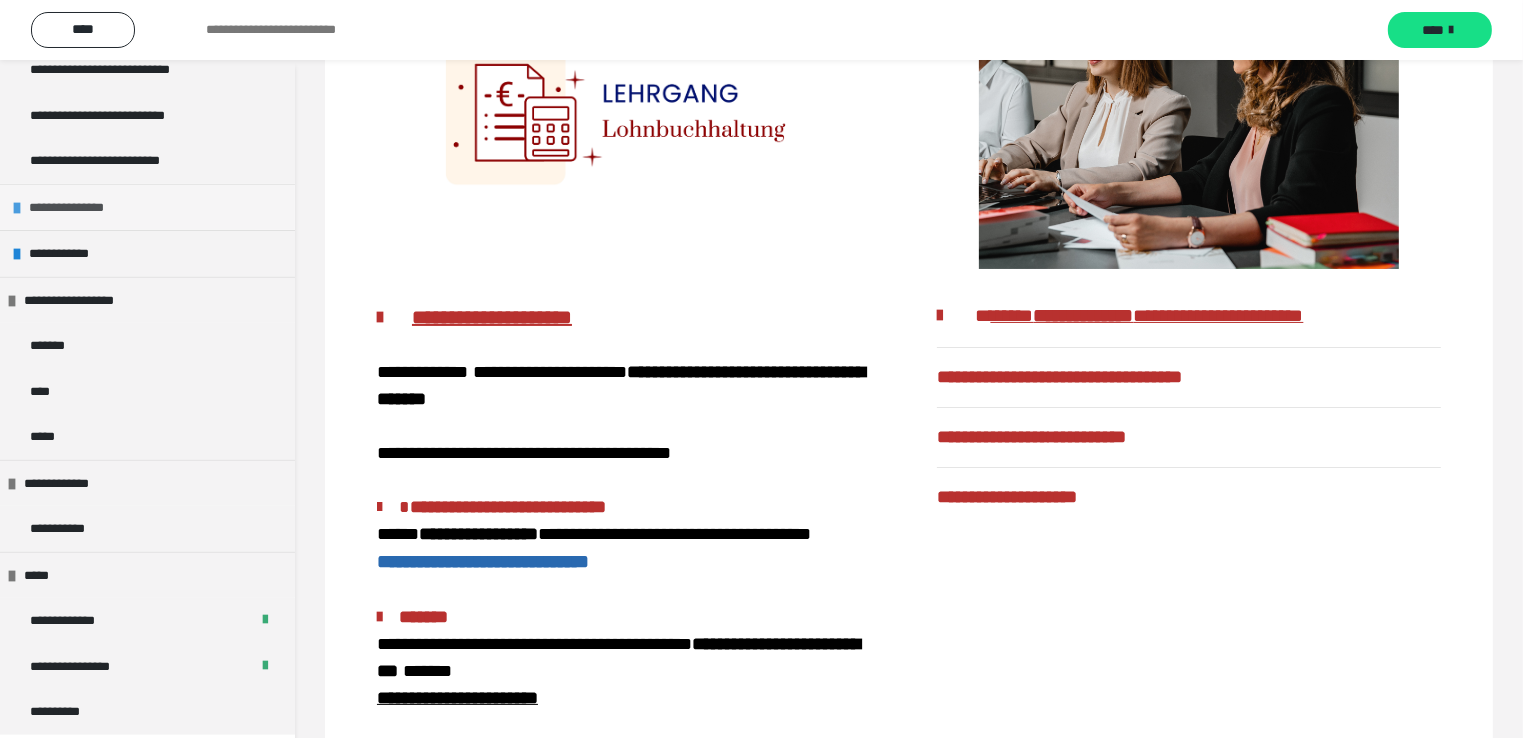 click on "**********" at bounding box center [81, 208] 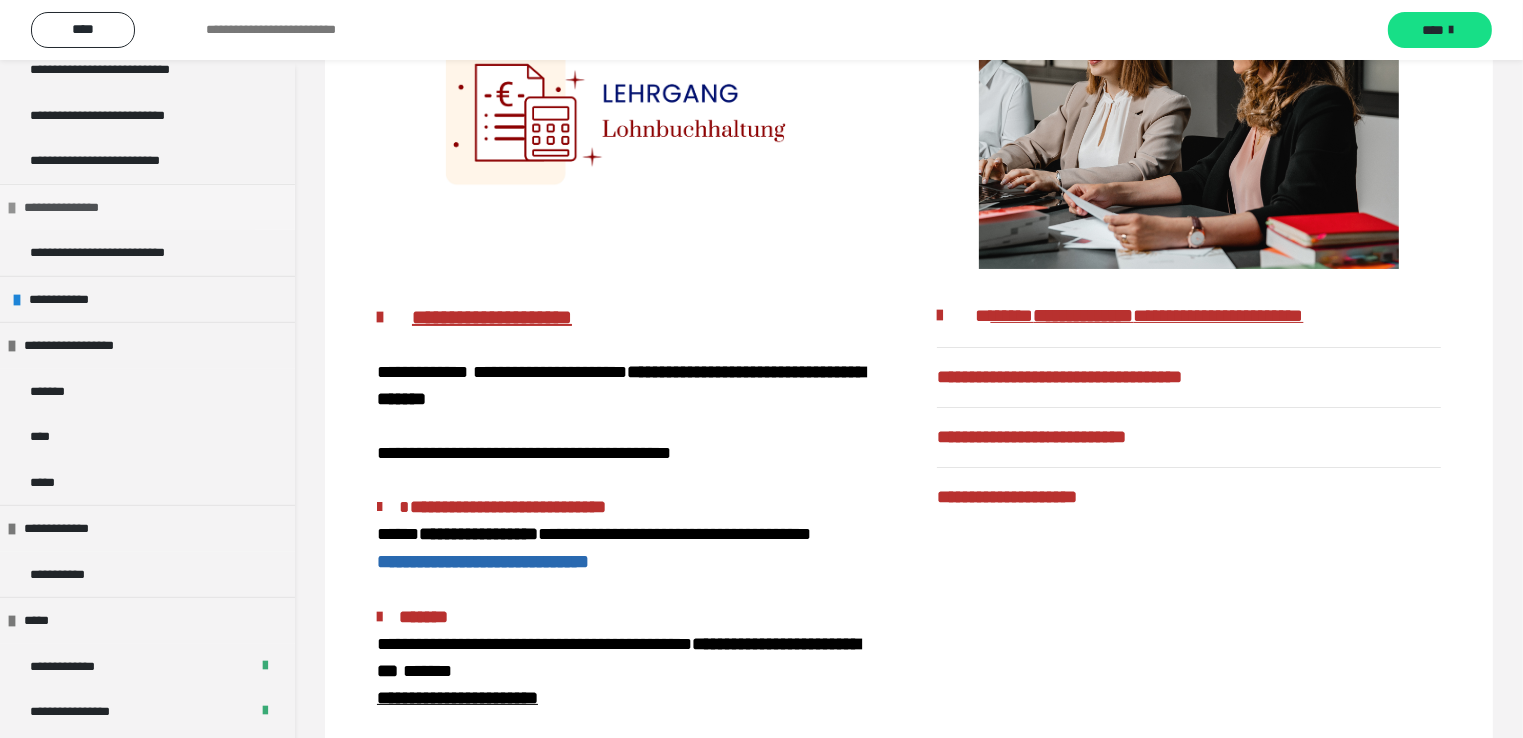 scroll, scrollTop: 800, scrollLeft: 0, axis: vertical 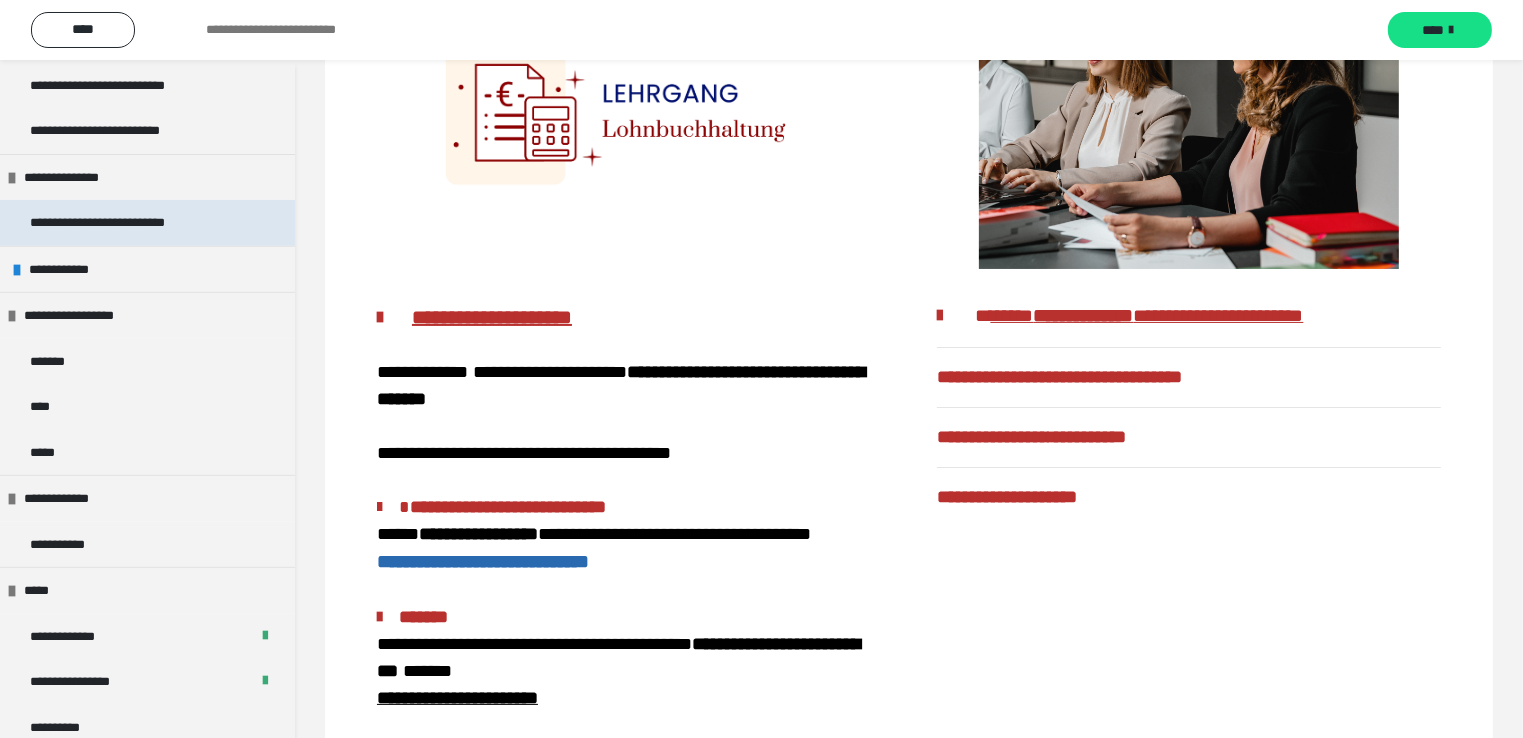 click on "**********" at bounding box center [122, 223] 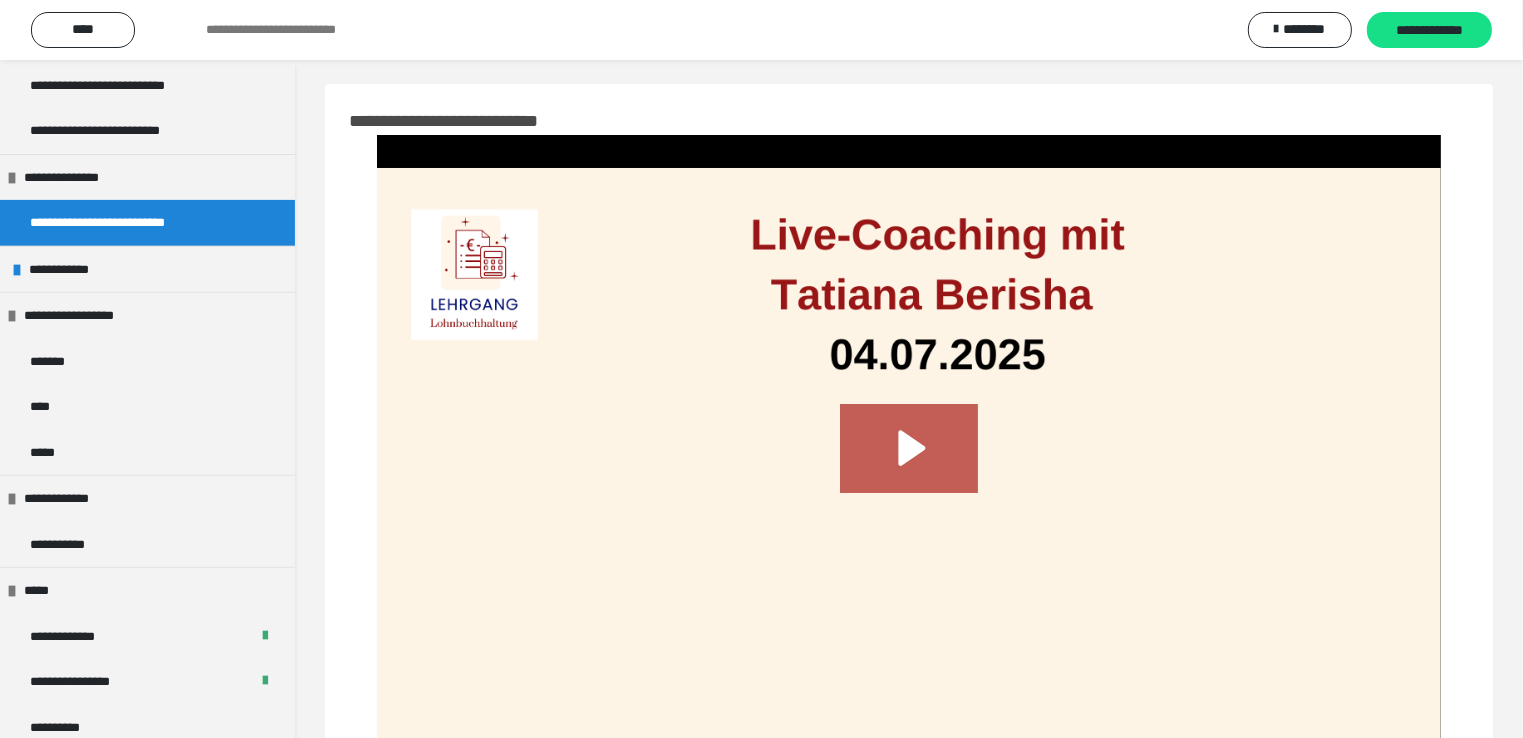 scroll, scrollTop: 0, scrollLeft: 0, axis: both 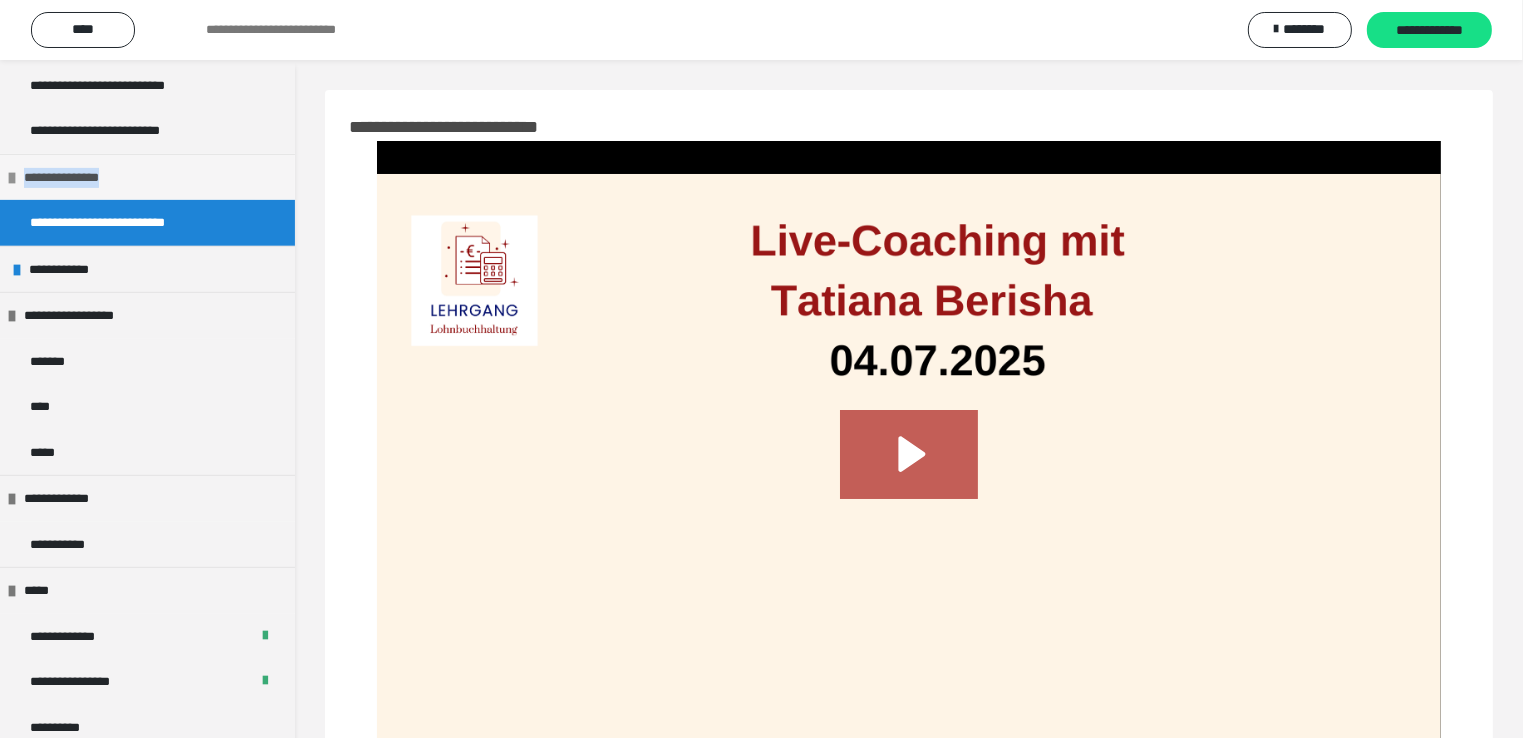drag, startPoint x: 29, startPoint y: 180, endPoint x: 138, endPoint y: 183, distance: 109.041275 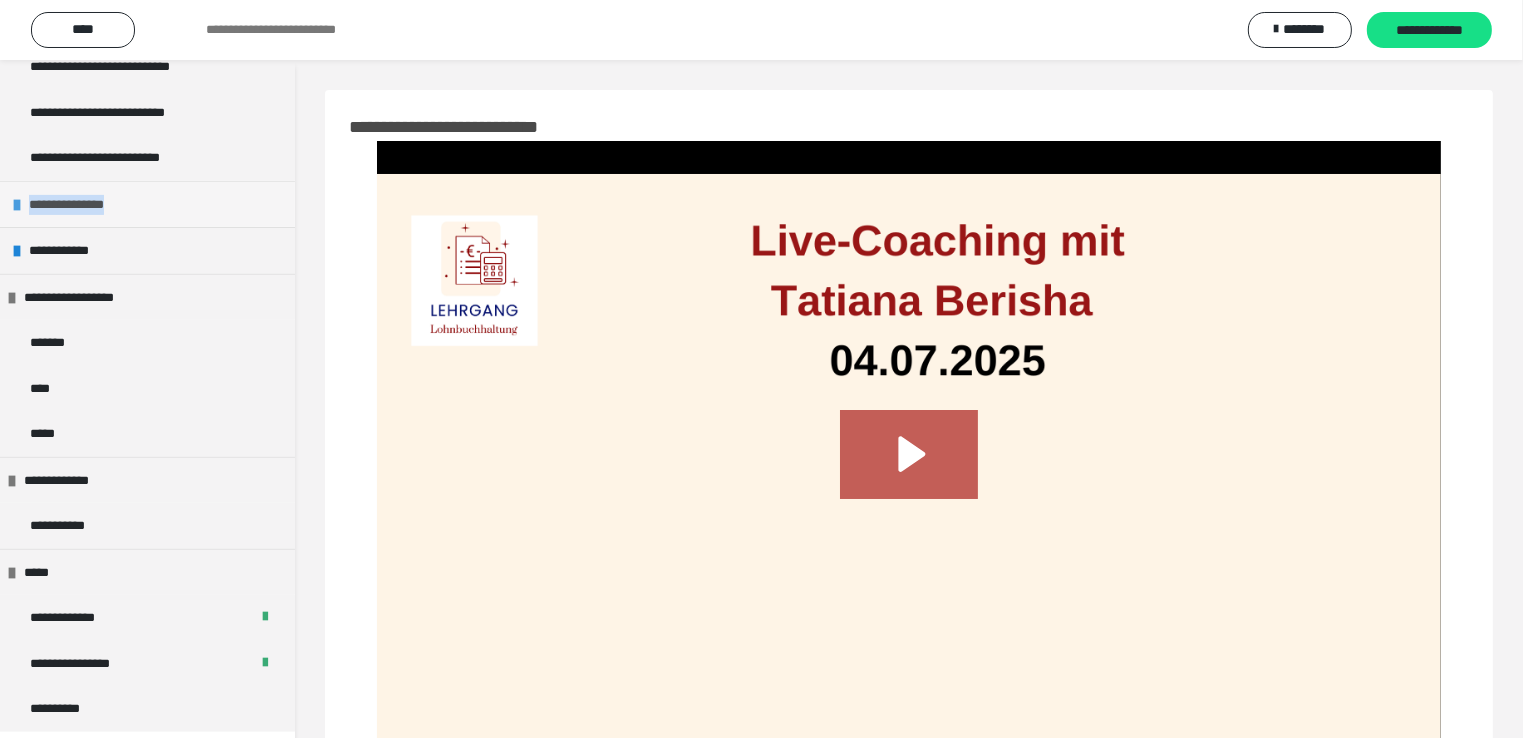 scroll, scrollTop: 770, scrollLeft: 0, axis: vertical 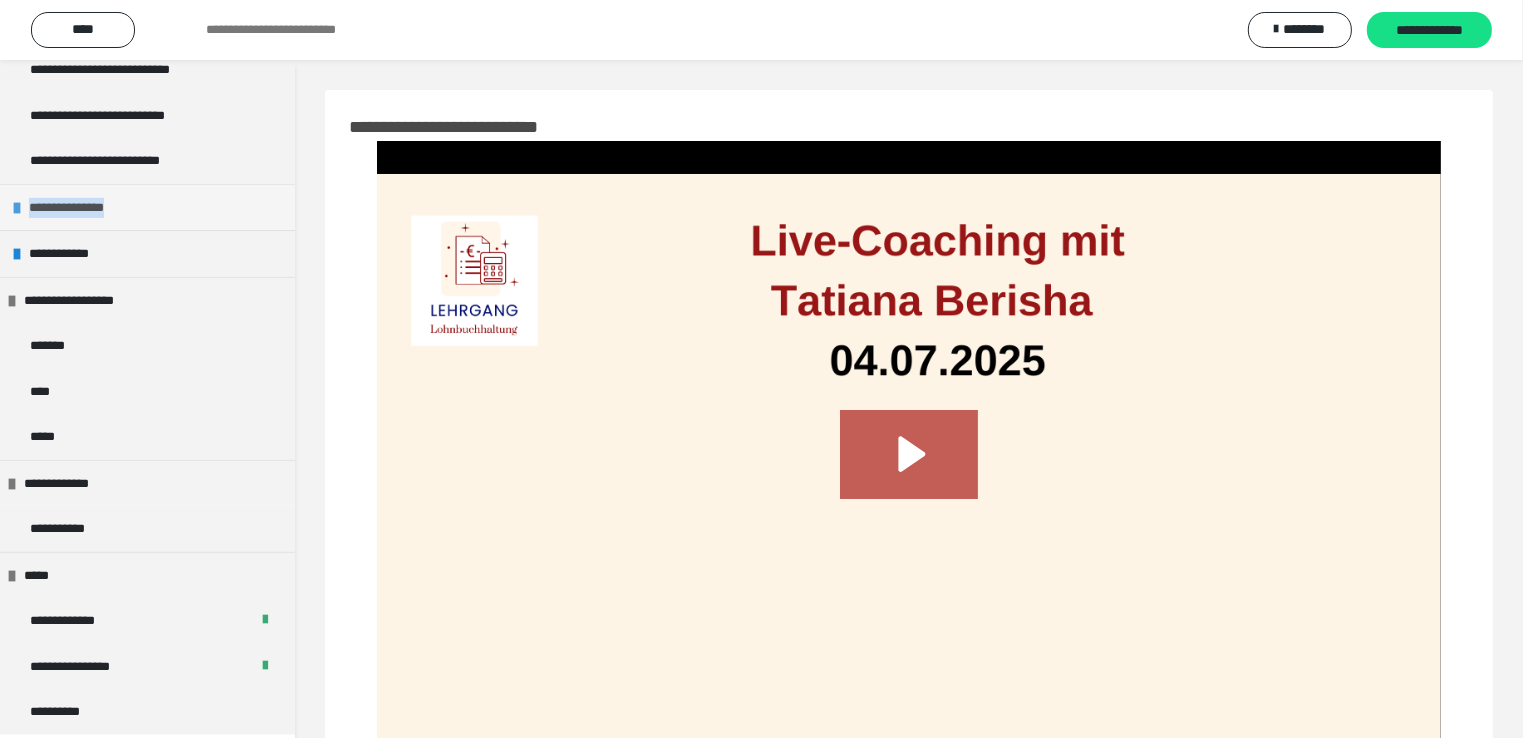 copy on "**********" 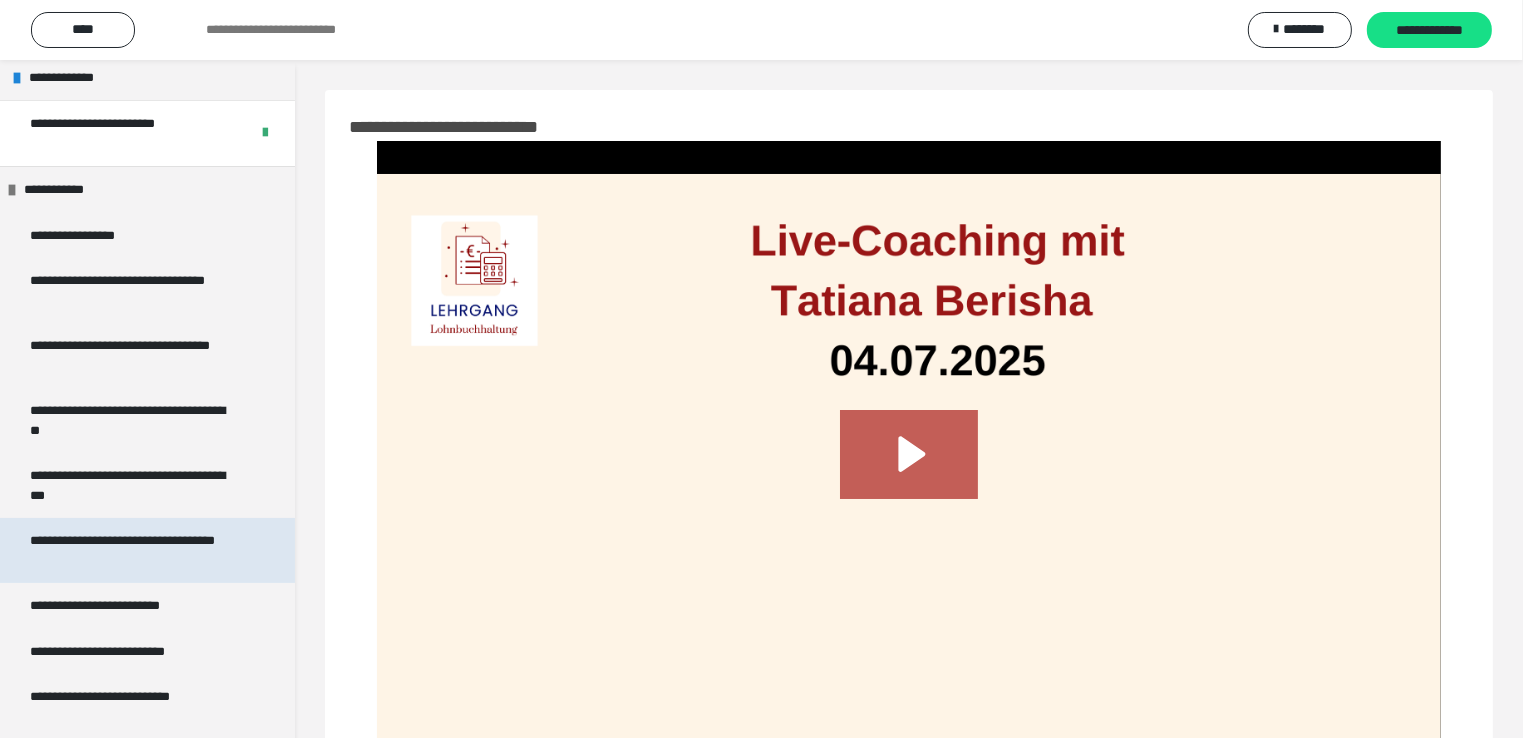 scroll, scrollTop: 0, scrollLeft: 0, axis: both 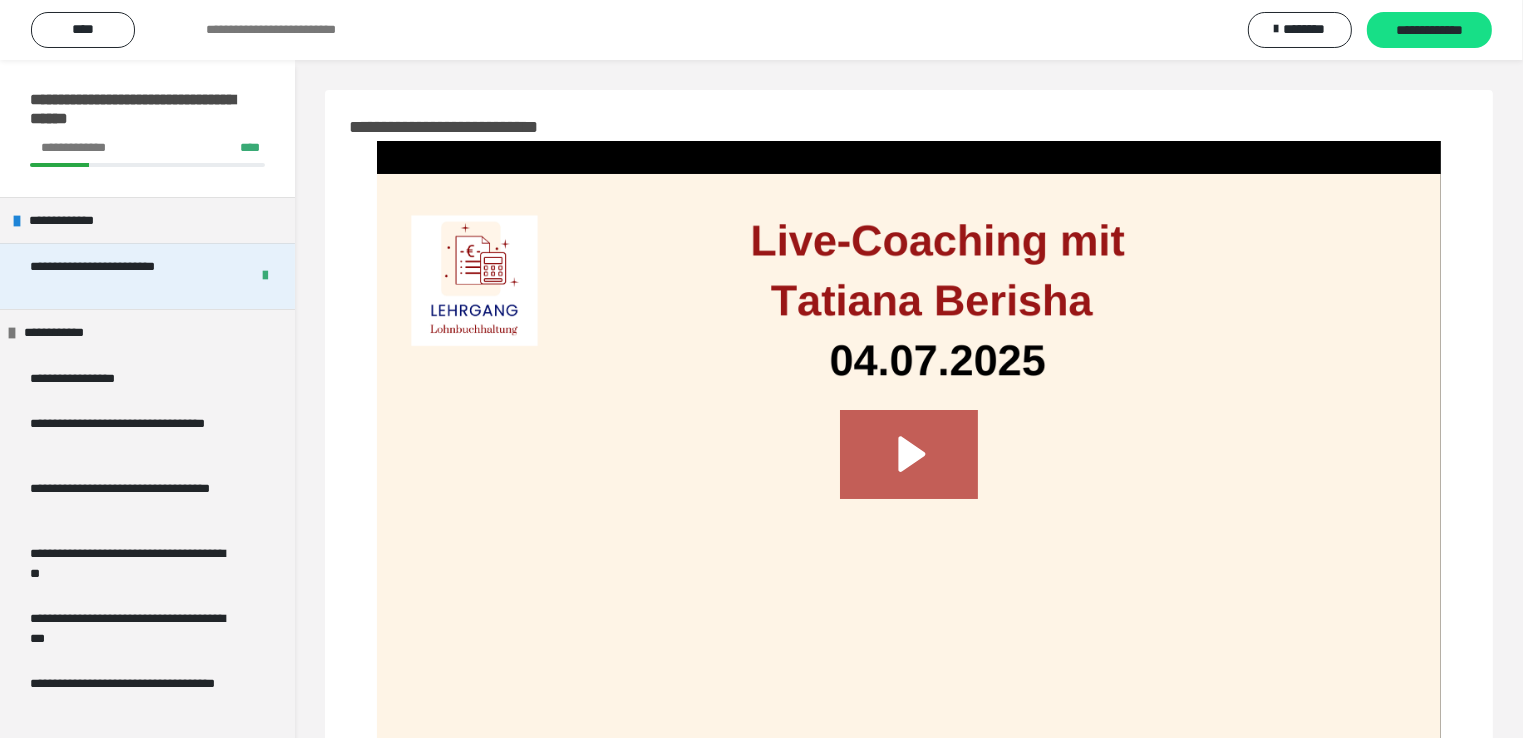 click on "**********" at bounding box center [124, 276] 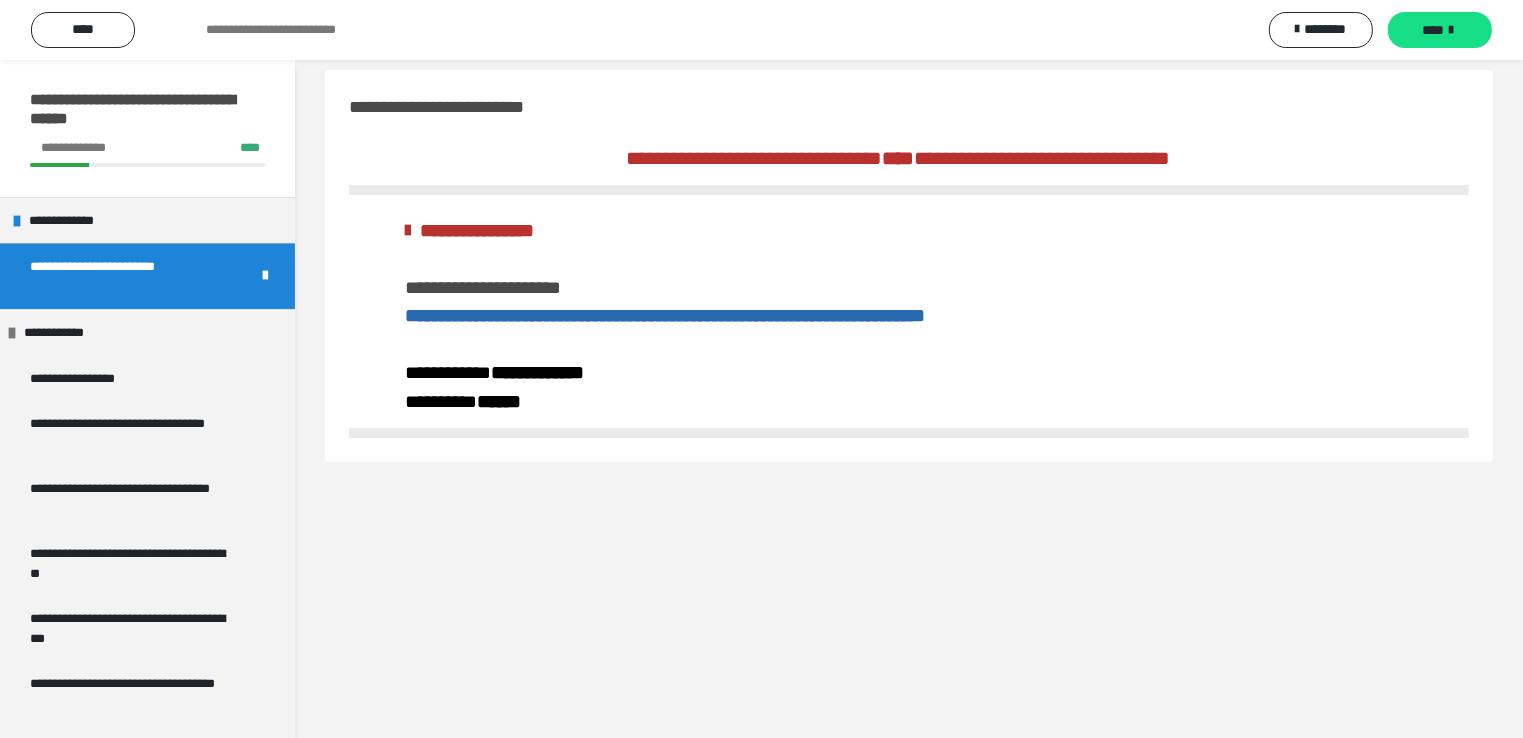 scroll, scrollTop: 0, scrollLeft: 0, axis: both 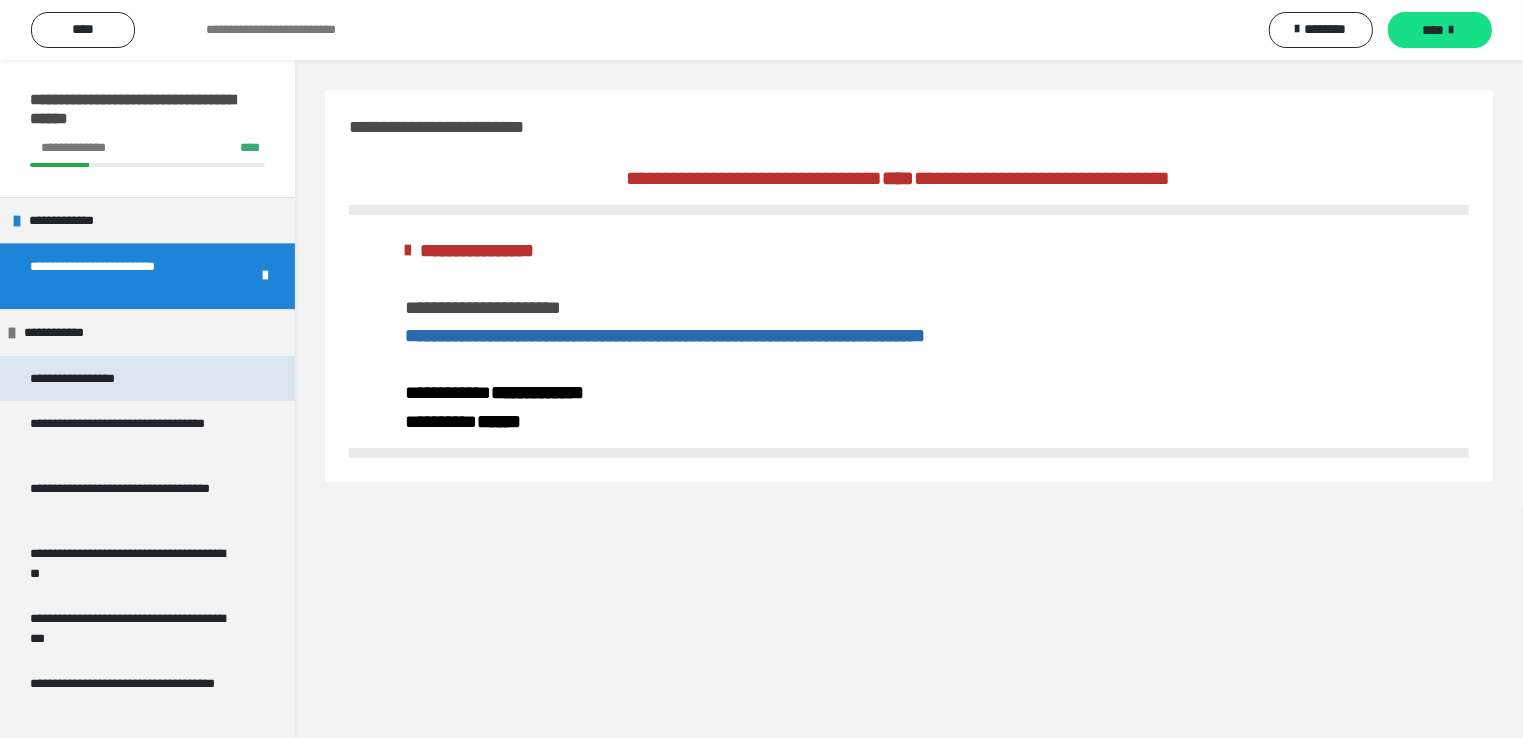 click on "**********" at bounding box center [93, 379] 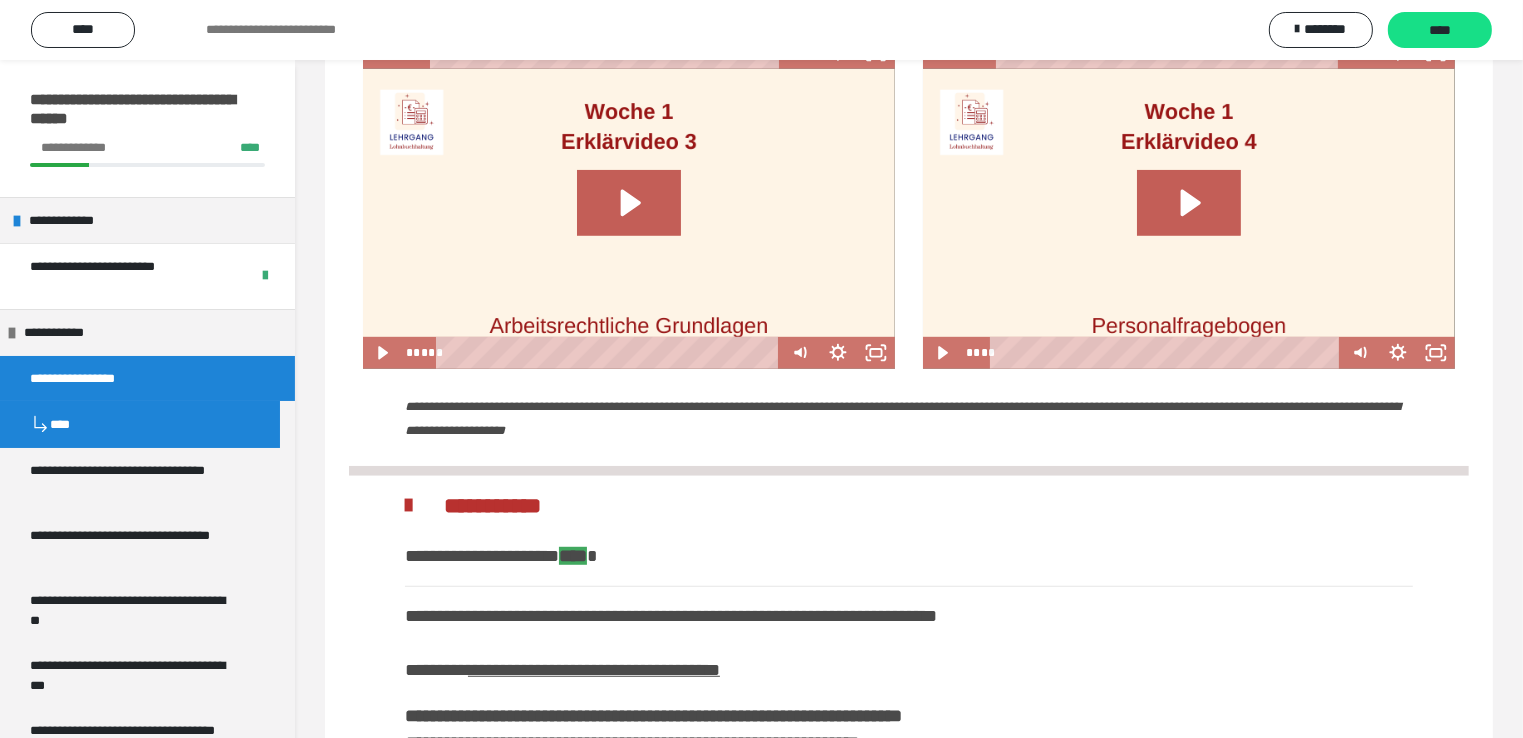 scroll, scrollTop: 871, scrollLeft: 0, axis: vertical 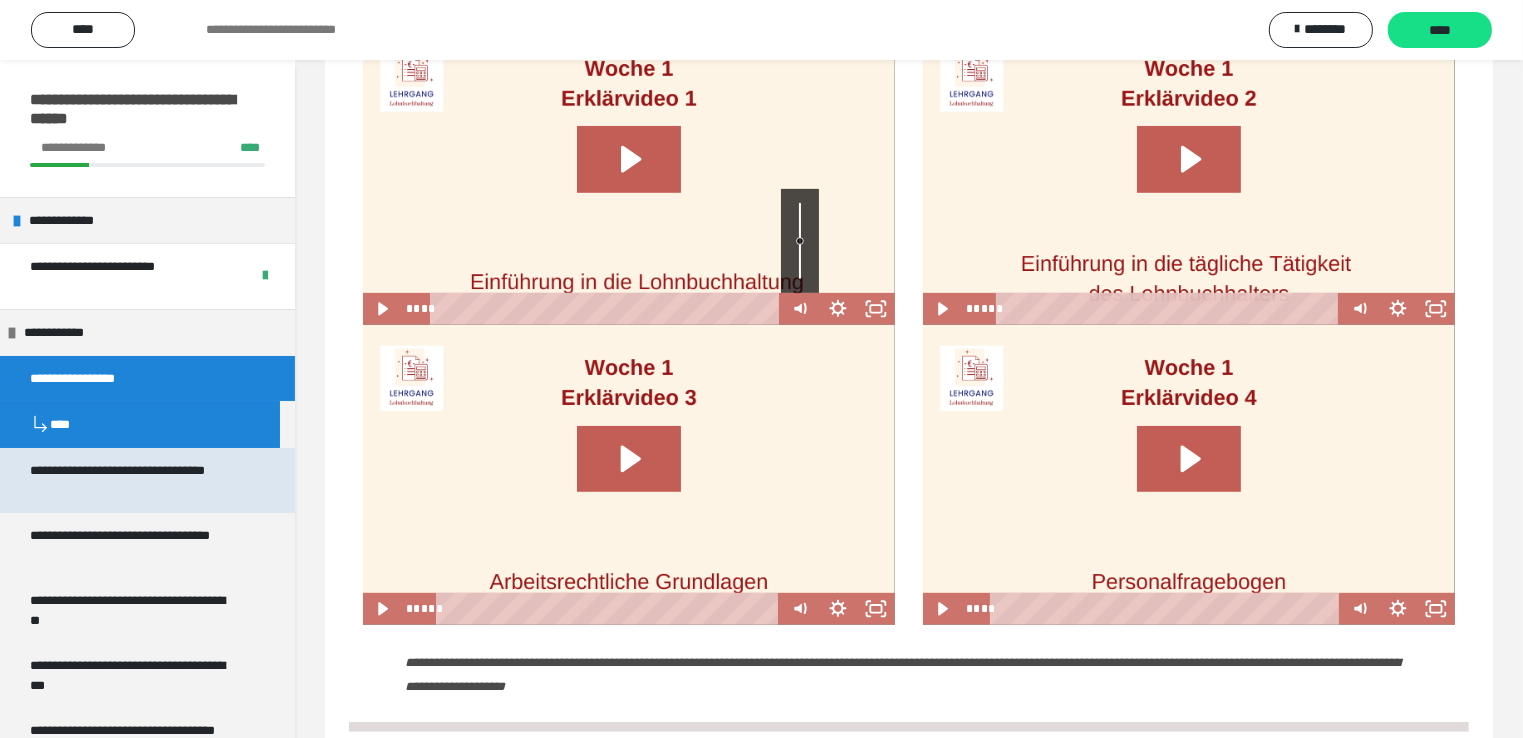 click on "**********" at bounding box center (132, 480) 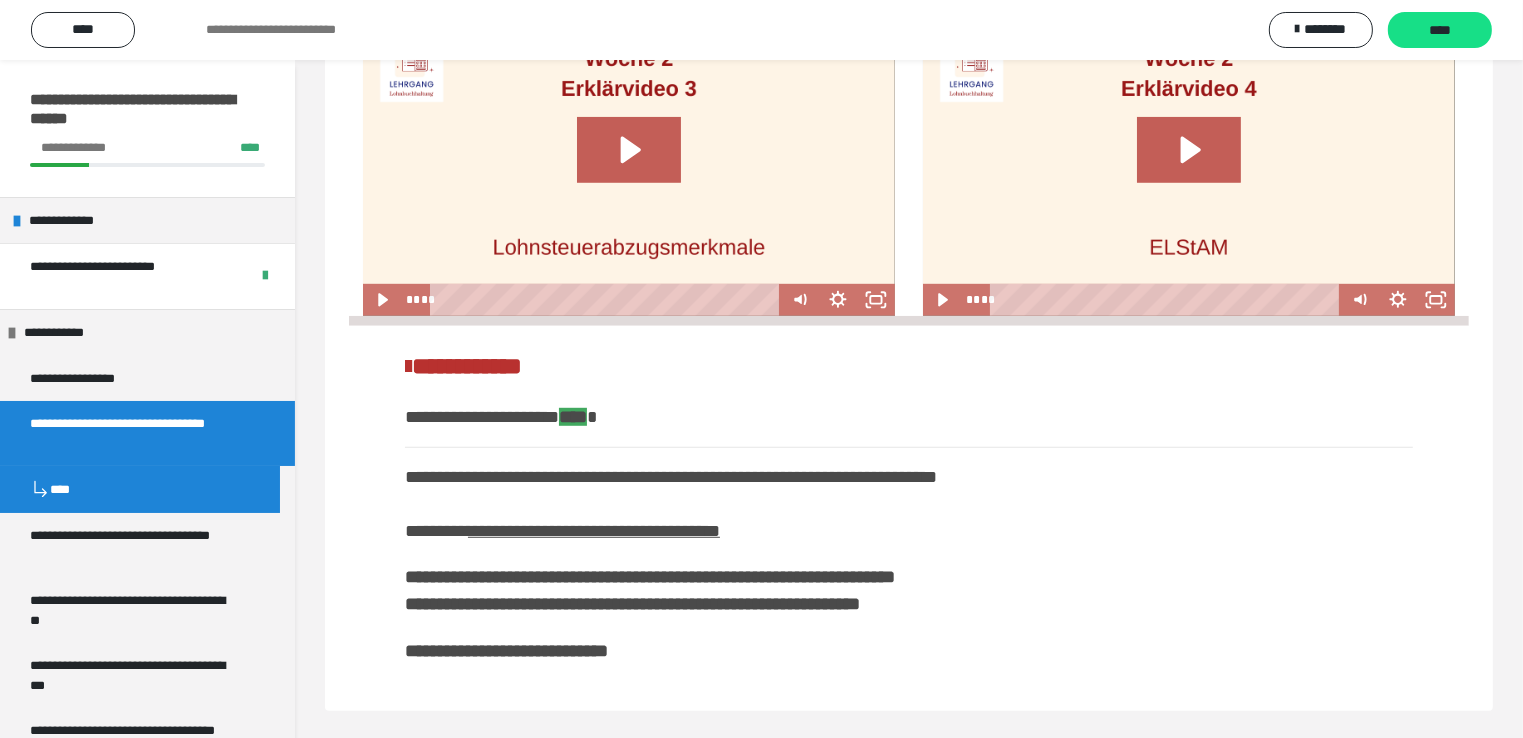 scroll, scrollTop: 1176, scrollLeft: 0, axis: vertical 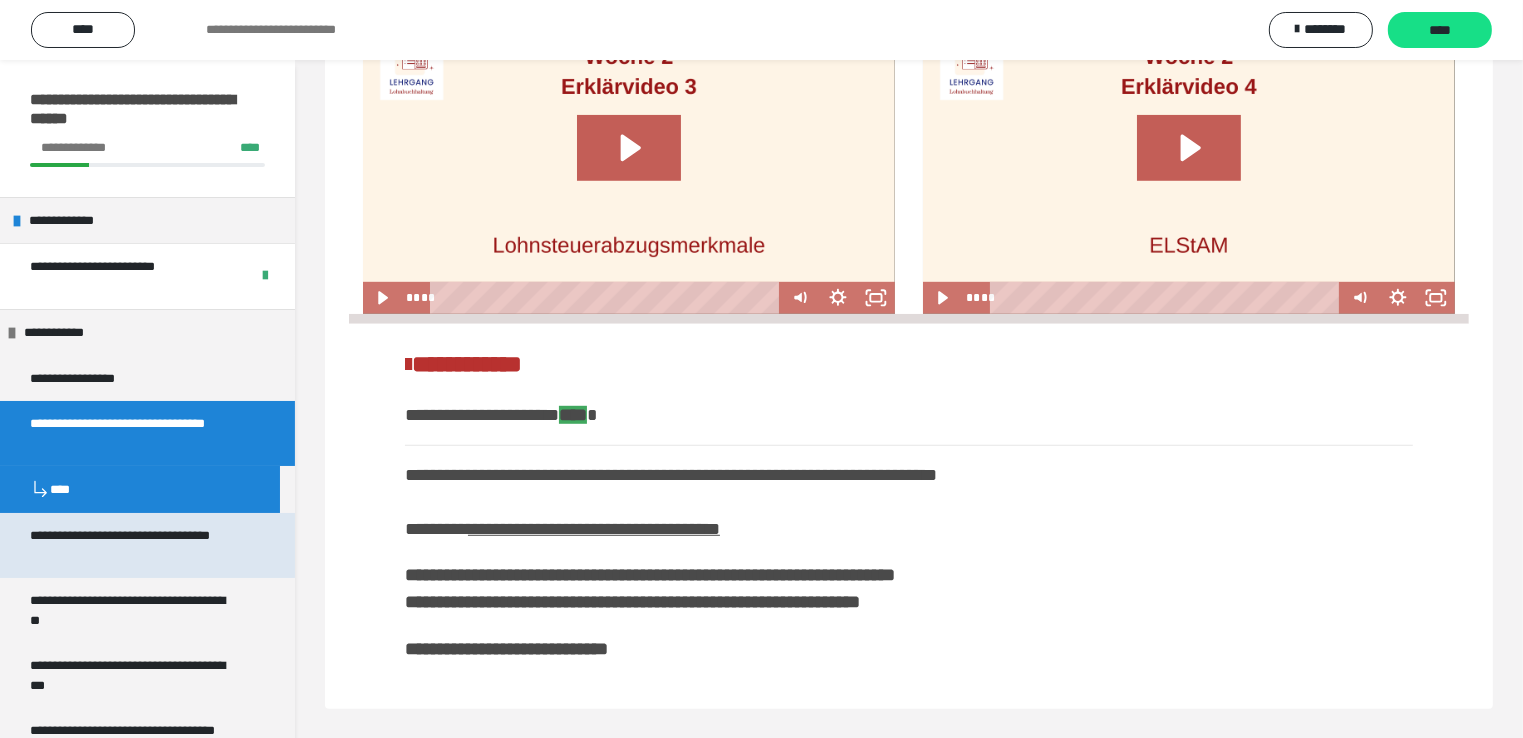 click on "**********" at bounding box center (132, 545) 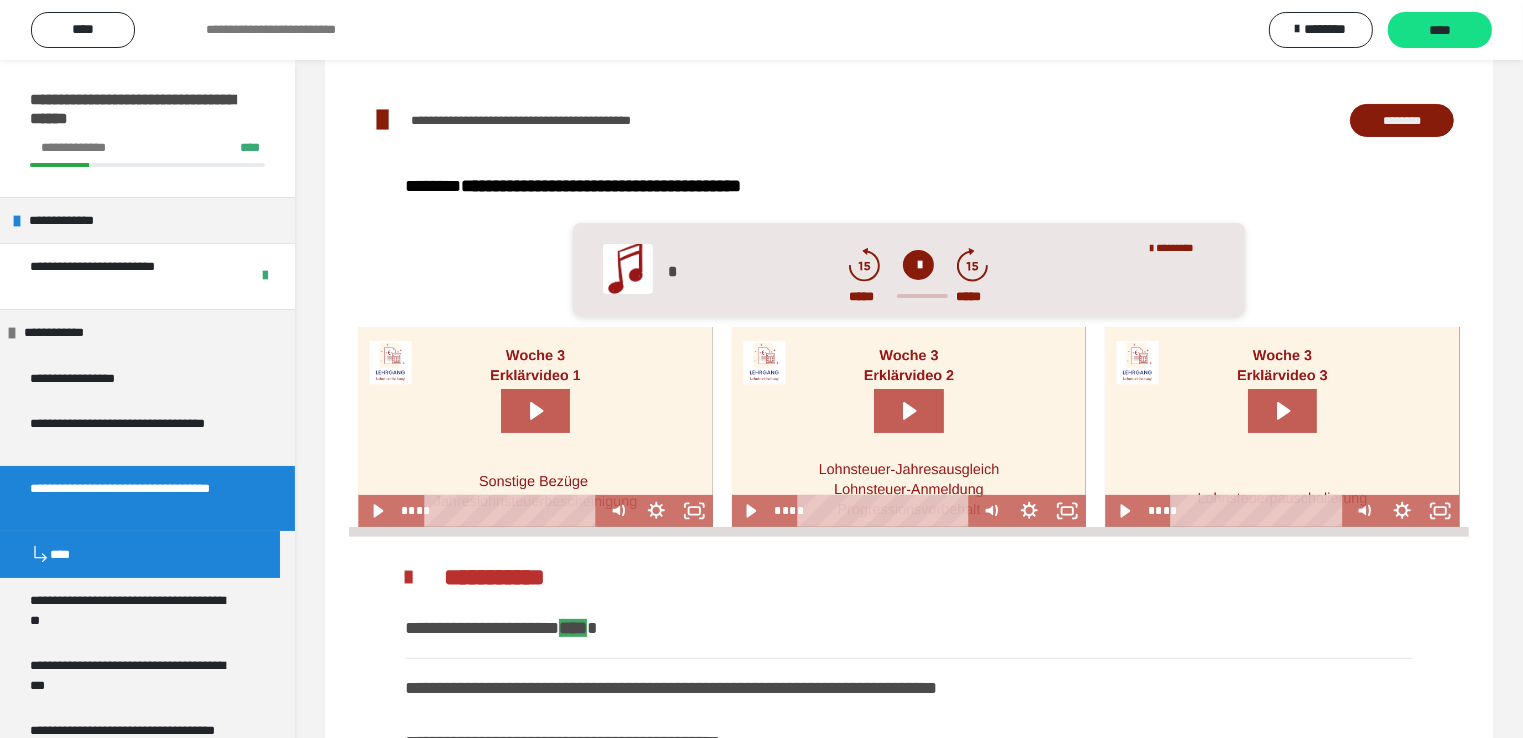 scroll, scrollTop: 650, scrollLeft: 0, axis: vertical 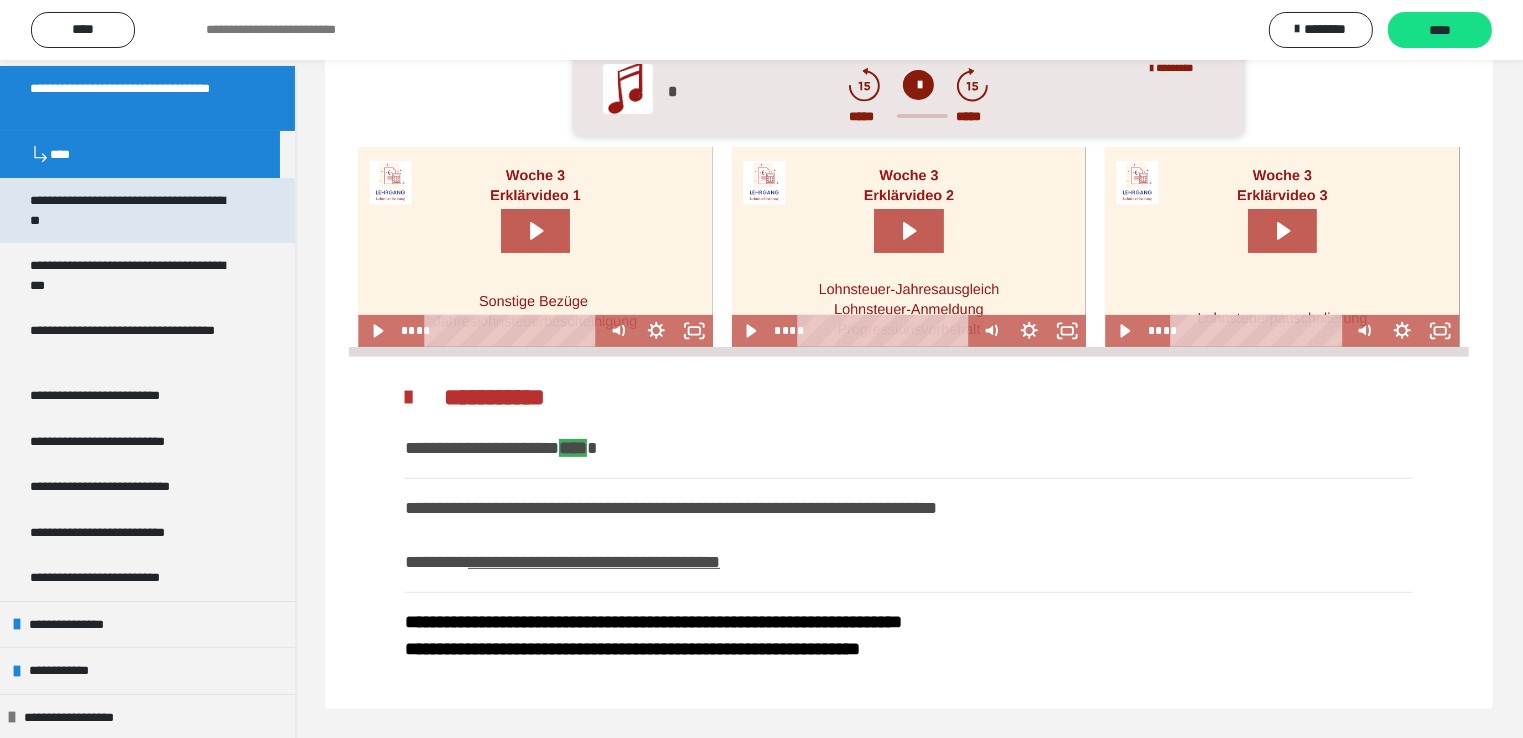 click on "**********" at bounding box center (132, 210) 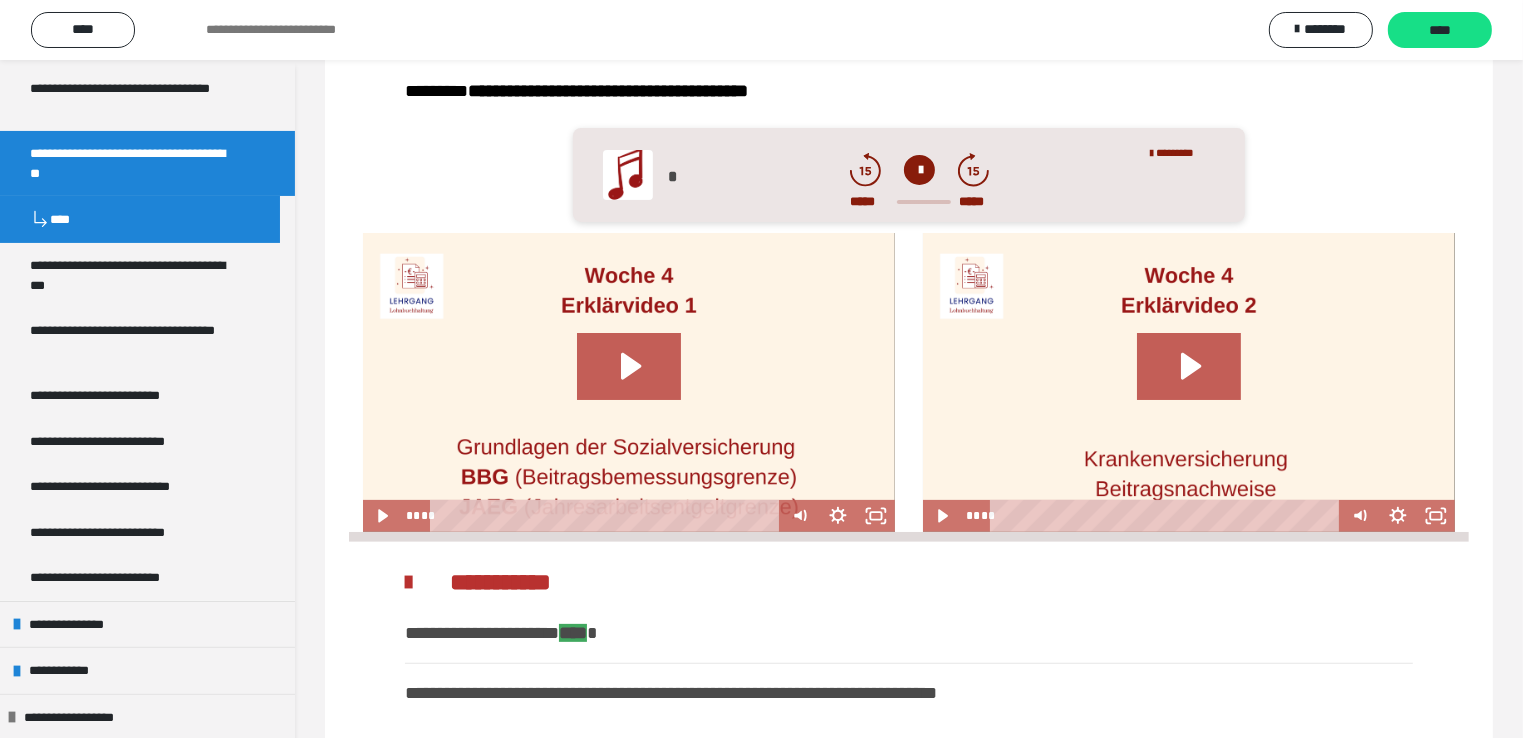 scroll, scrollTop: 581, scrollLeft: 0, axis: vertical 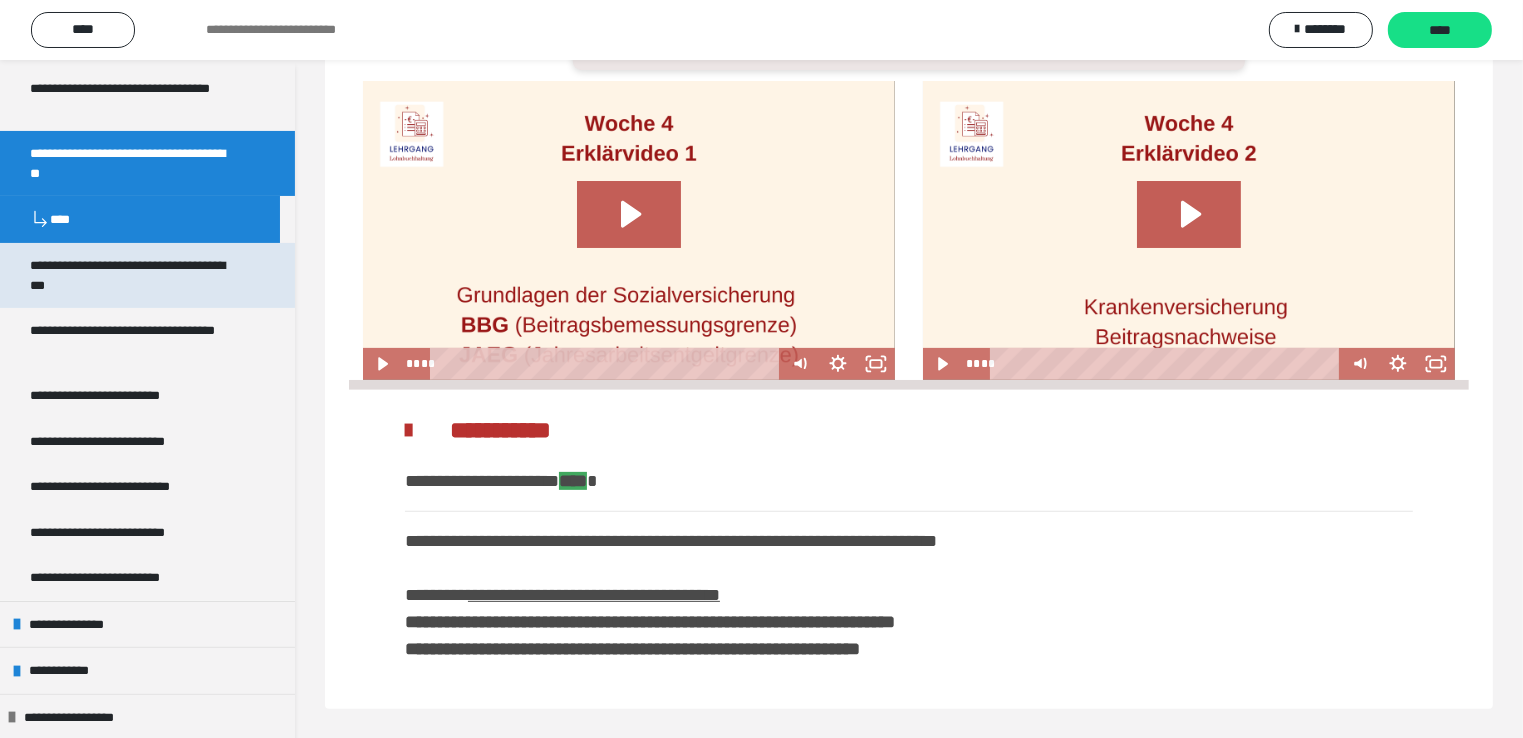 click on "**********" at bounding box center (132, 275) 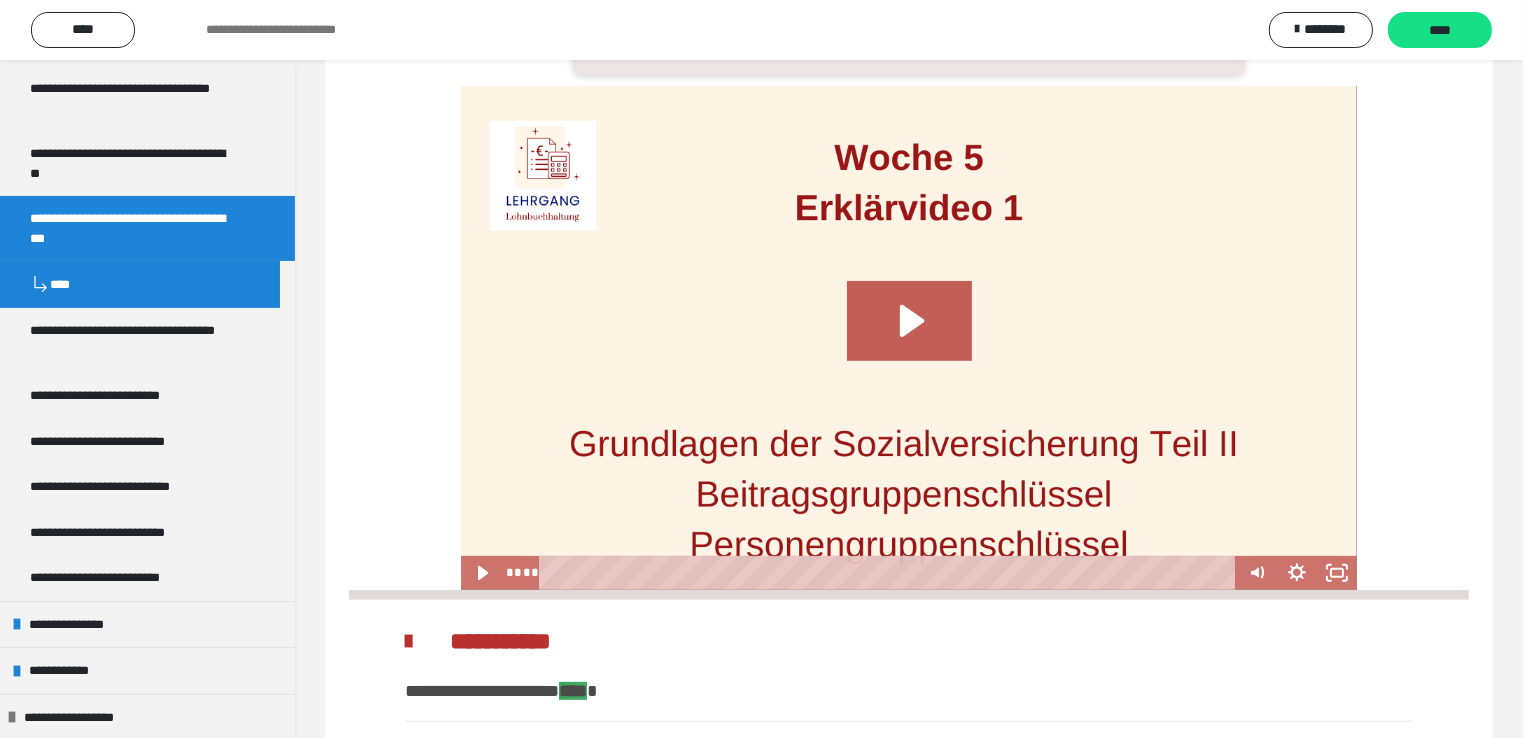 scroll, scrollTop: 934, scrollLeft: 0, axis: vertical 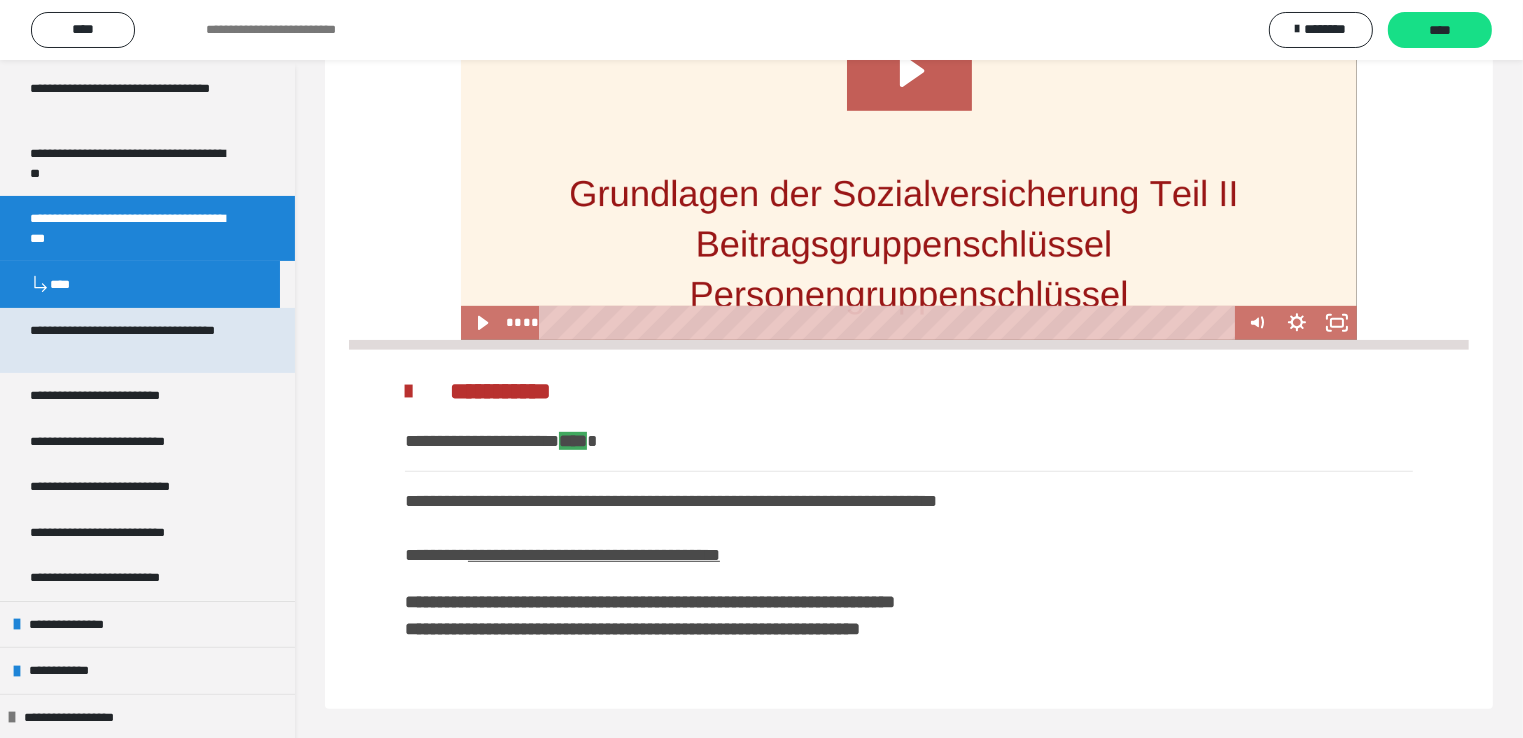 click on "**********" at bounding box center [132, 340] 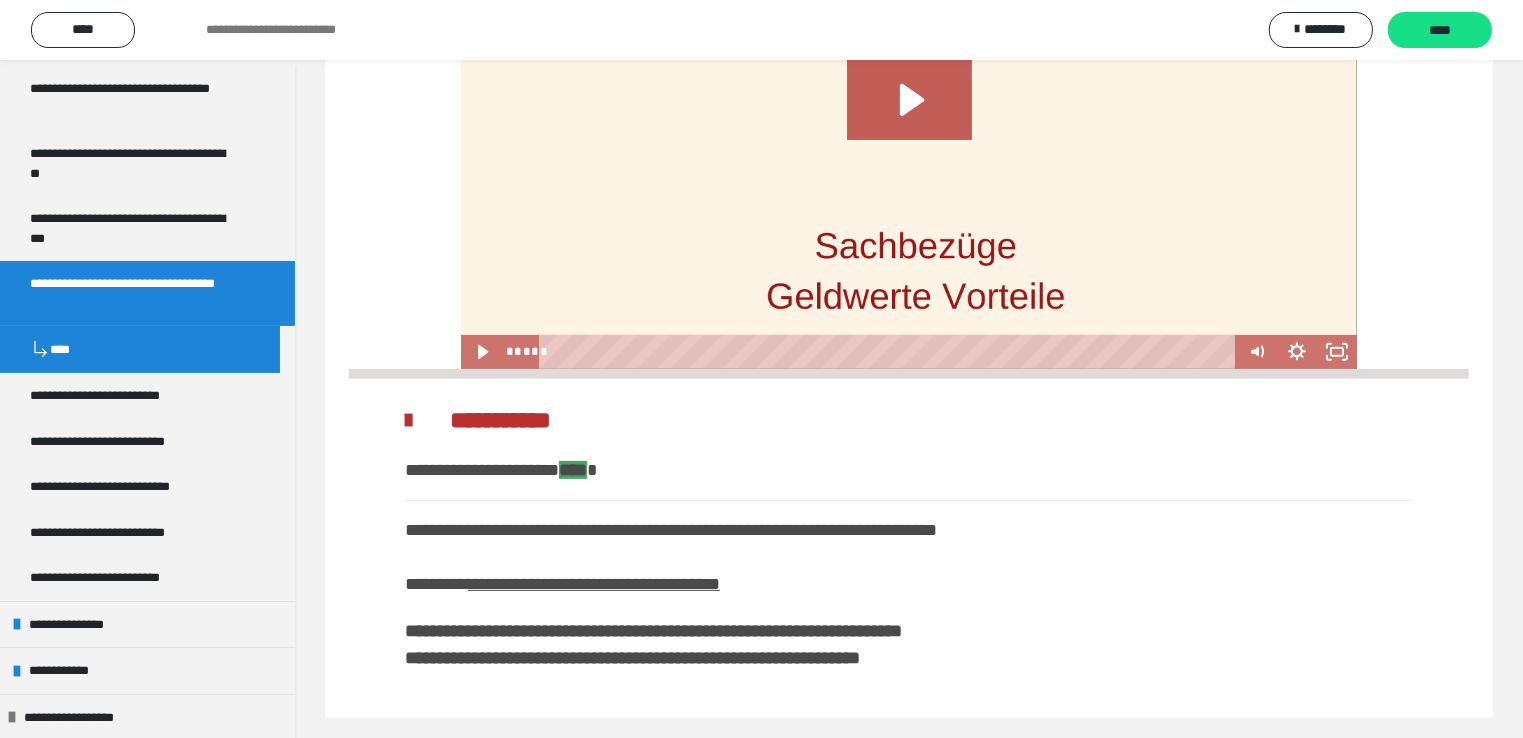 scroll, scrollTop: 777, scrollLeft: 0, axis: vertical 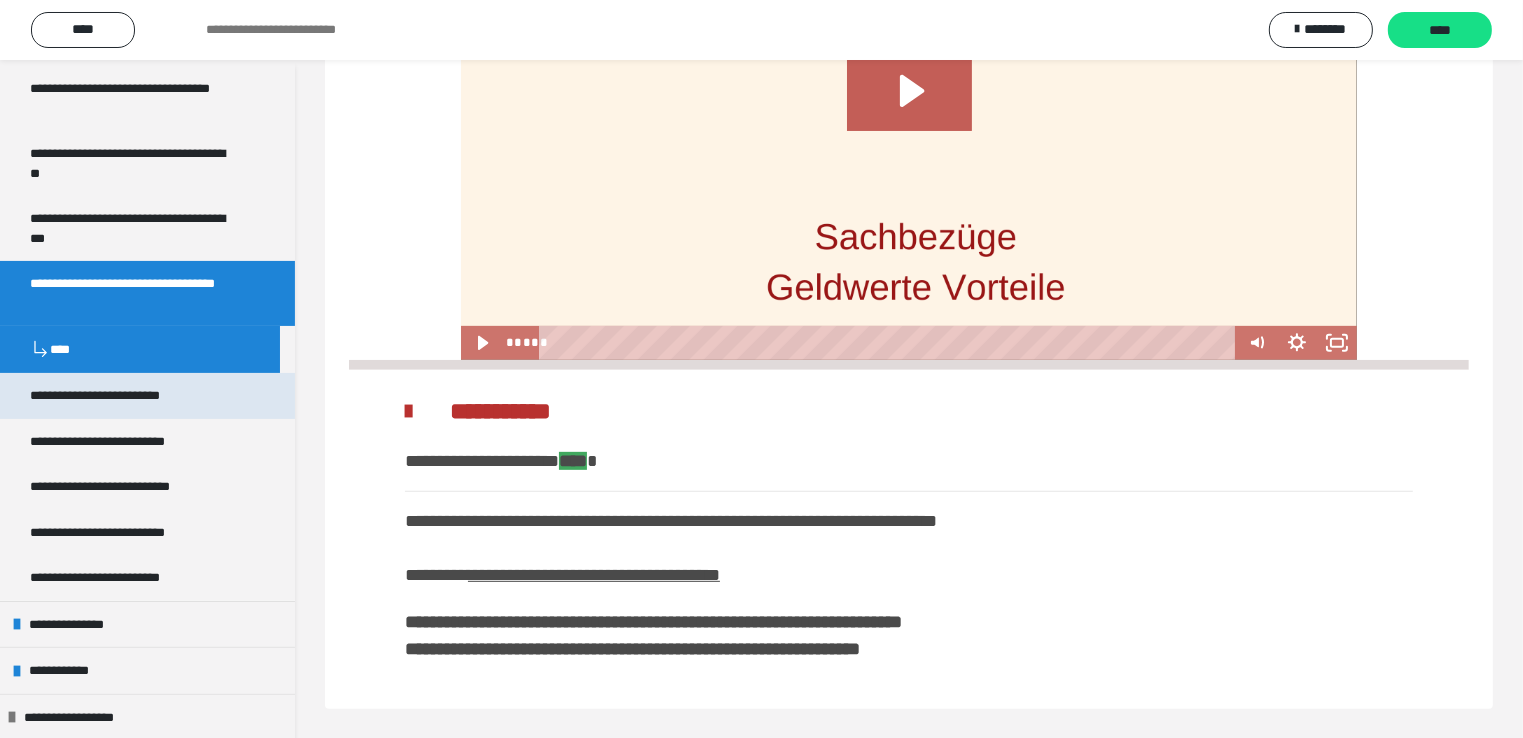 click on "**********" at bounding box center [124, 396] 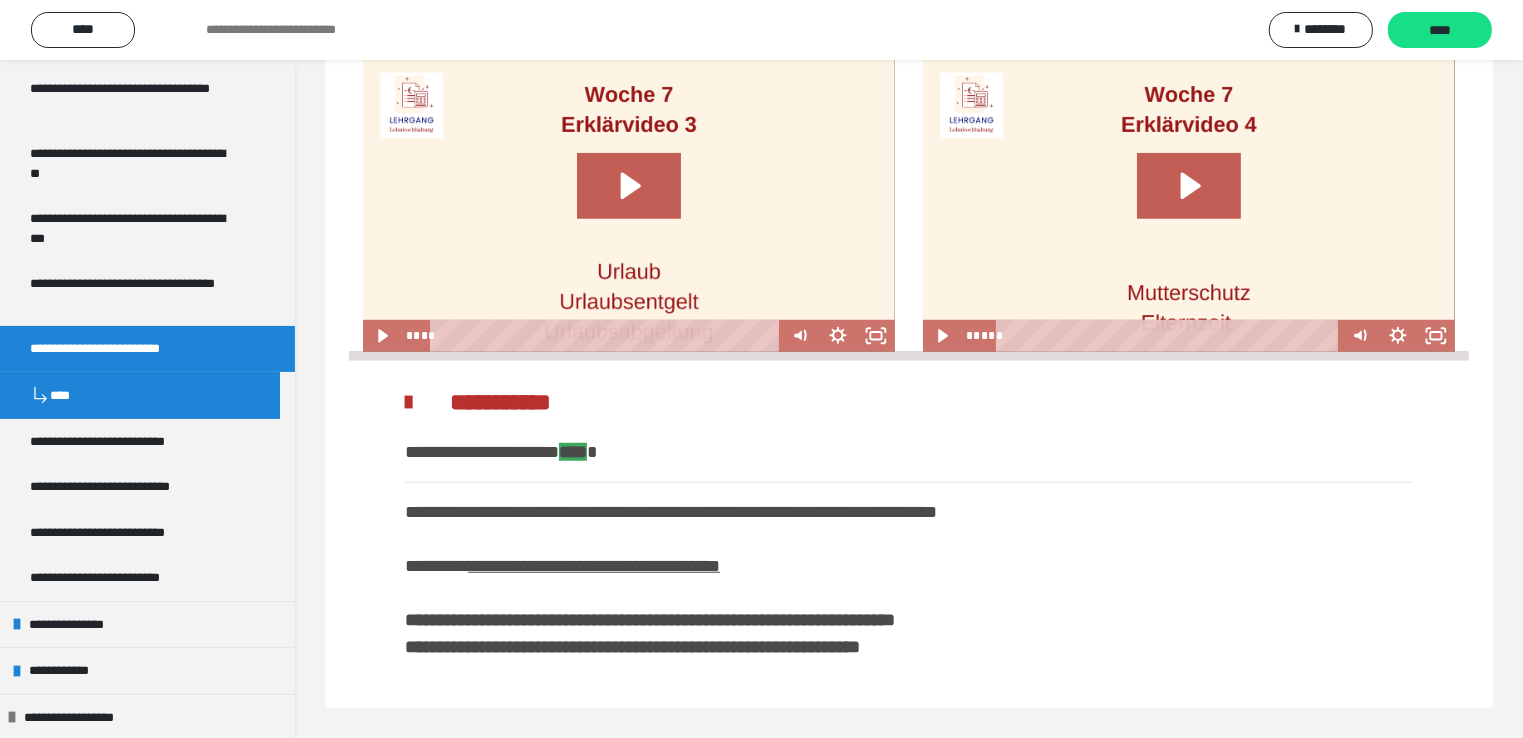 scroll, scrollTop: 1510, scrollLeft: 0, axis: vertical 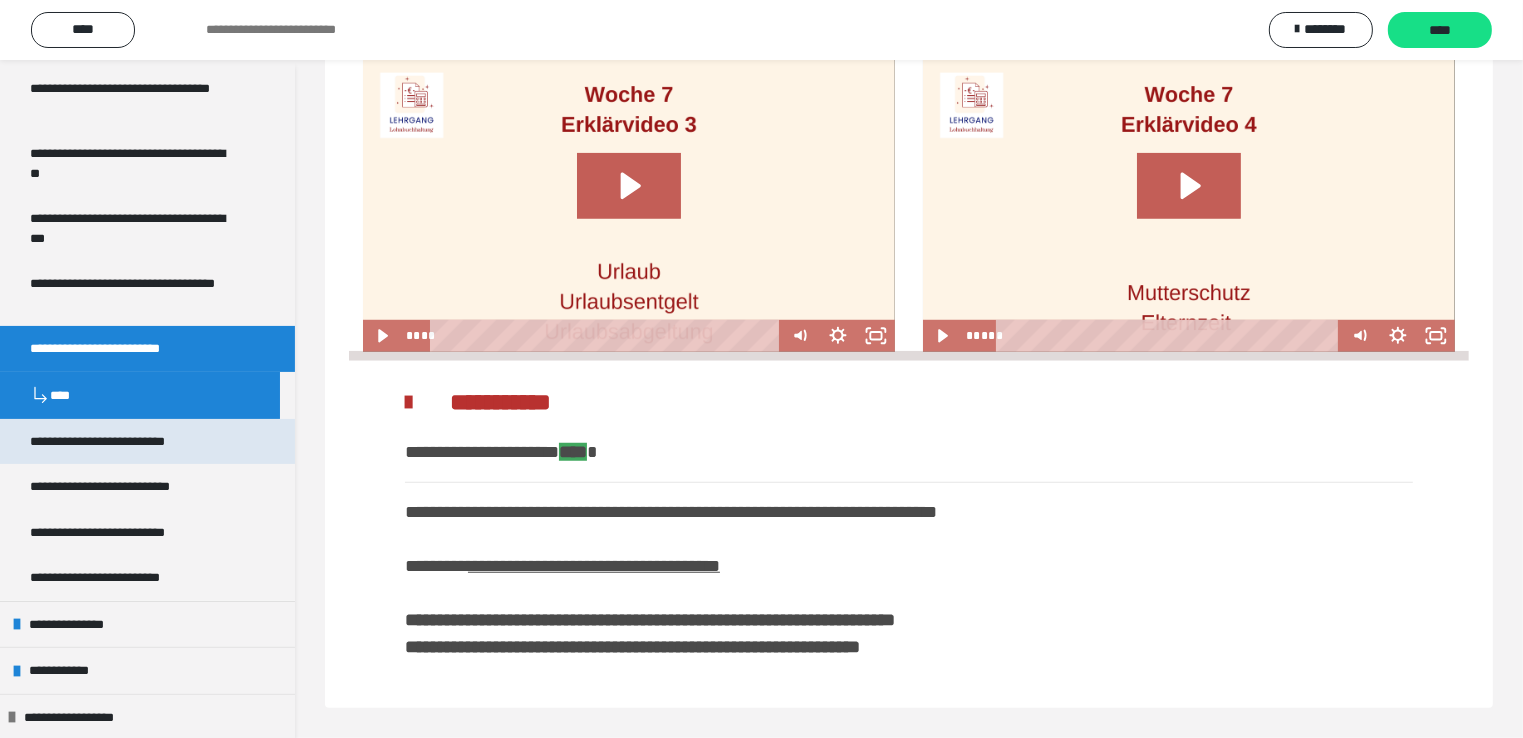 click on "**********" at bounding box center [126, 442] 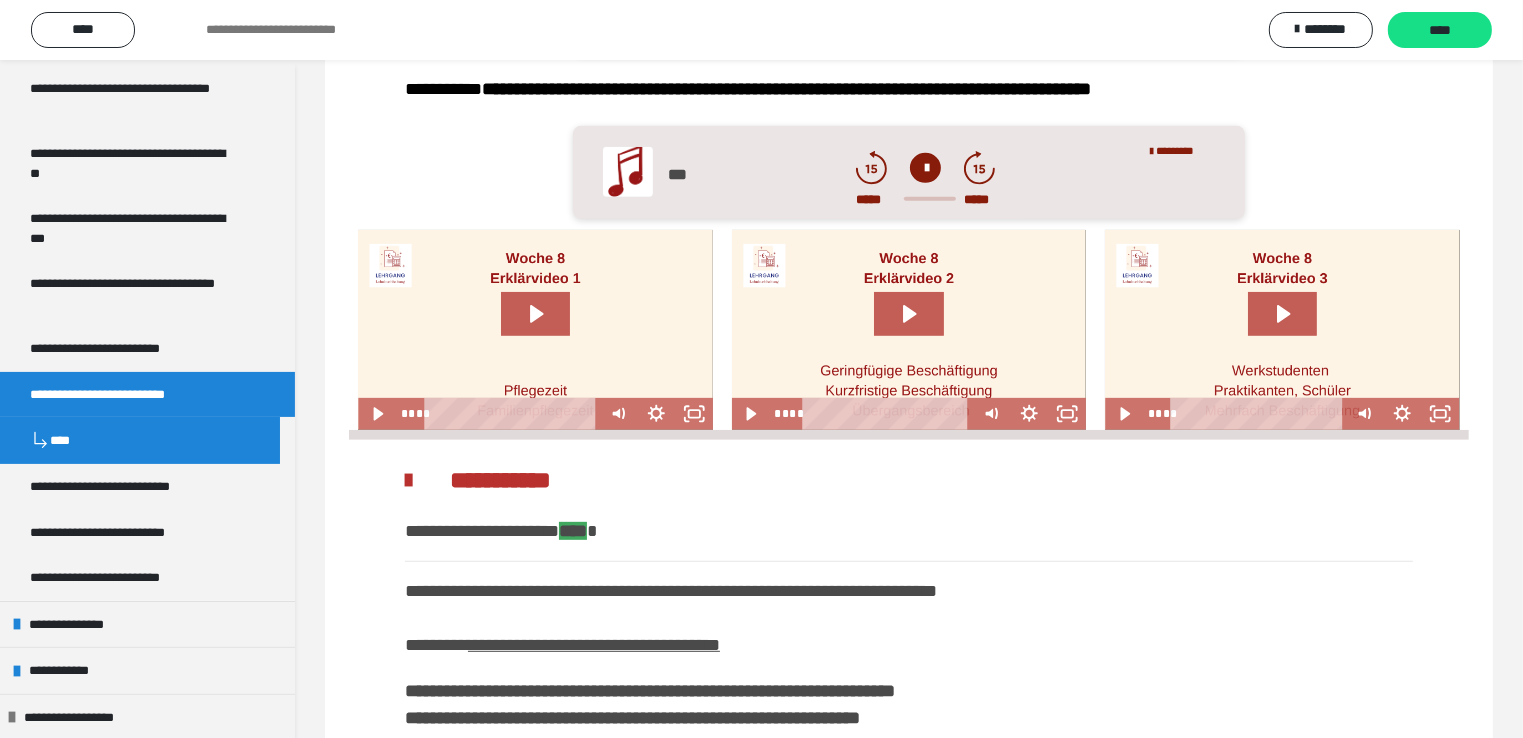 scroll, scrollTop: 900, scrollLeft: 0, axis: vertical 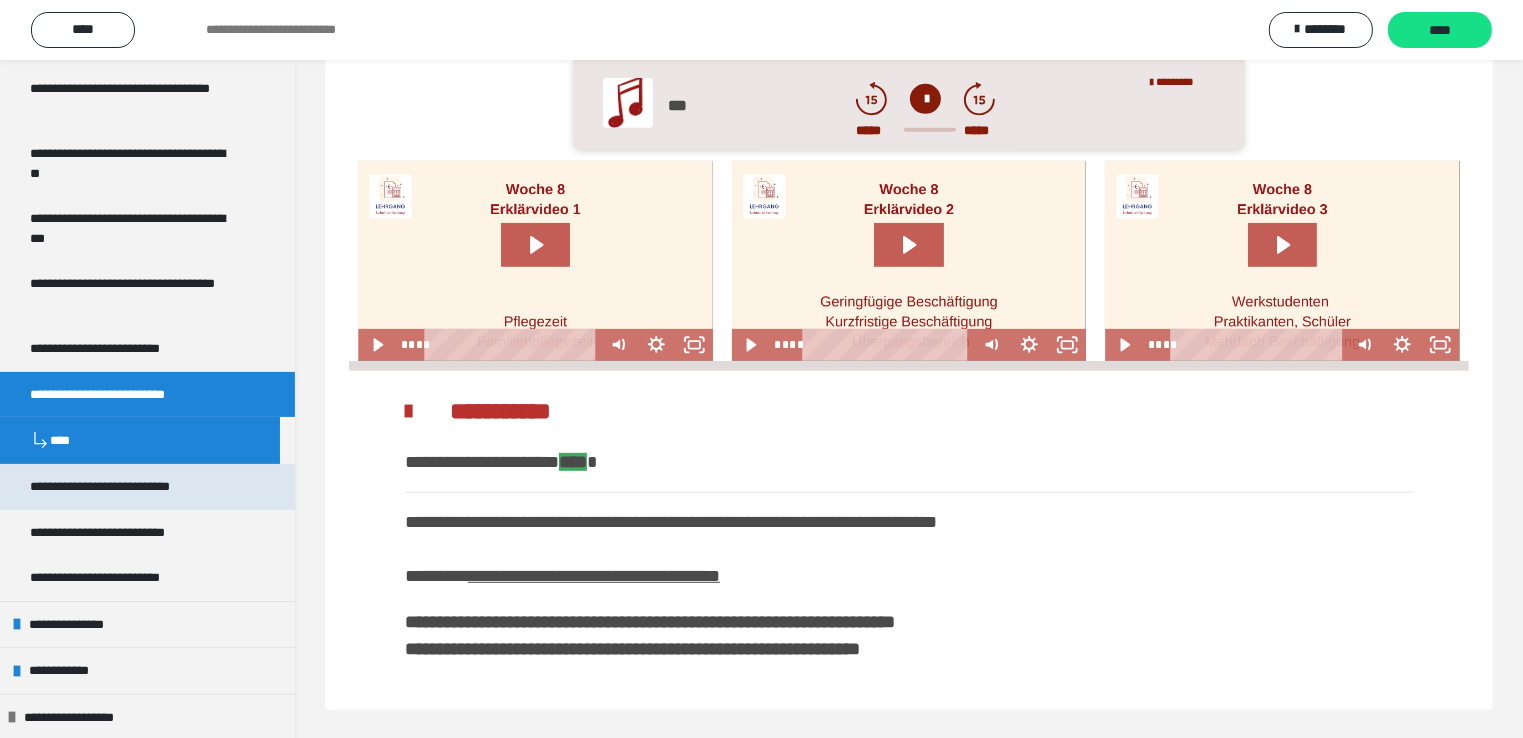 click on "**********" at bounding box center (128, 487) 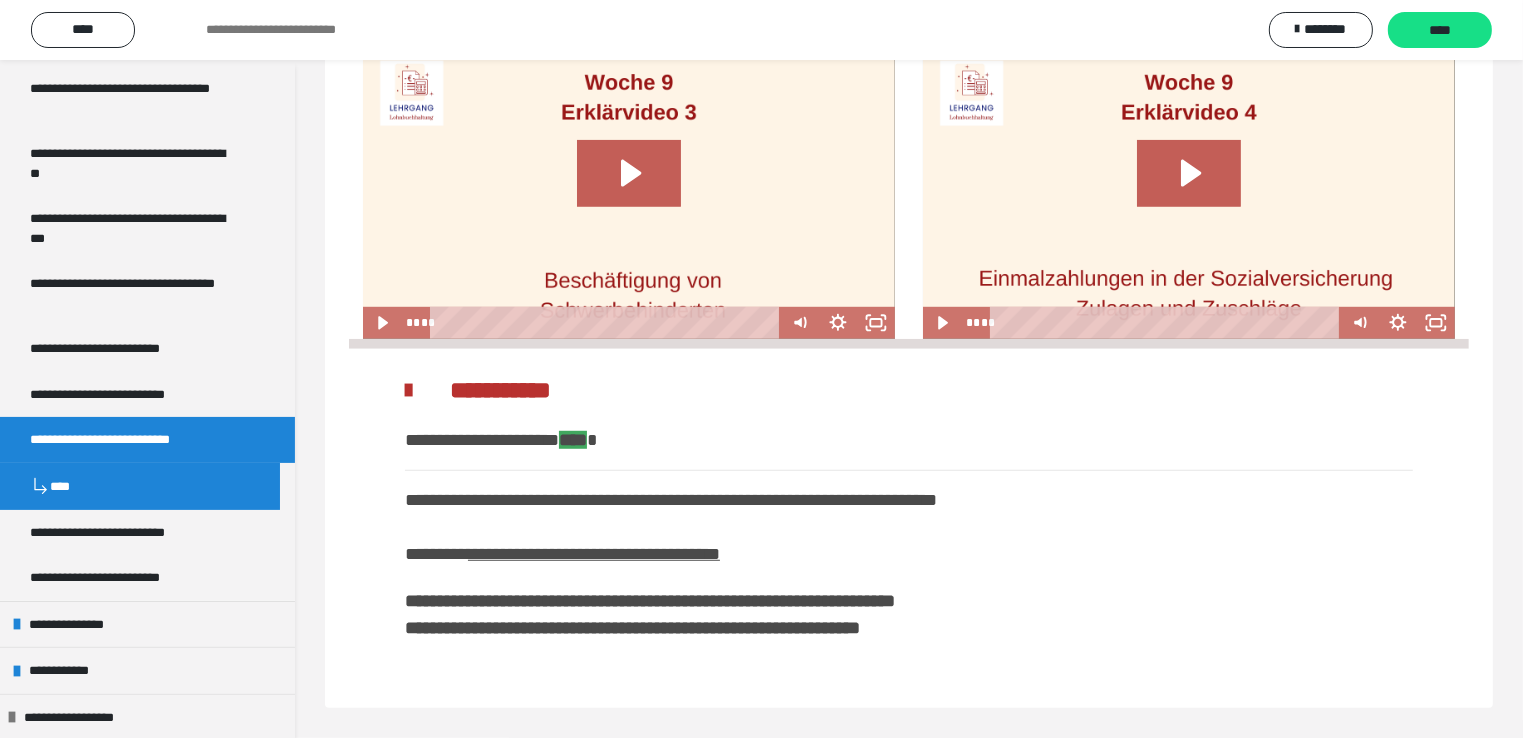 scroll, scrollTop: 1392, scrollLeft: 0, axis: vertical 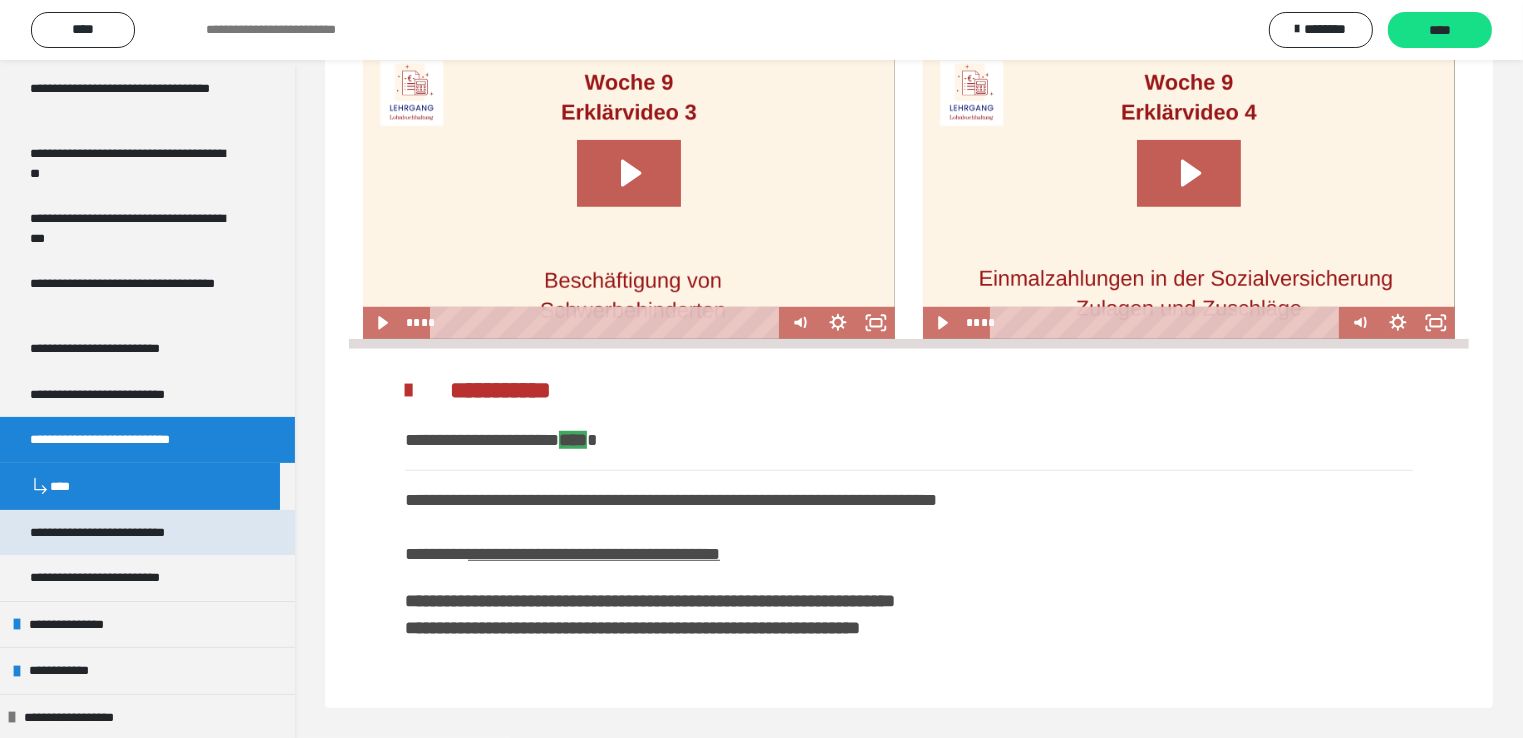 click on "**********" at bounding box center (128, 533) 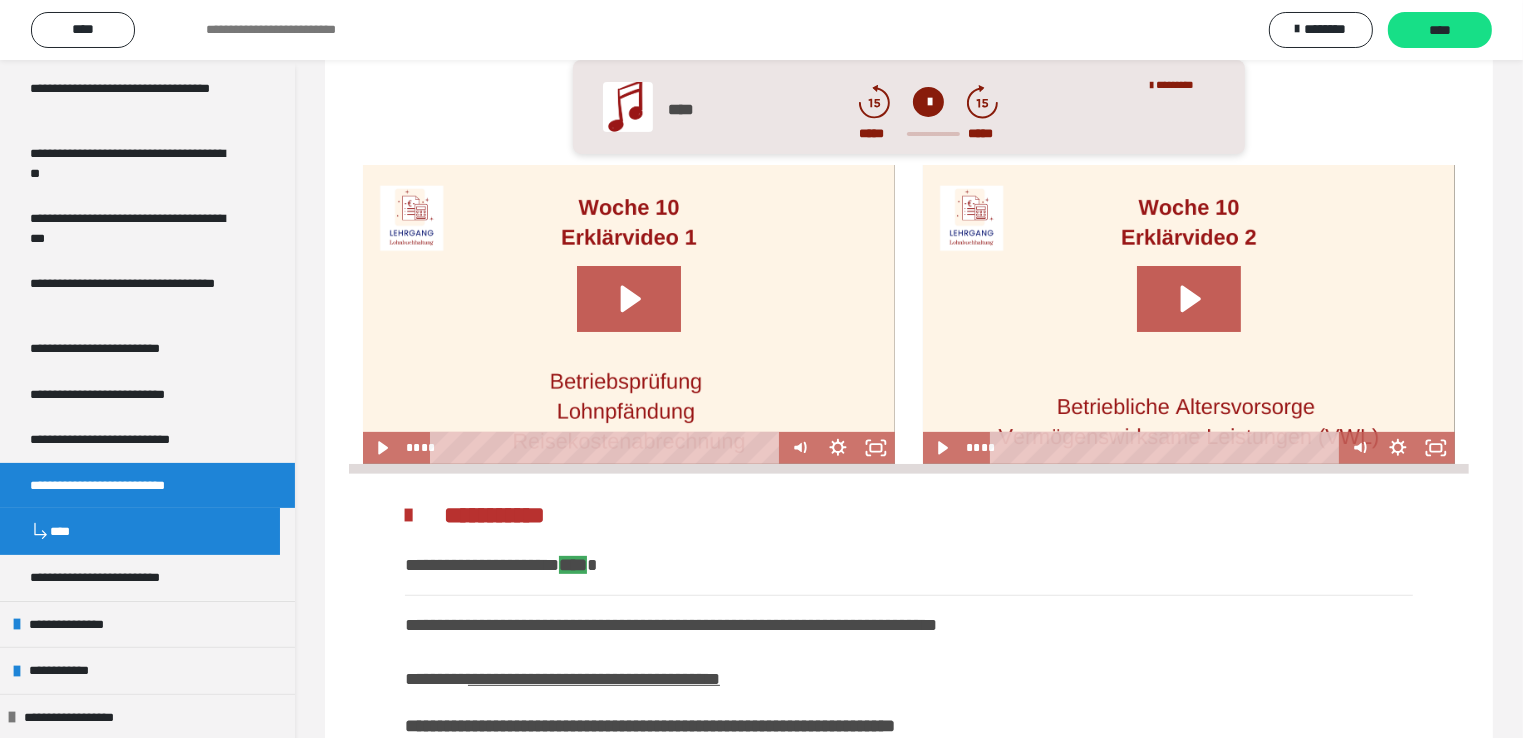scroll, scrollTop: 715, scrollLeft: 0, axis: vertical 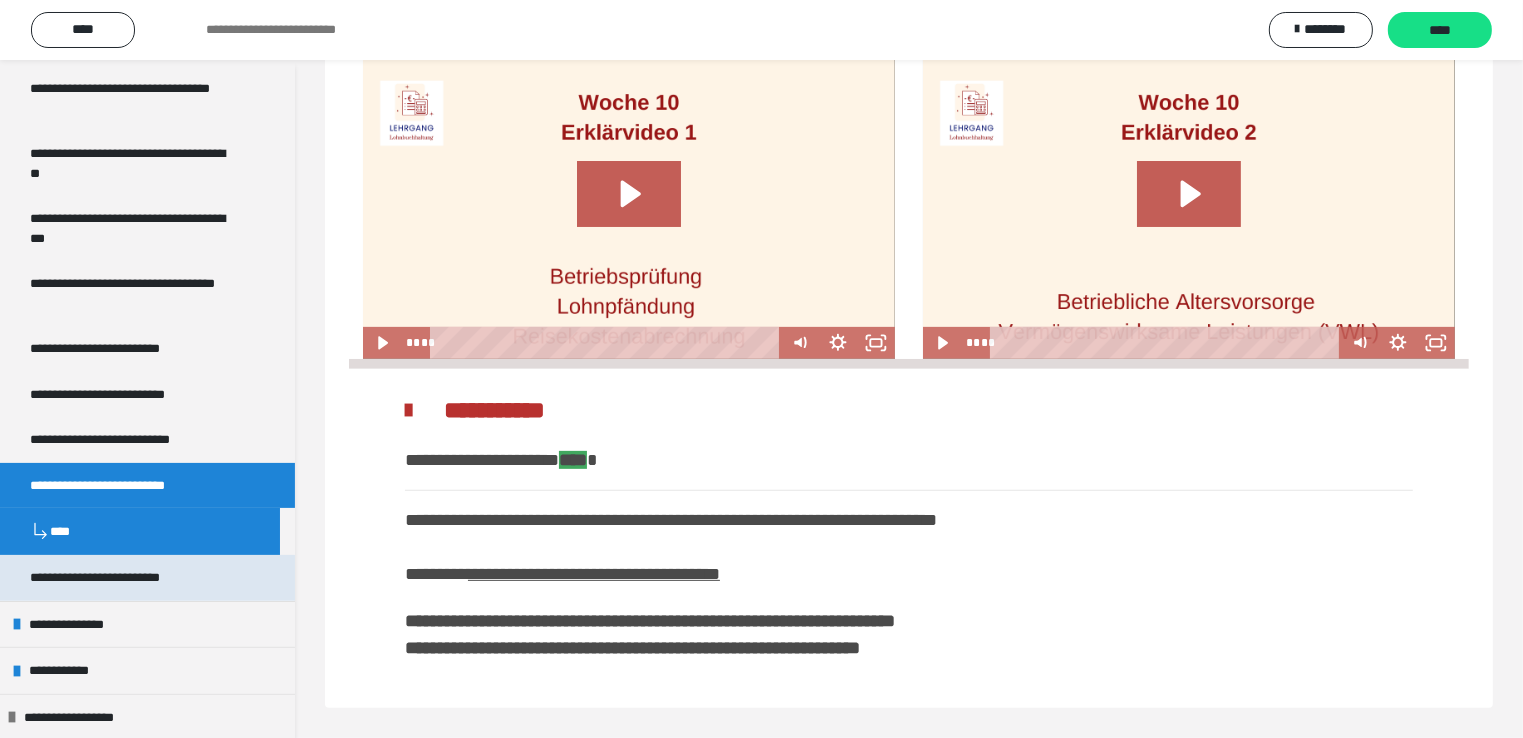 click on "**********" at bounding box center [126, 578] 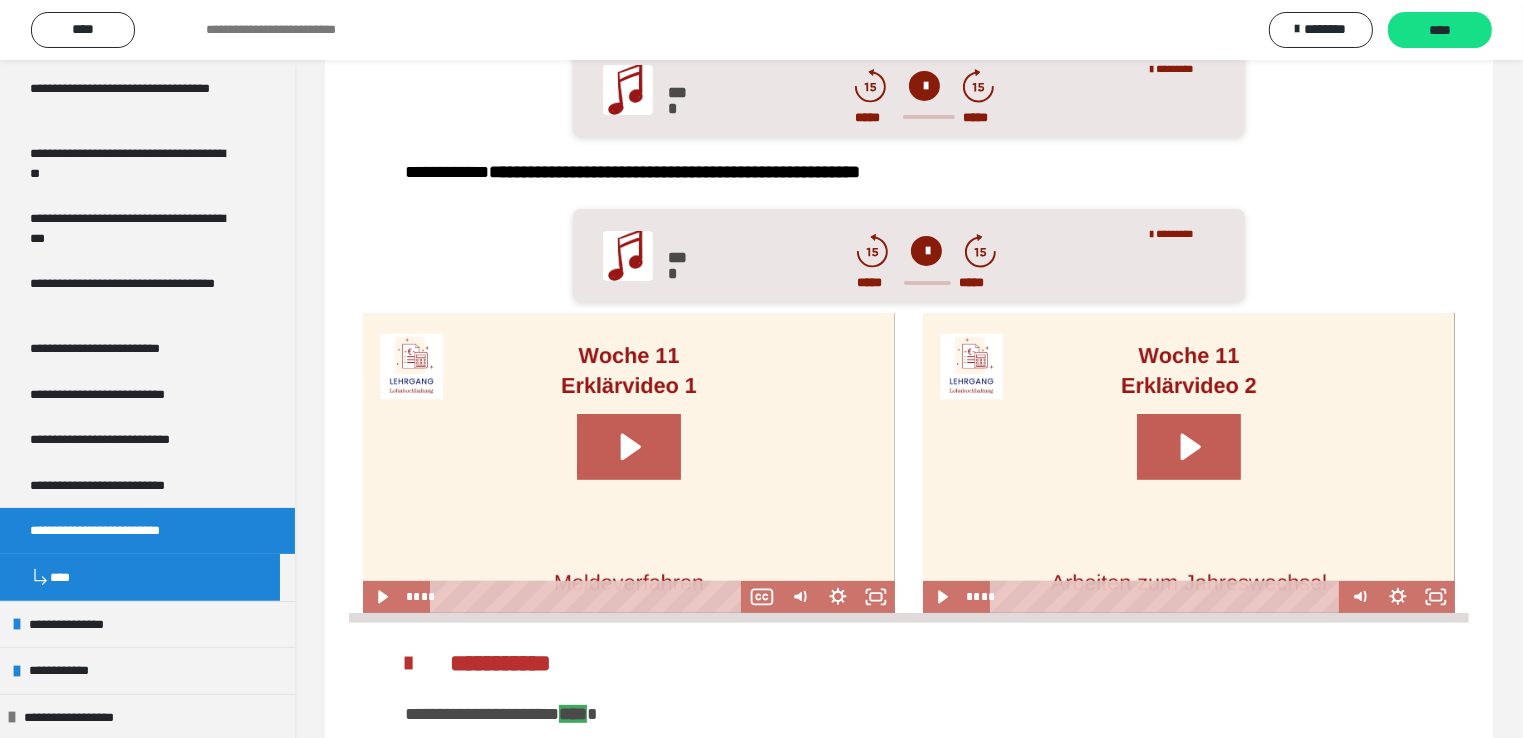 scroll, scrollTop: 764, scrollLeft: 0, axis: vertical 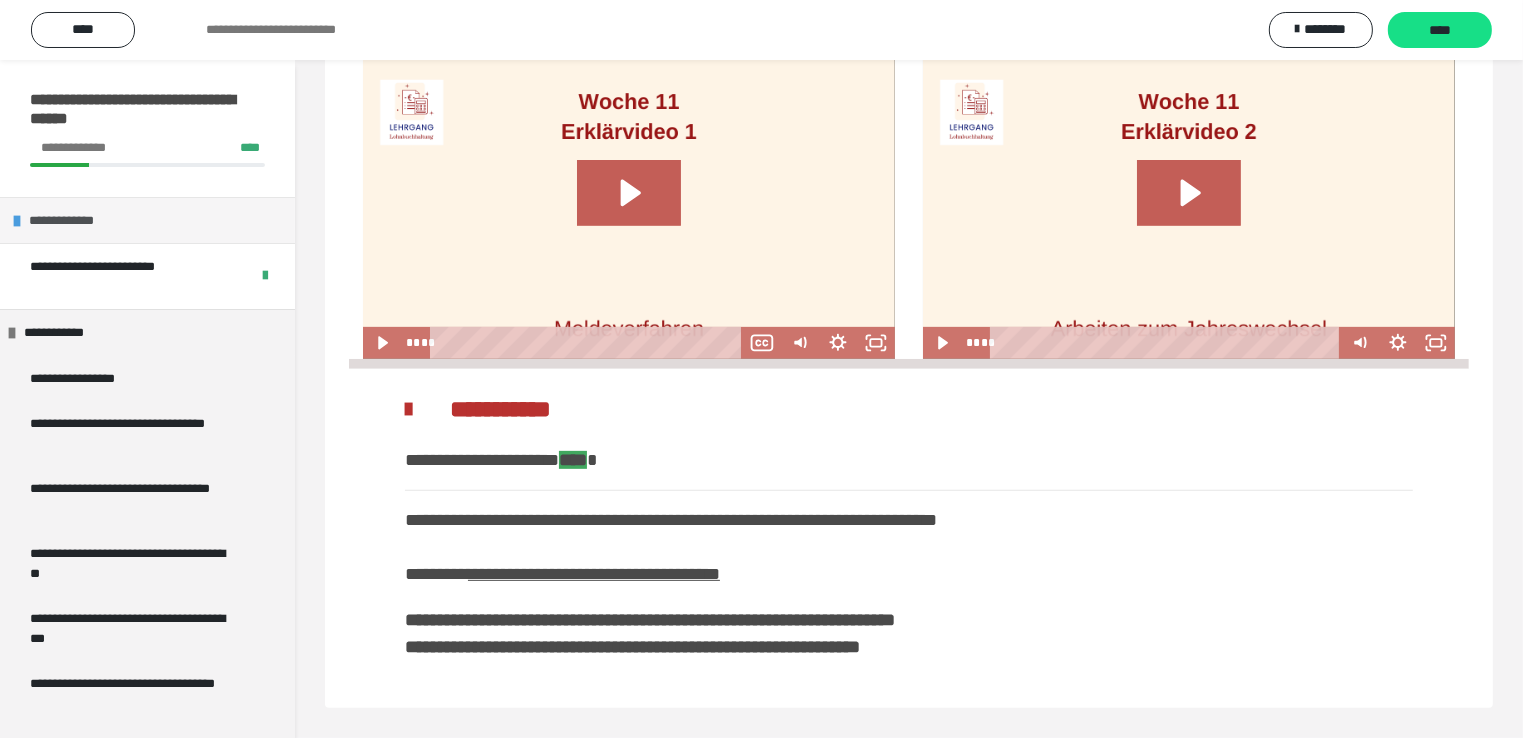 click on "**********" at bounding box center (72, 221) 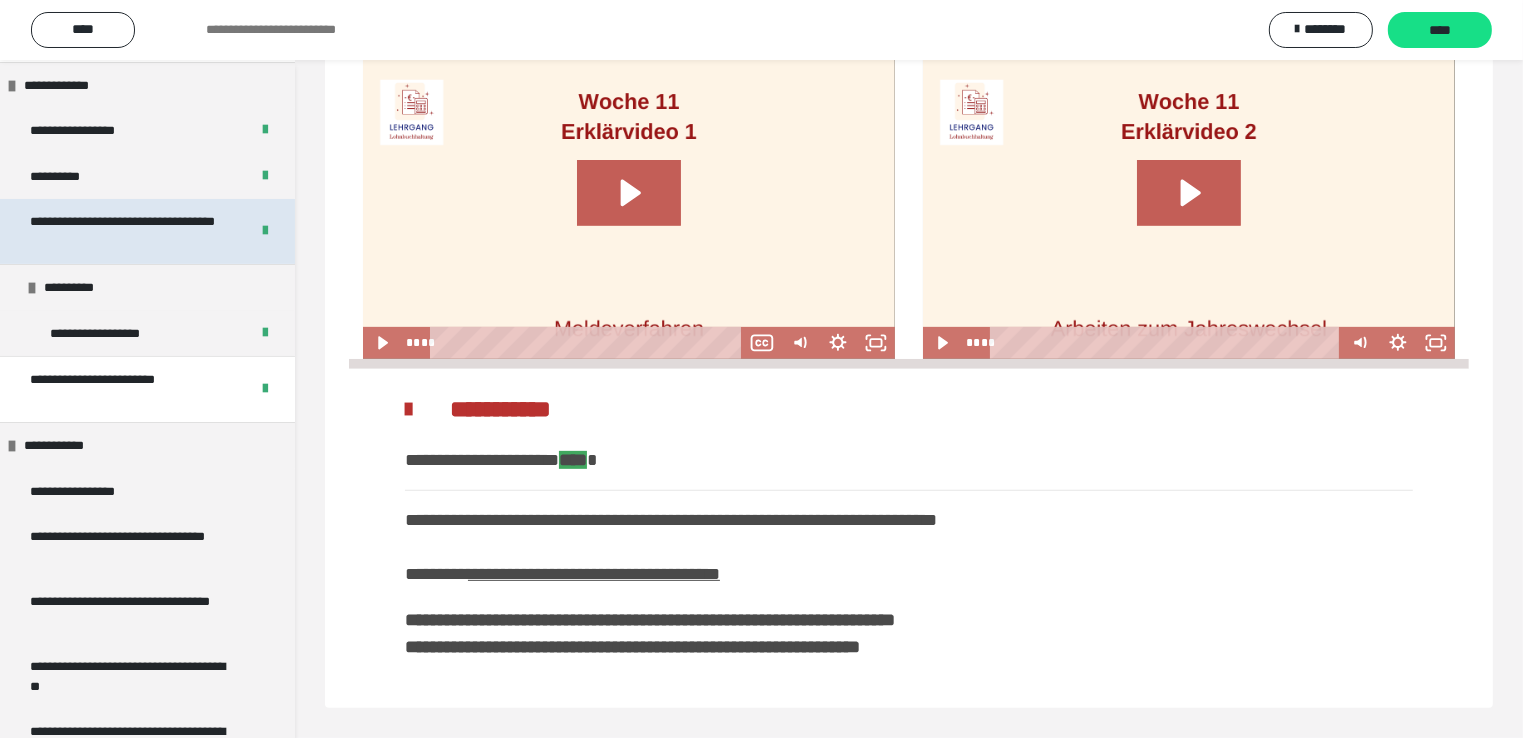 scroll, scrollTop: 100, scrollLeft: 0, axis: vertical 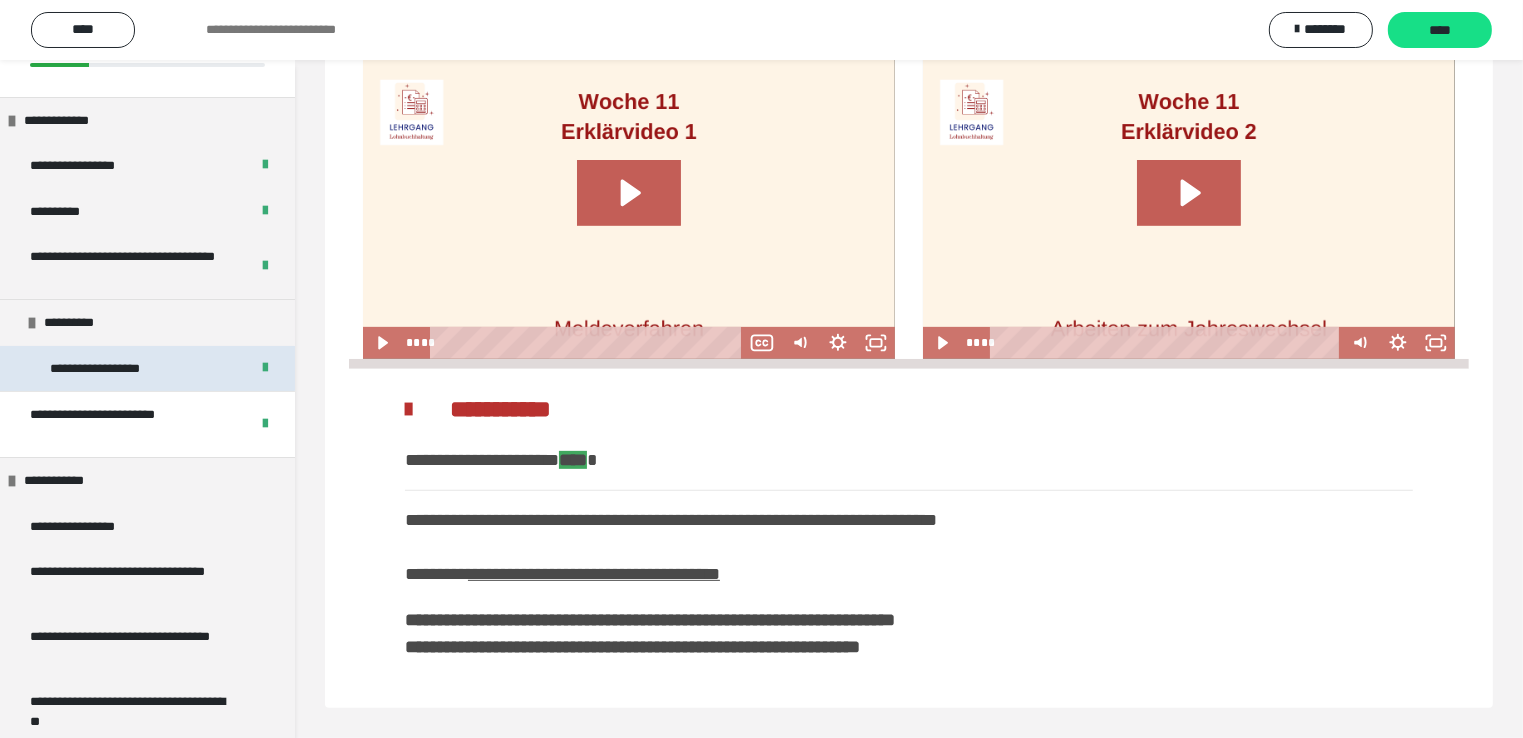 click on "**********" at bounding box center (117, 369) 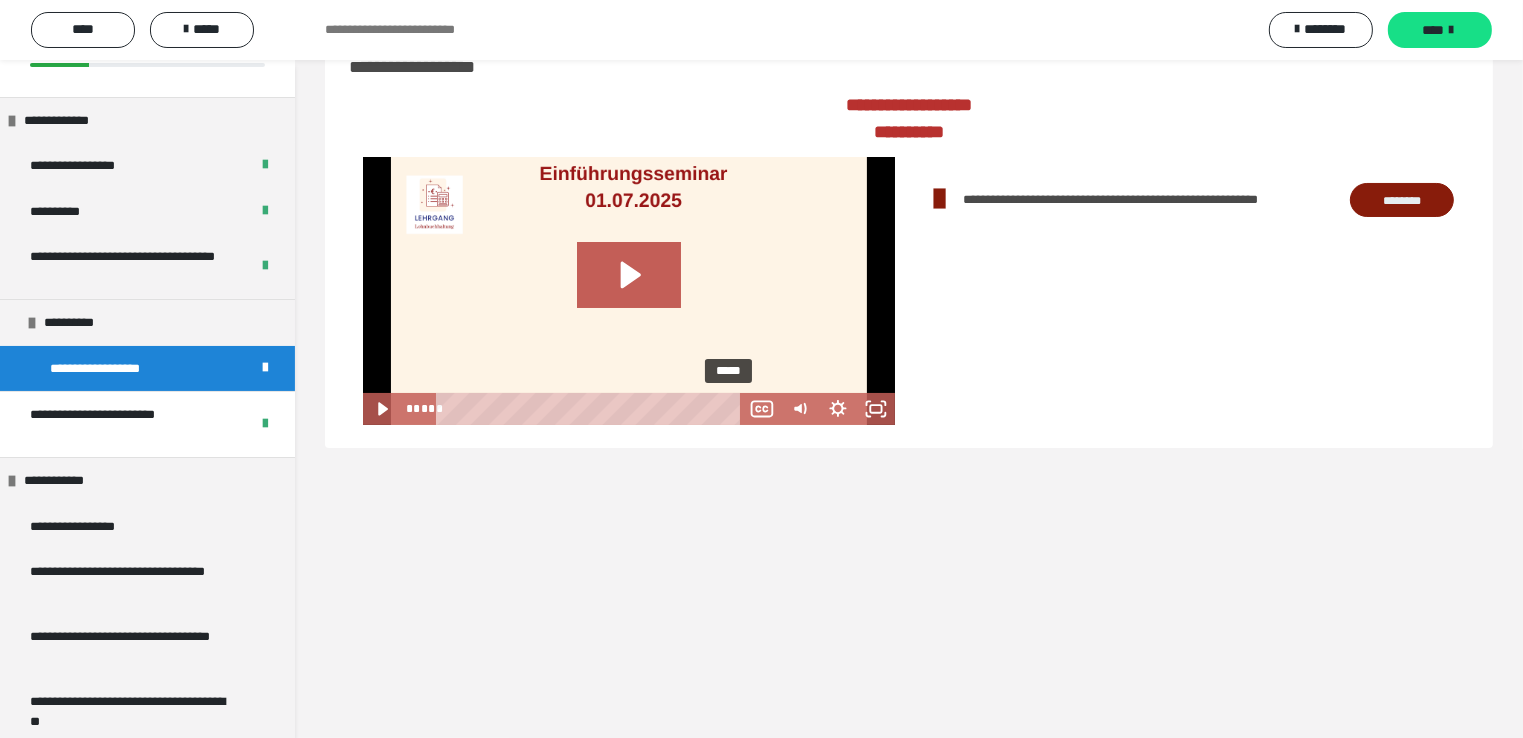 scroll, scrollTop: 0, scrollLeft: 0, axis: both 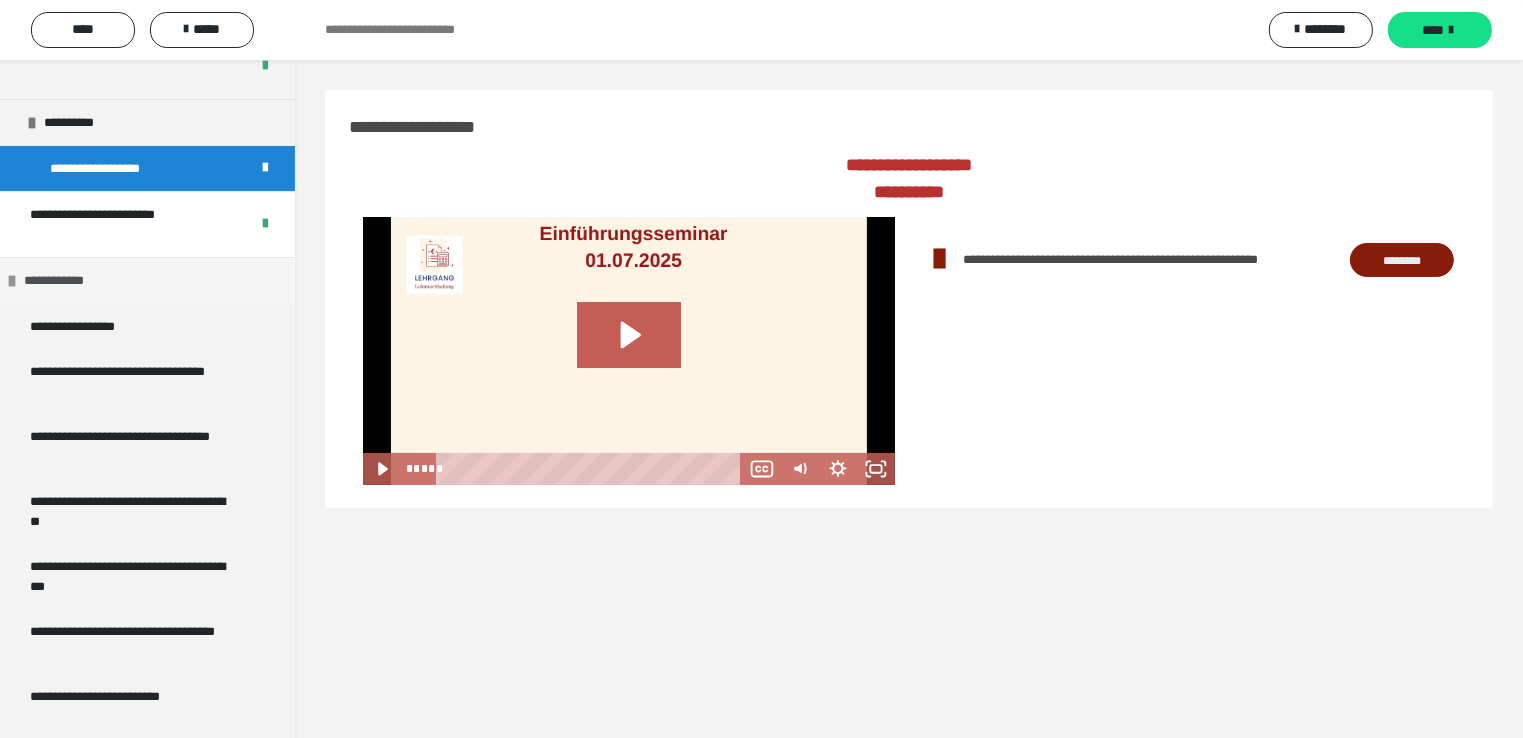 click on "**********" at bounding box center [64, 281] 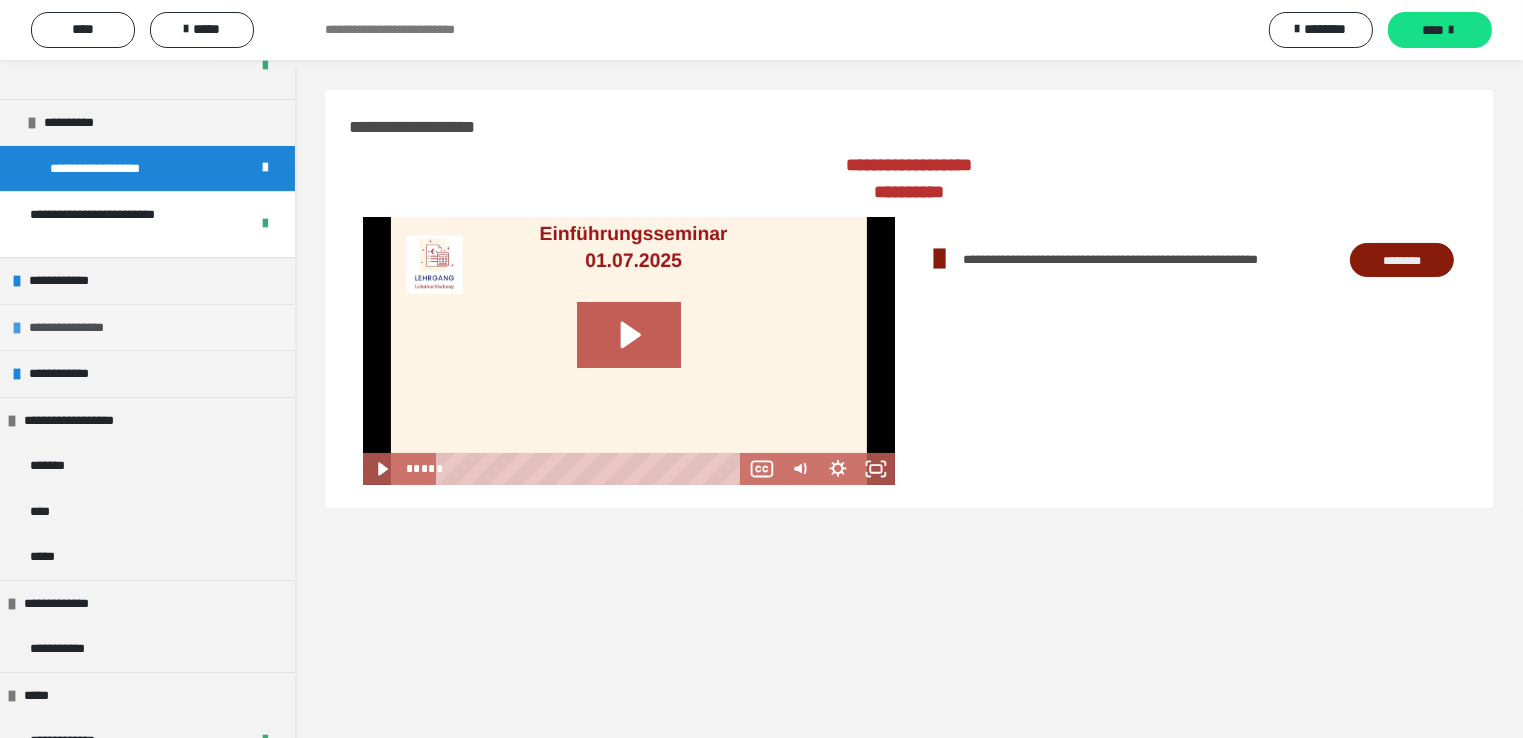 click on "**********" at bounding box center (81, 328) 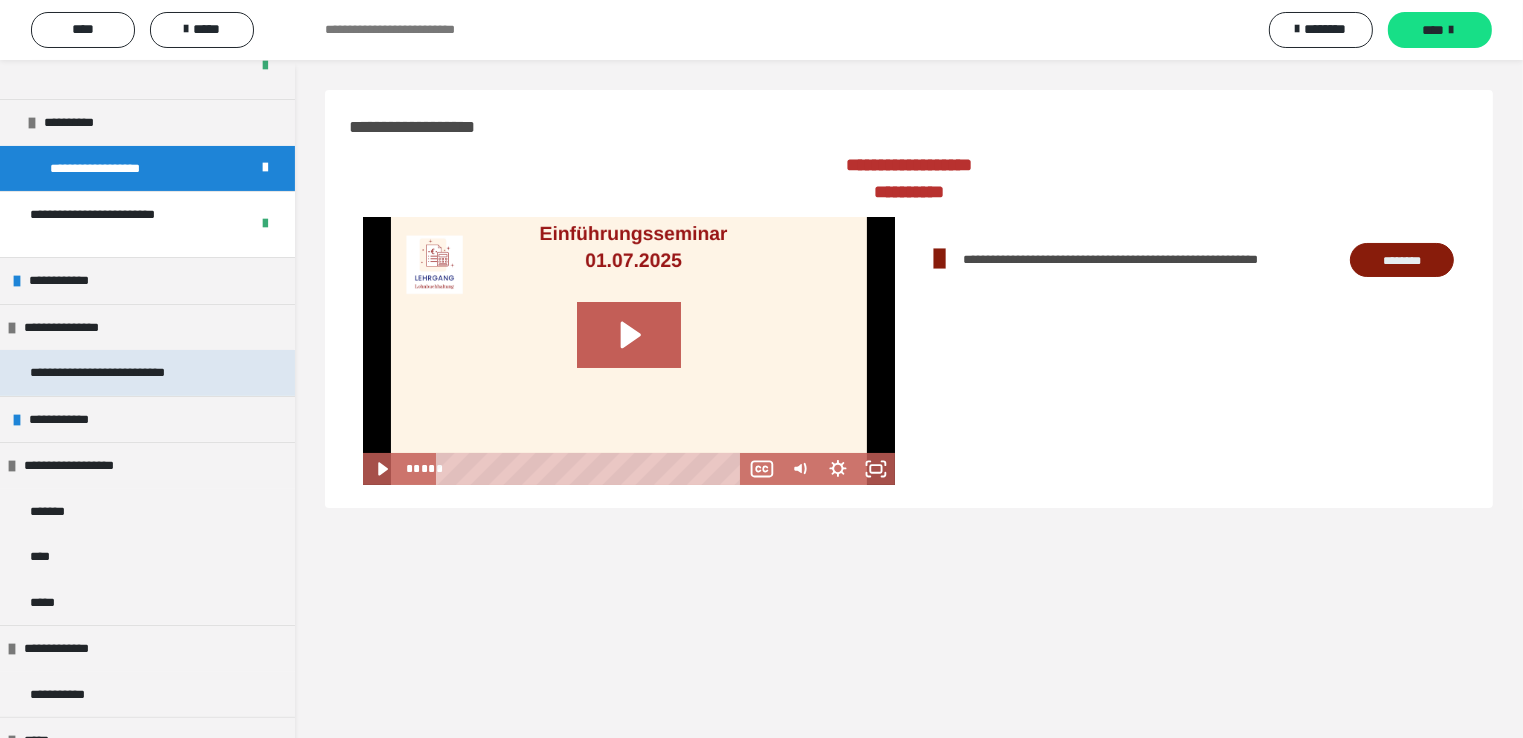 click on "**********" at bounding box center [122, 373] 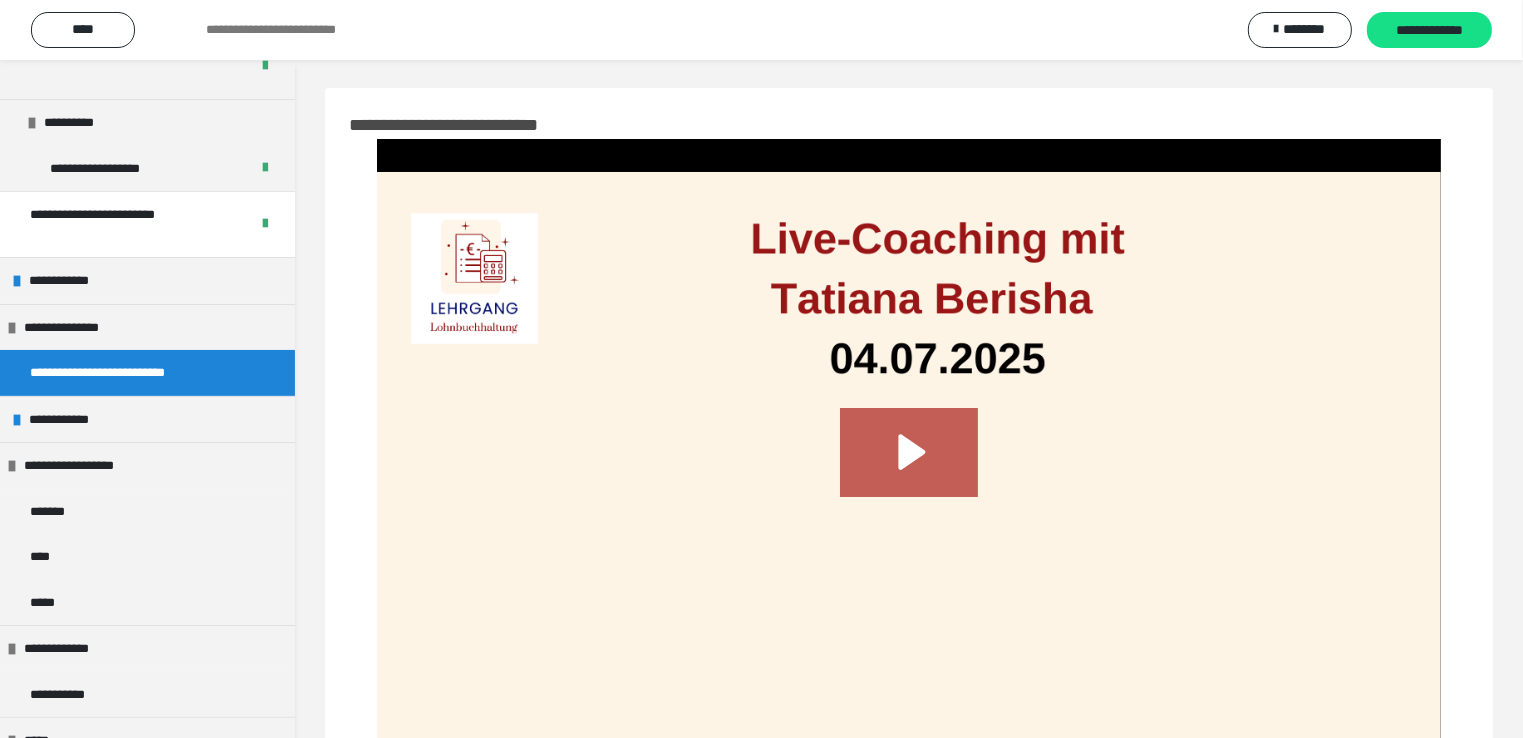 scroll, scrollTop: 0, scrollLeft: 0, axis: both 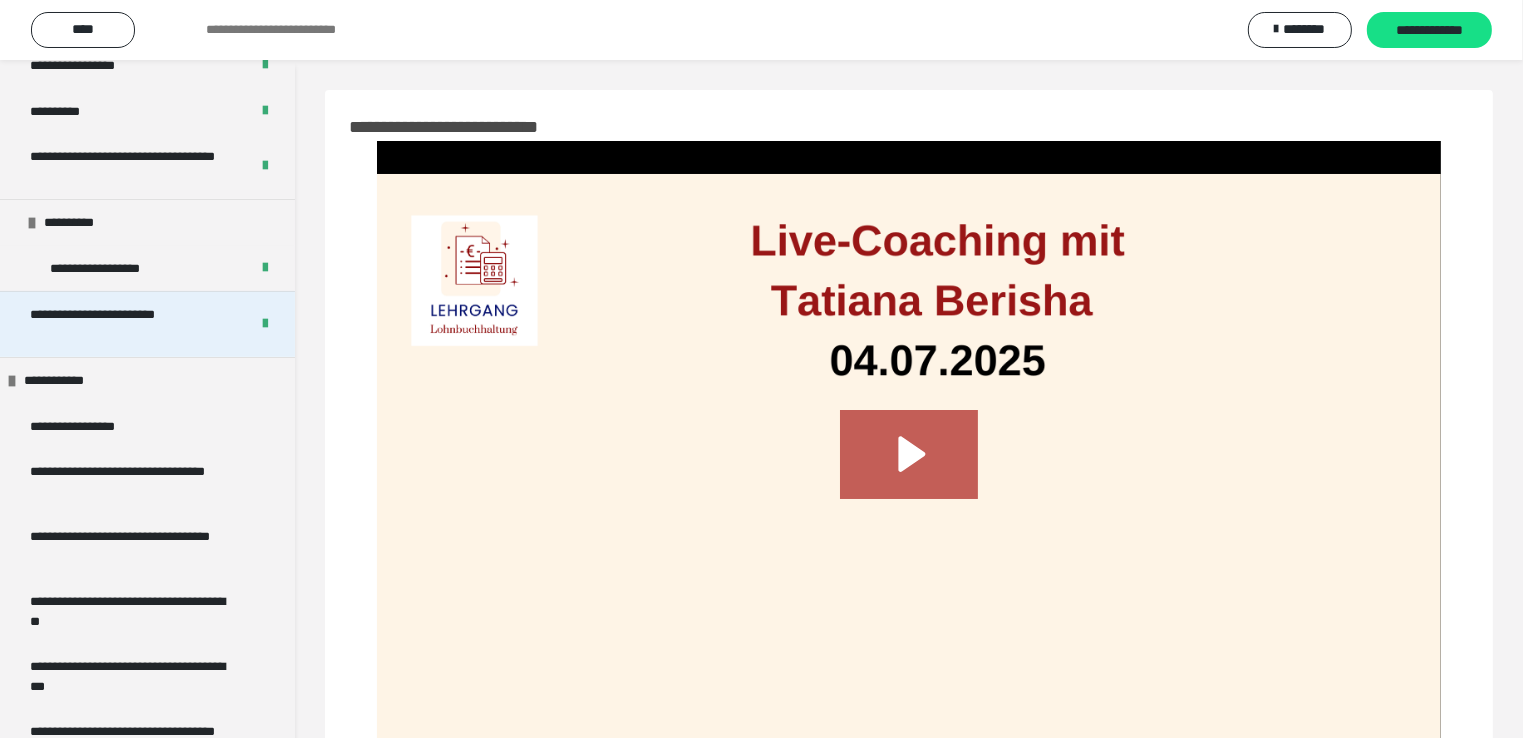 click on "**********" at bounding box center (124, 324) 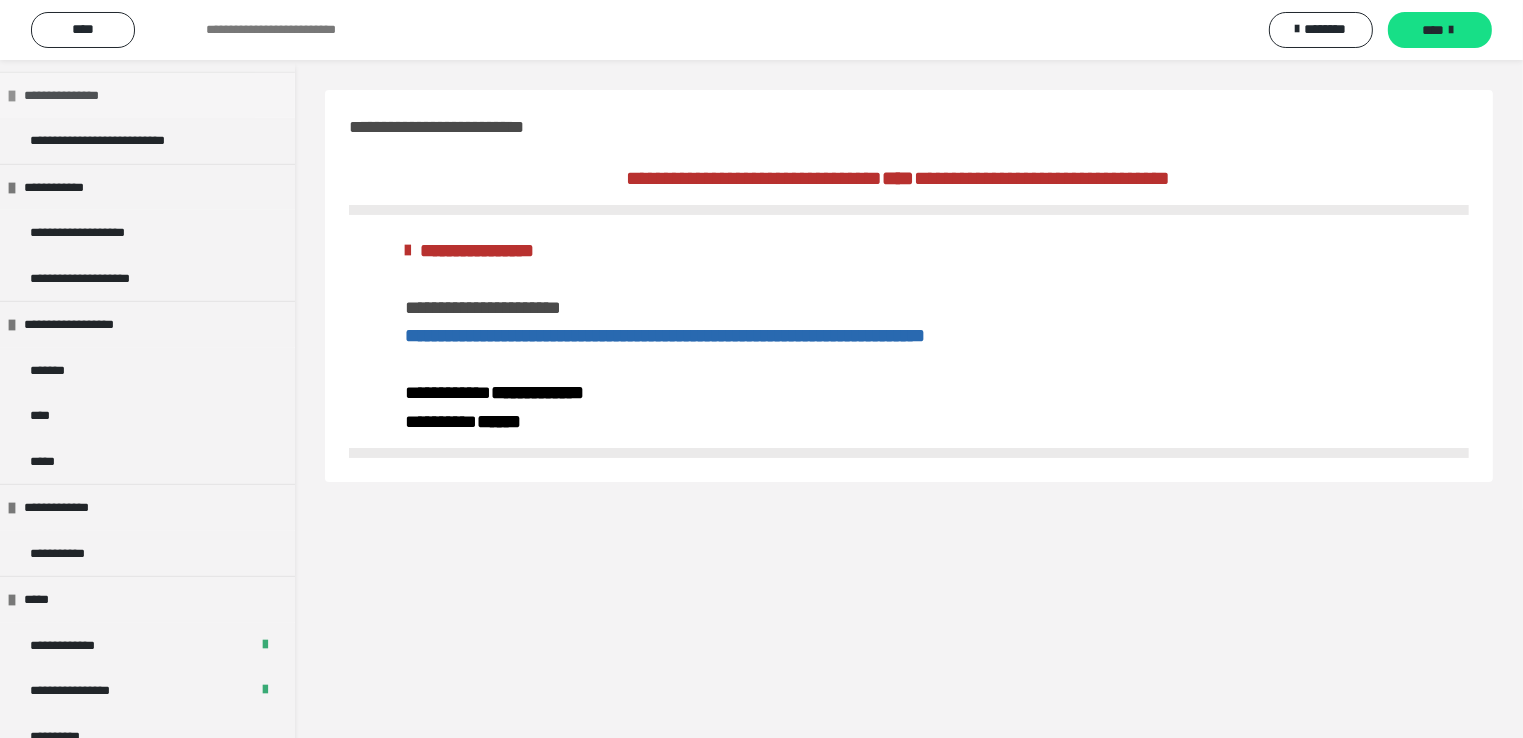 scroll, scrollTop: 1154, scrollLeft: 0, axis: vertical 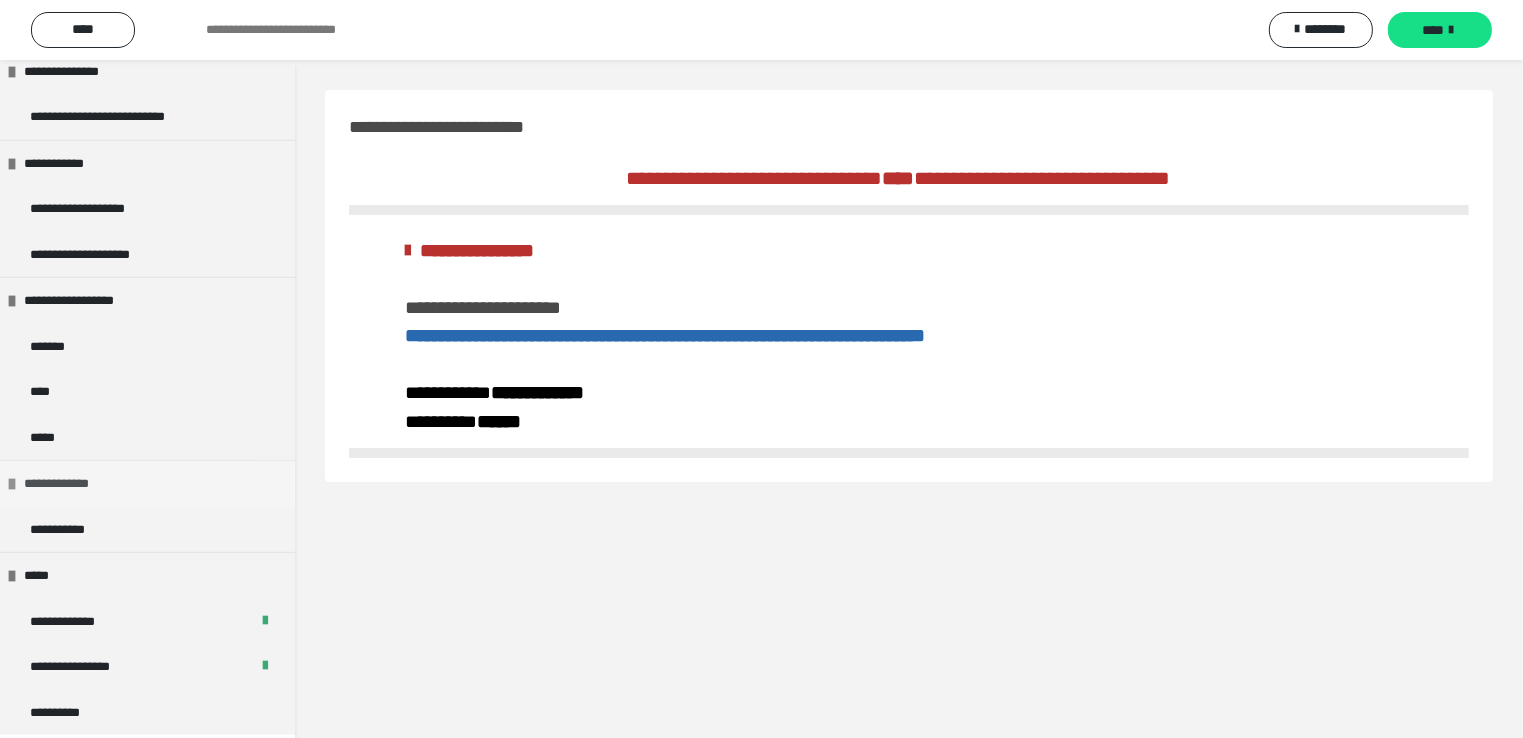 click on "**********" at bounding box center (68, 484) 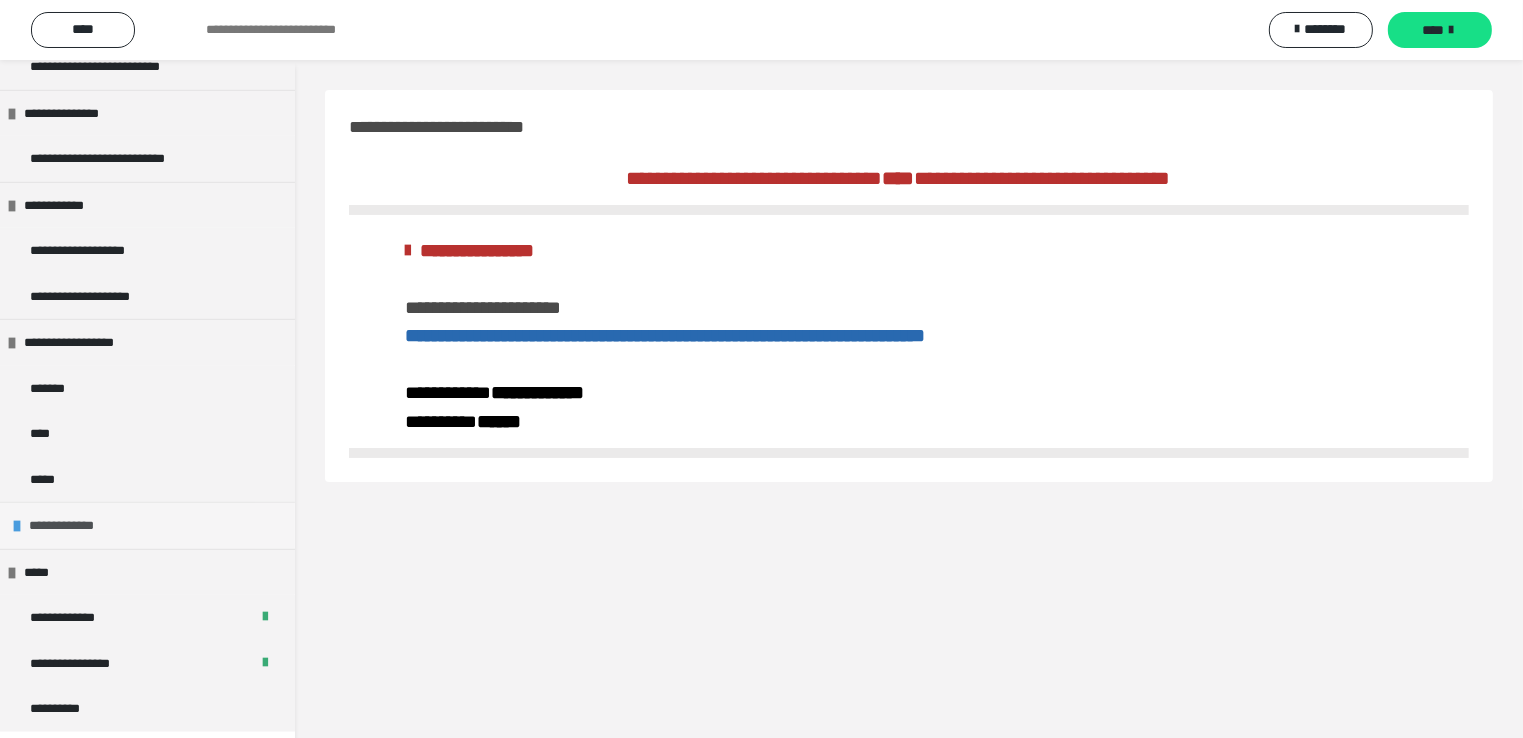 scroll, scrollTop: 1108, scrollLeft: 0, axis: vertical 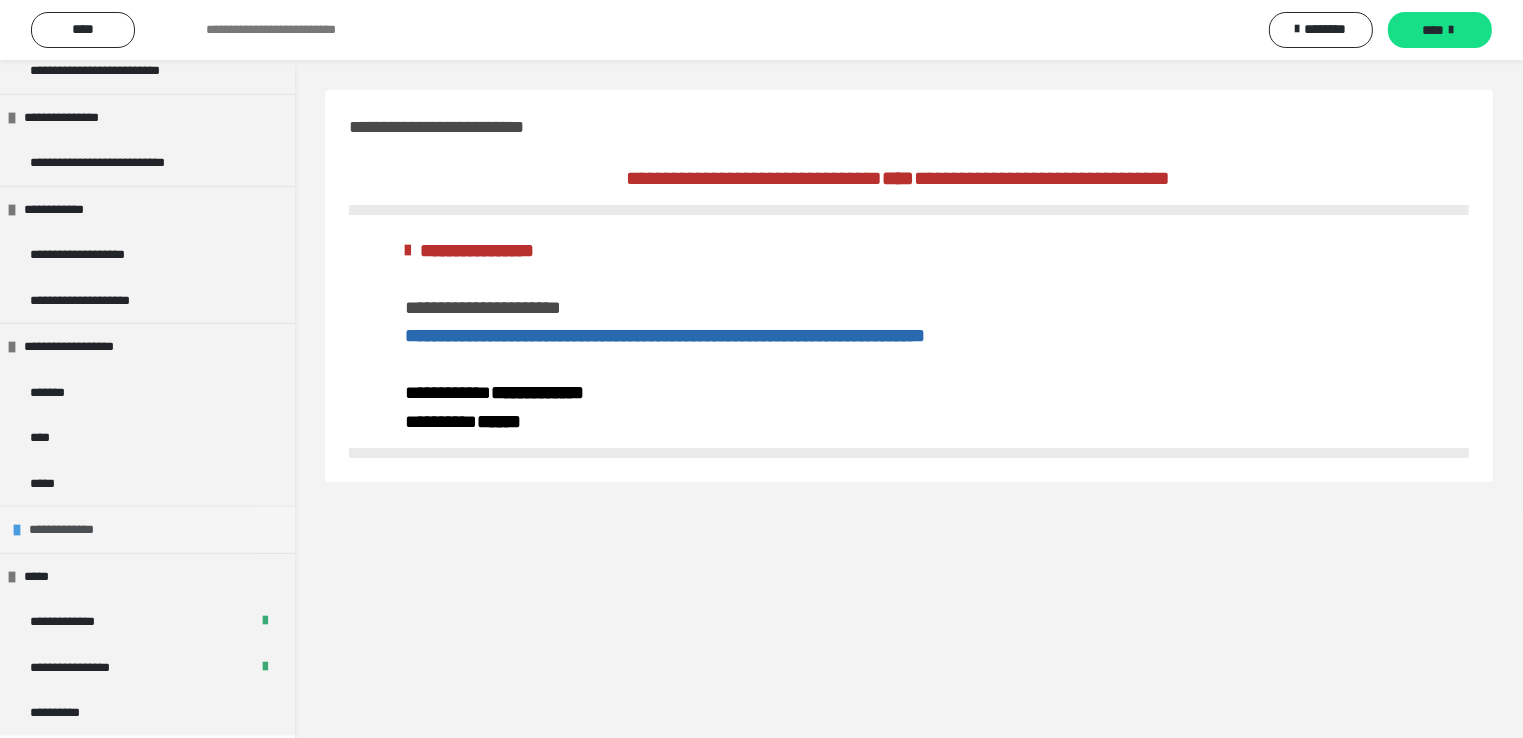 click on "**********" at bounding box center [73, 530] 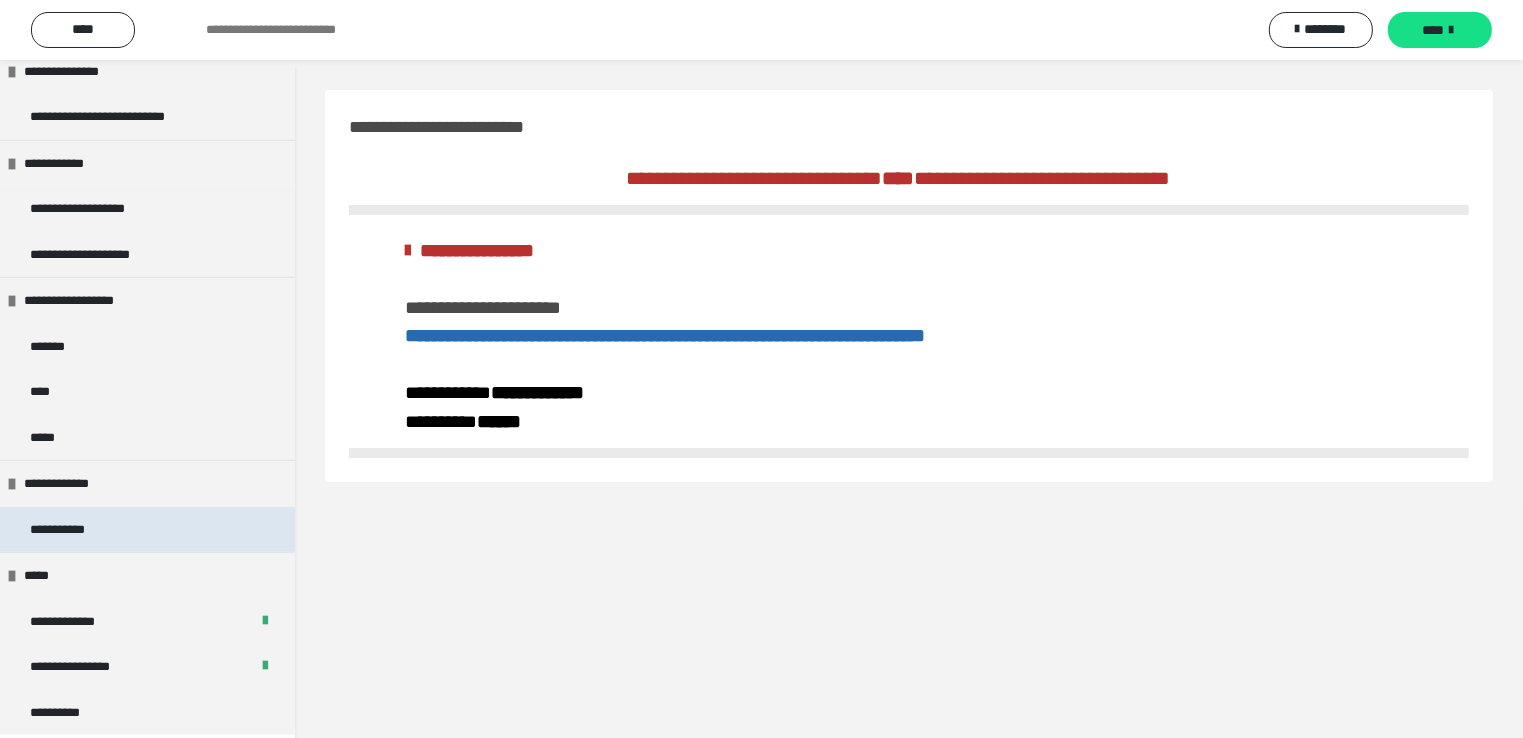 click on "**********" at bounding box center [68, 530] 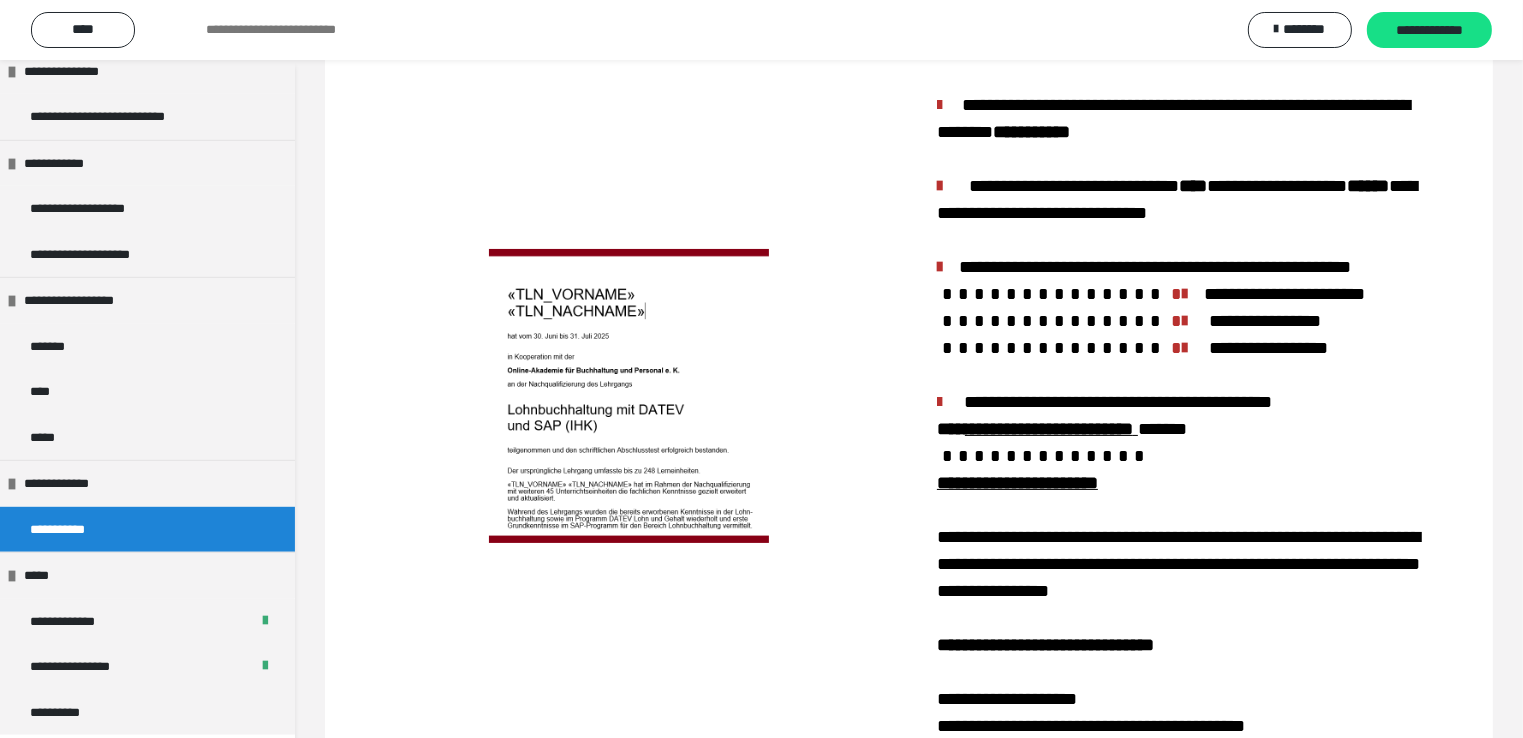 scroll, scrollTop: 200, scrollLeft: 0, axis: vertical 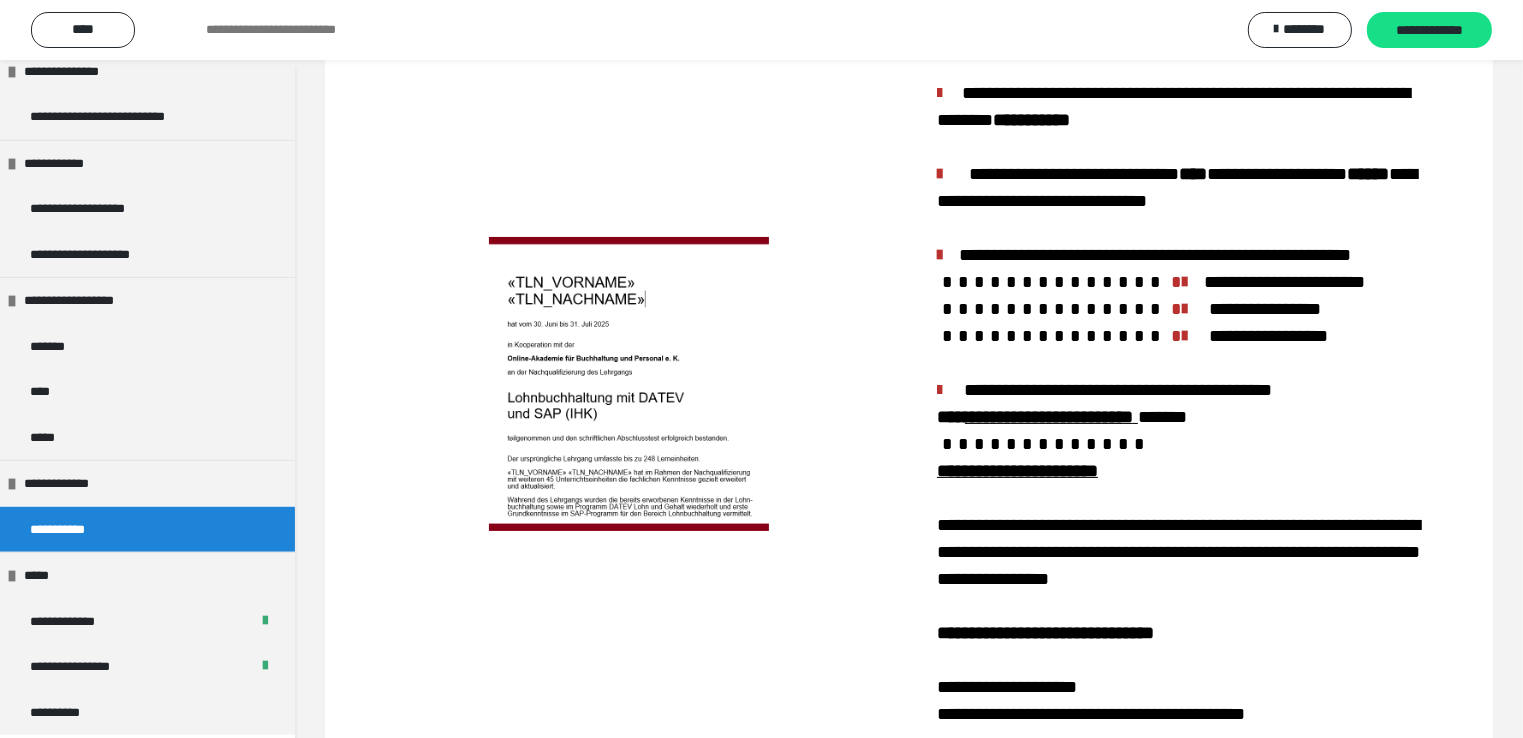 click at bounding box center [629, 384] 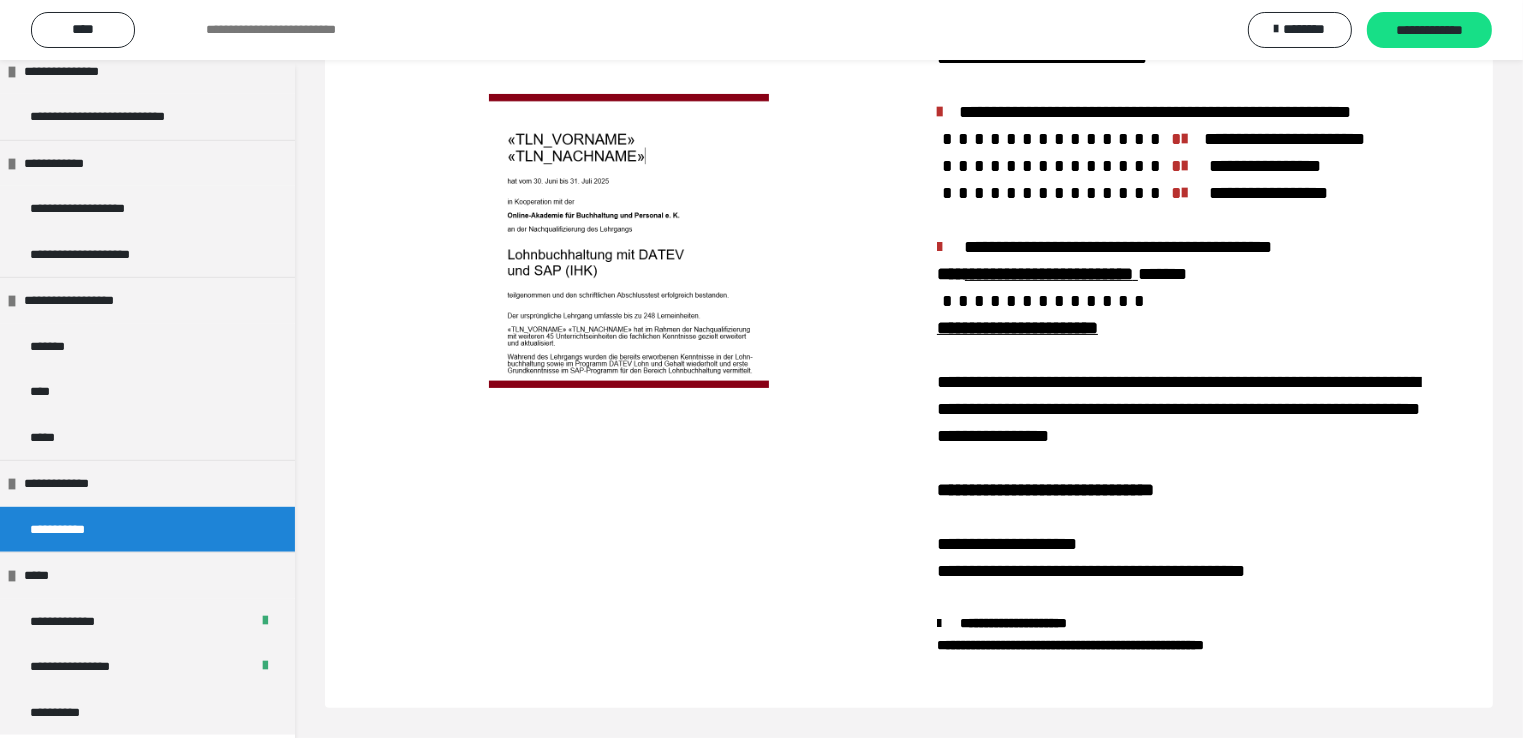 scroll, scrollTop: 368, scrollLeft: 0, axis: vertical 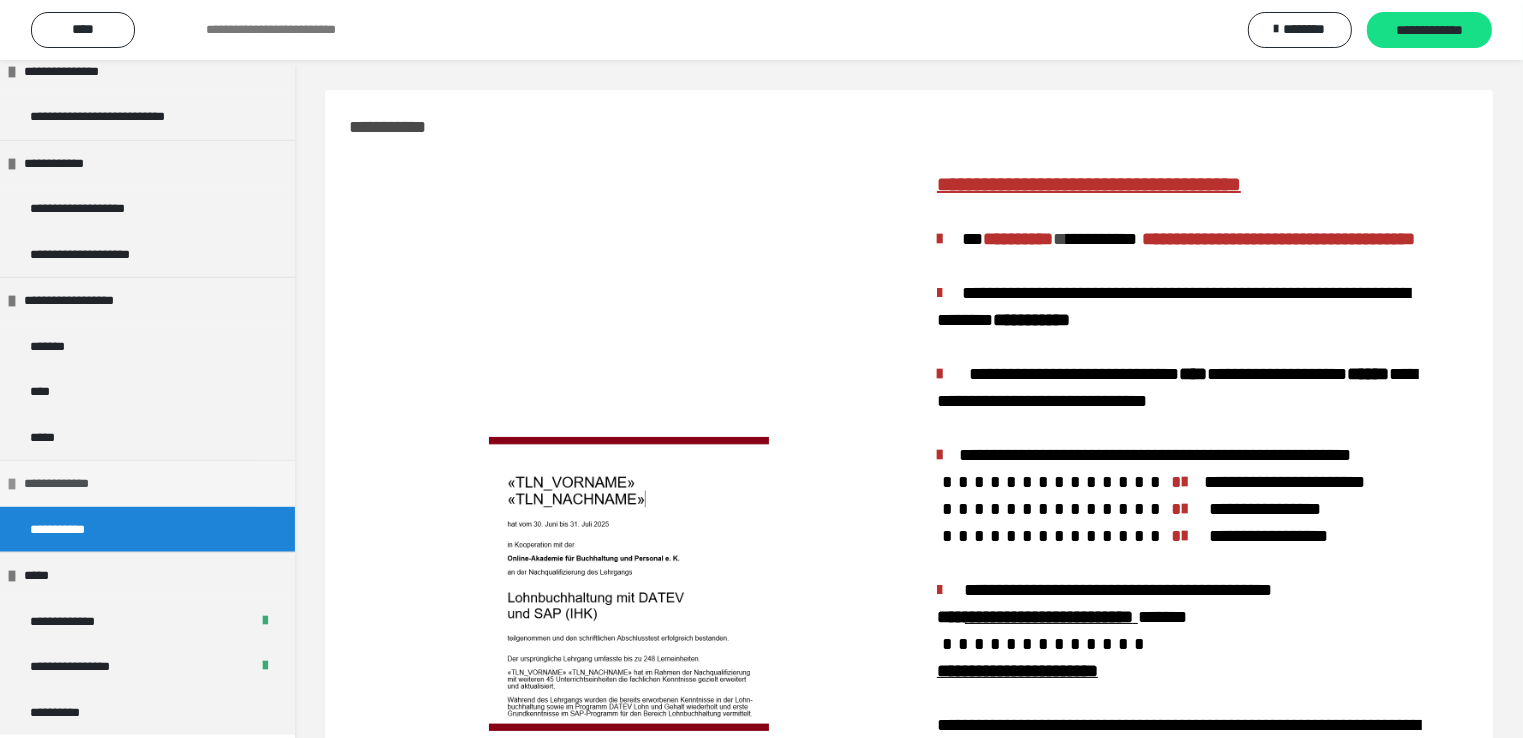 click on "**********" at bounding box center [68, 484] 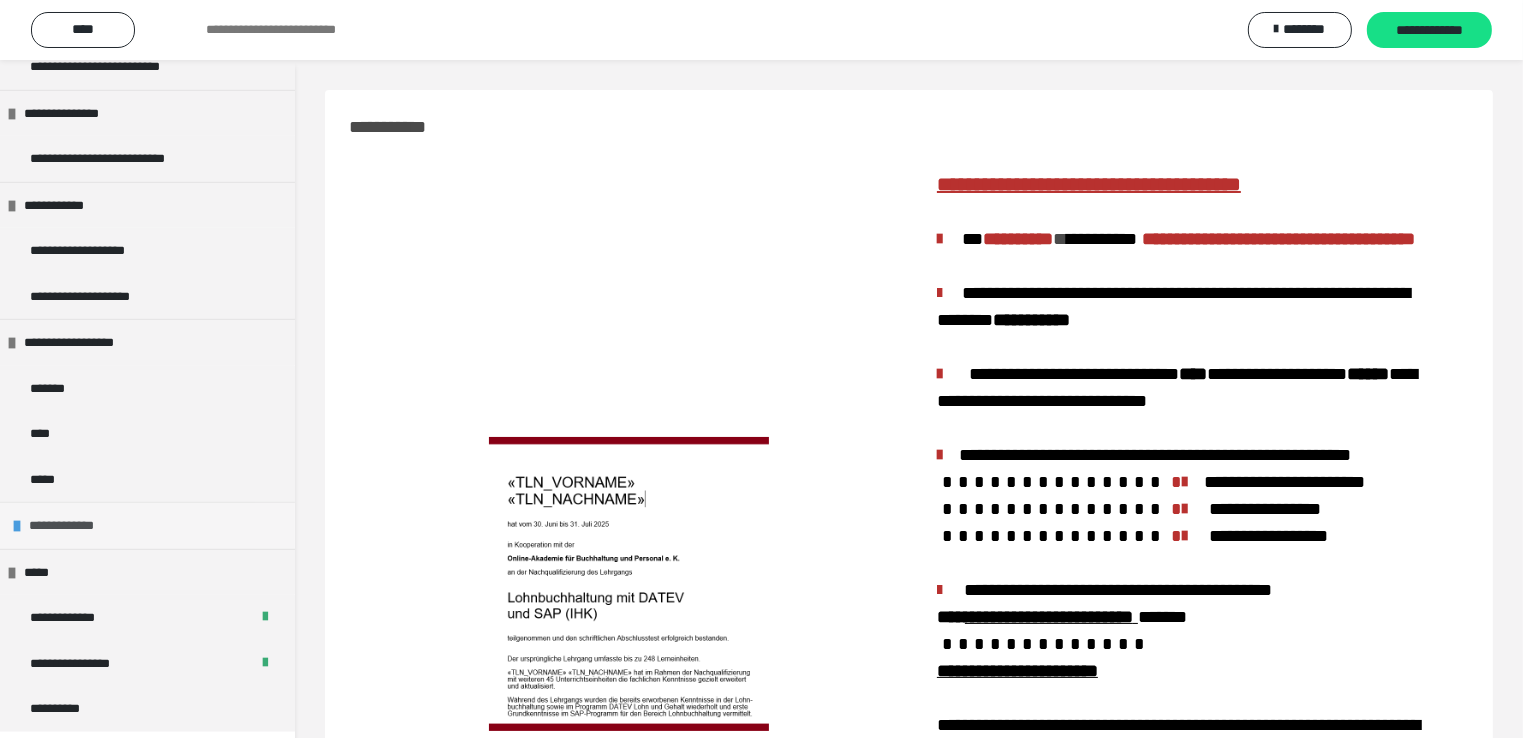 scroll, scrollTop: 1108, scrollLeft: 0, axis: vertical 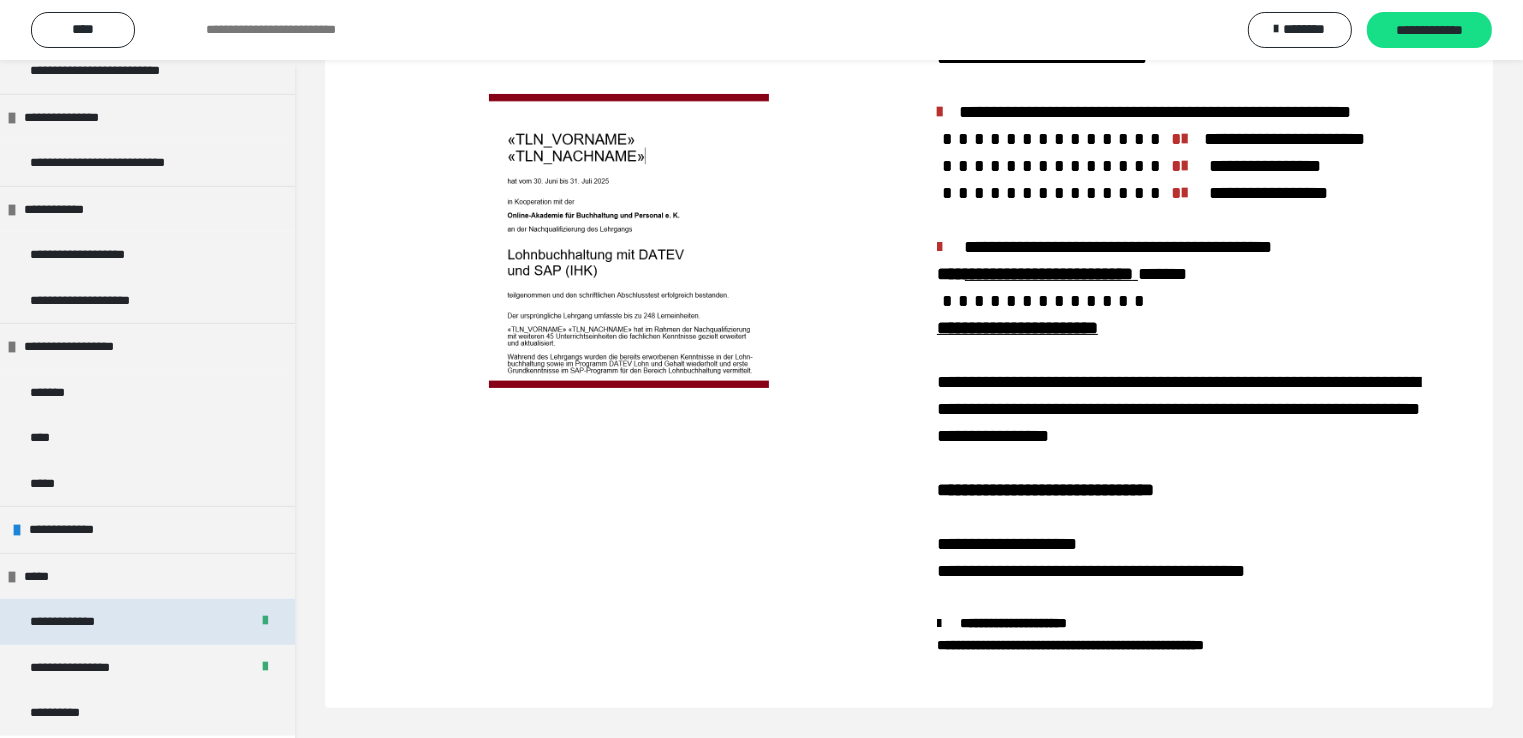 click on "**********" at bounding box center (77, 622) 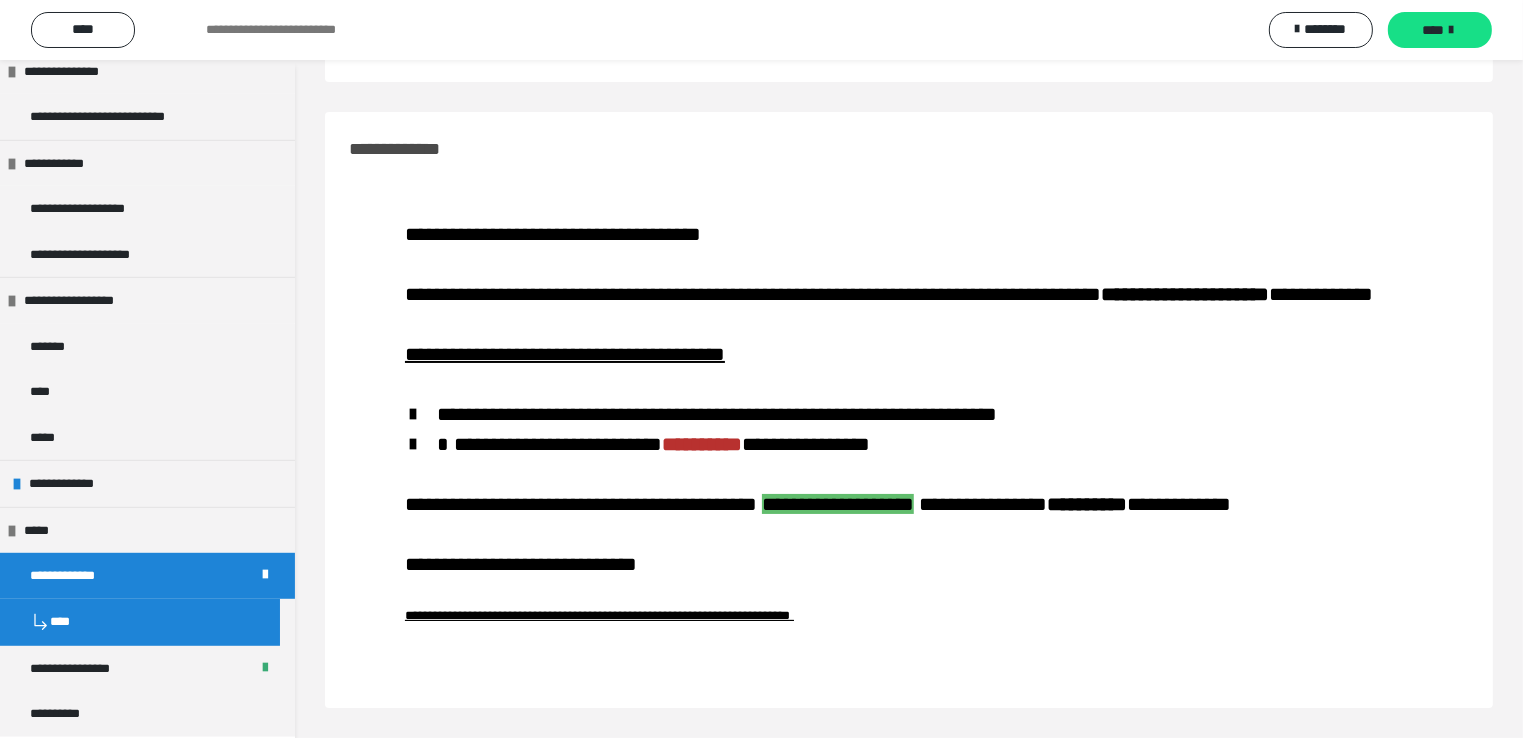 scroll, scrollTop: 121, scrollLeft: 0, axis: vertical 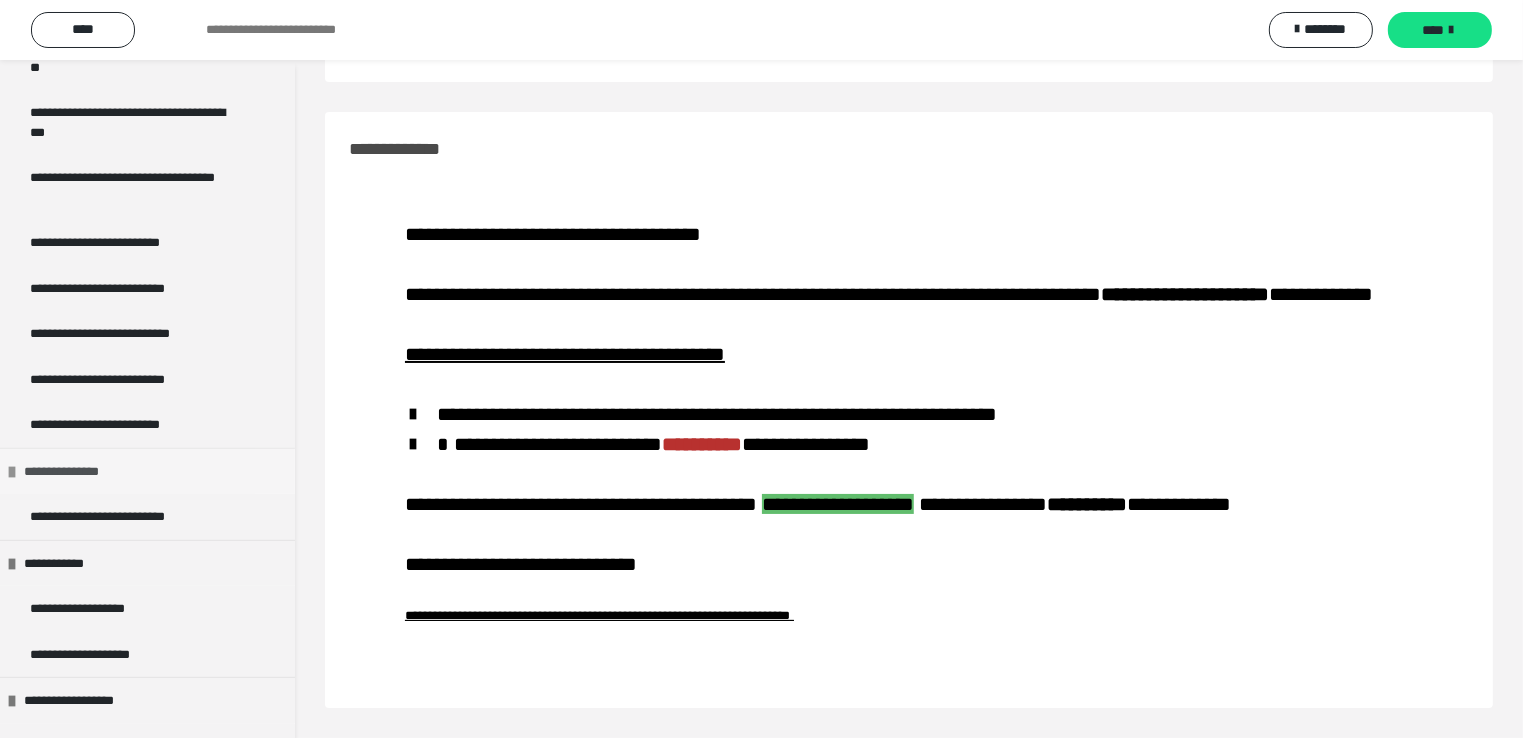 click on "**********" at bounding box center [76, 472] 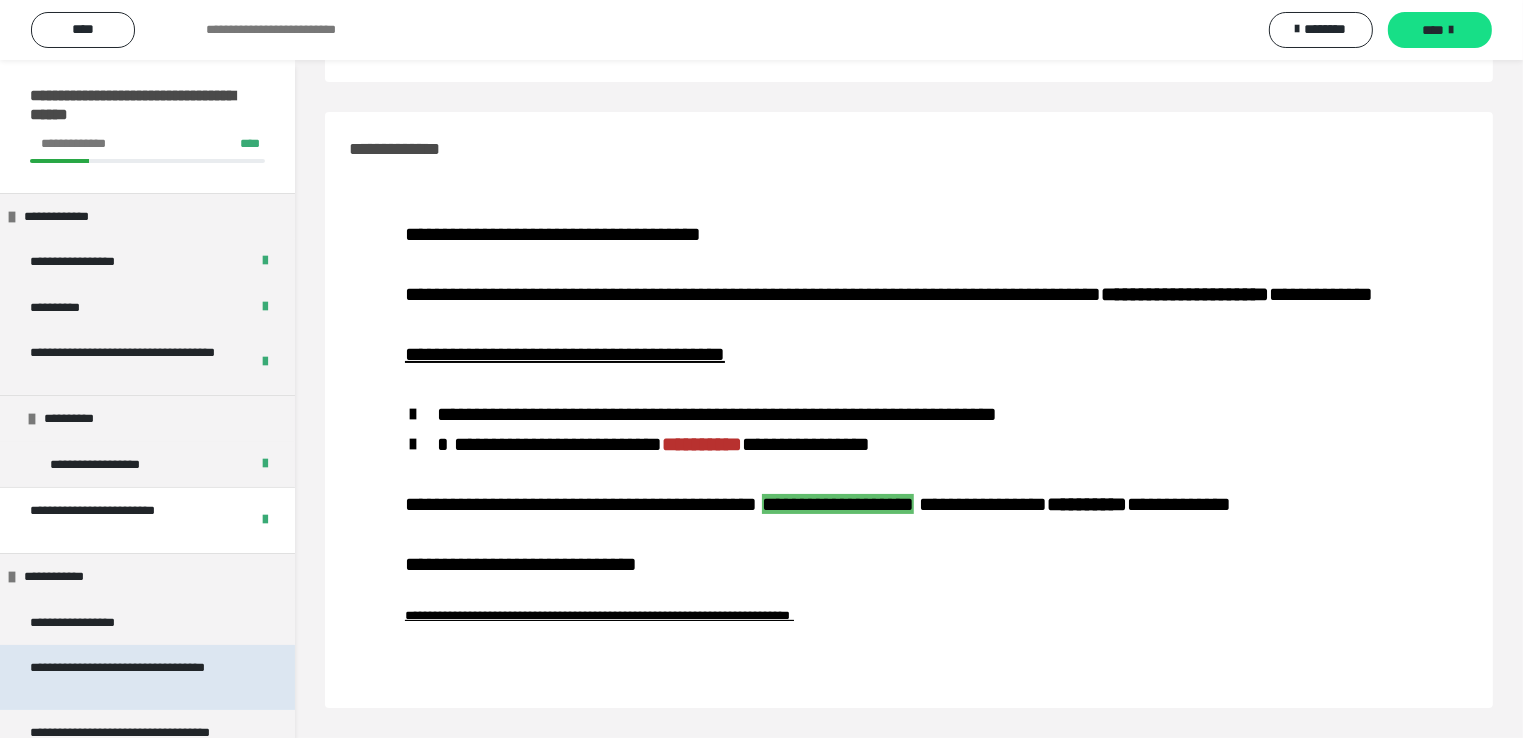 scroll, scrollTop: 0, scrollLeft: 0, axis: both 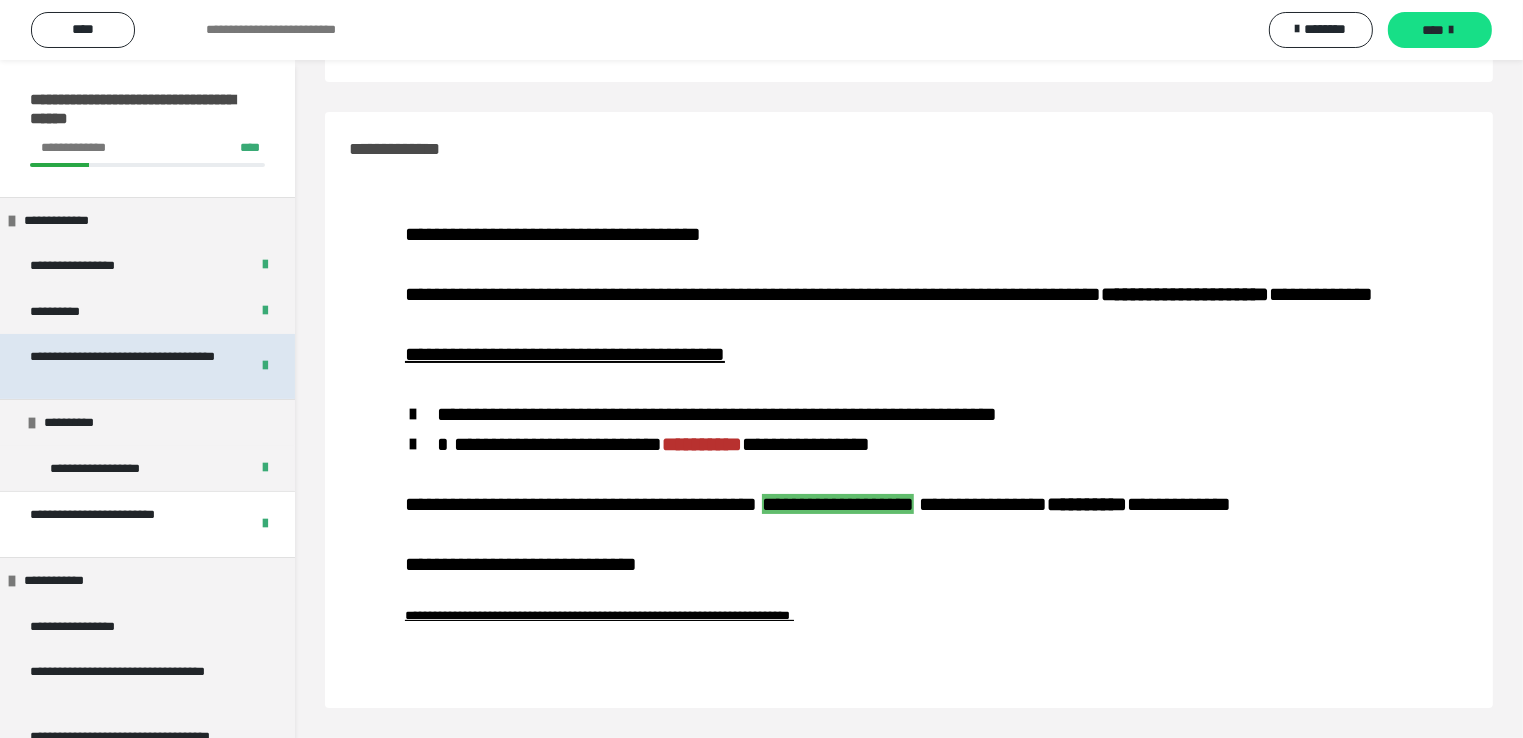 click on "**********" at bounding box center [124, 366] 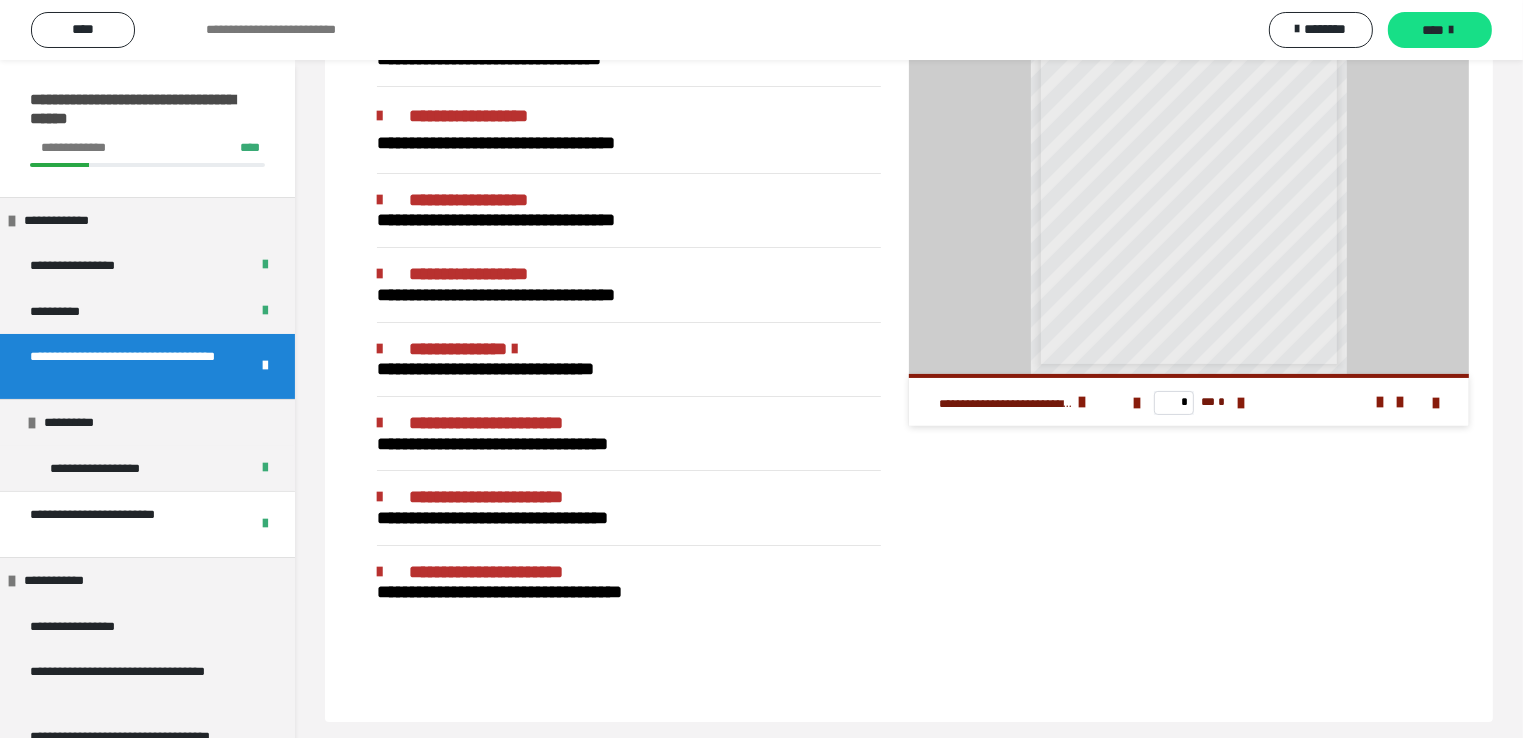 scroll, scrollTop: 227, scrollLeft: 0, axis: vertical 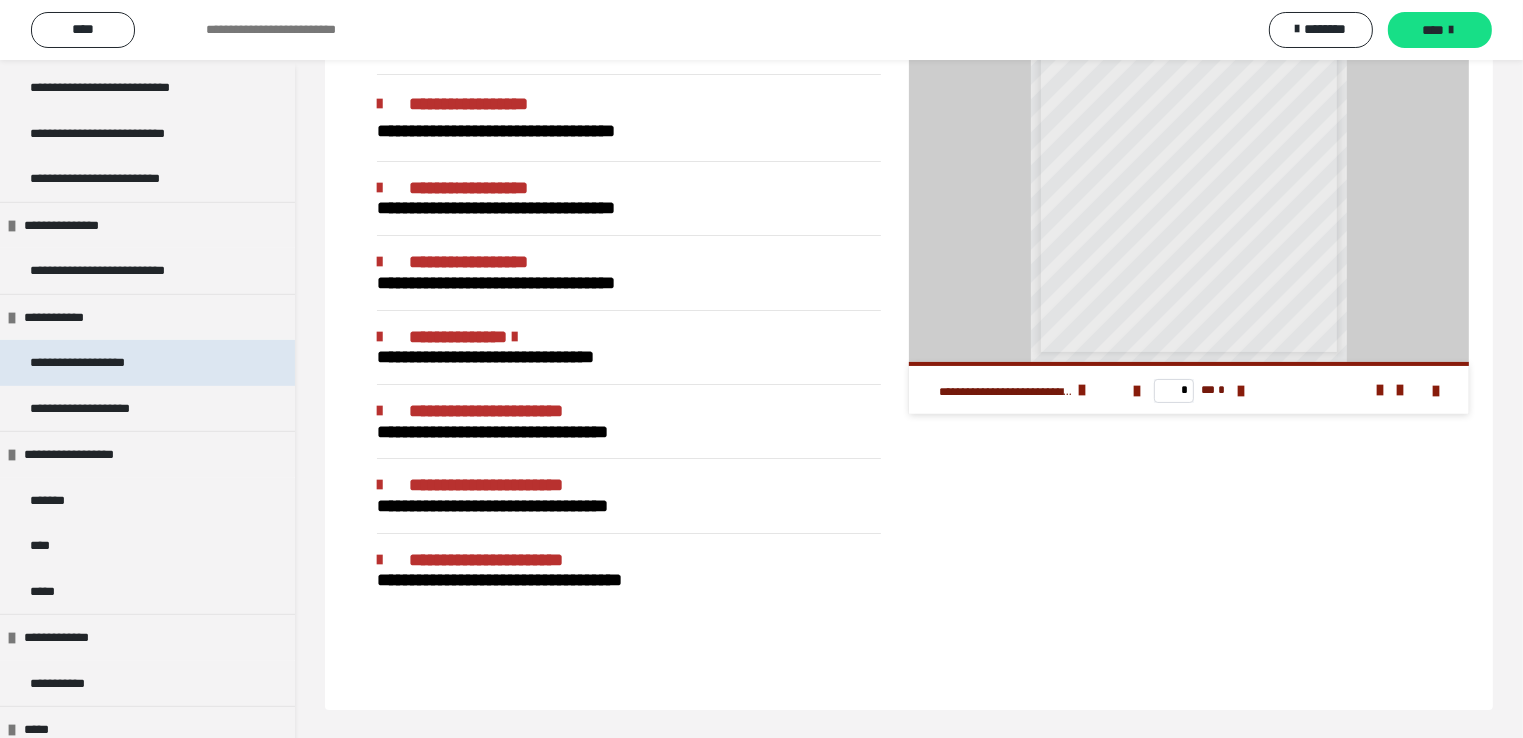 click on "**********" at bounding box center [89, 363] 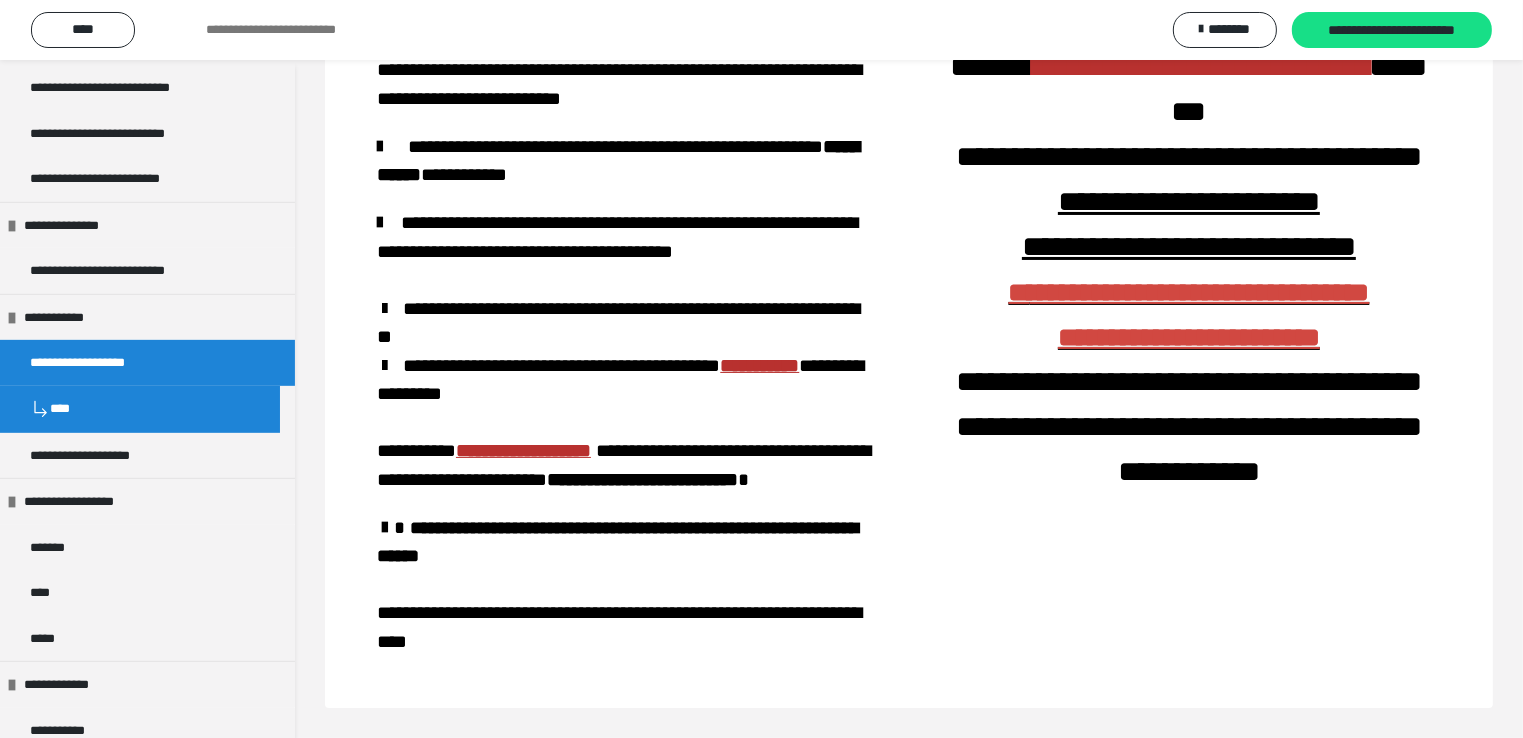 scroll, scrollTop: 227, scrollLeft: 0, axis: vertical 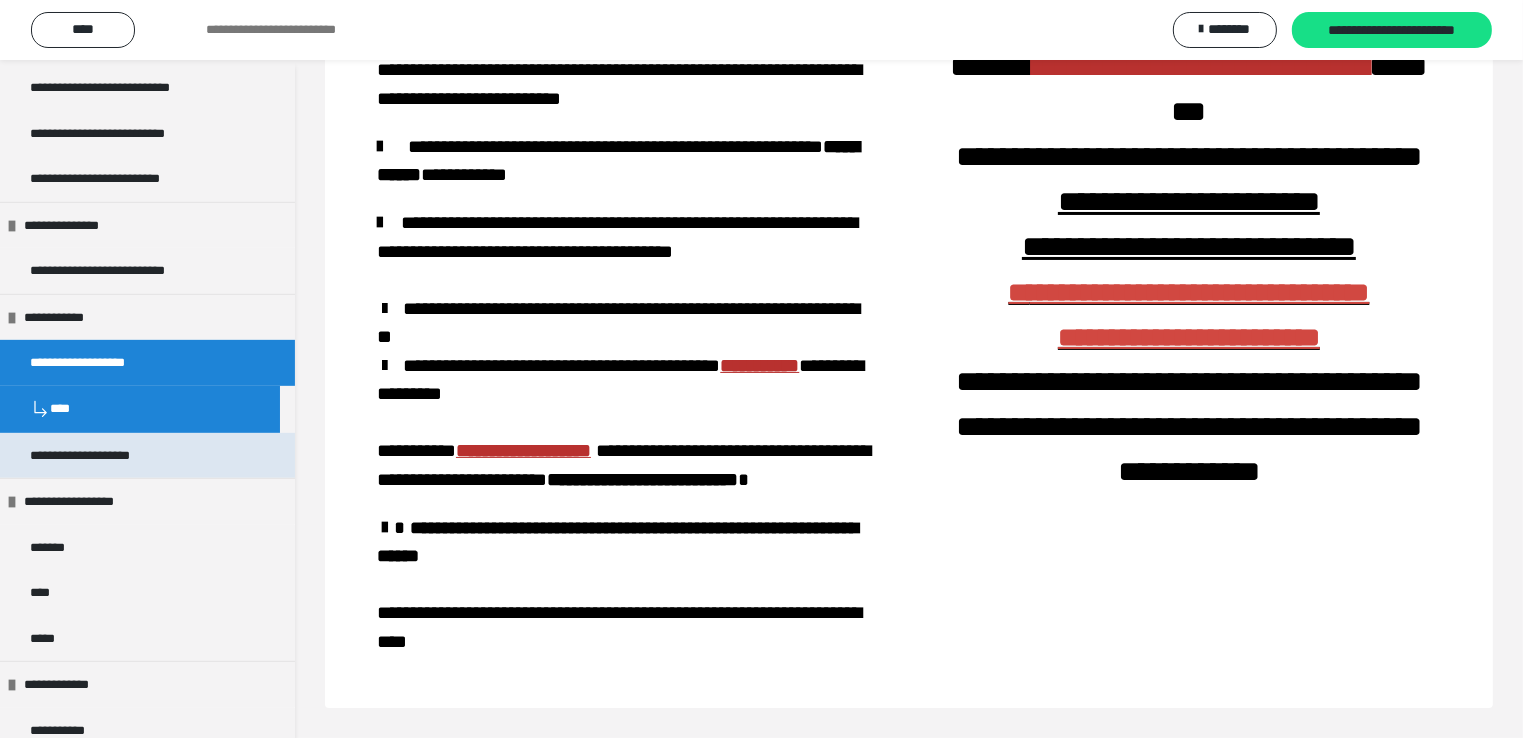 click on "**********" at bounding box center (91, 456) 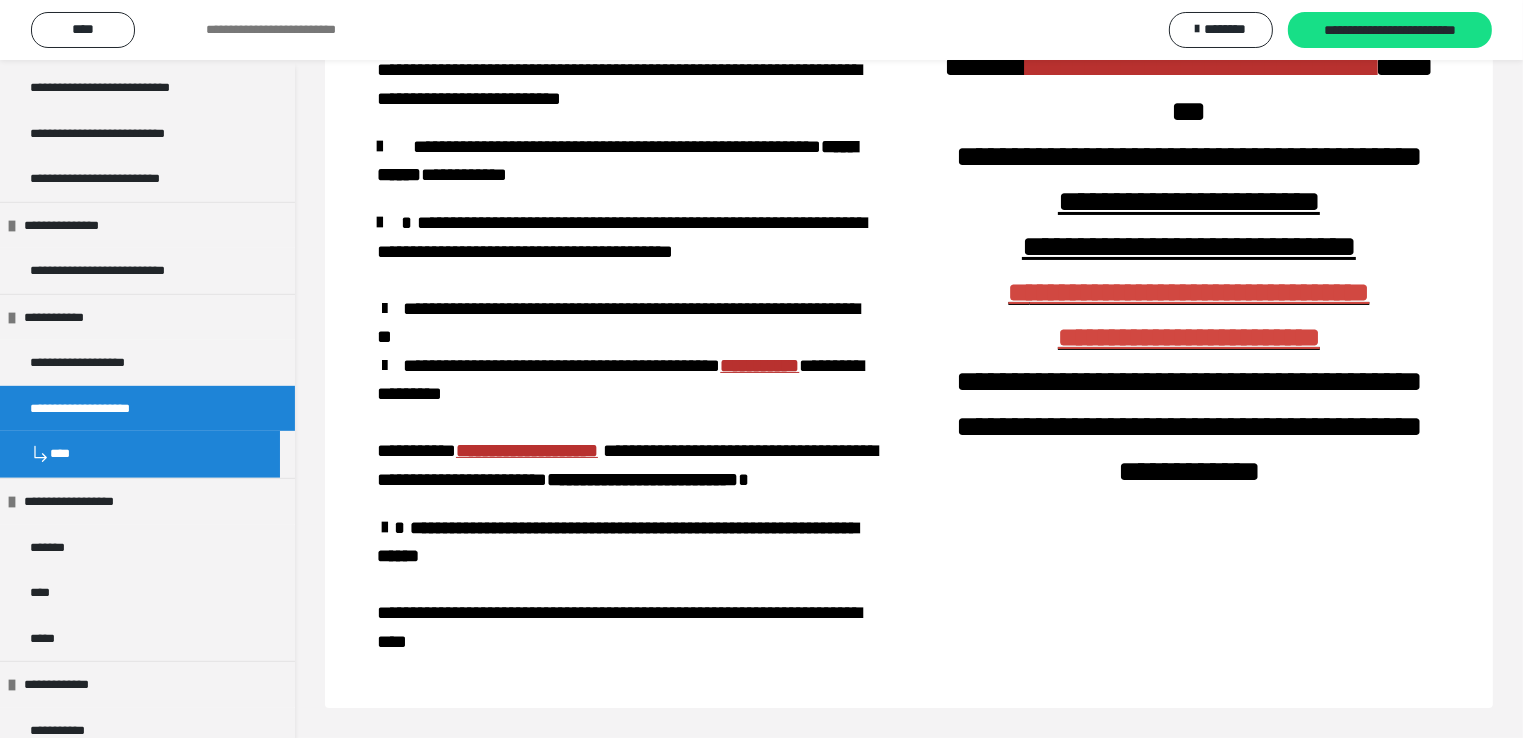 scroll, scrollTop: 227, scrollLeft: 0, axis: vertical 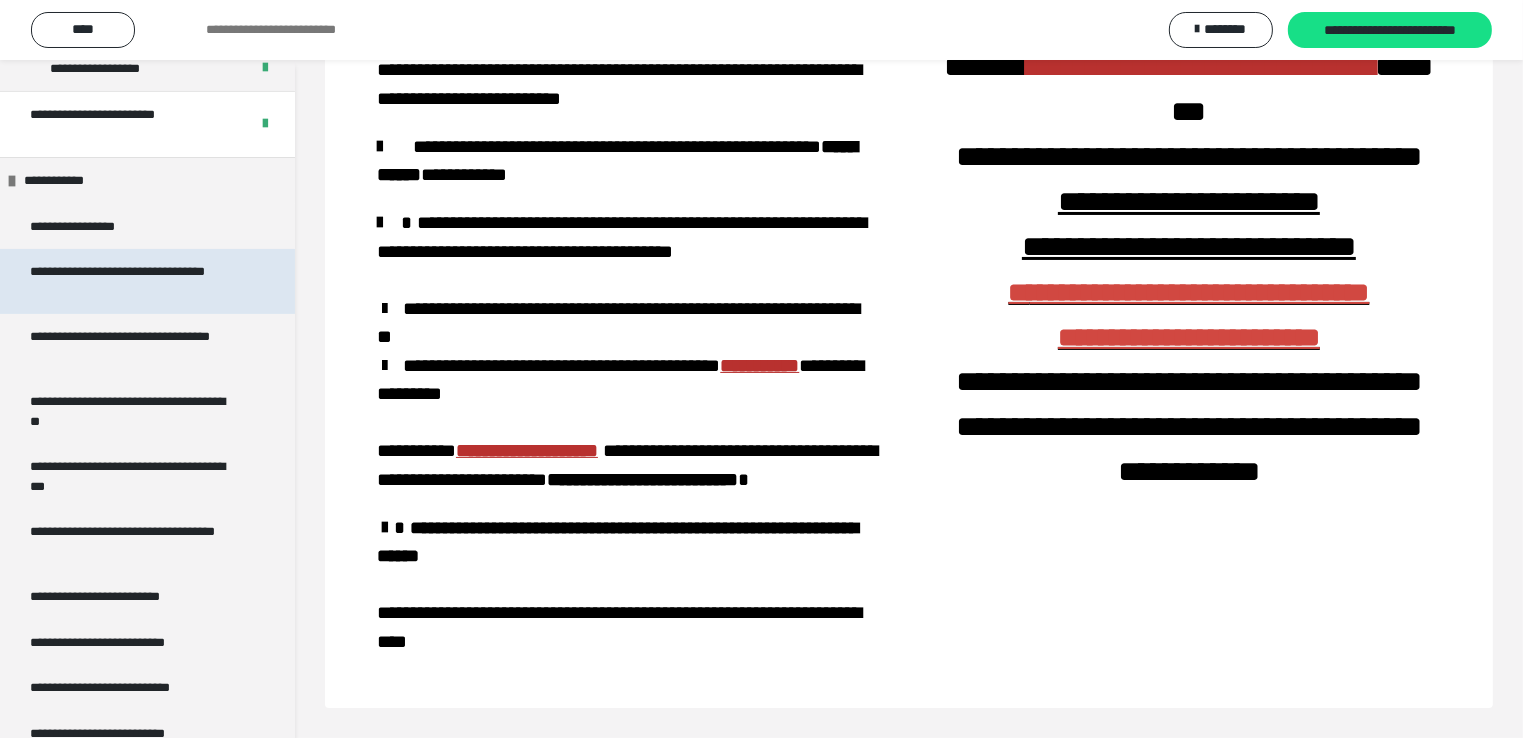 click on "**********" at bounding box center (132, 281) 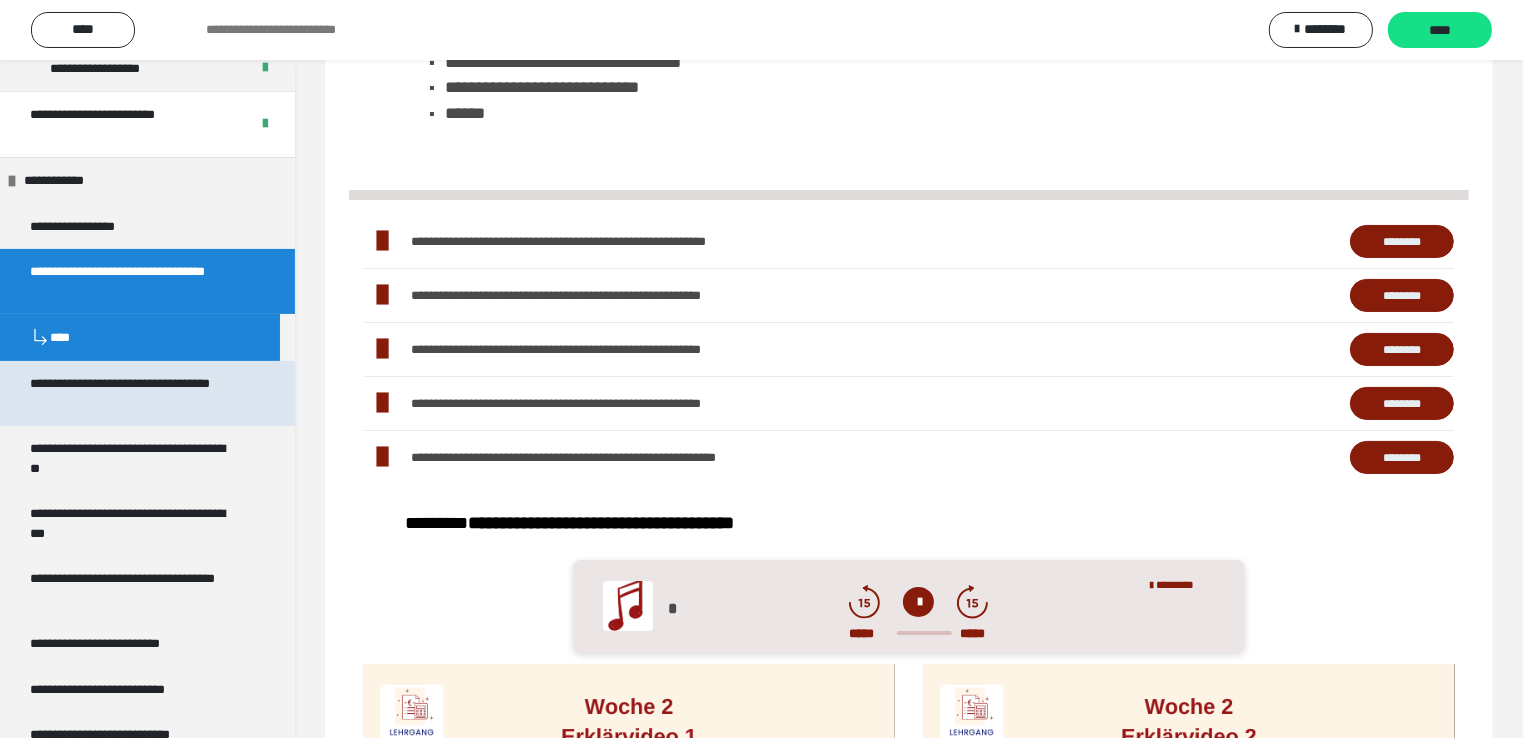 click on "**********" at bounding box center [132, 393] 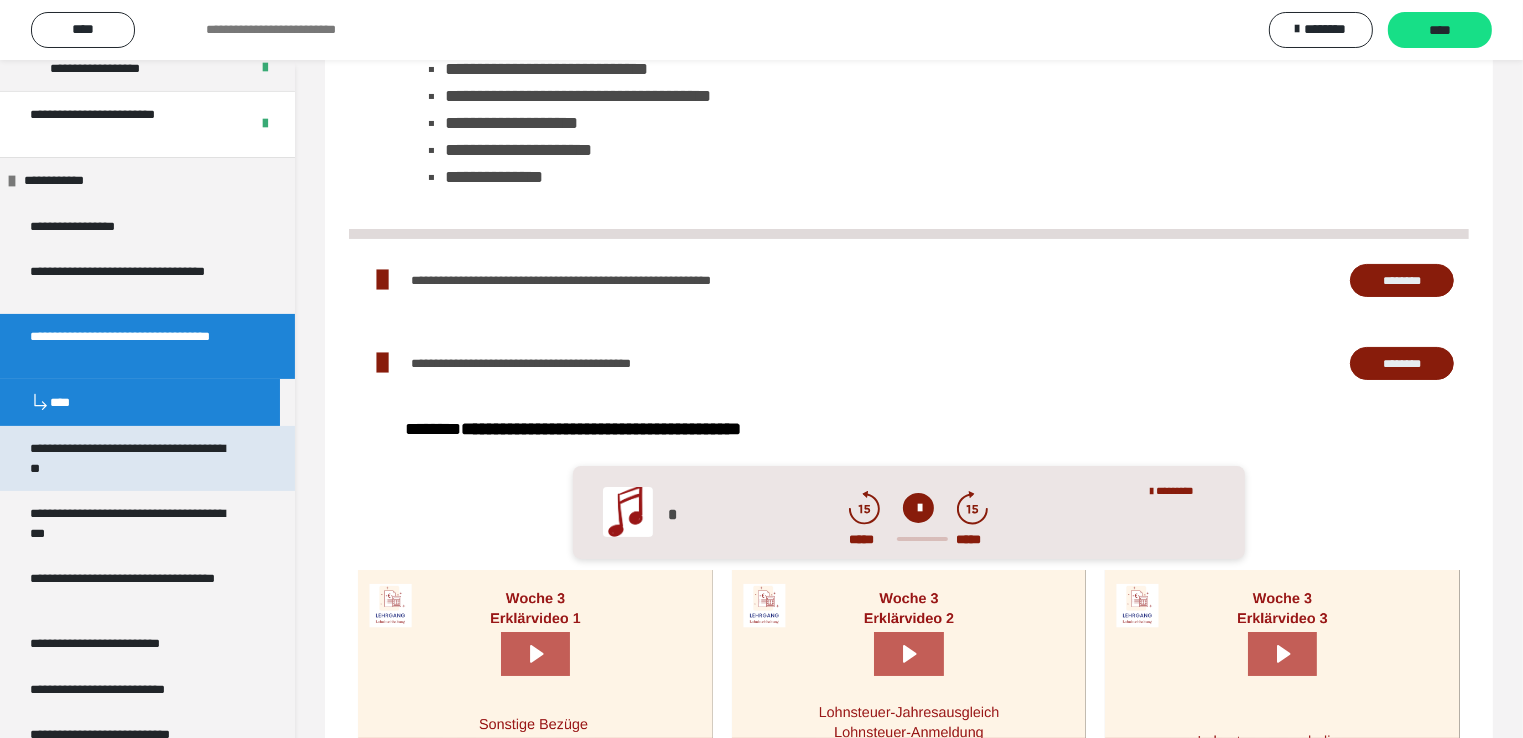 click on "**********" at bounding box center [132, 458] 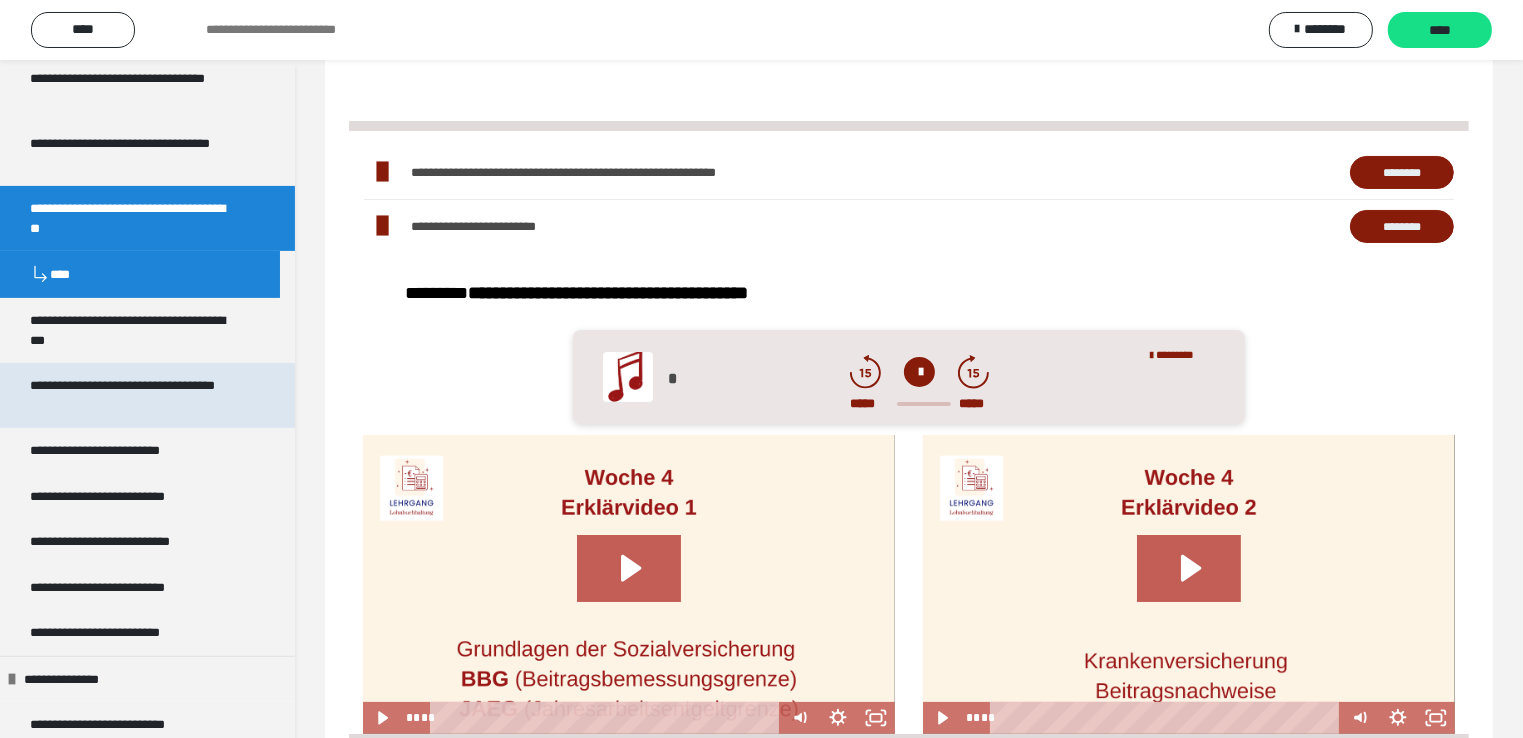 scroll, scrollTop: 600, scrollLeft: 0, axis: vertical 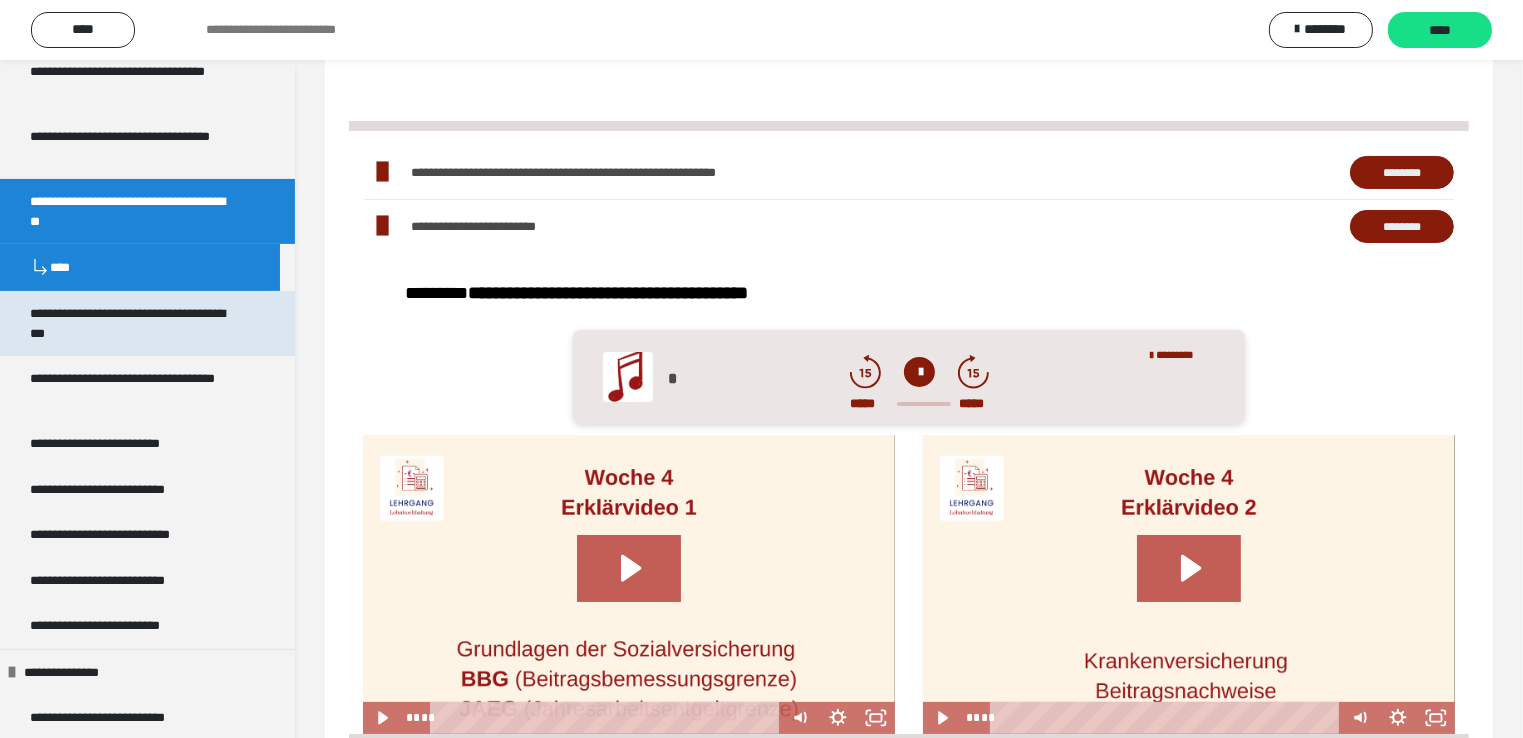 click on "**********" at bounding box center (132, 323) 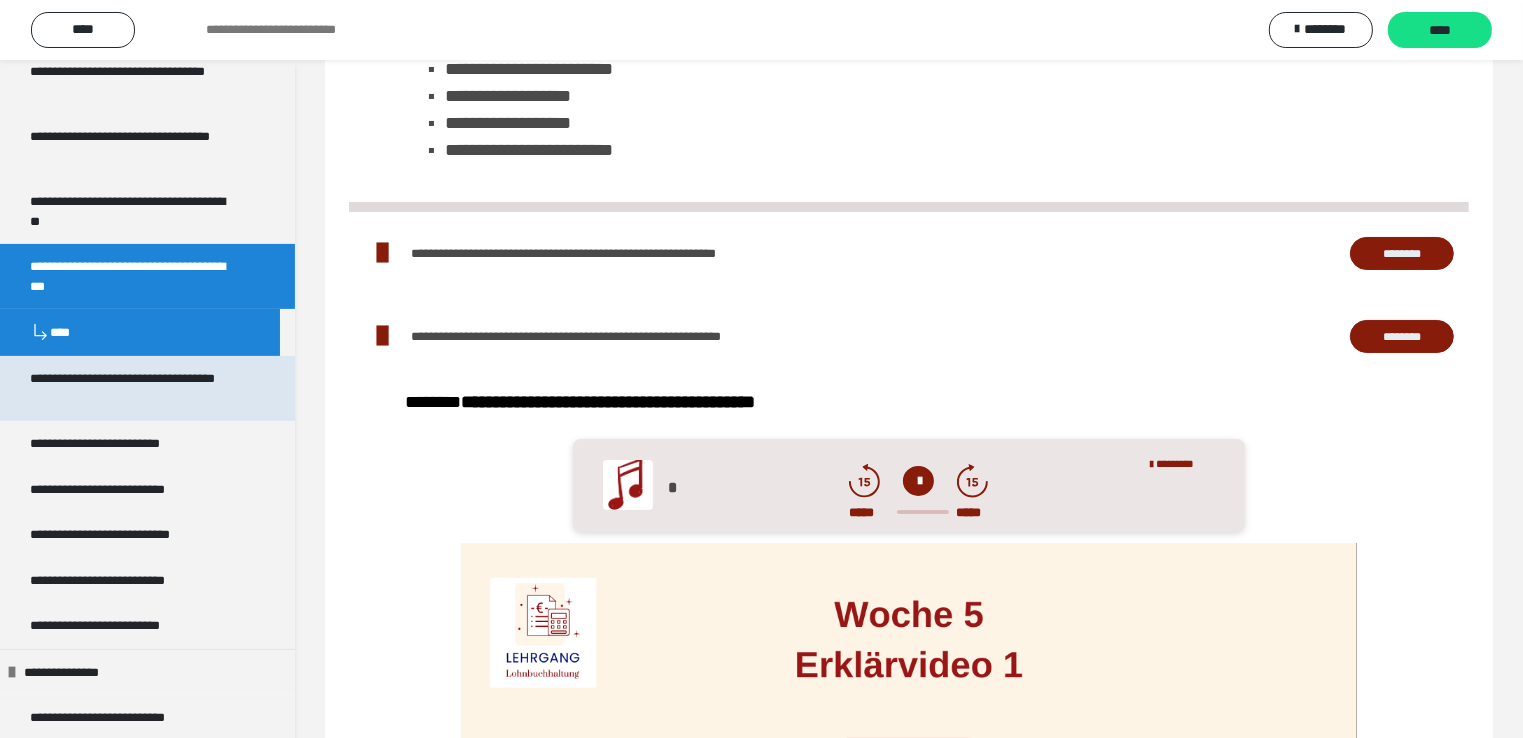 click on "**********" at bounding box center [132, 388] 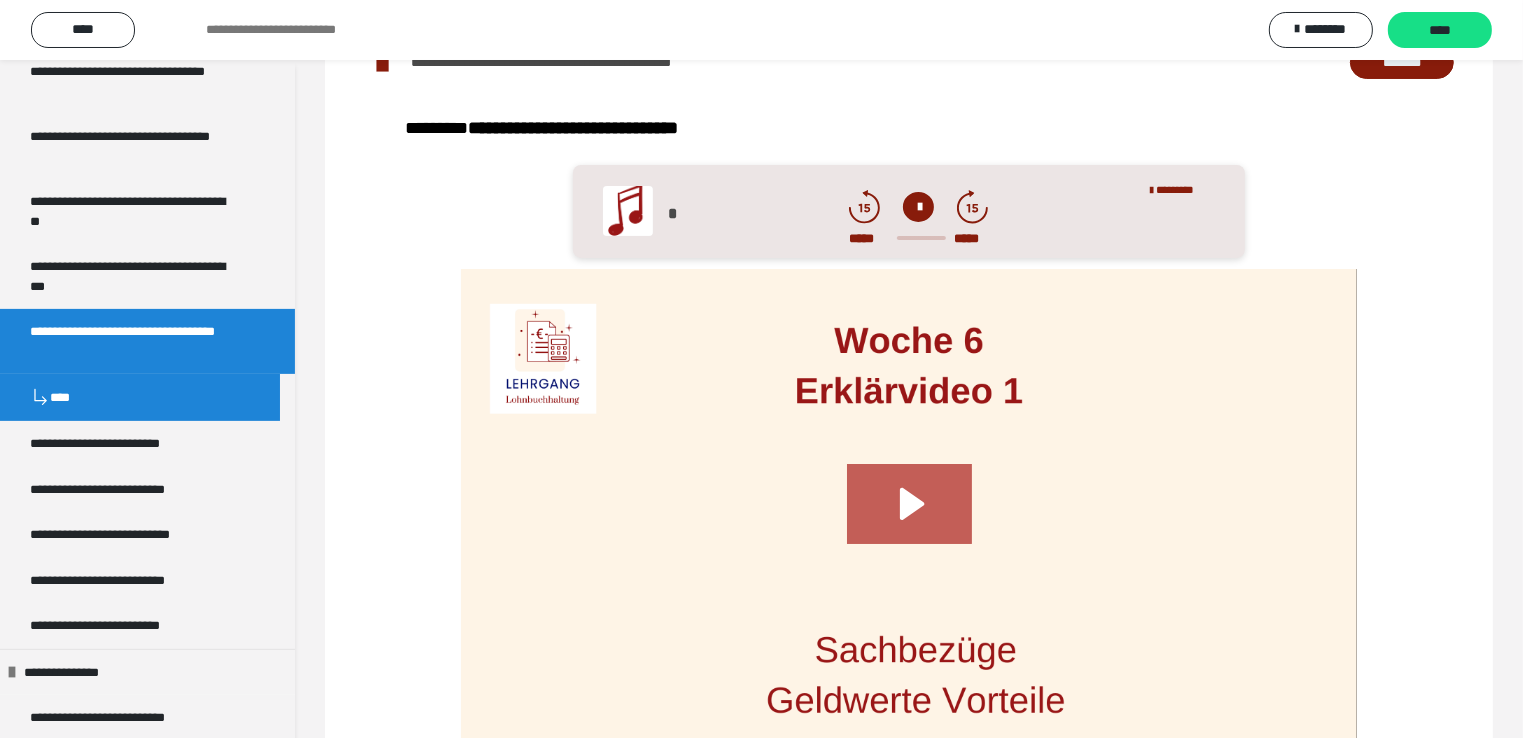 scroll, scrollTop: 327, scrollLeft: 0, axis: vertical 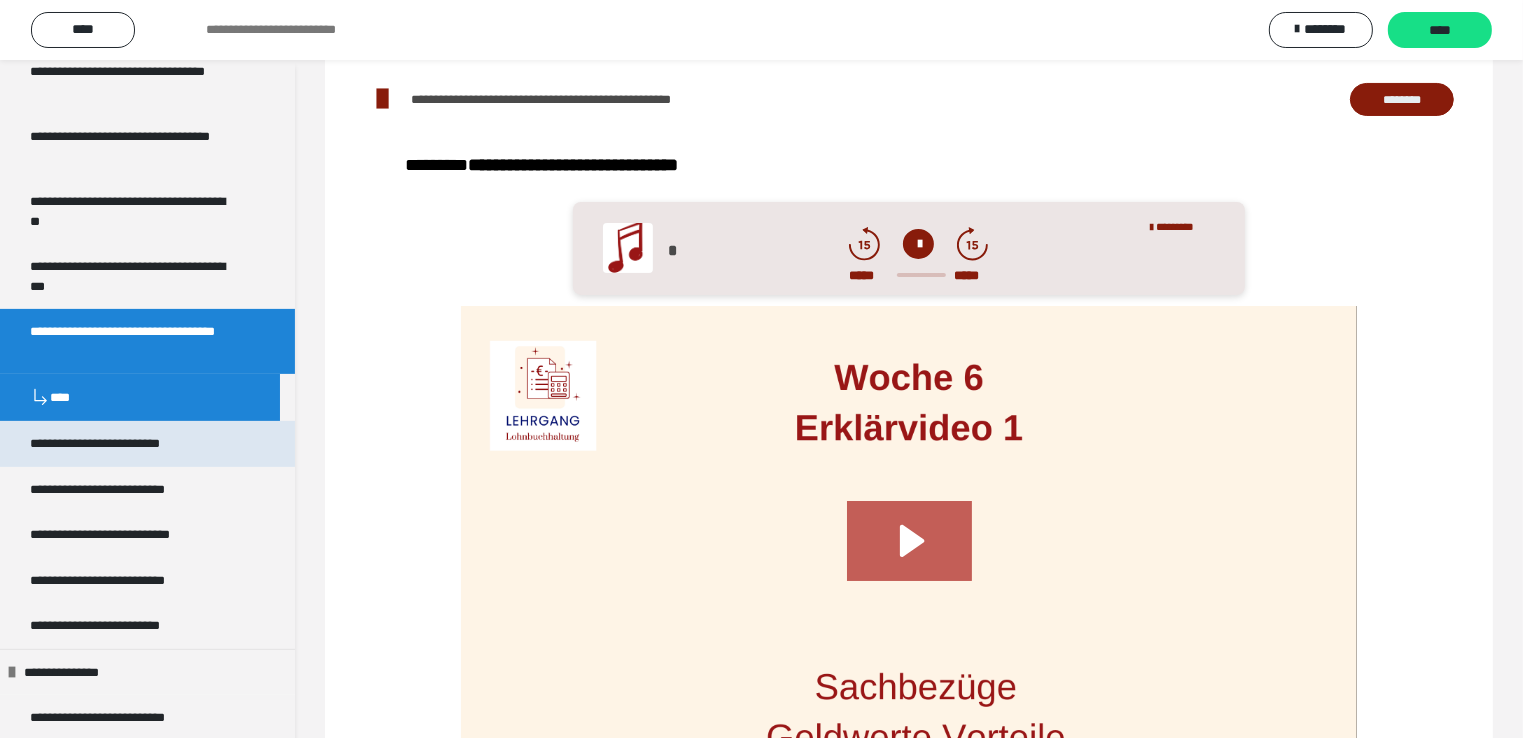 click on "**********" at bounding box center [124, 444] 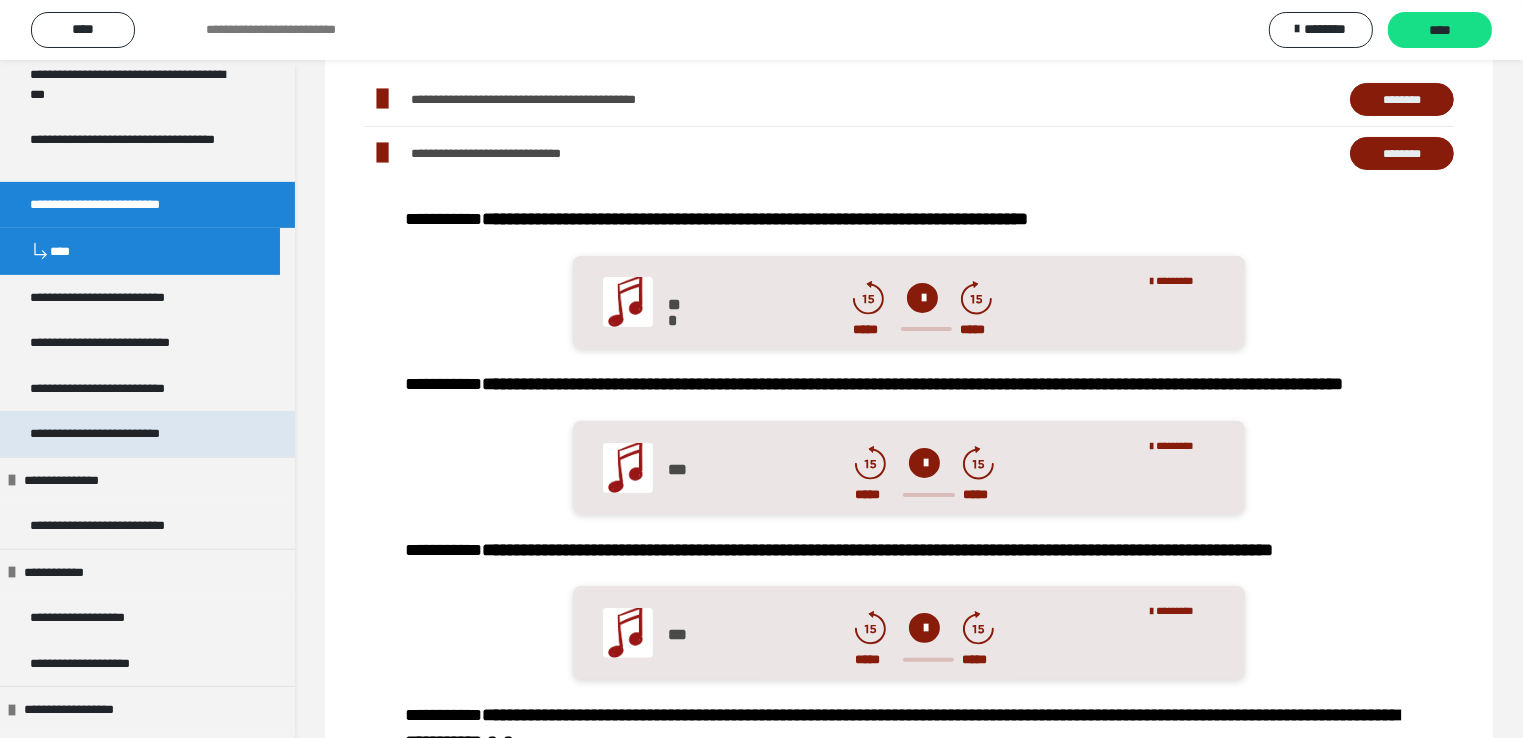 scroll, scrollTop: 800, scrollLeft: 0, axis: vertical 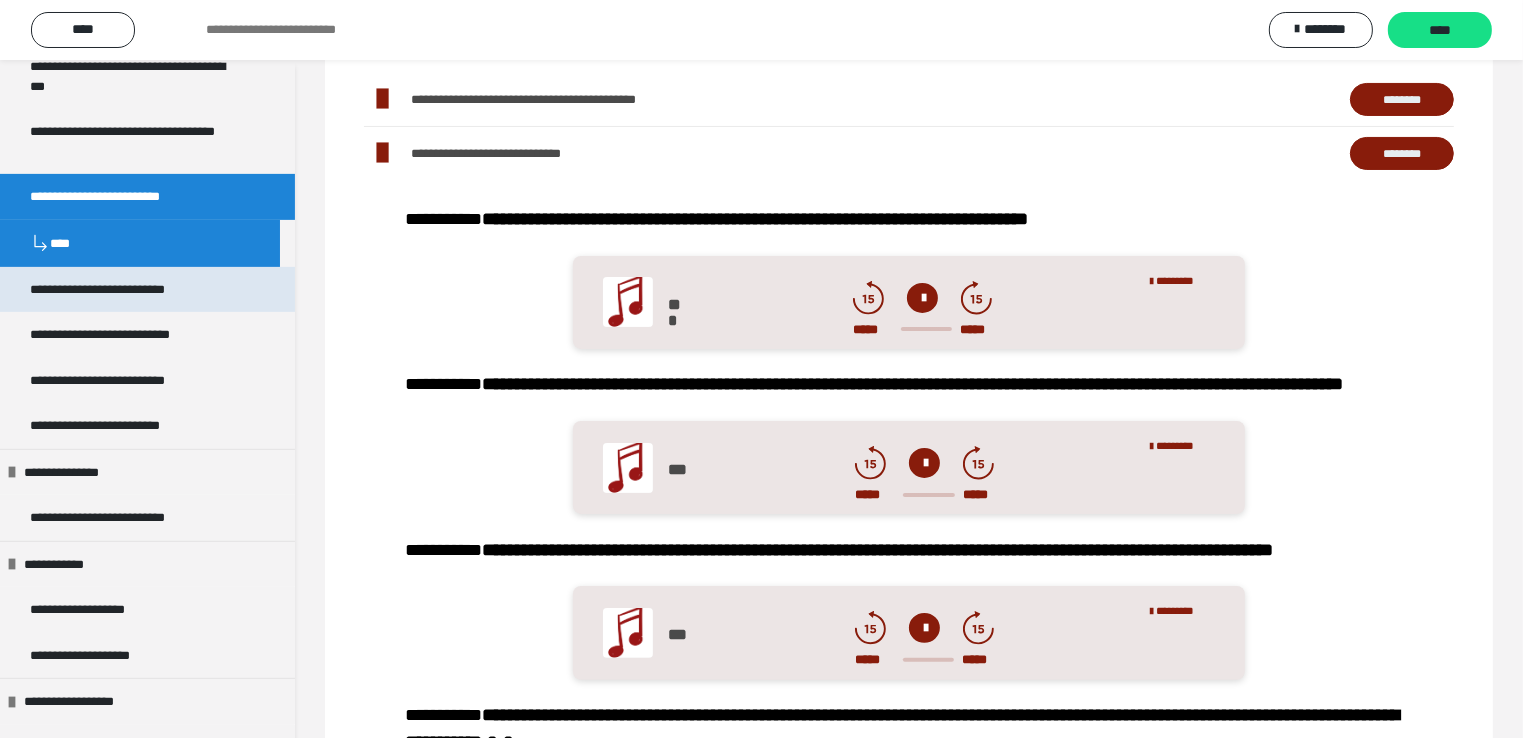 click on "**********" at bounding box center [126, 290] 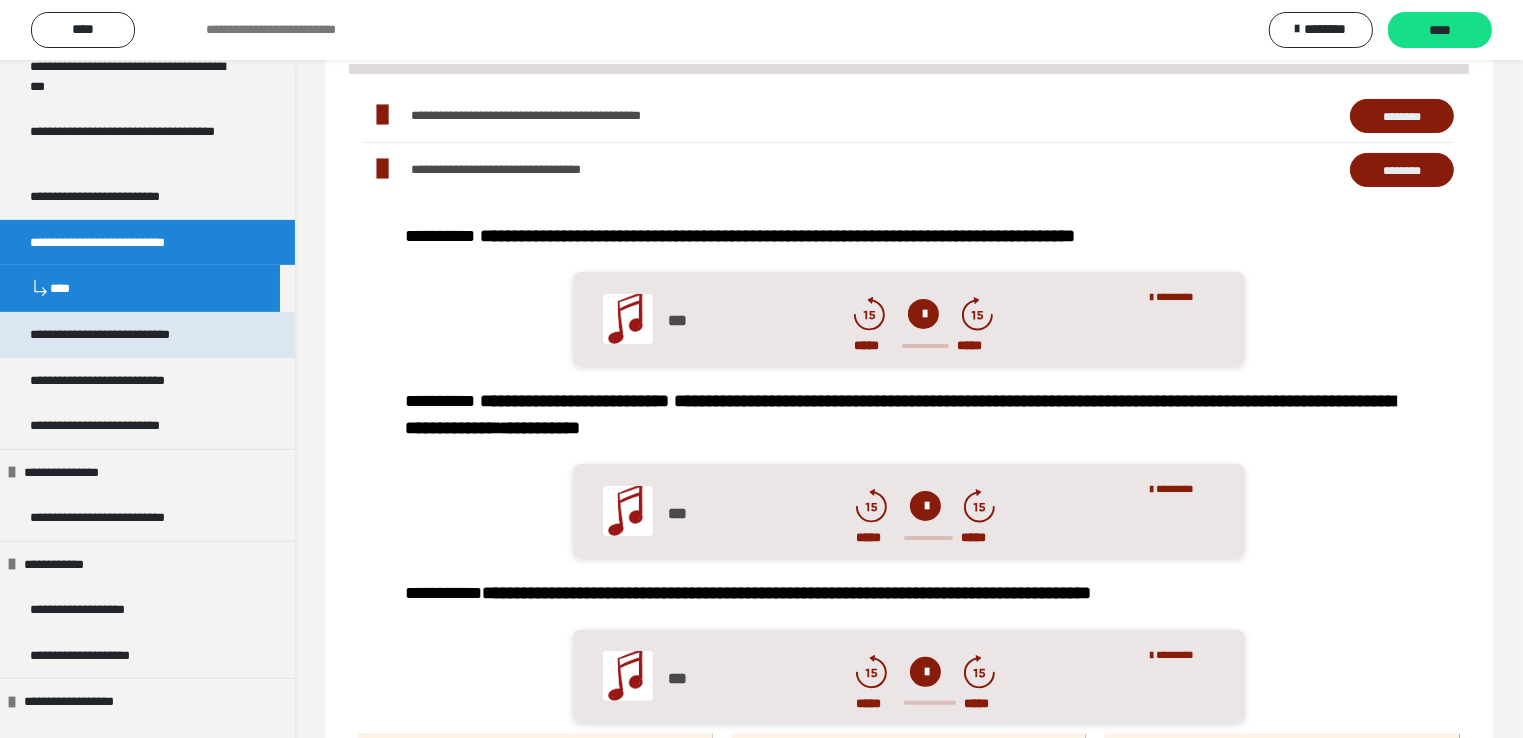 click on "**********" at bounding box center [128, 335] 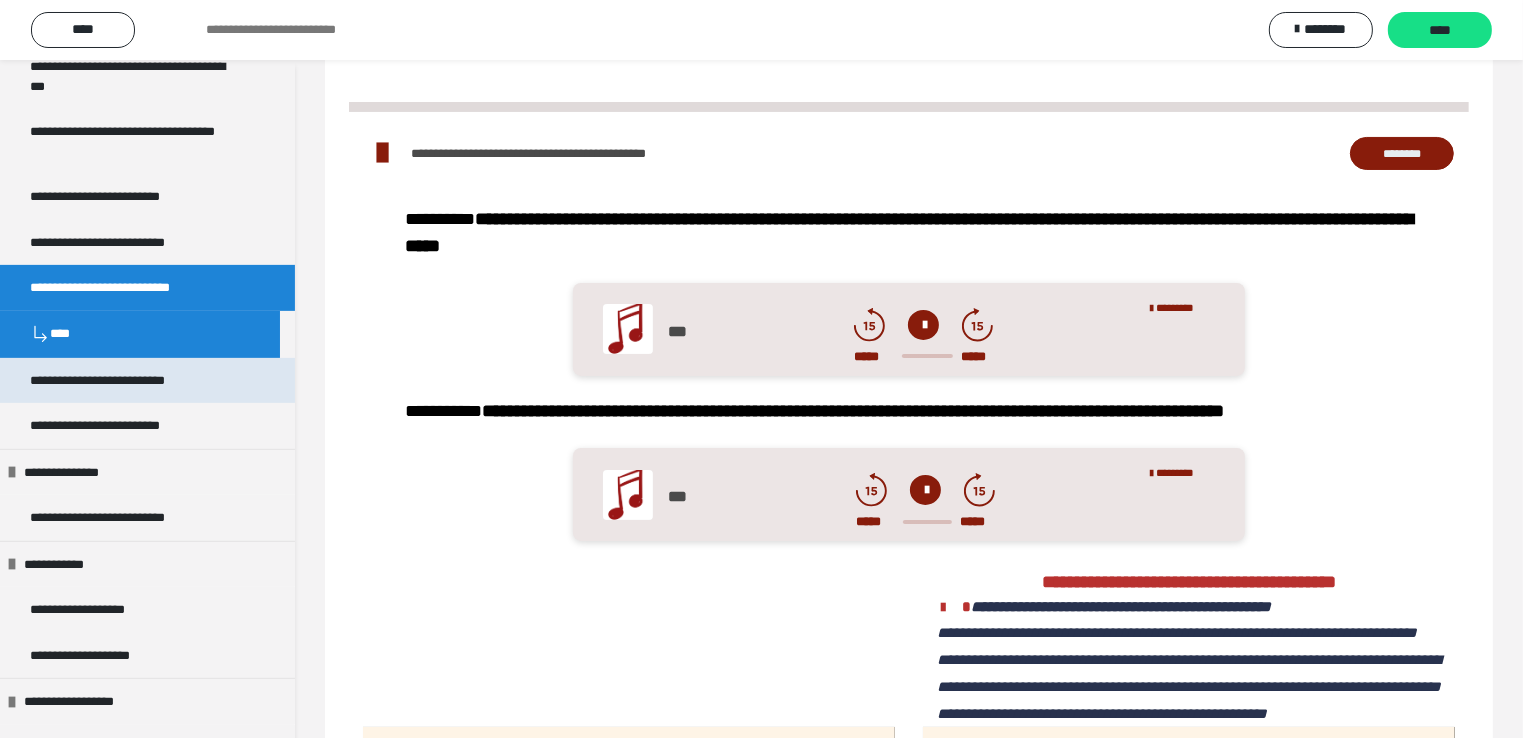 click on "**********" at bounding box center [128, 381] 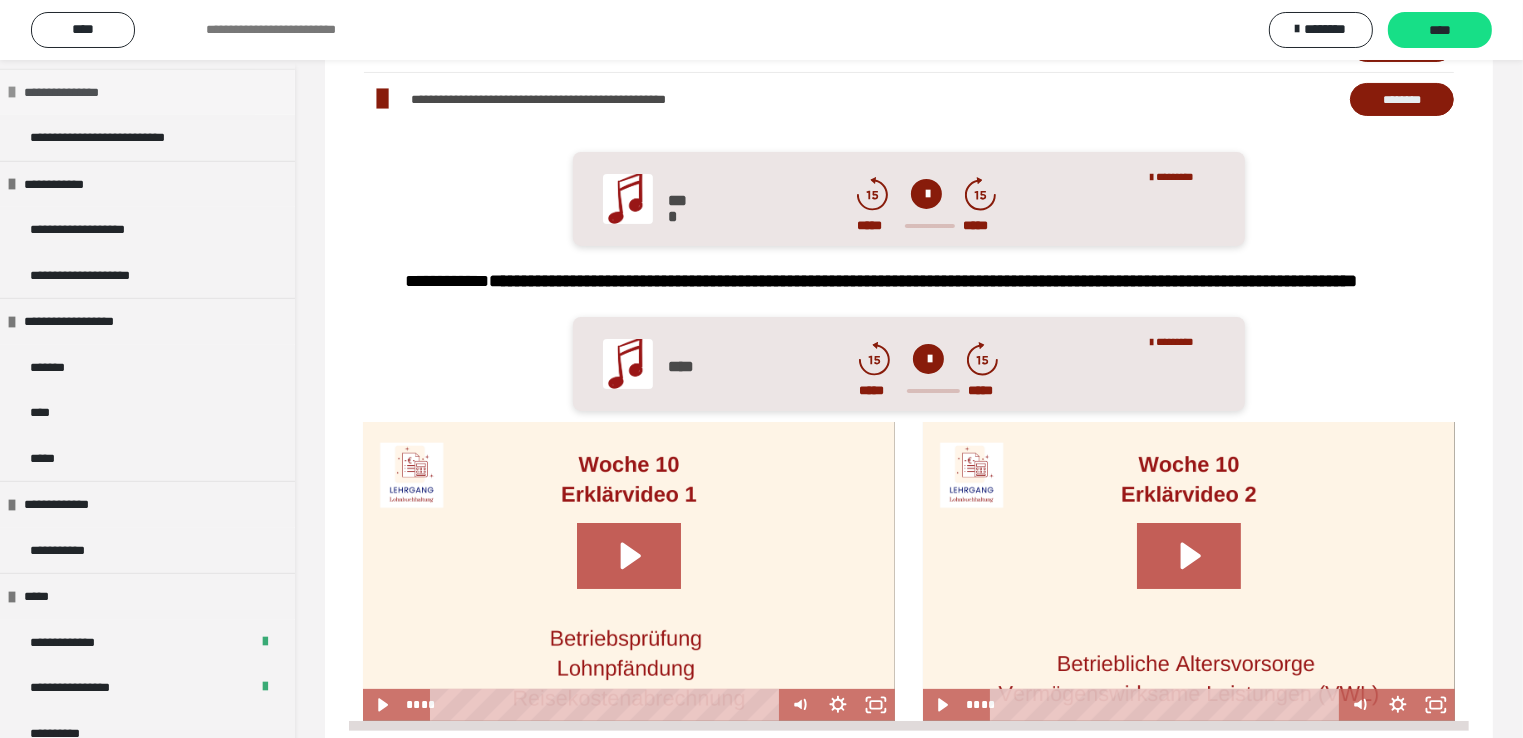 scroll, scrollTop: 1200, scrollLeft: 0, axis: vertical 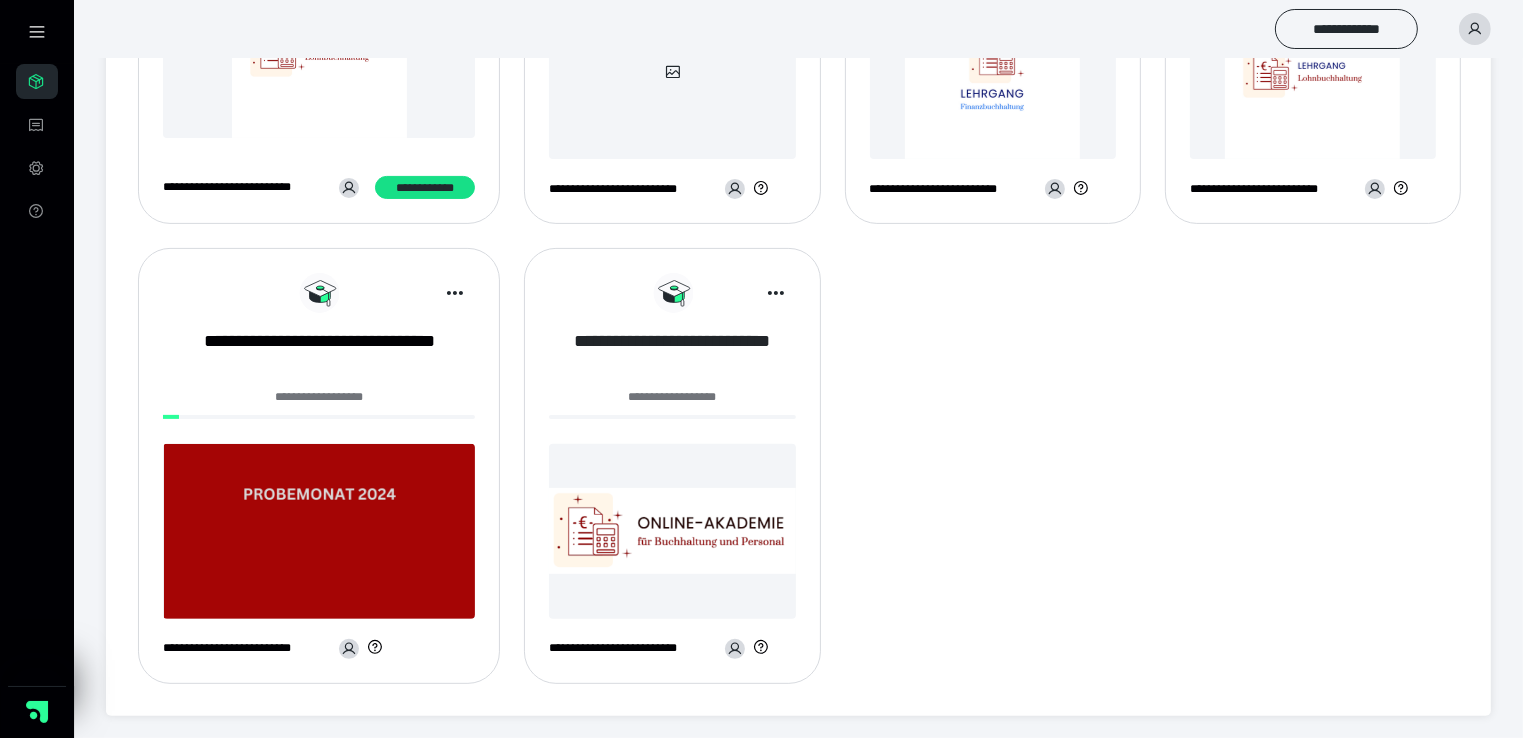 click on "**********" at bounding box center (672, 354) 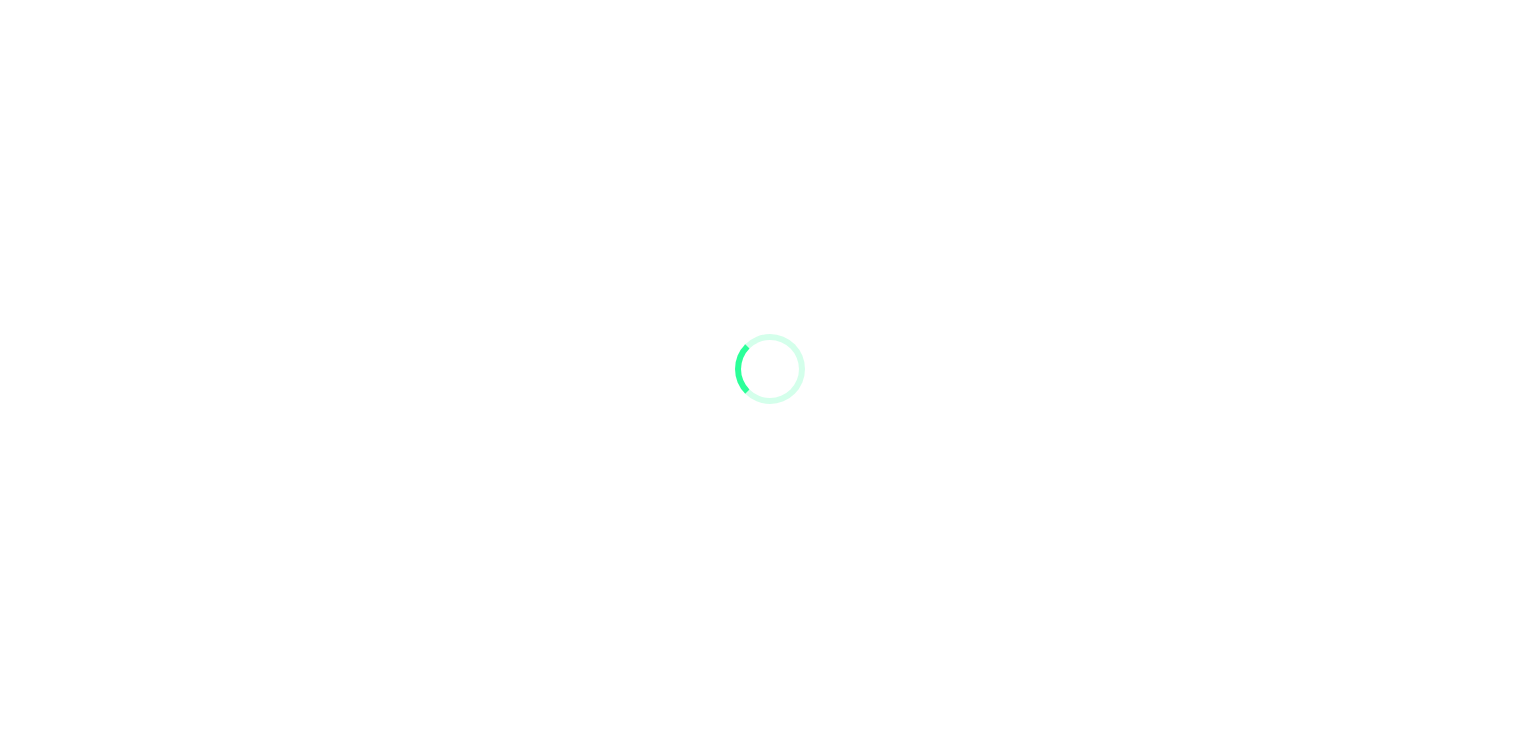 scroll, scrollTop: 0, scrollLeft: 0, axis: both 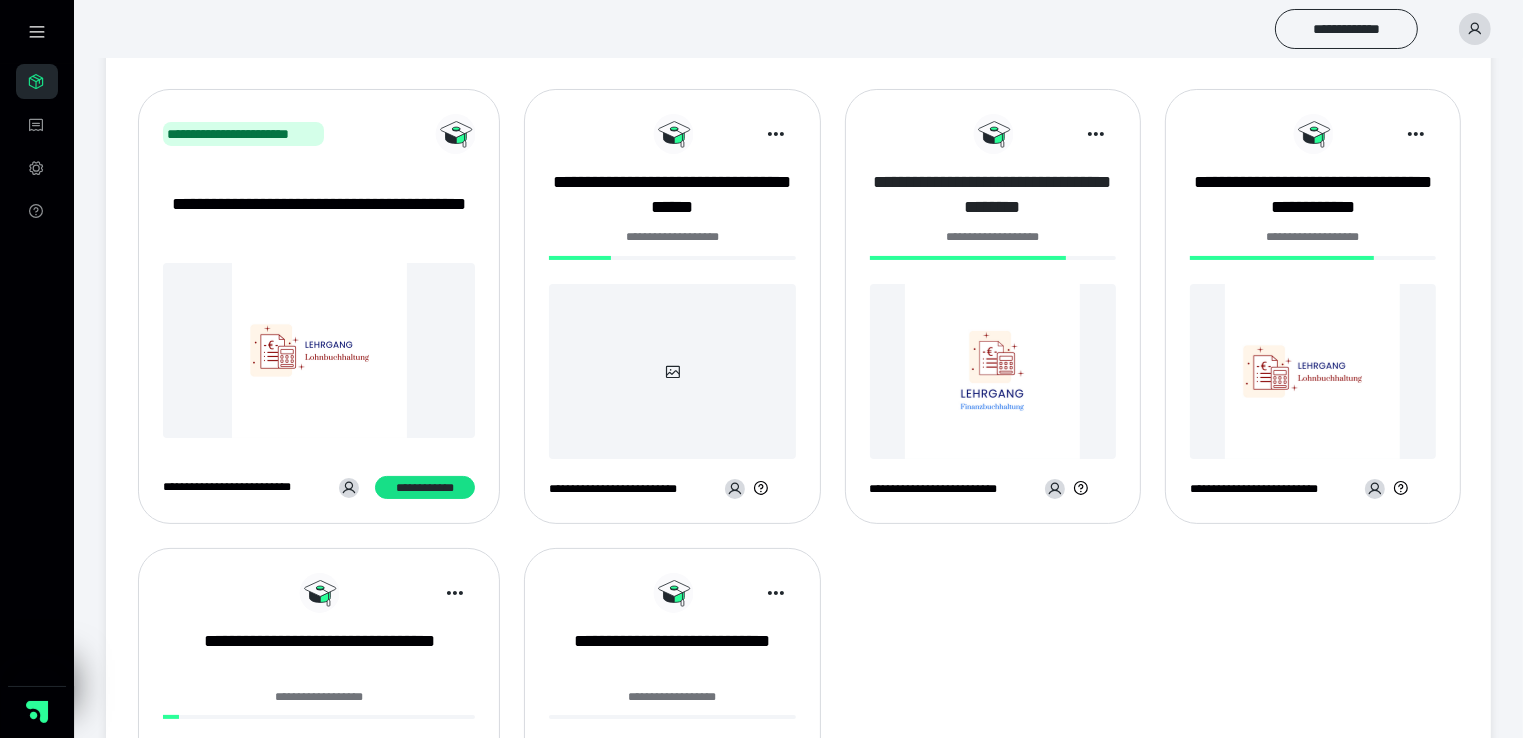 click on "**********" at bounding box center (993, 195) 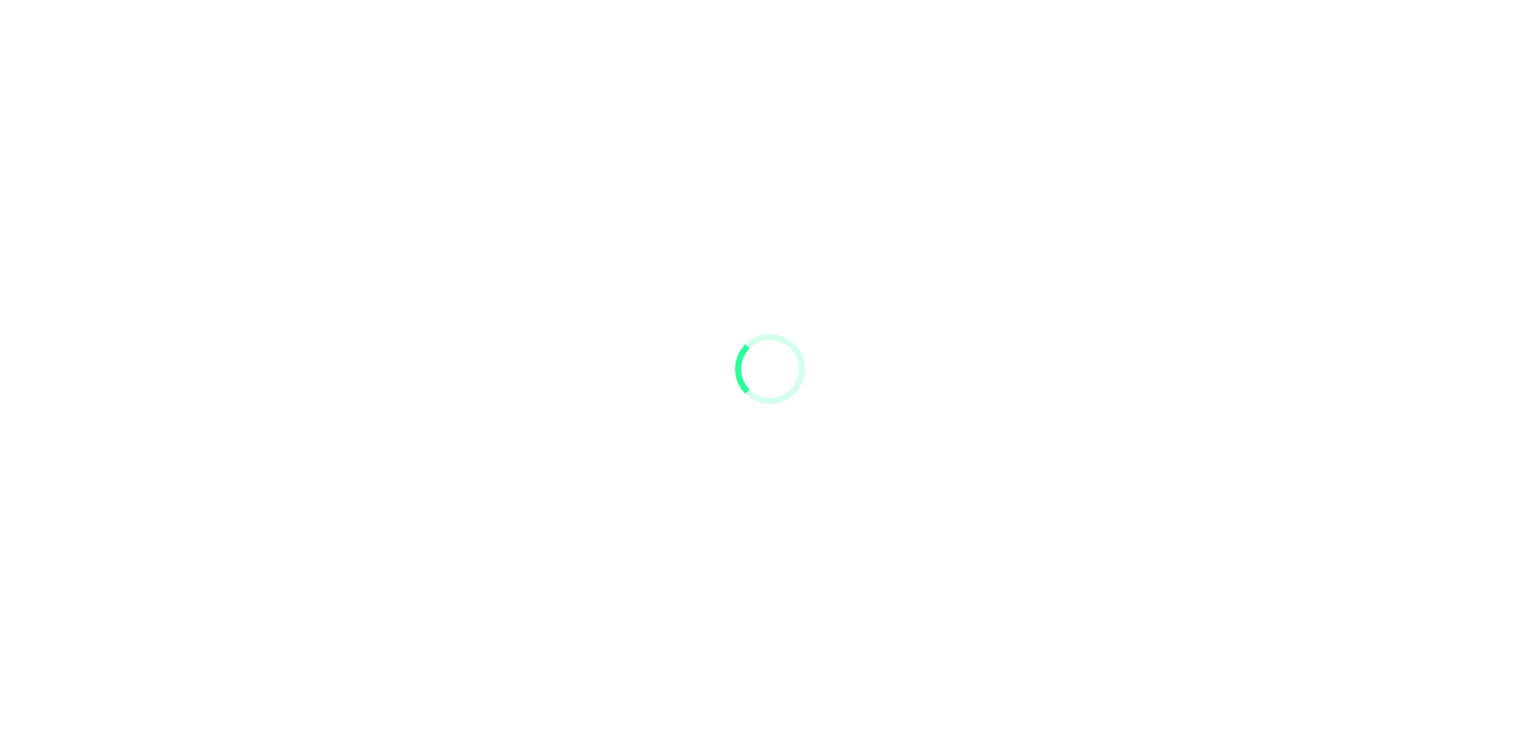 scroll, scrollTop: 0, scrollLeft: 0, axis: both 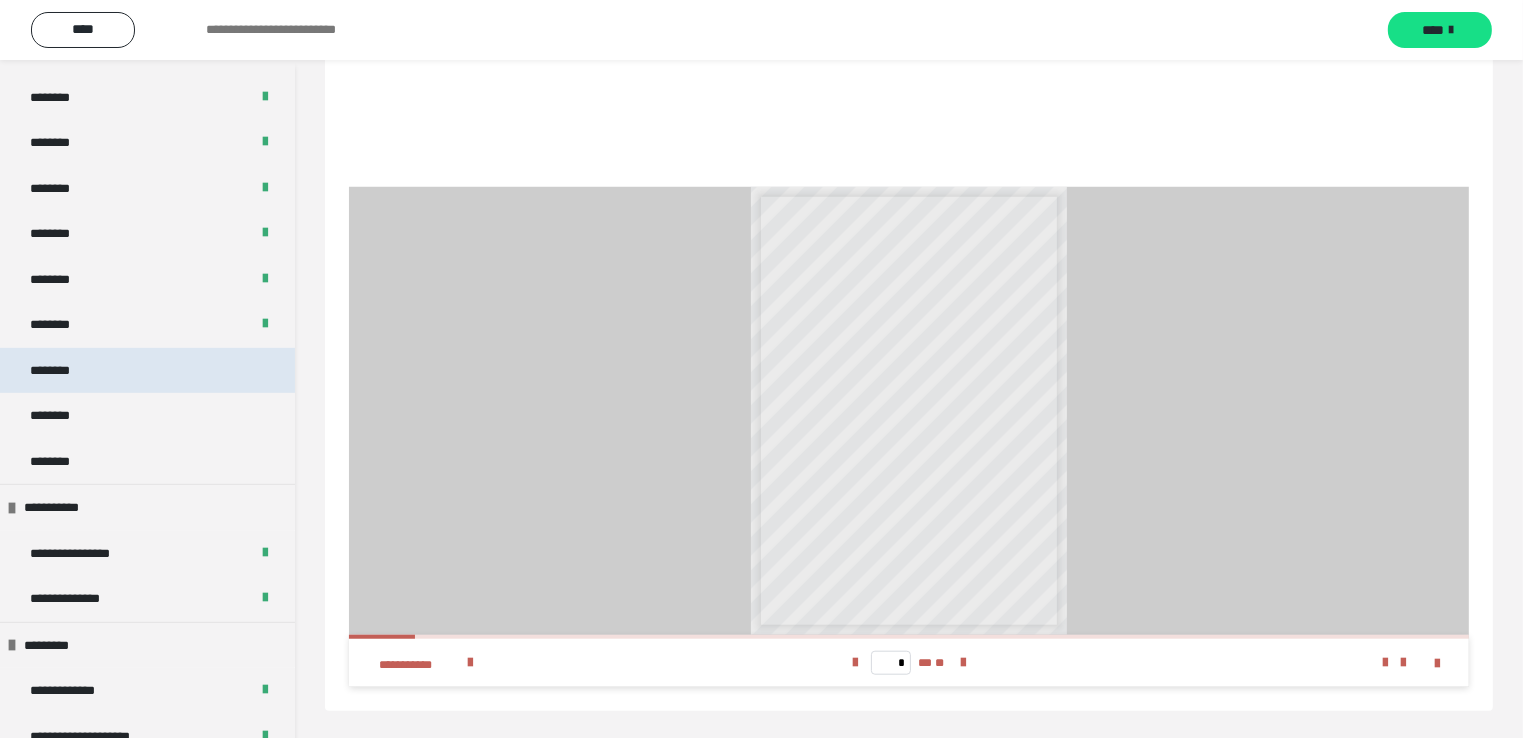 click on "********" at bounding box center [147, 371] 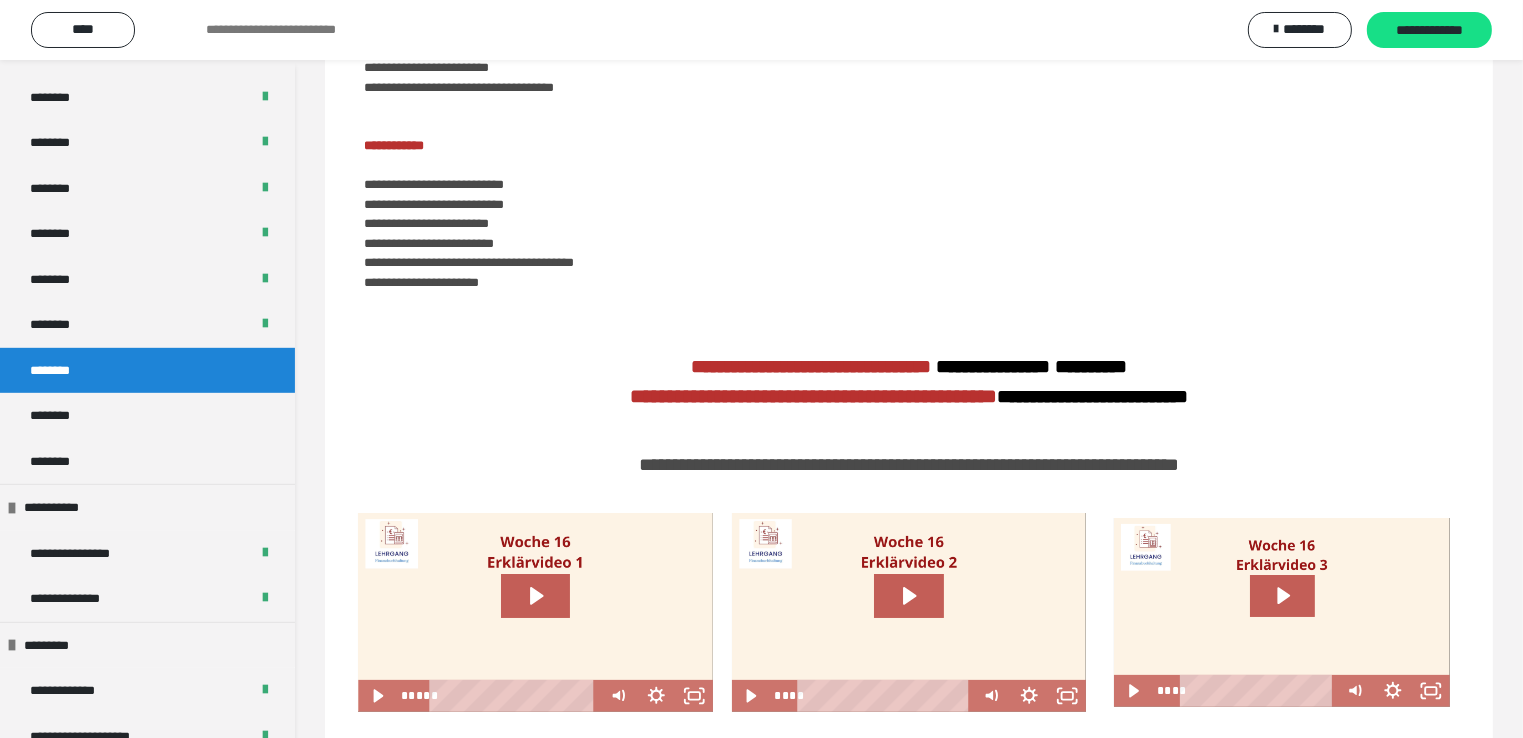 scroll, scrollTop: 0, scrollLeft: 0, axis: both 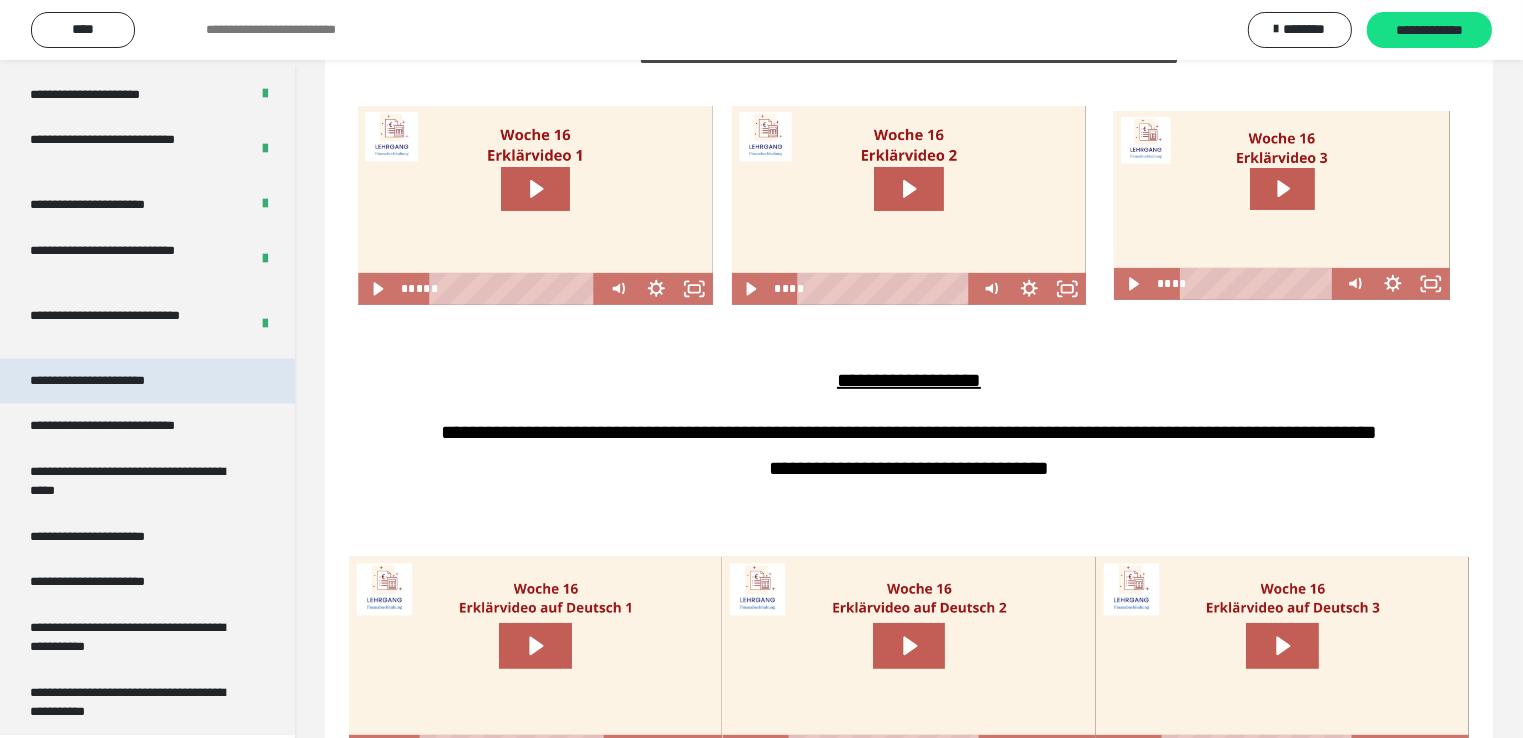 click on "**********" at bounding box center (109, 382) 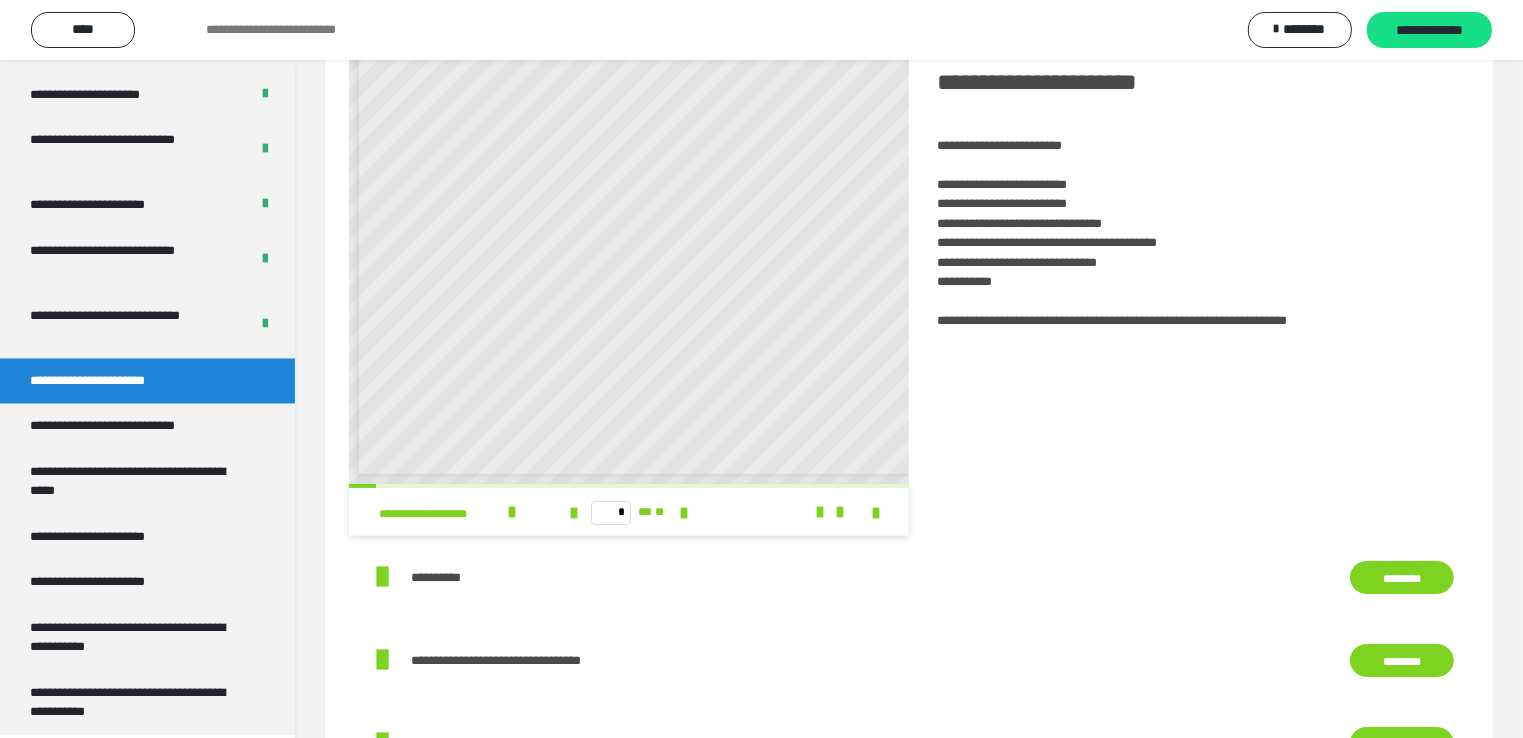 scroll, scrollTop: 0, scrollLeft: 0, axis: both 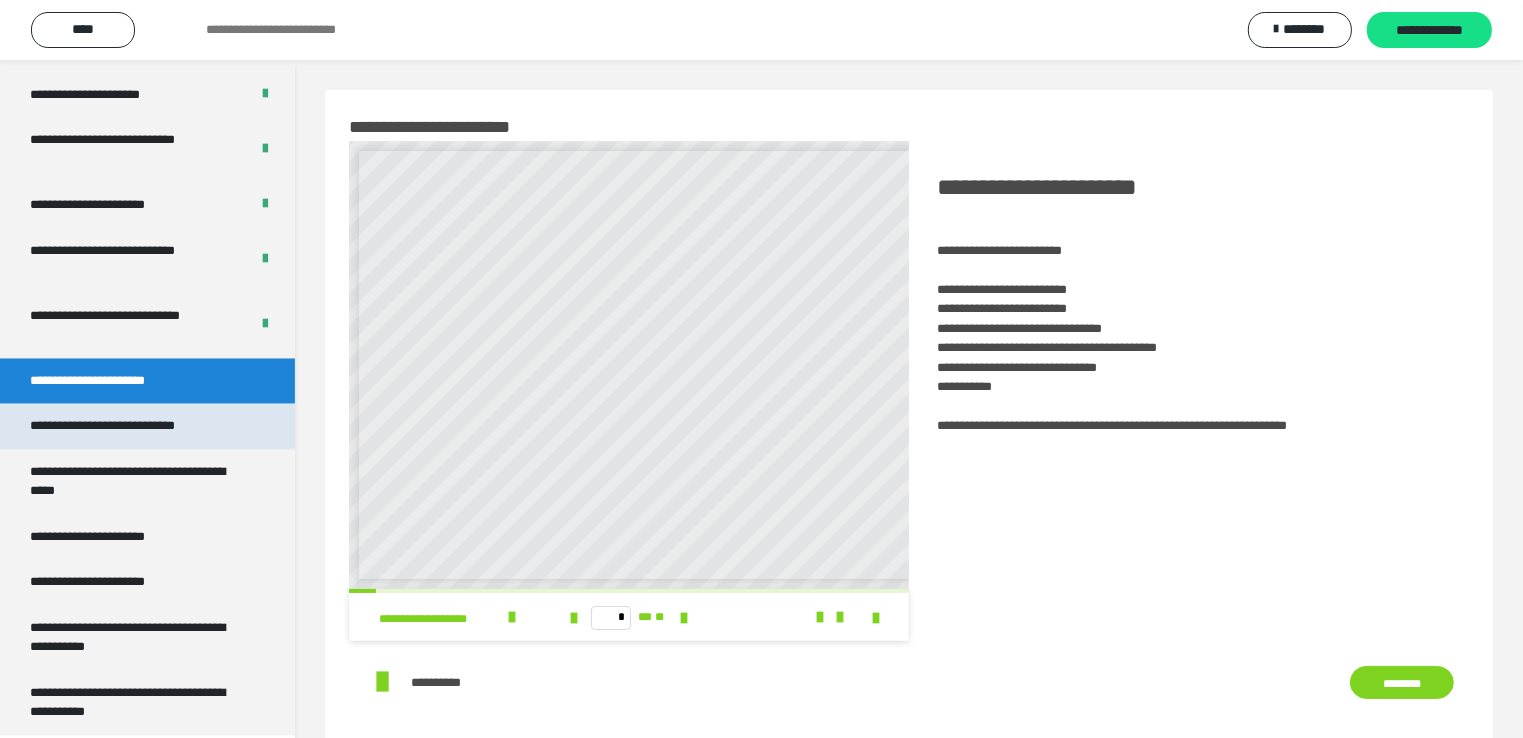 click on "**********" at bounding box center (129, 427) 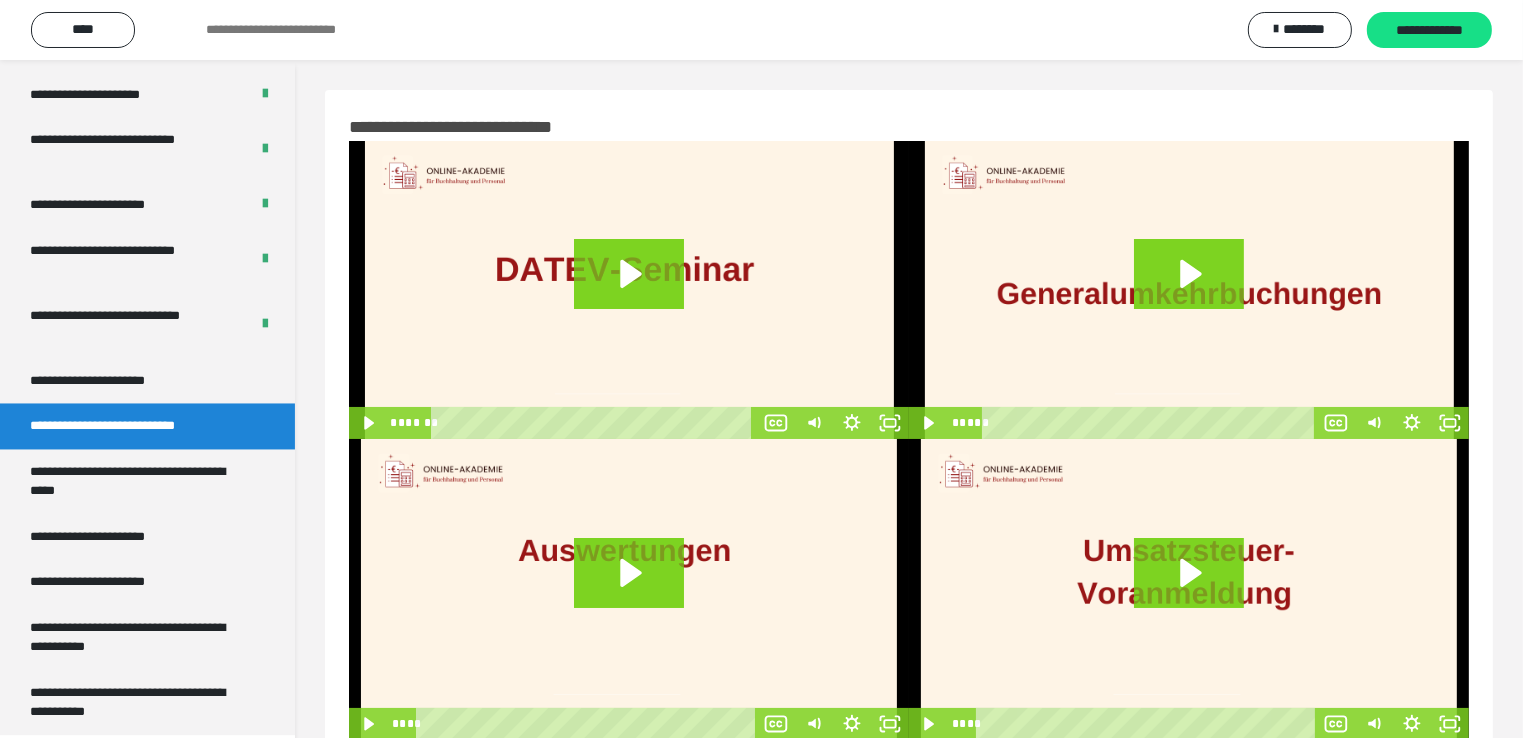 scroll, scrollTop: 60, scrollLeft: 0, axis: vertical 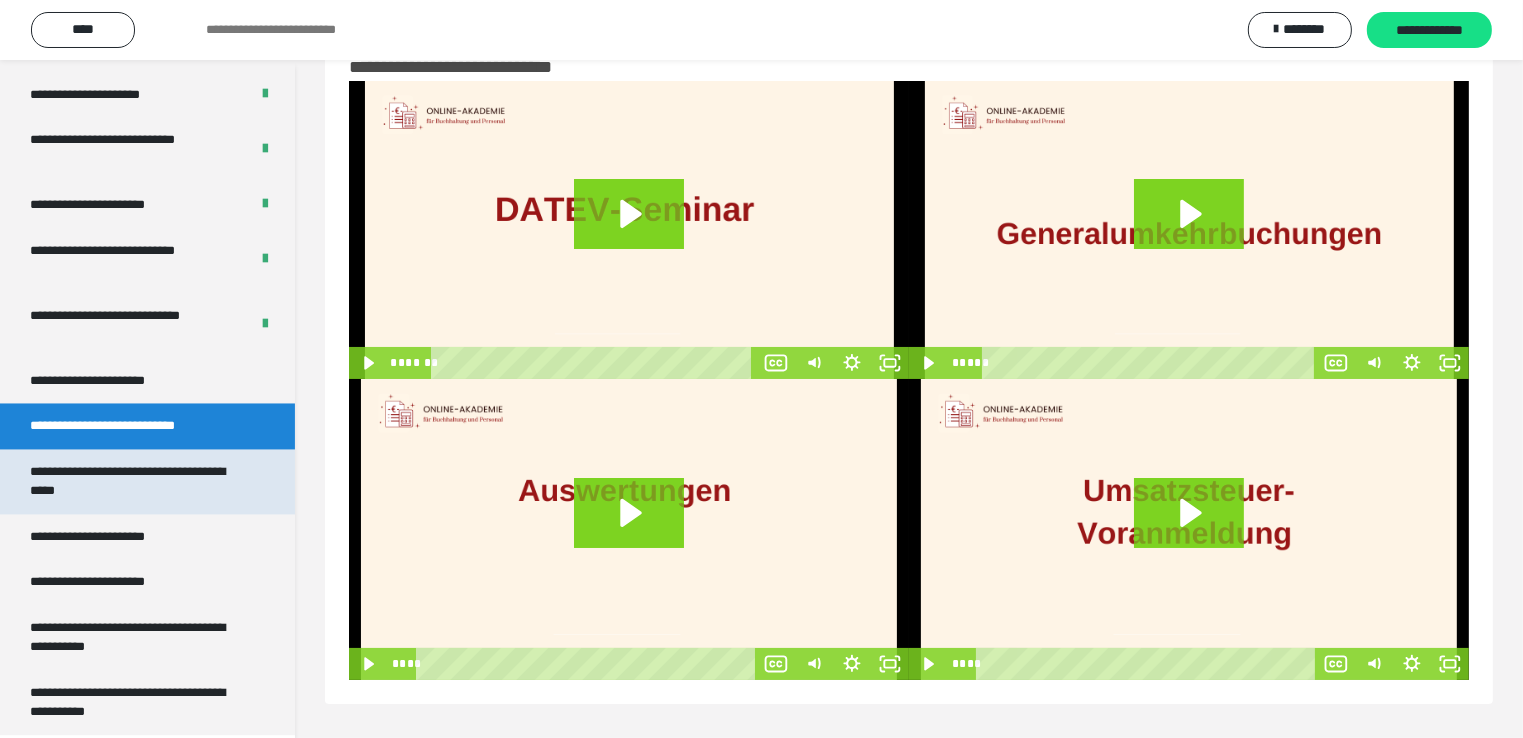 click on "**********" at bounding box center (132, 482) 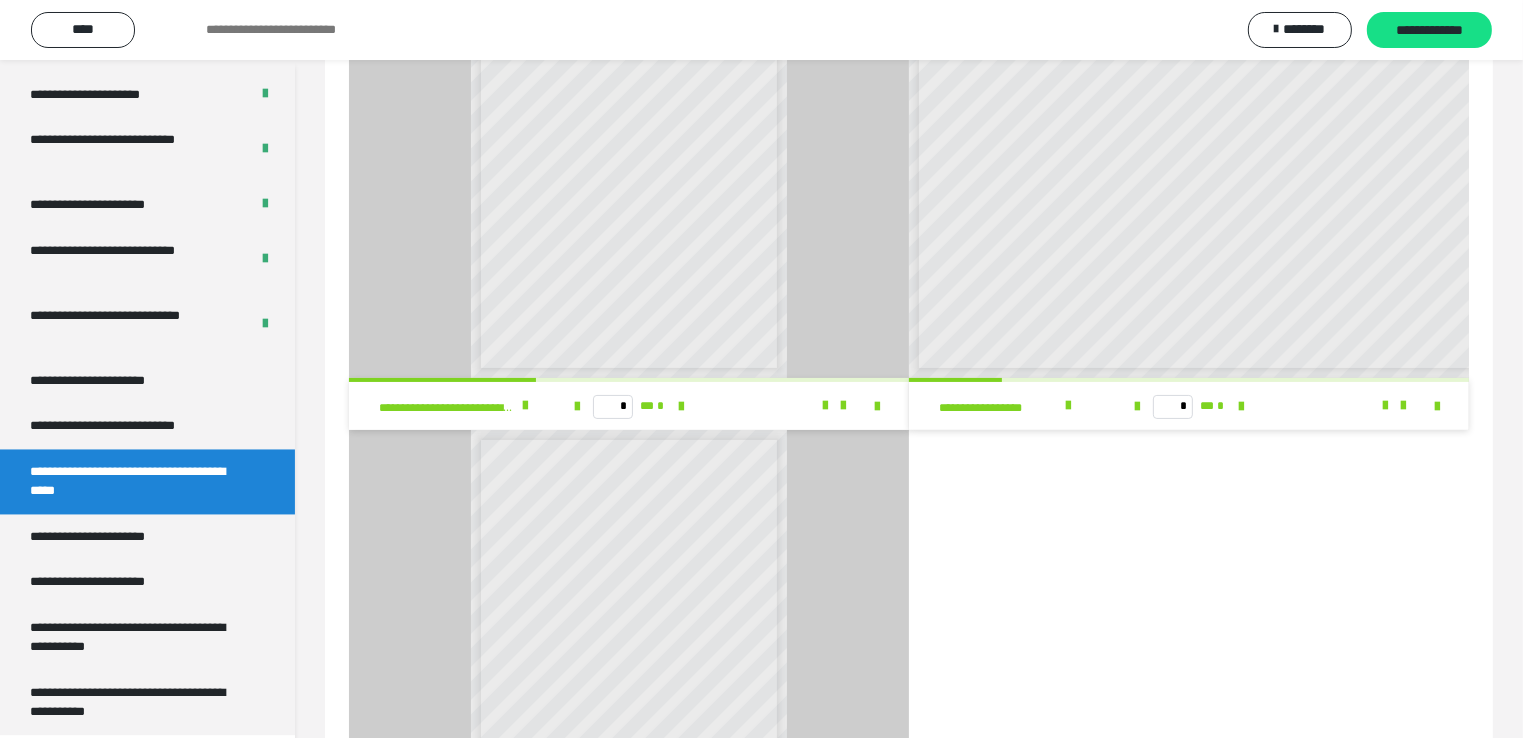 scroll, scrollTop: 456, scrollLeft: 0, axis: vertical 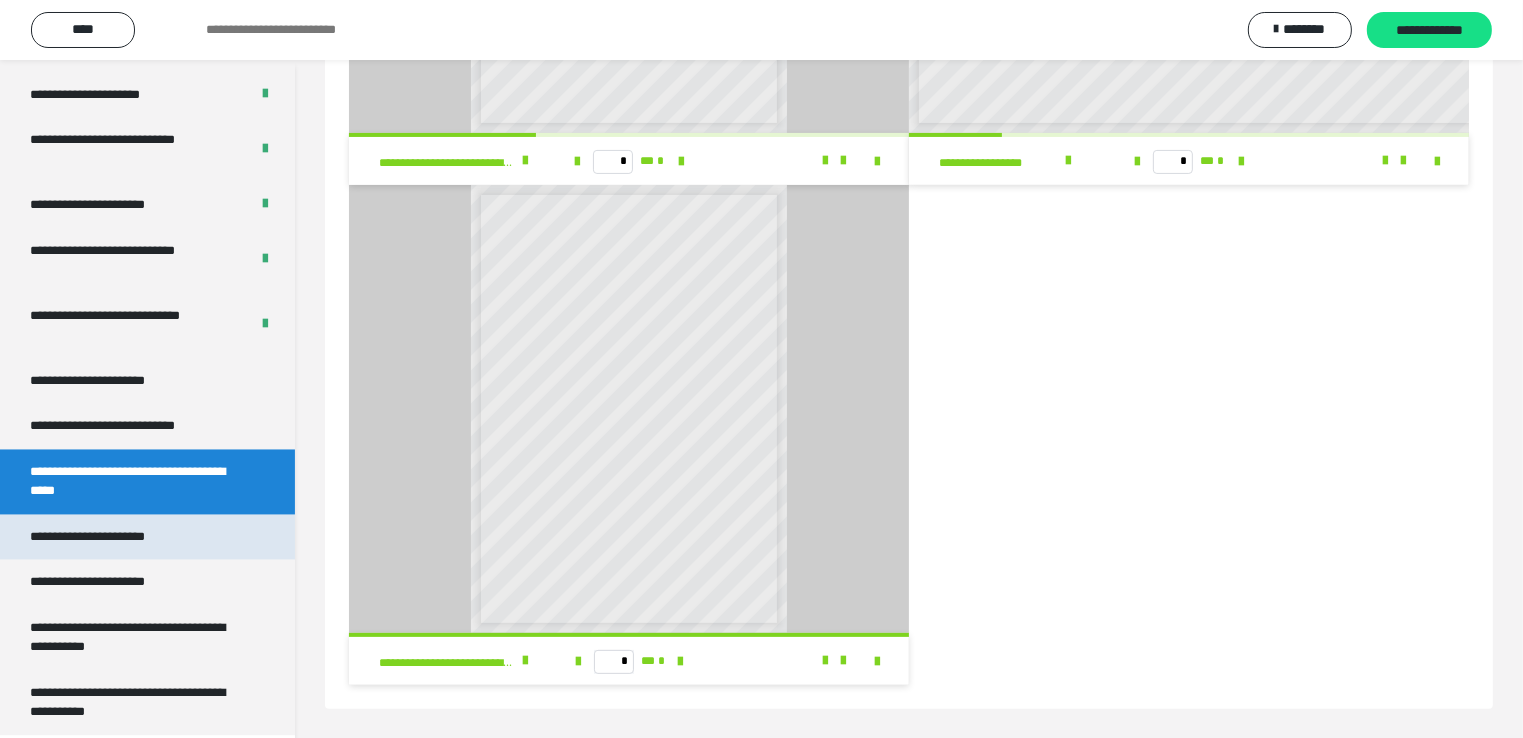 click on "**********" at bounding box center [110, 538] 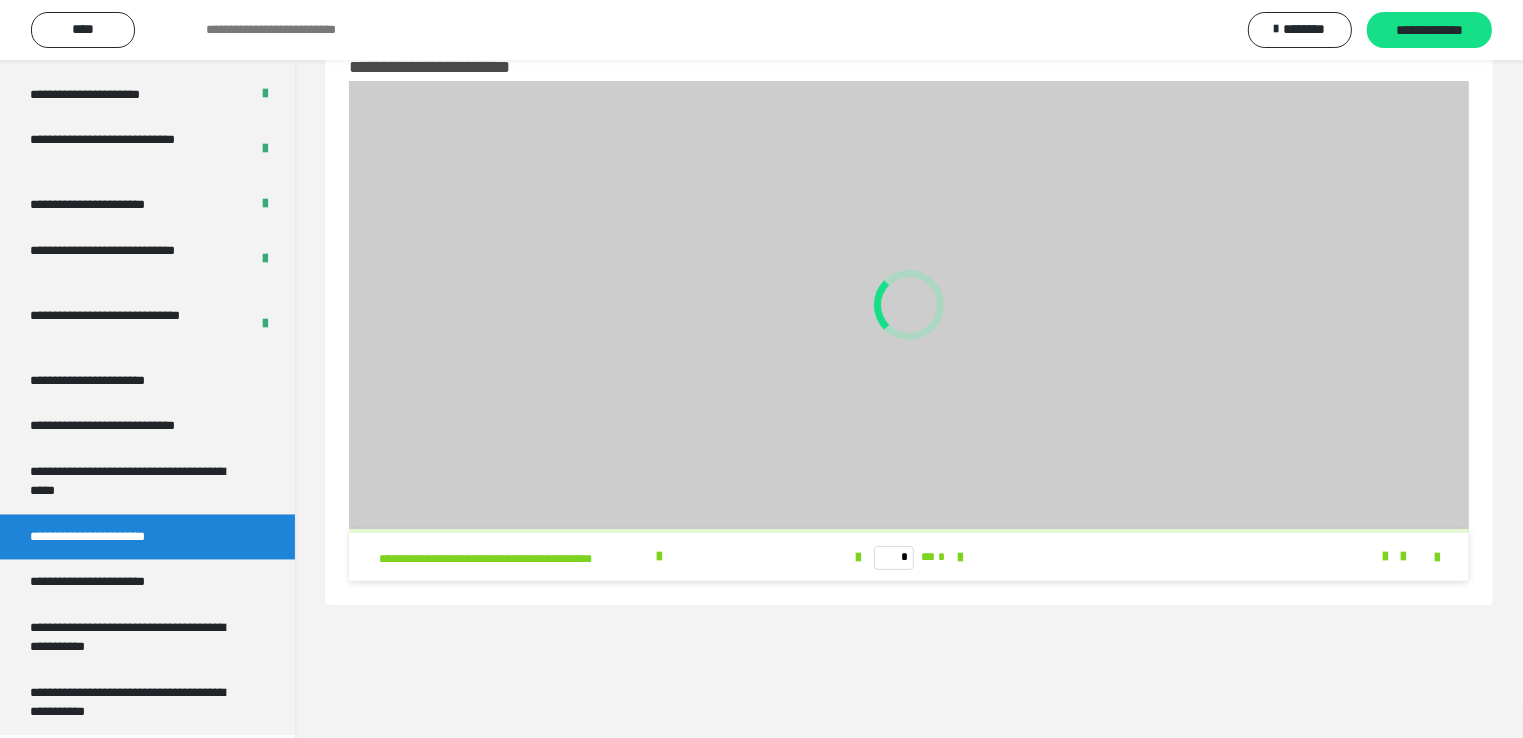 scroll, scrollTop: 60, scrollLeft: 0, axis: vertical 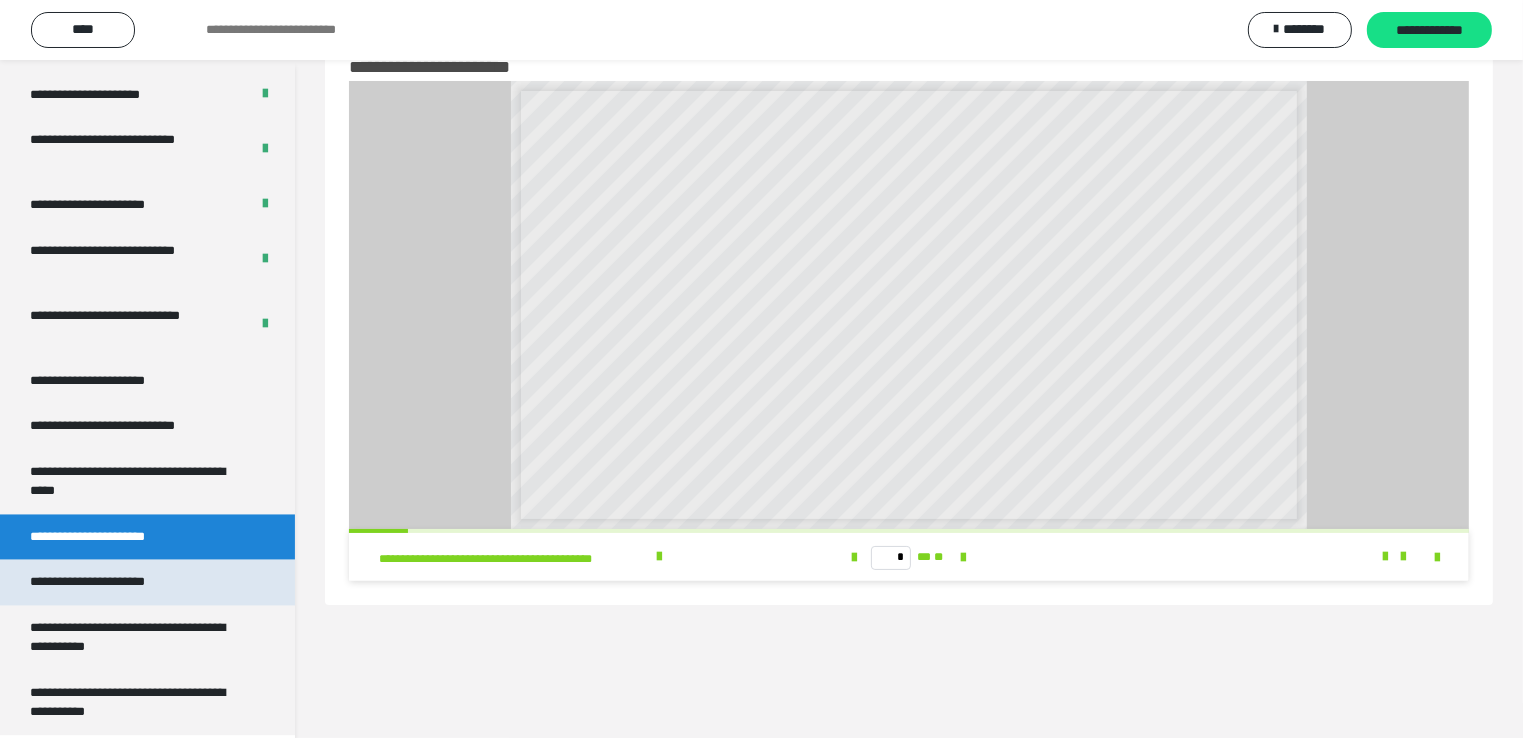 click on "**********" at bounding box center [111, 583] 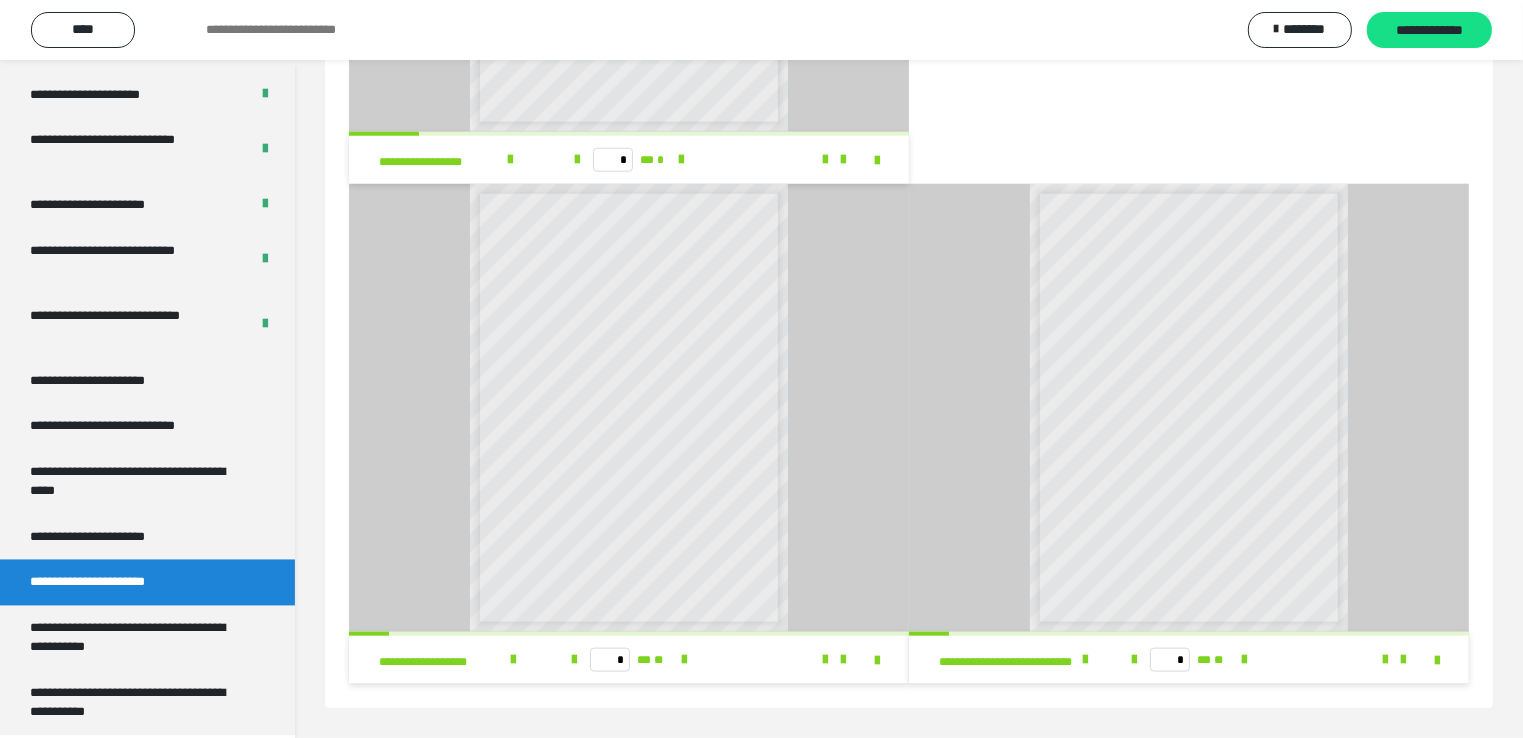 scroll, scrollTop: 2165, scrollLeft: 0, axis: vertical 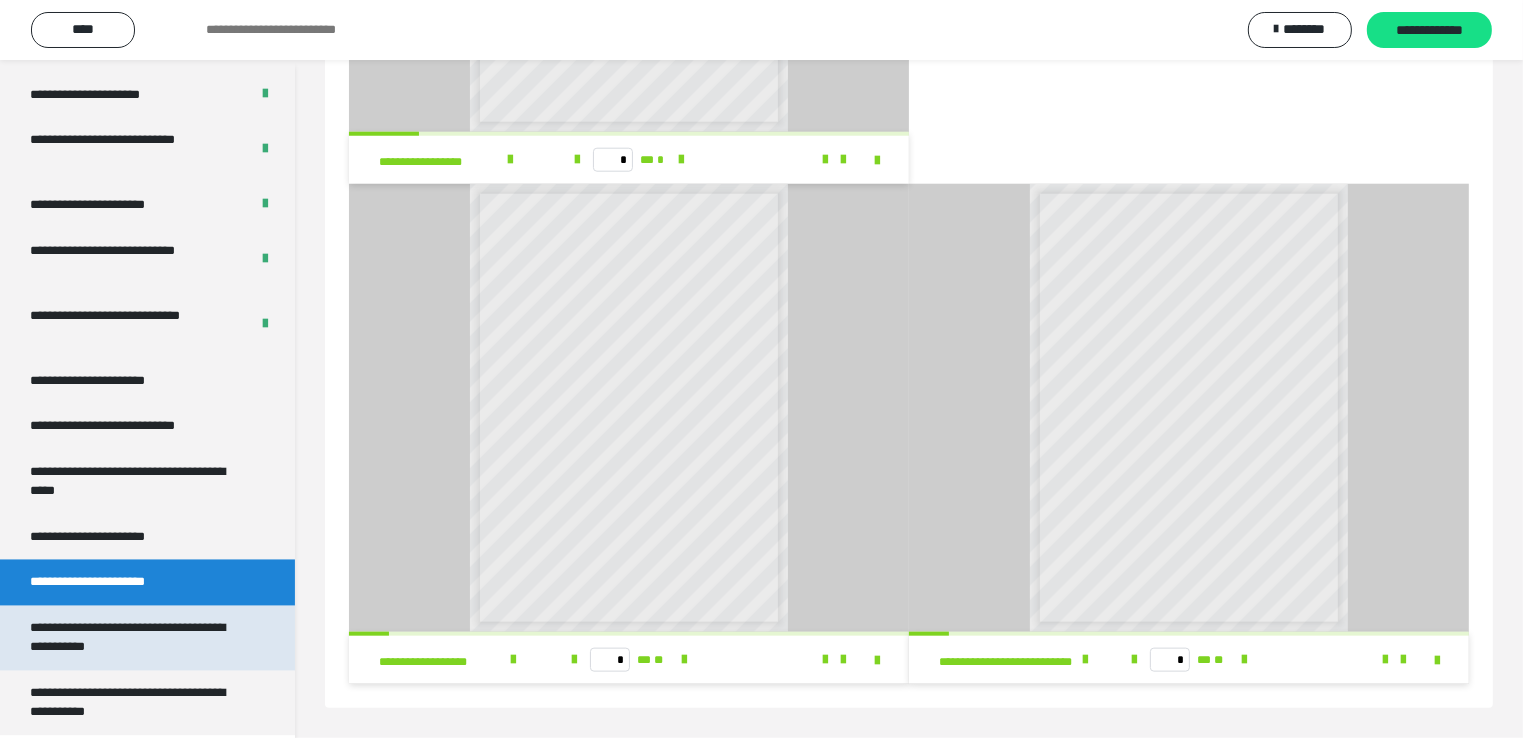 click on "**********" at bounding box center [132, 638] 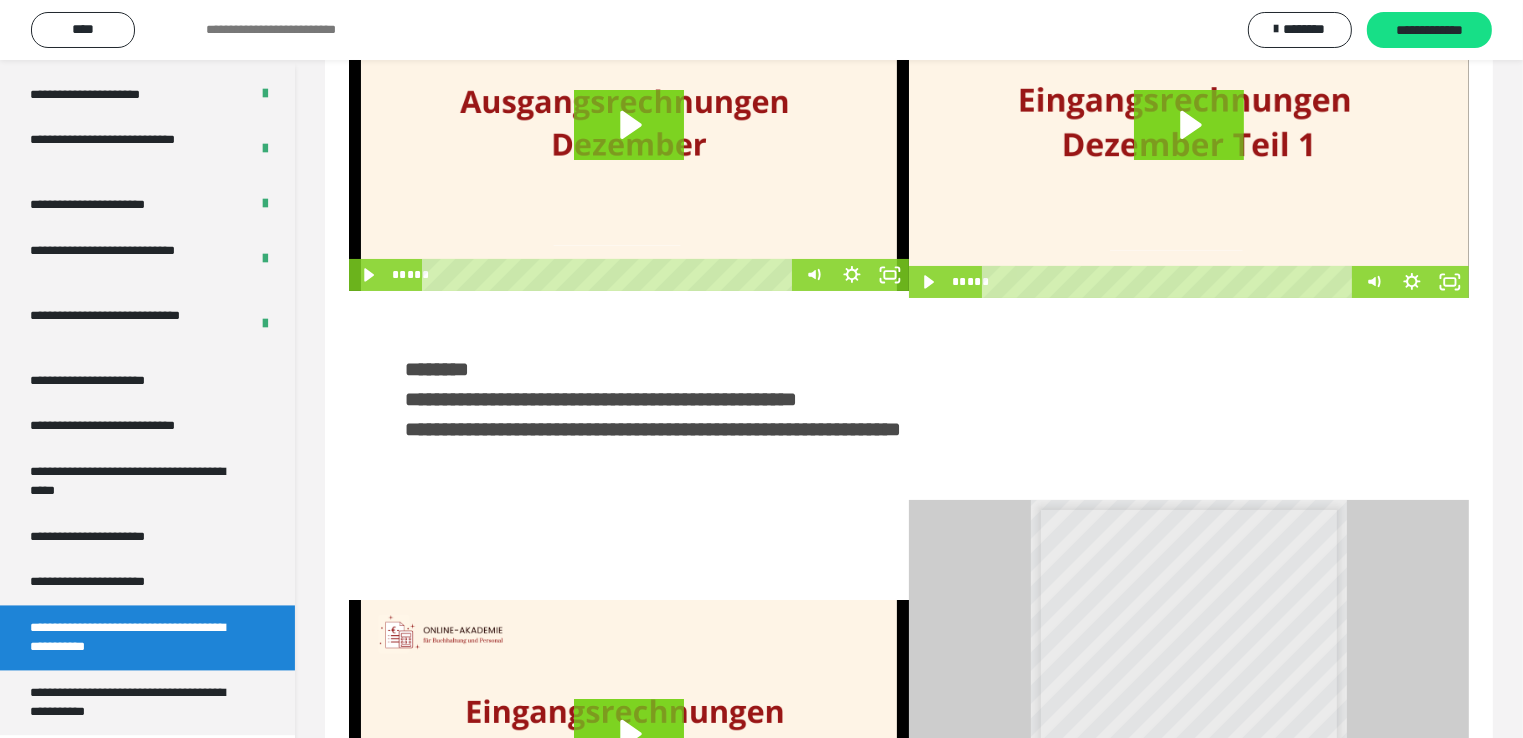scroll, scrollTop: 473, scrollLeft: 0, axis: vertical 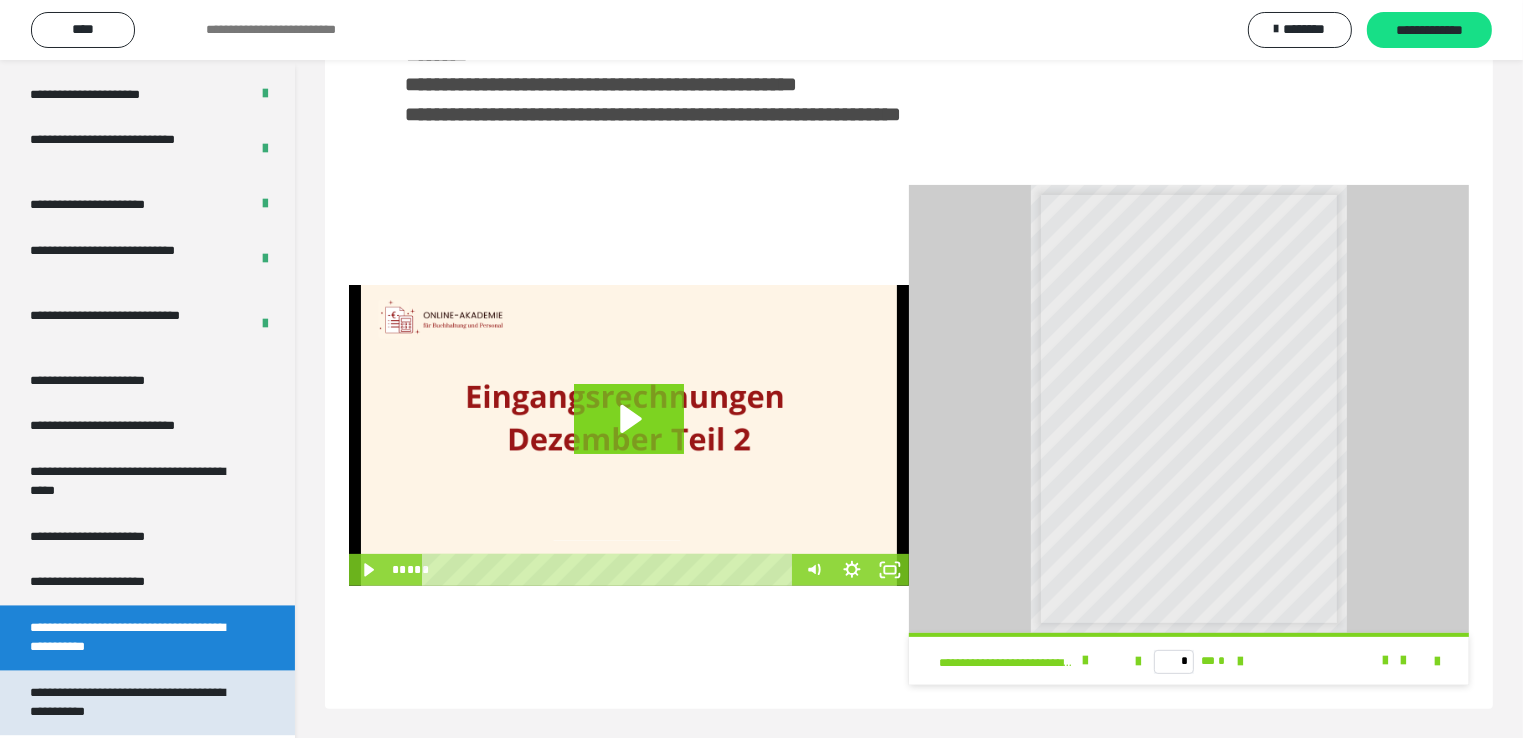 click on "**********" at bounding box center (132, 703) 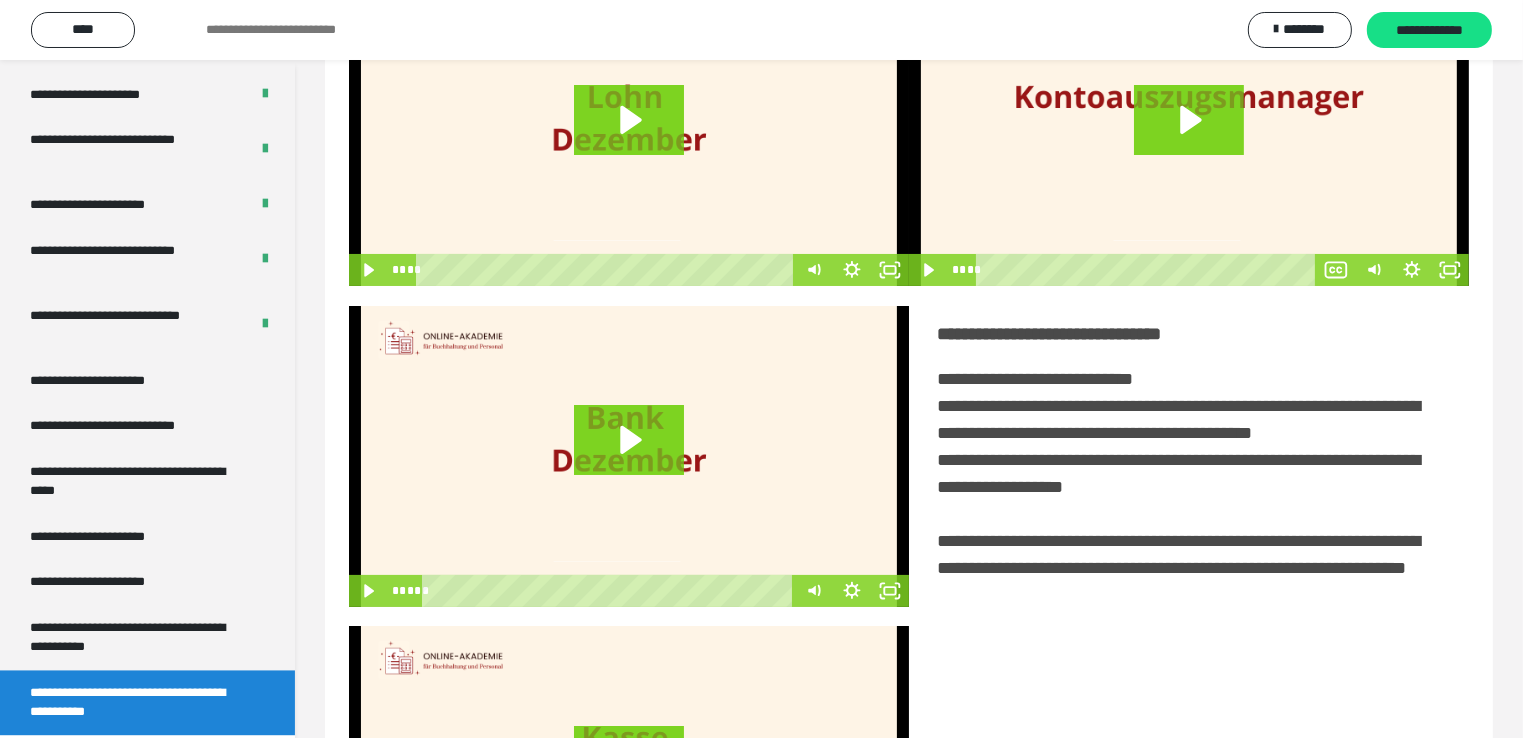 scroll, scrollTop: 152, scrollLeft: 0, axis: vertical 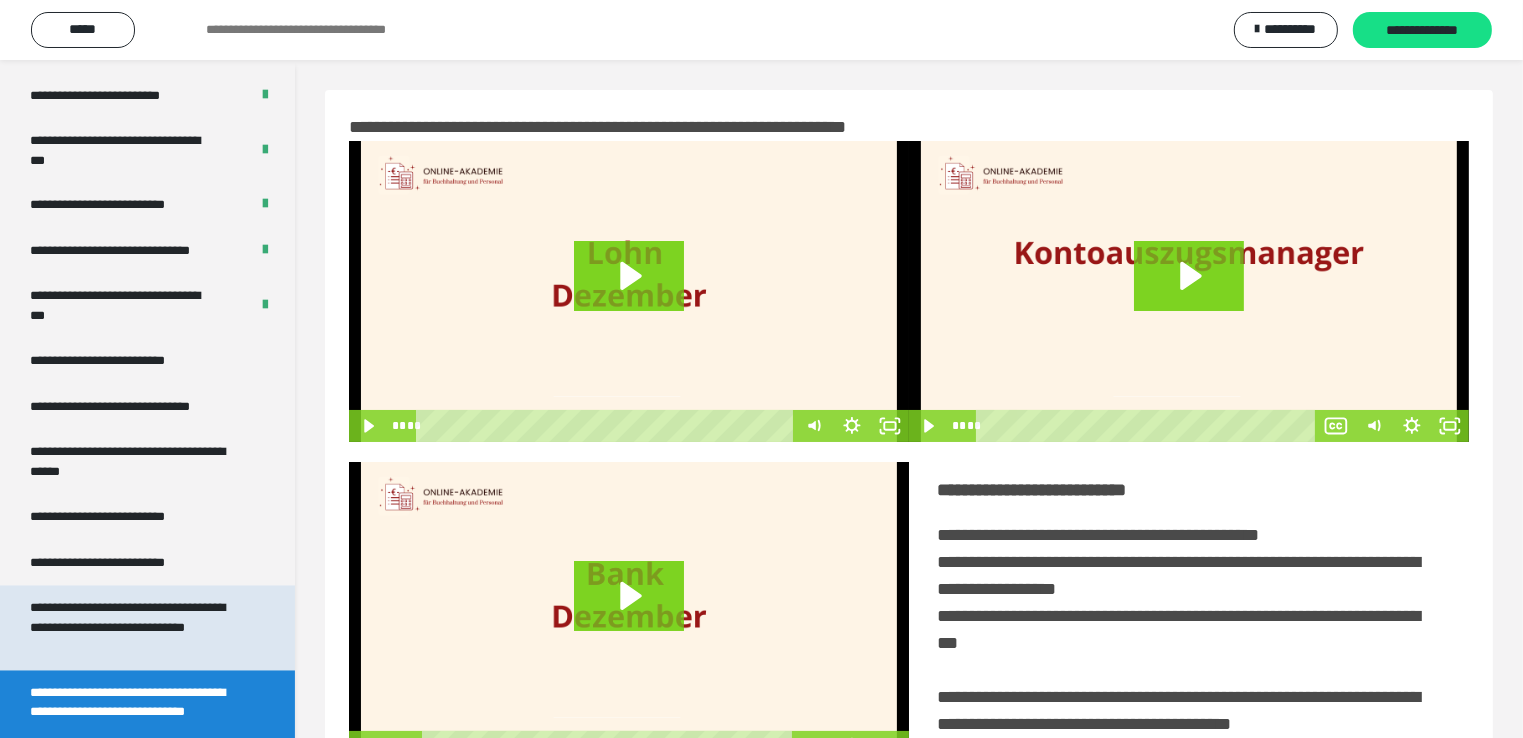 click on "**********" at bounding box center (132, 628) 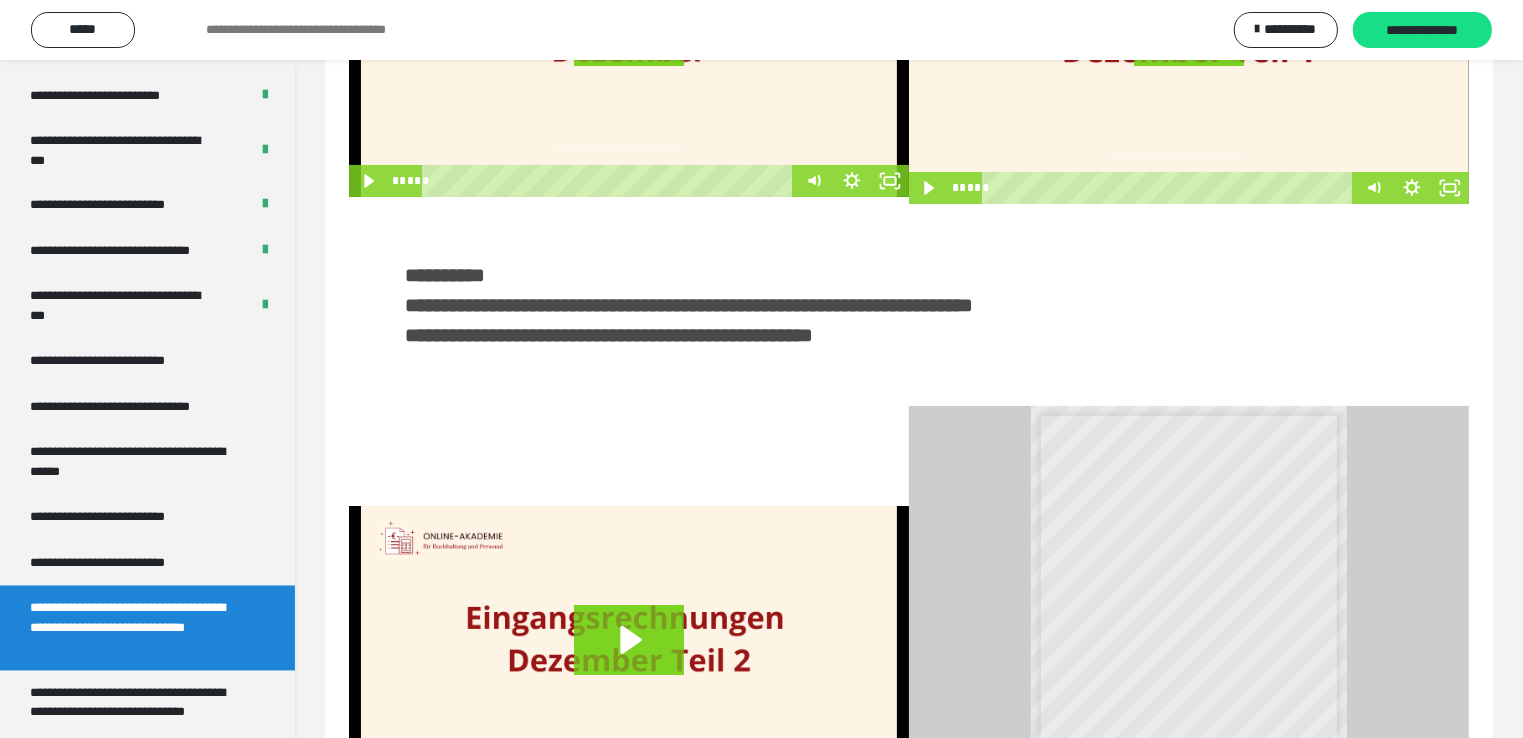 scroll, scrollTop: 0, scrollLeft: 0, axis: both 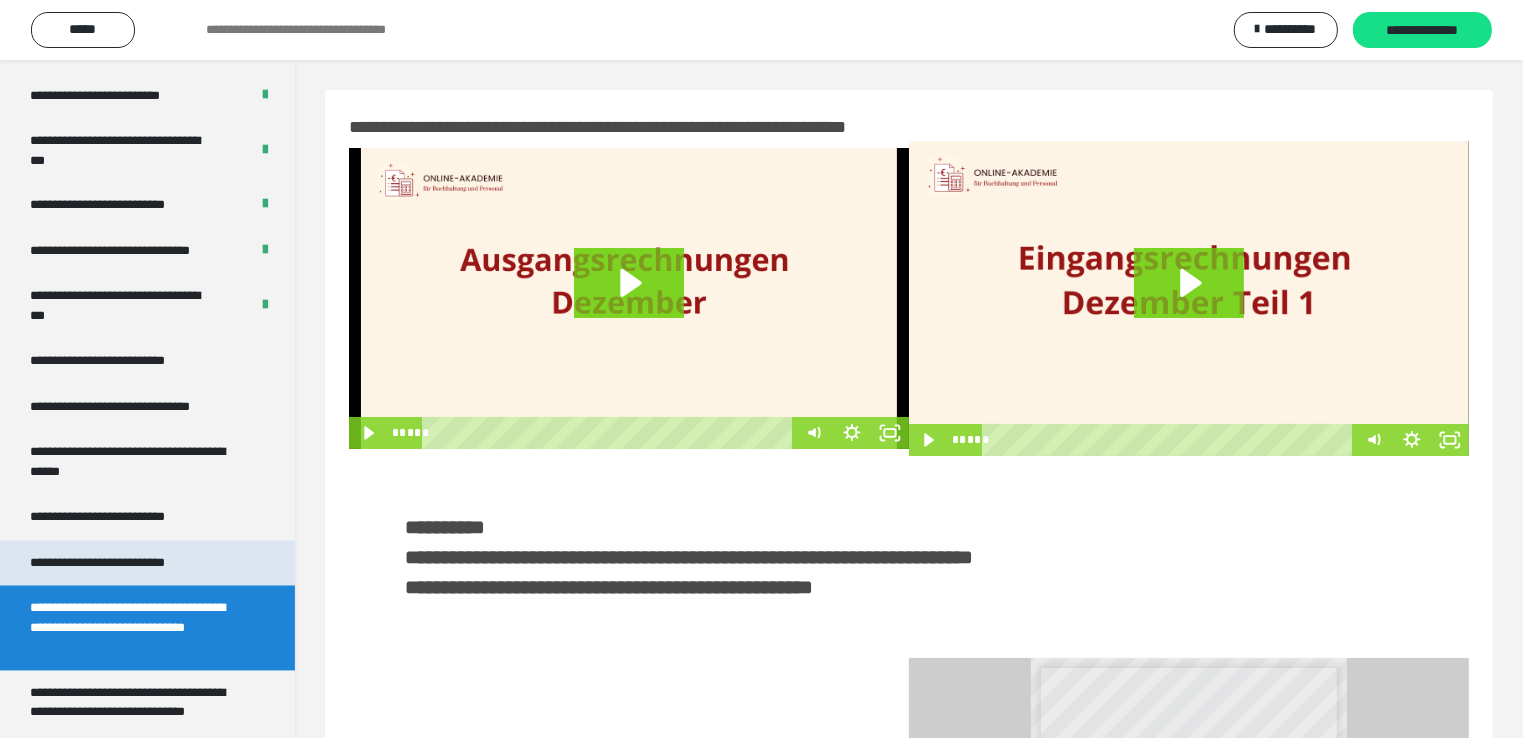 click on "**********" at bounding box center [97, 563] 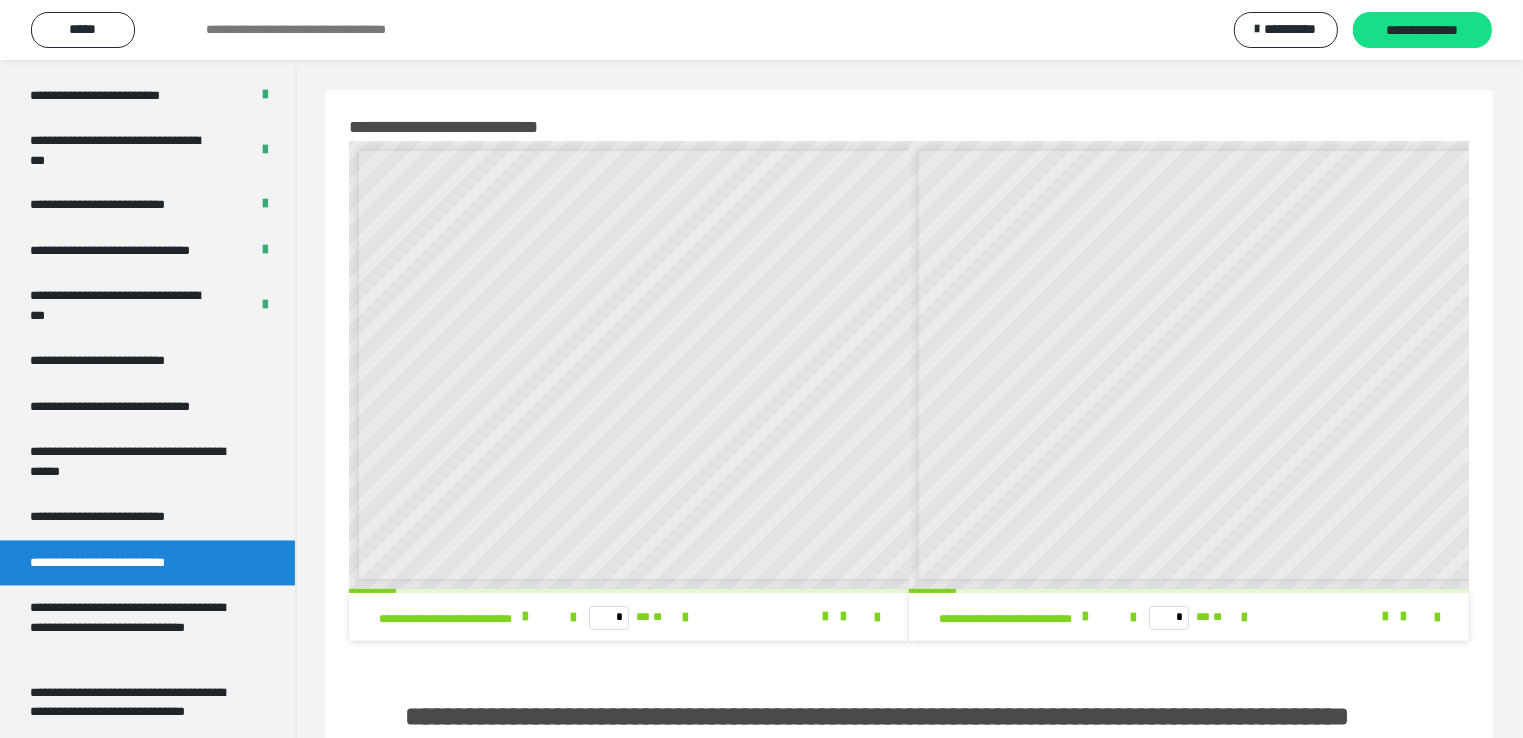 scroll, scrollTop: 8, scrollLeft: 0, axis: vertical 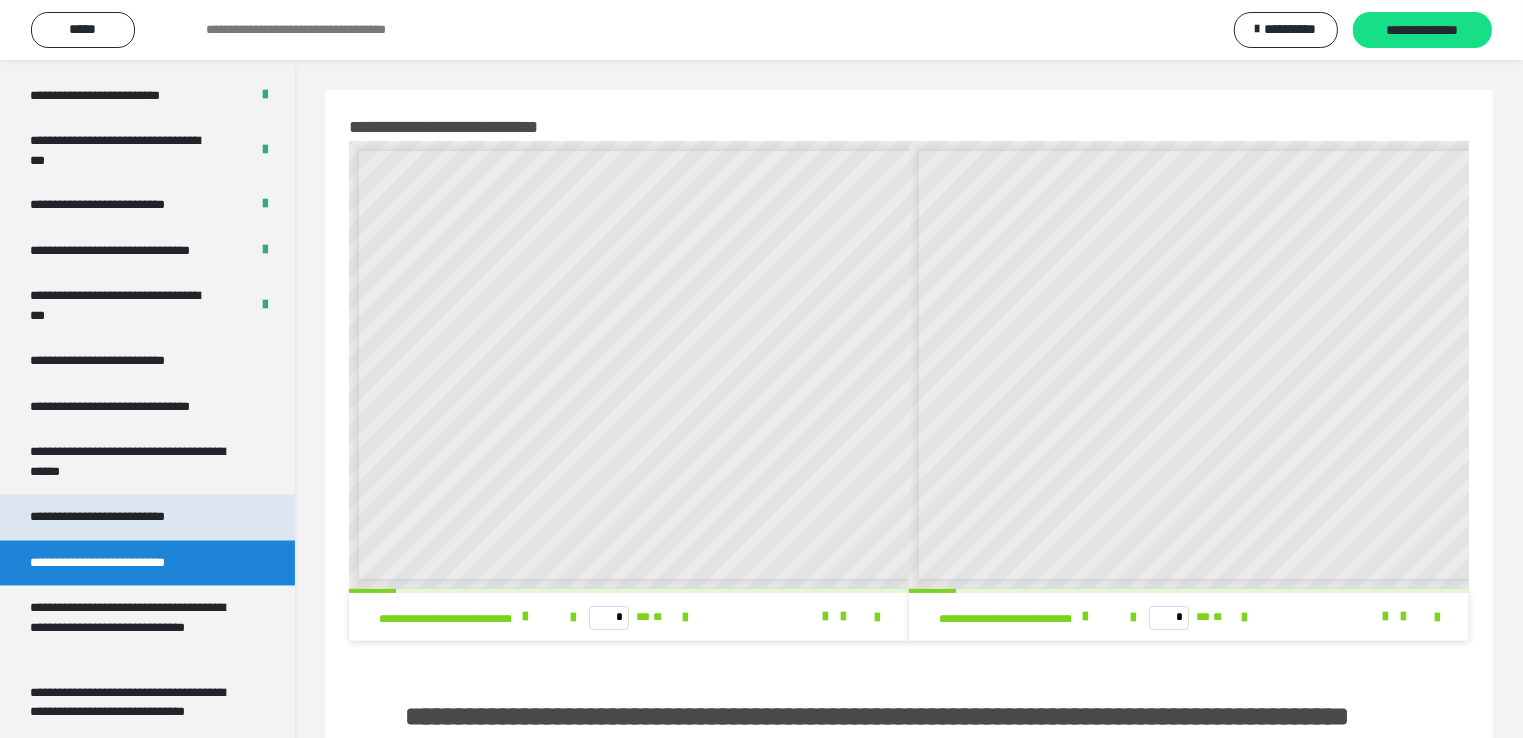 click on "**********" at bounding box center [108, 518] 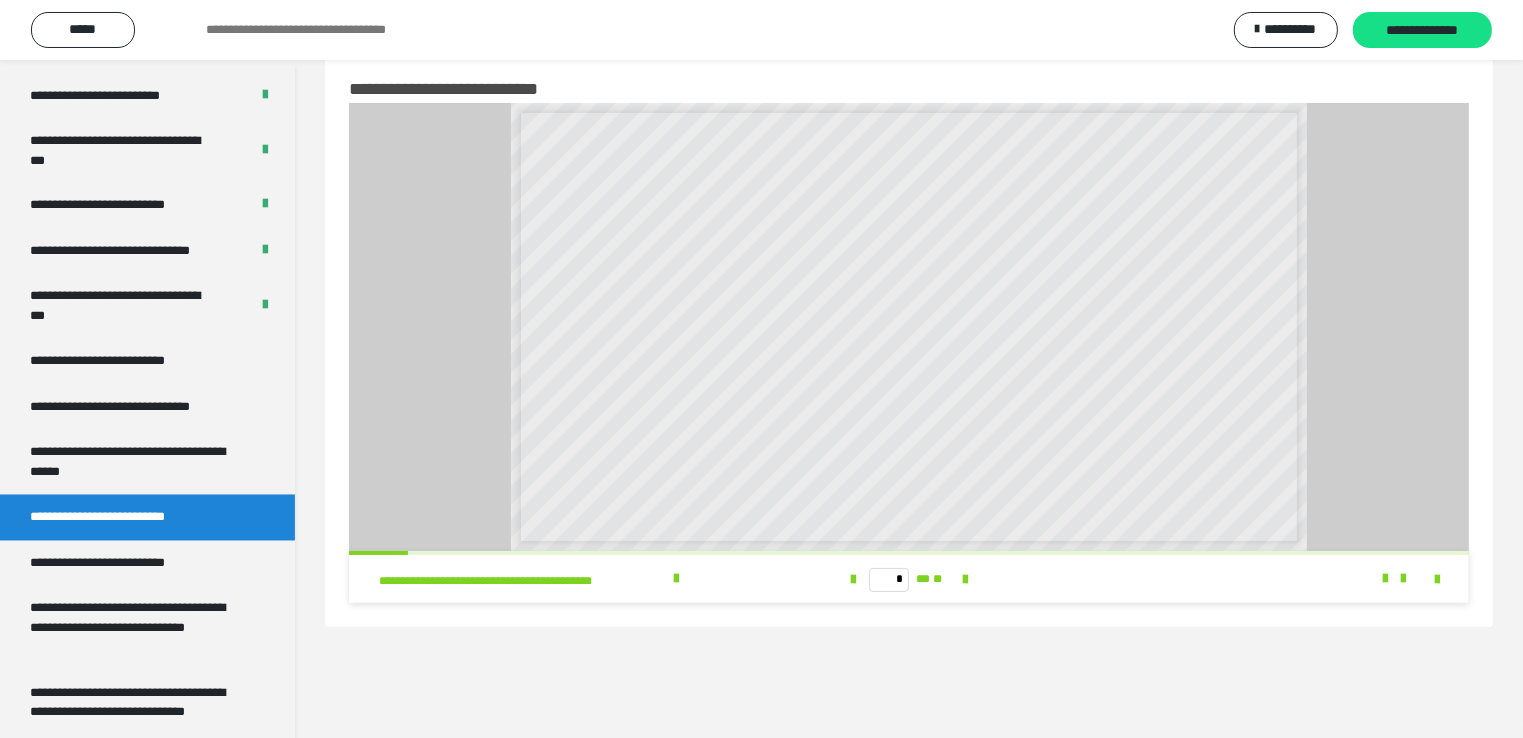 scroll, scrollTop: 60, scrollLeft: 0, axis: vertical 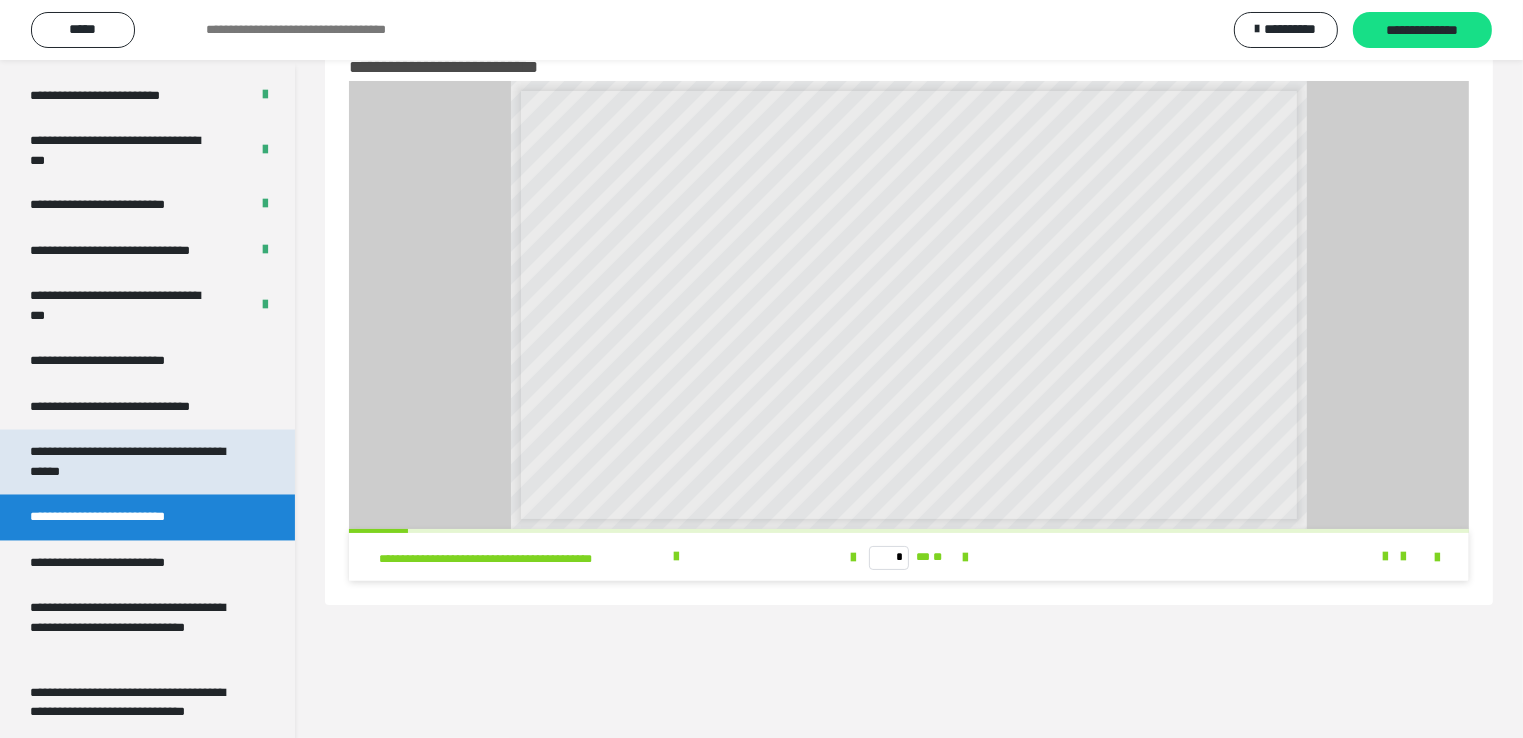 click on "**********" at bounding box center [127, 462] 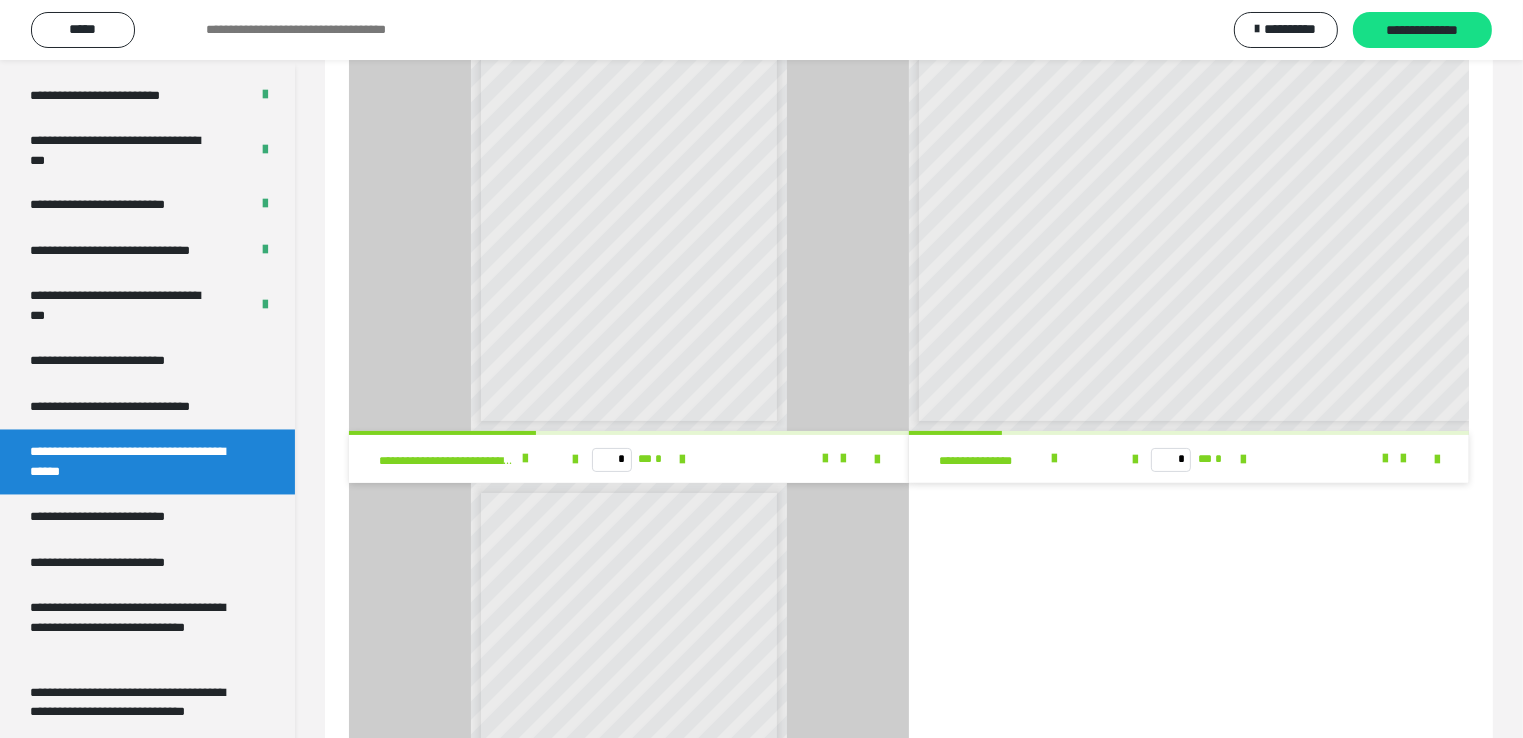 scroll, scrollTop: 456, scrollLeft: 0, axis: vertical 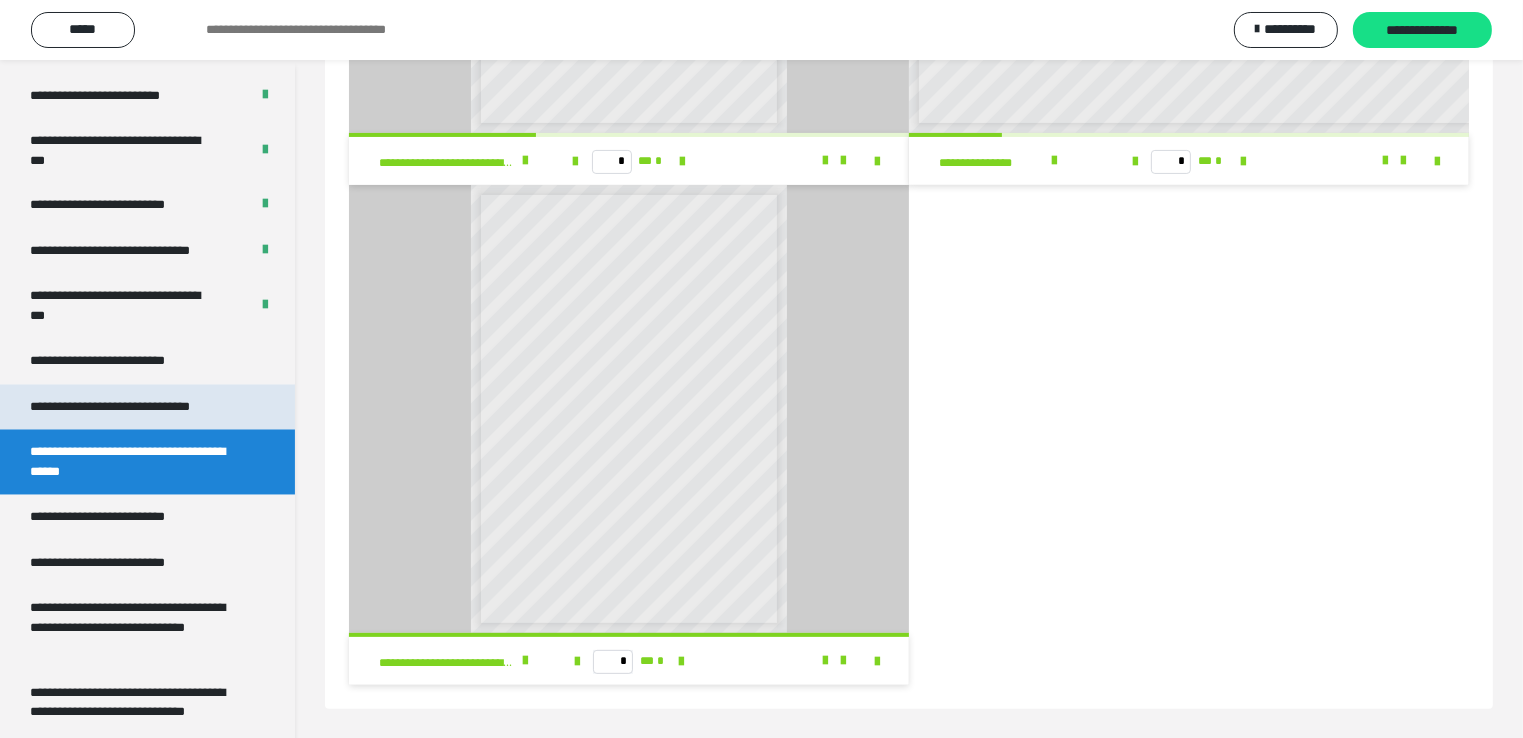 click on "**********" at bounding box center (121, 408) 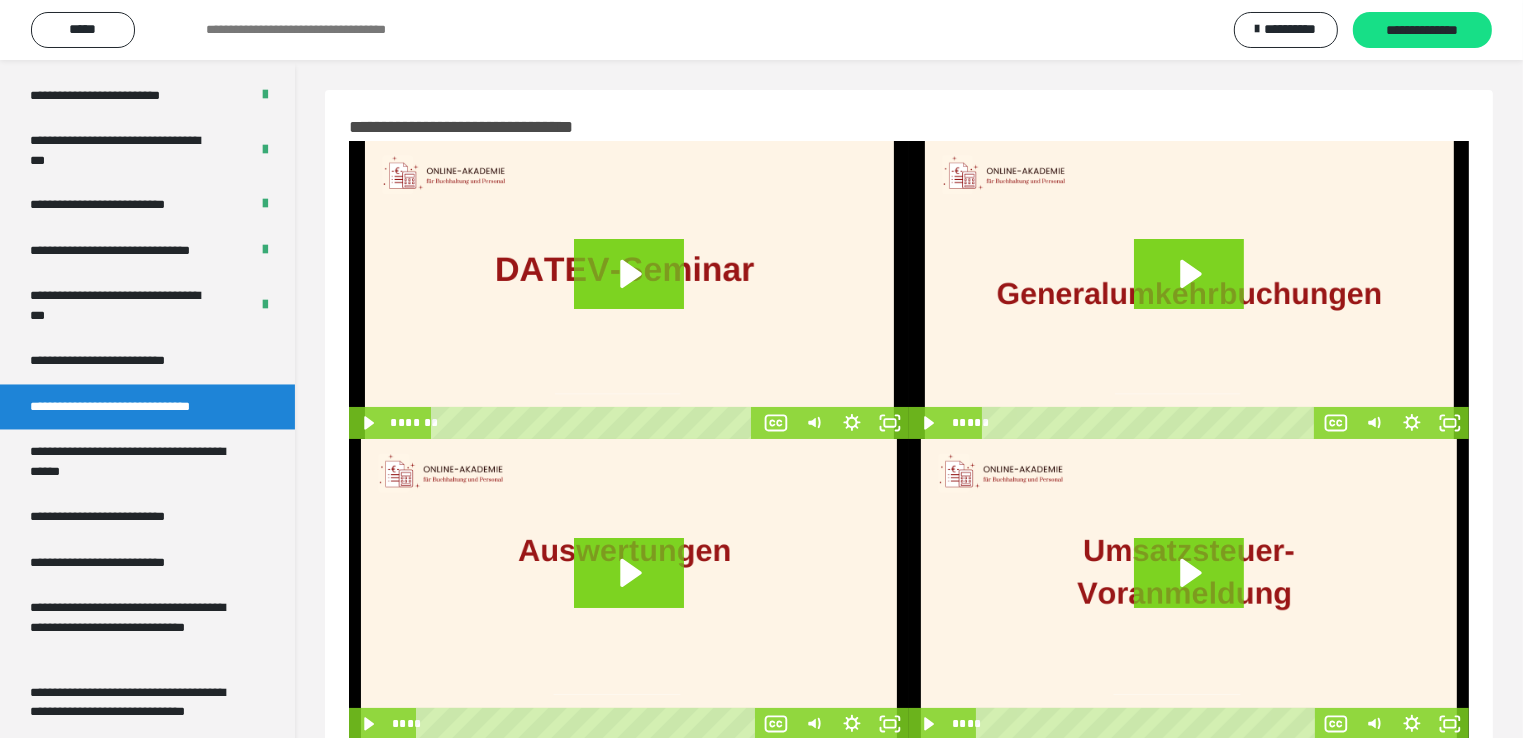 scroll, scrollTop: 60, scrollLeft: 0, axis: vertical 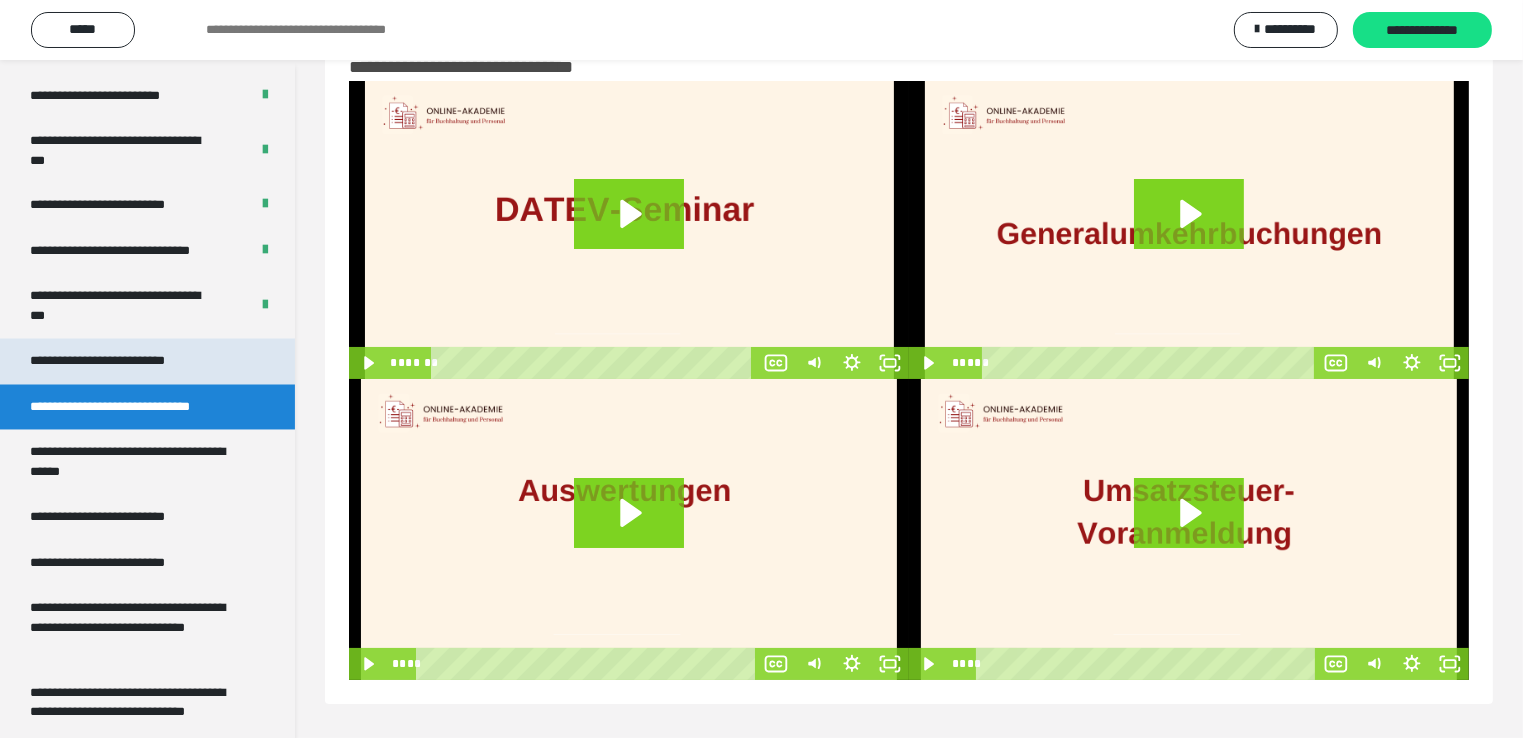 click on "**********" at bounding box center [97, 361] 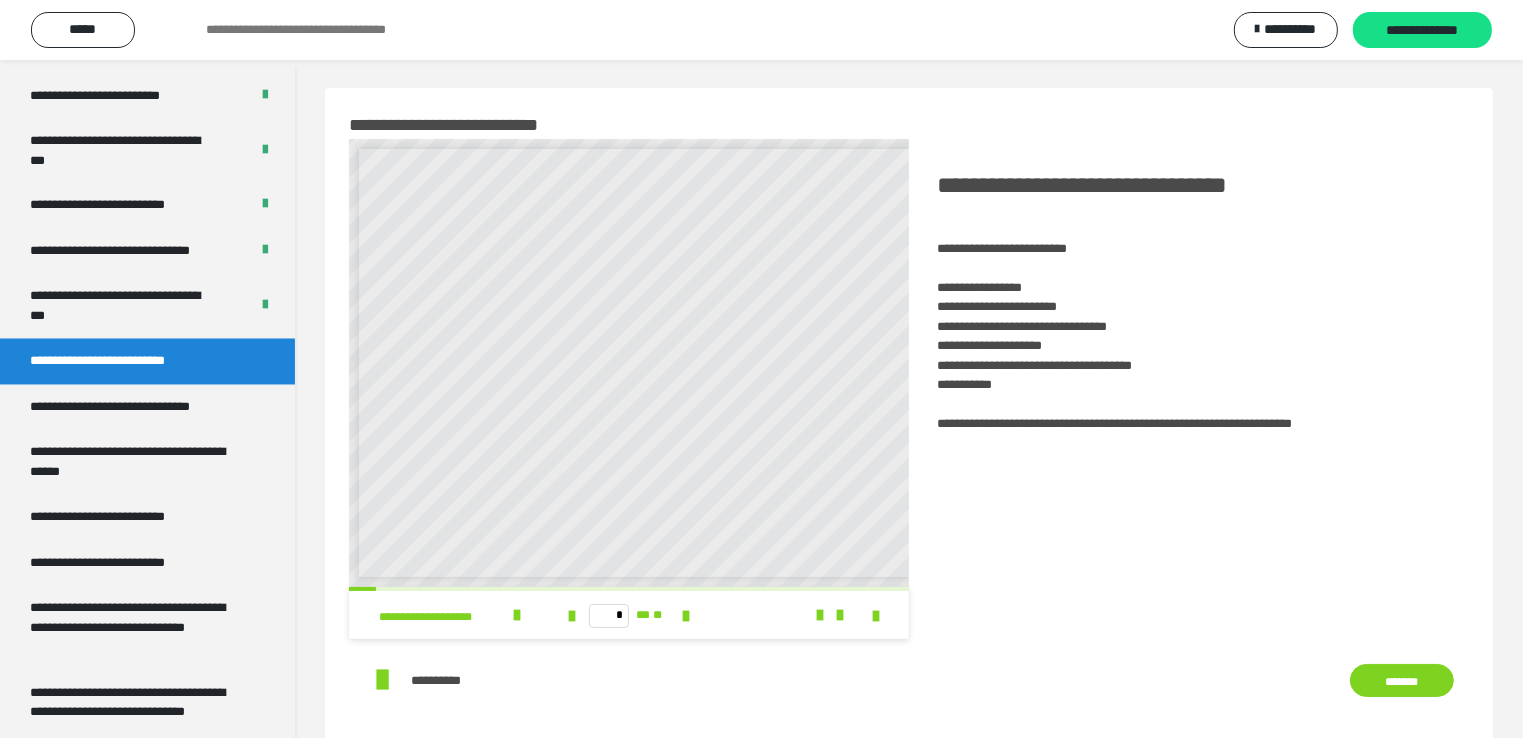 scroll, scrollTop: 0, scrollLeft: 0, axis: both 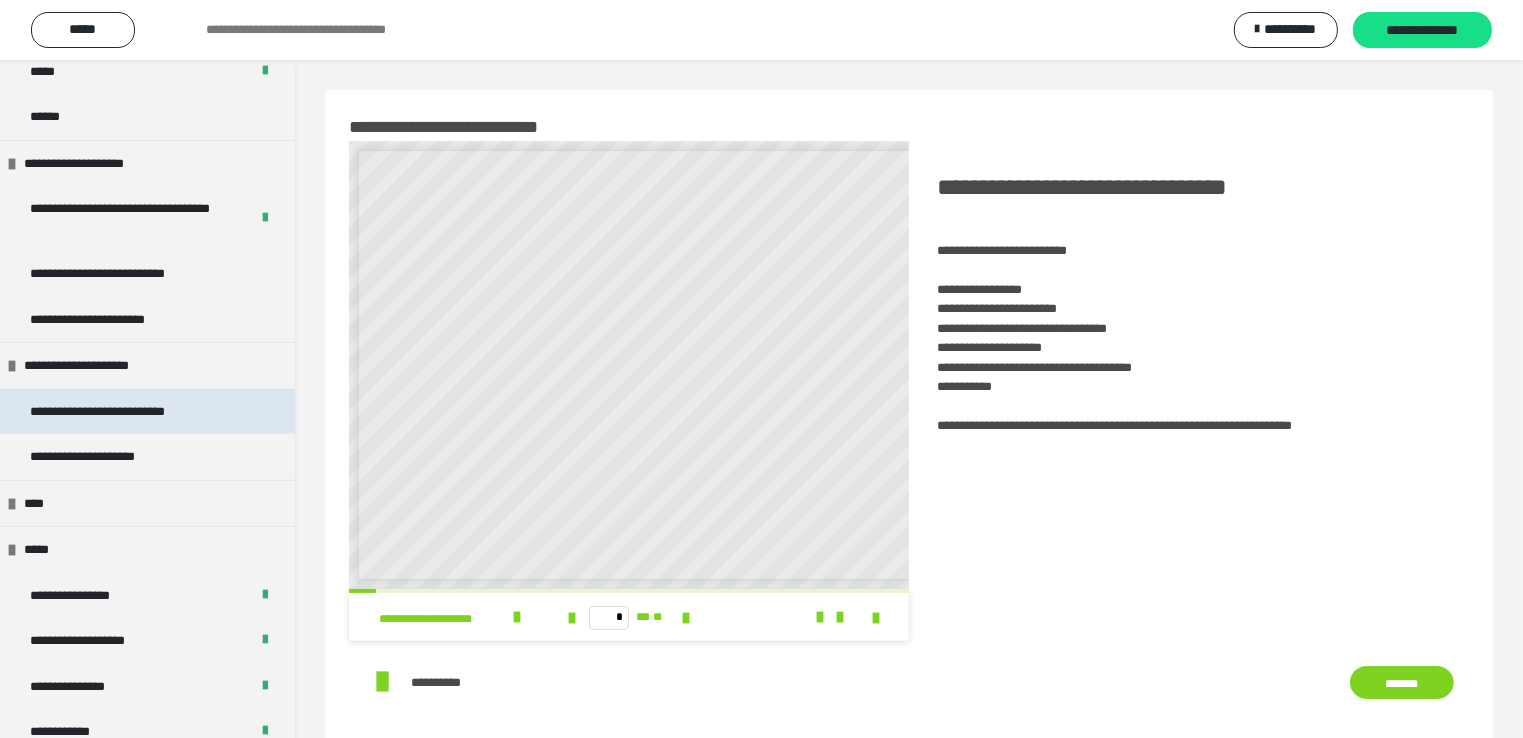 click on "**********" at bounding box center (97, 411) 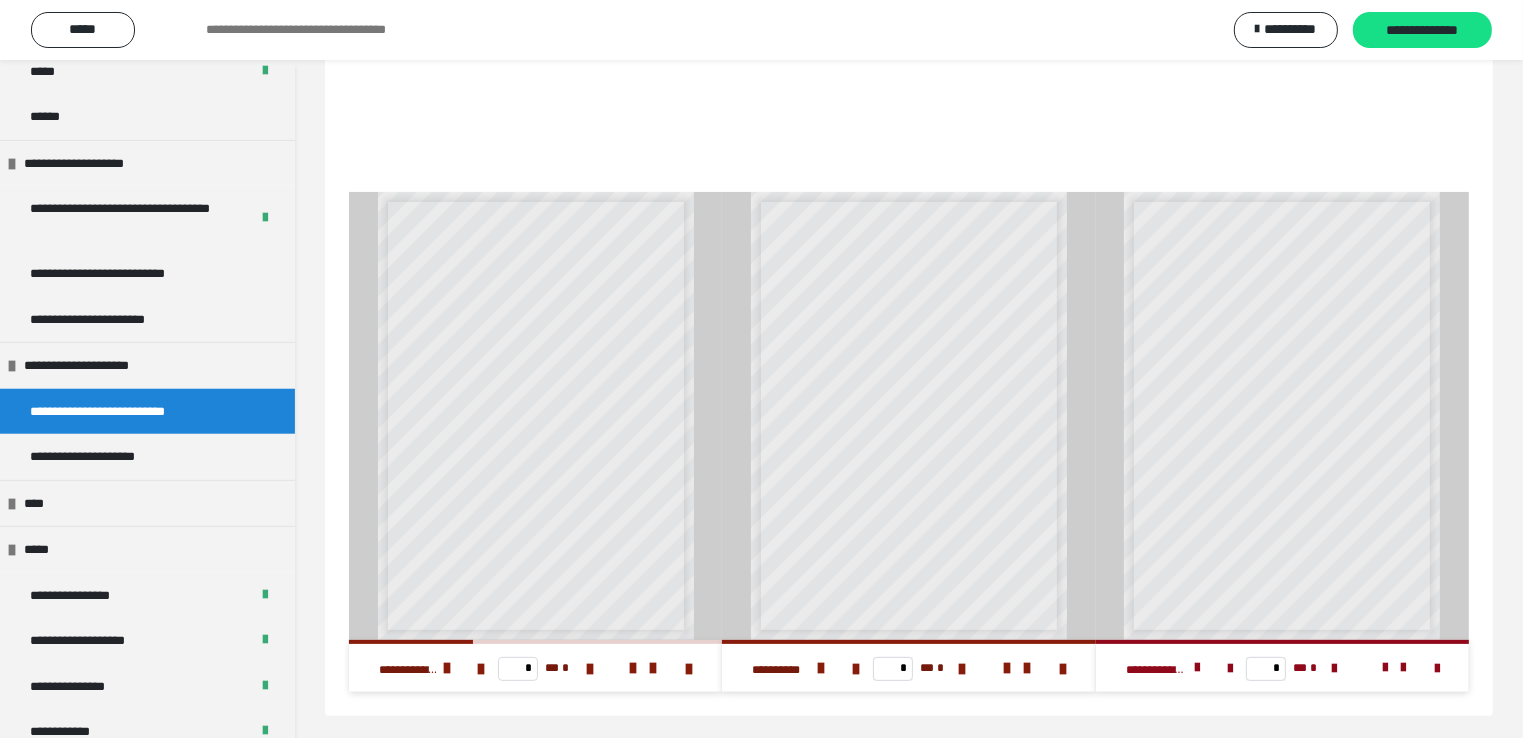 scroll, scrollTop: 438, scrollLeft: 0, axis: vertical 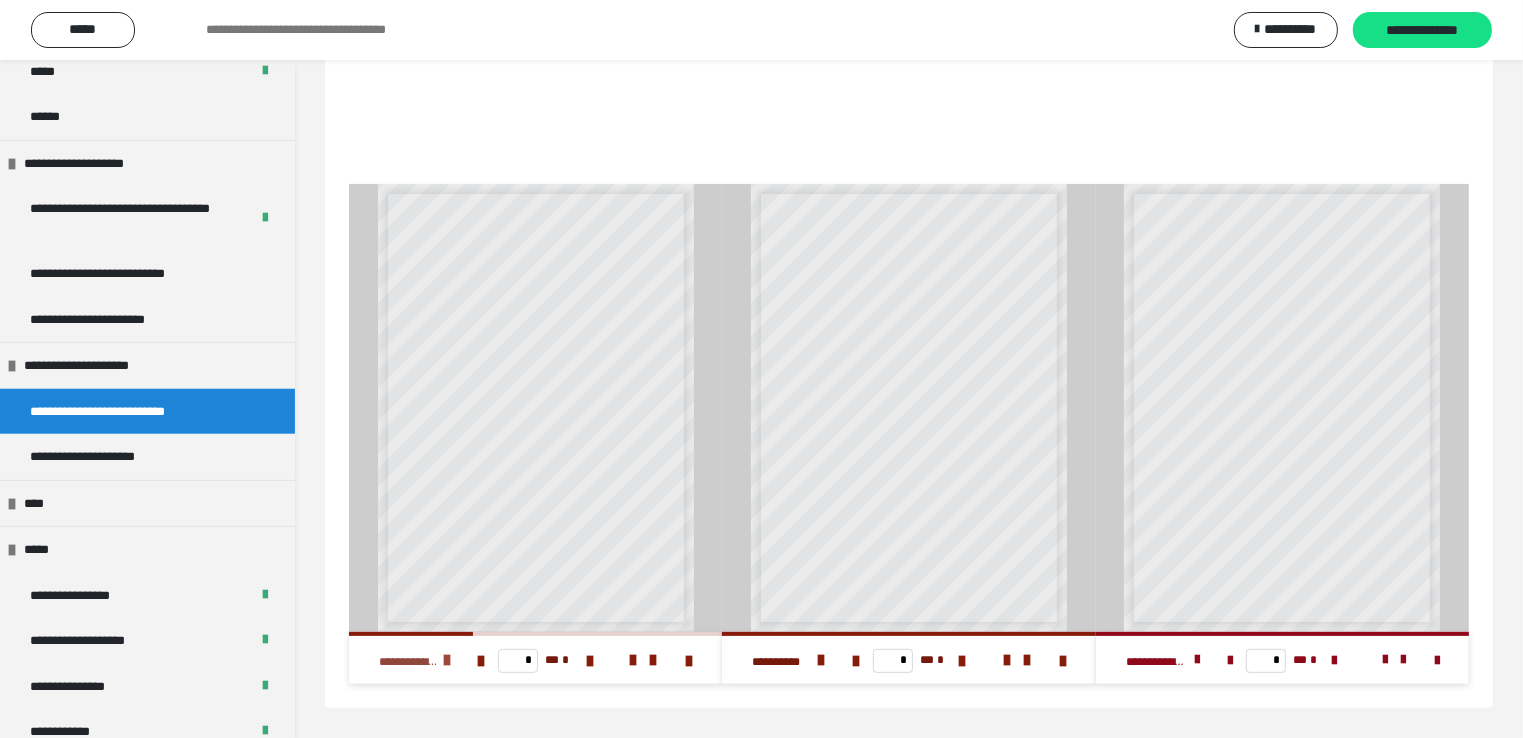 click at bounding box center [447, 660] 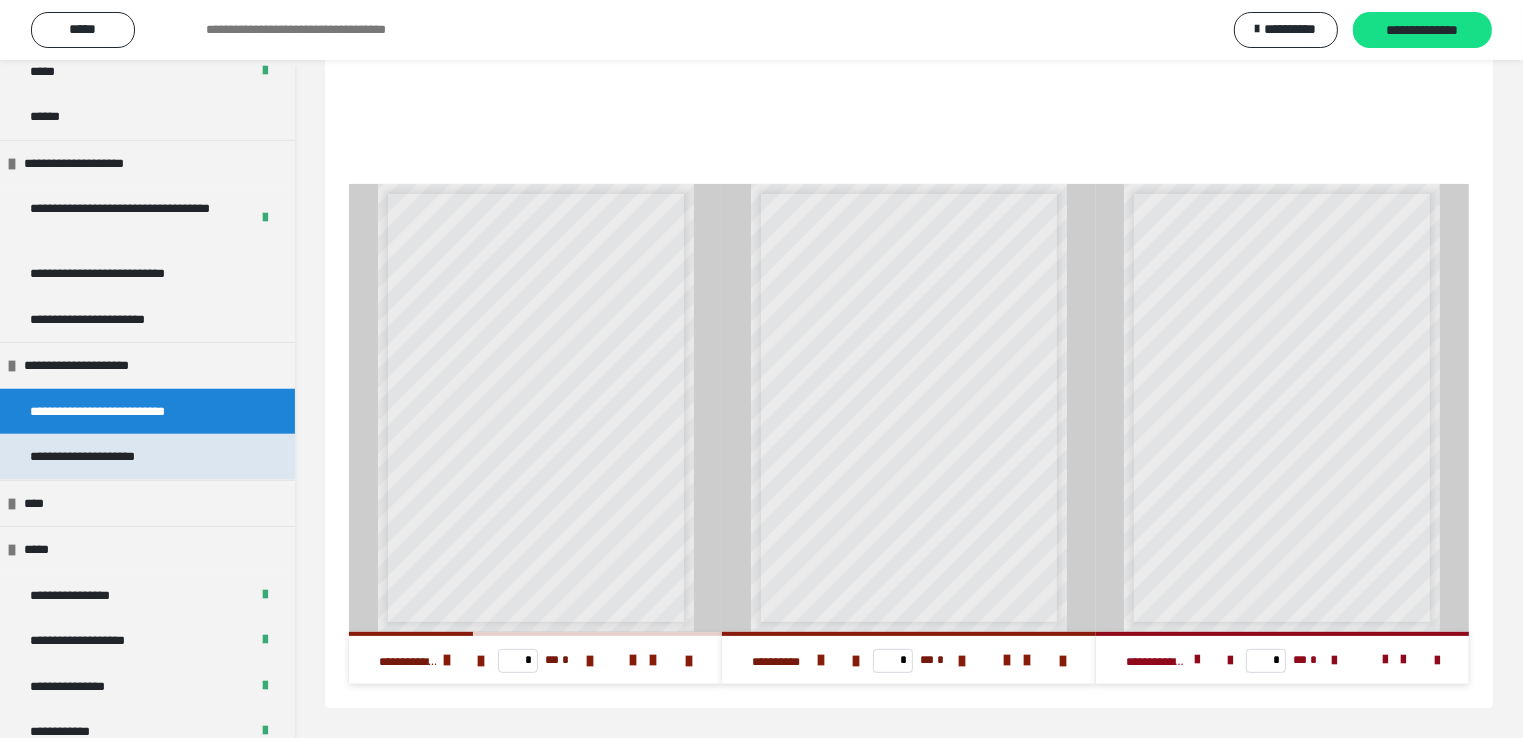 click on "**********" at bounding box center (82, 456) 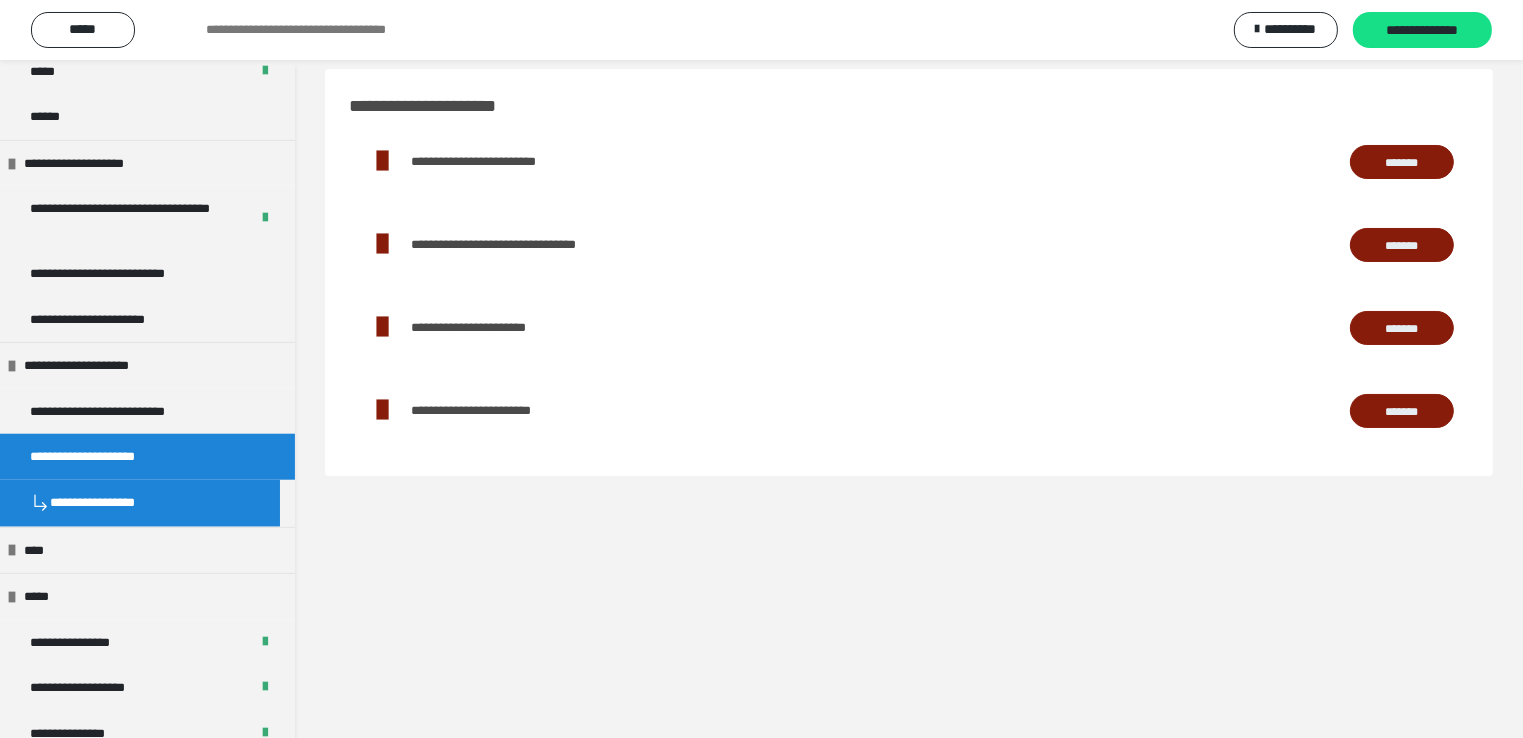scroll, scrollTop: 0, scrollLeft: 0, axis: both 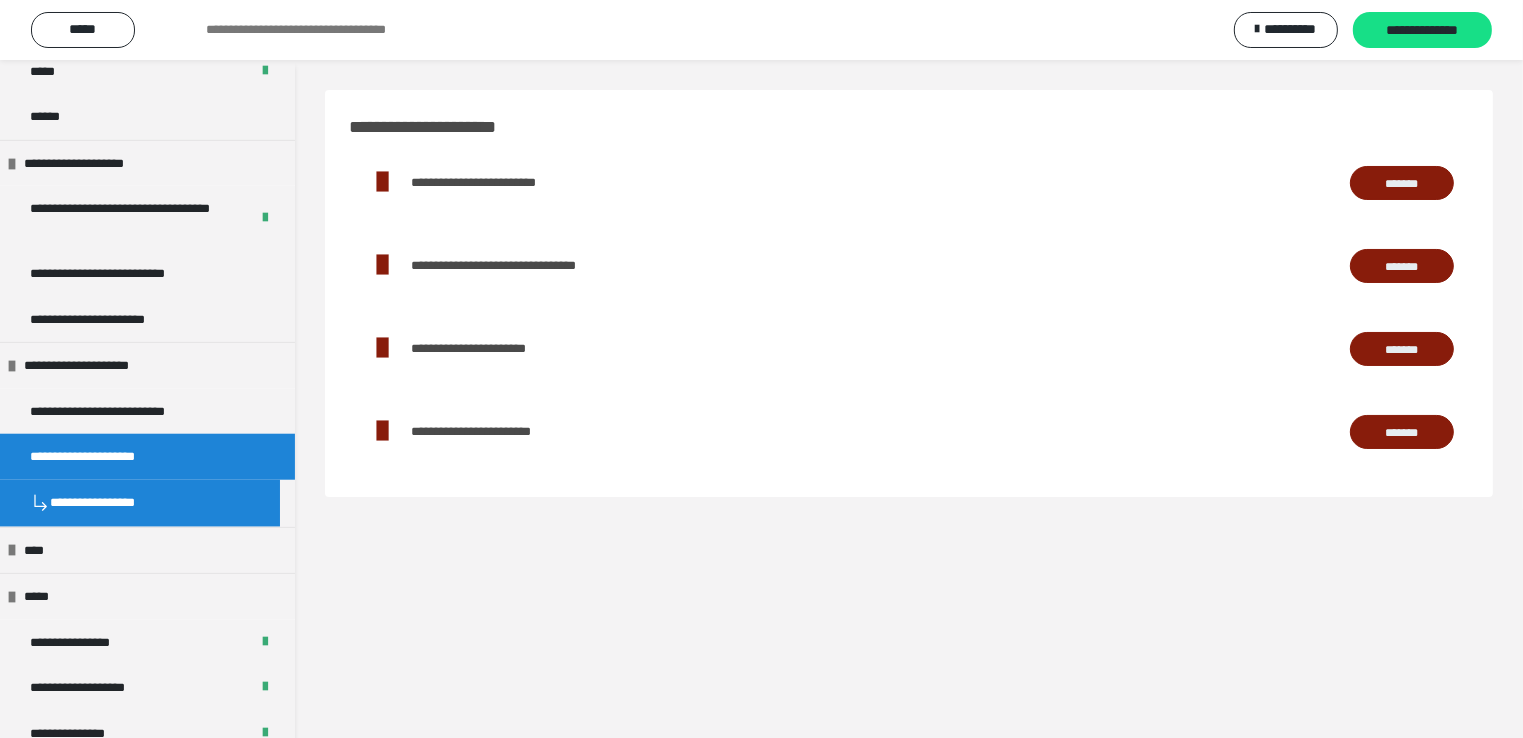 click on "*******" at bounding box center [1402, 184] 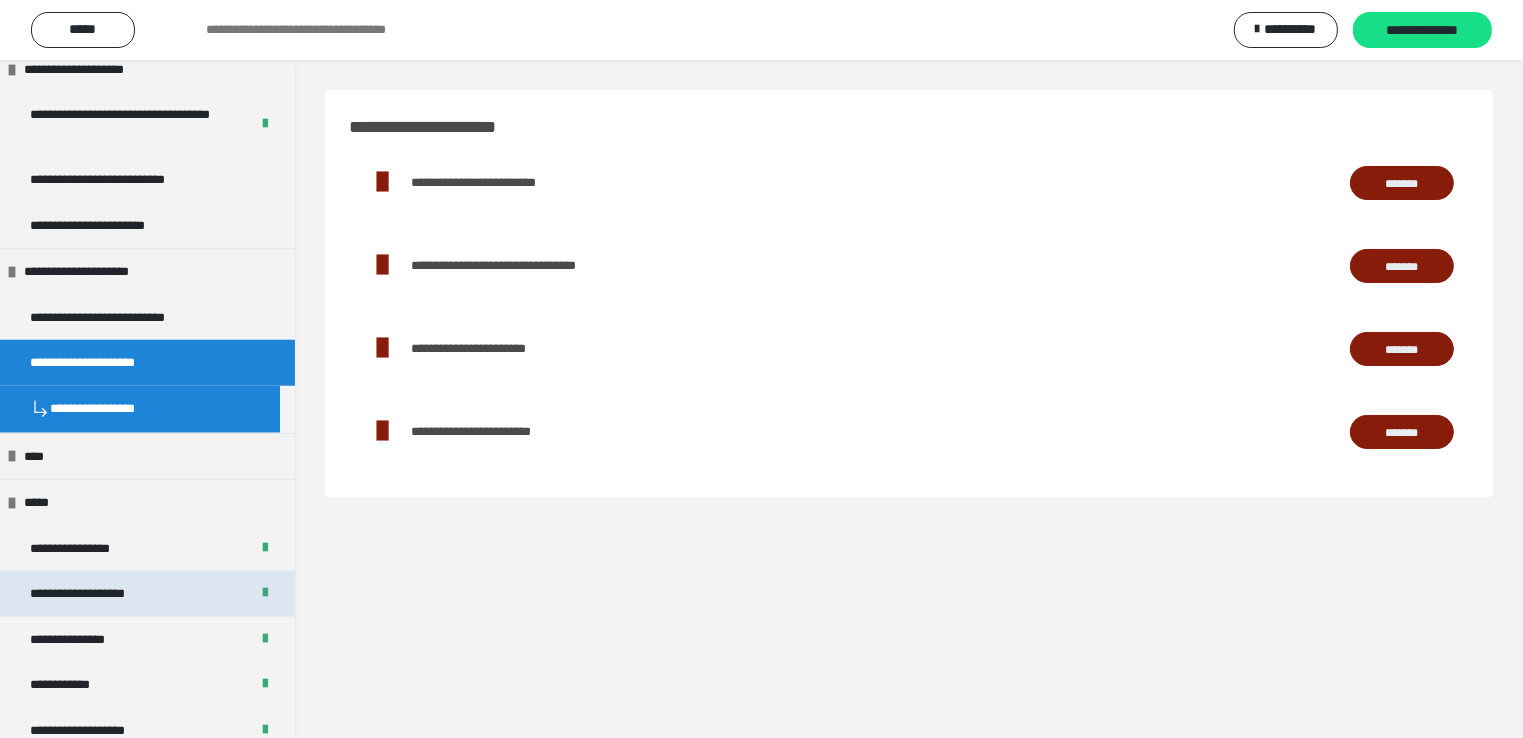 scroll, scrollTop: 2082, scrollLeft: 0, axis: vertical 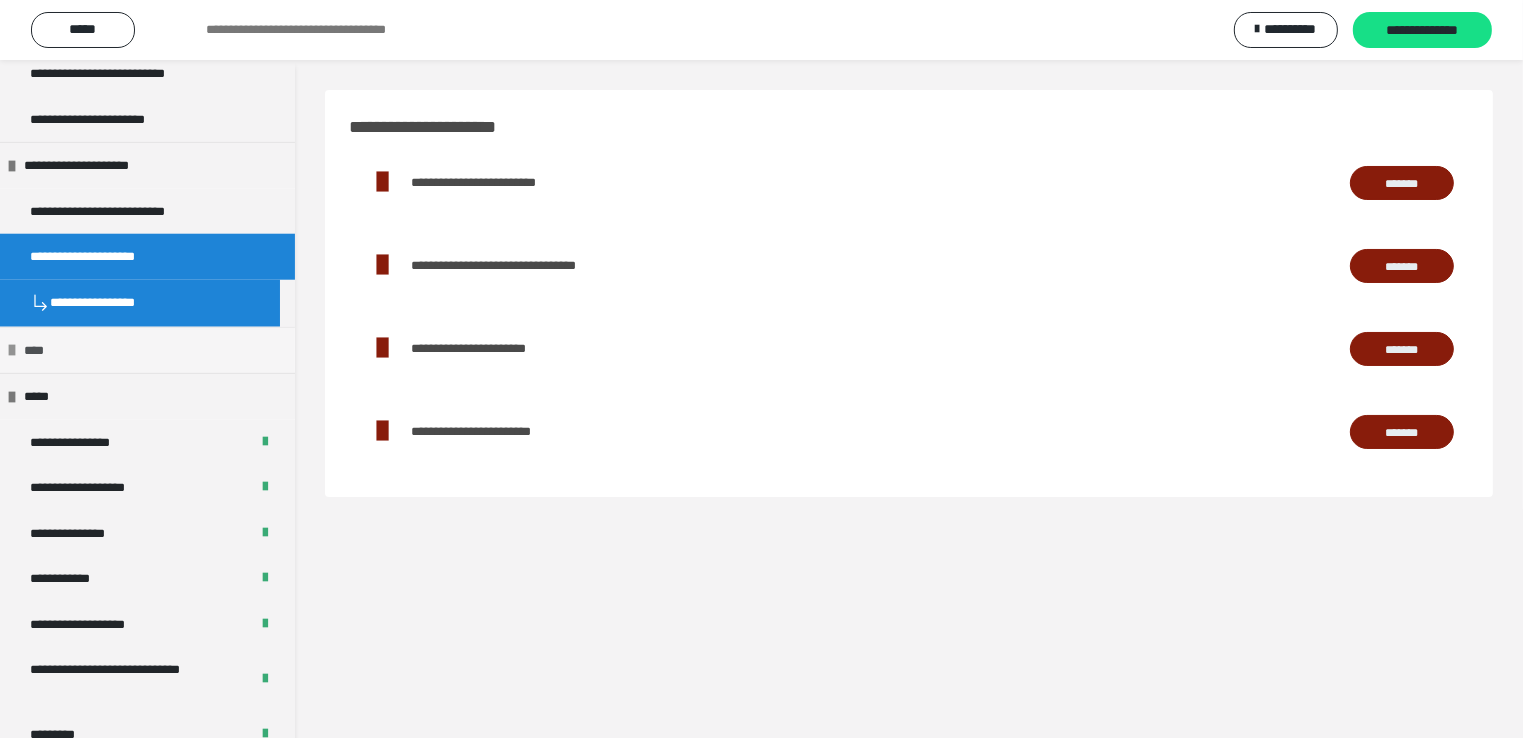 click on "****" at bounding box center [34, 350] 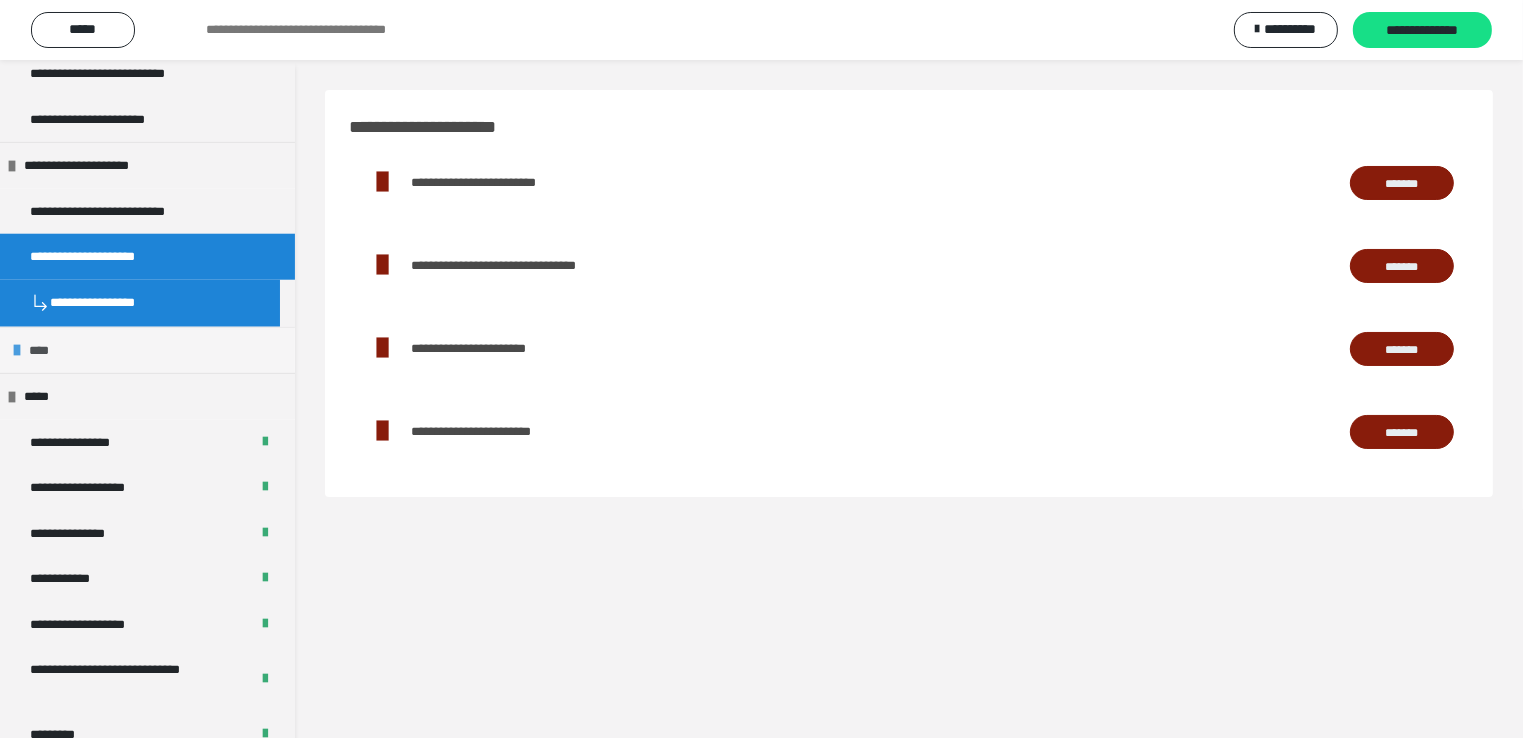 click on "****" at bounding box center [39, 350] 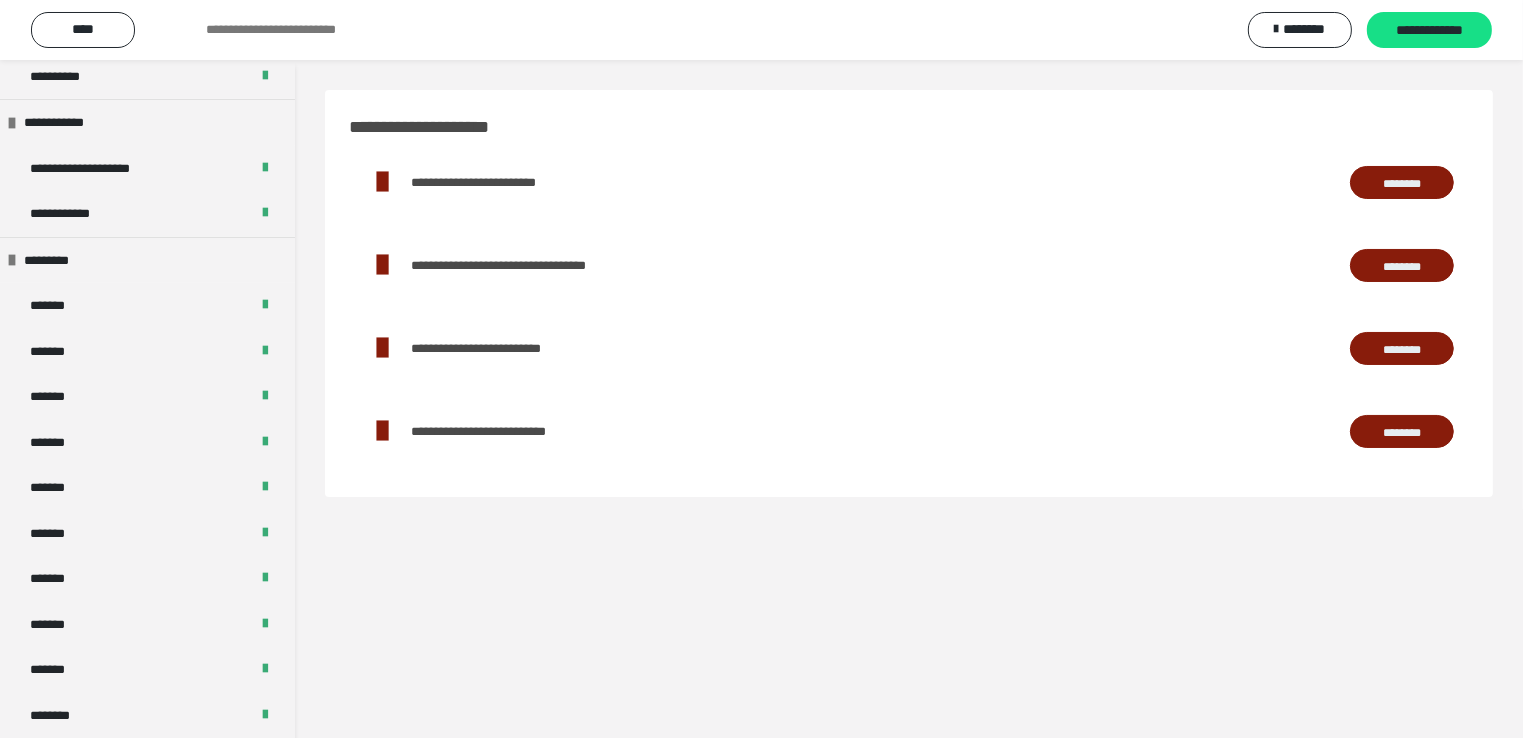 scroll, scrollTop: 501, scrollLeft: 0, axis: vertical 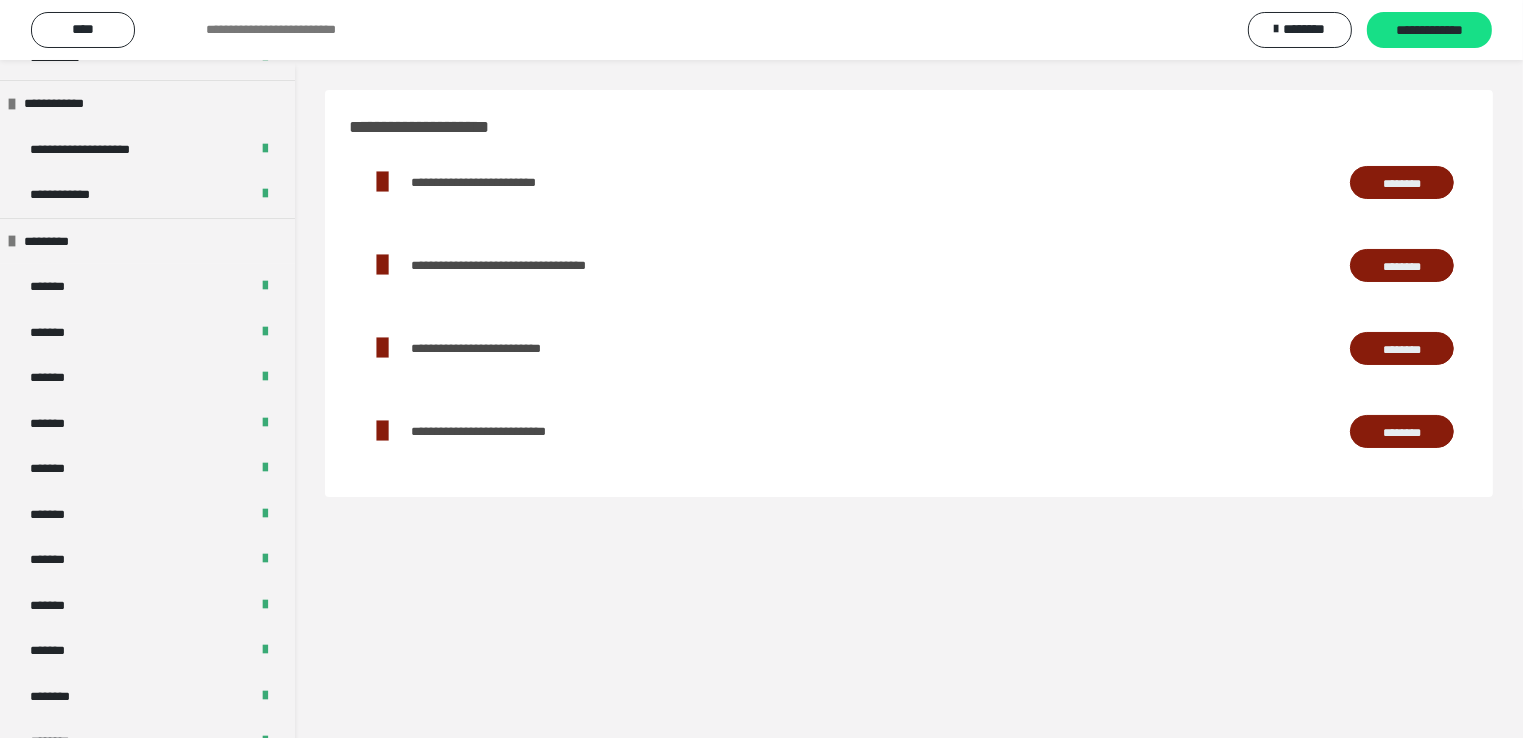 click on "**********" at bounding box center (909, 265) 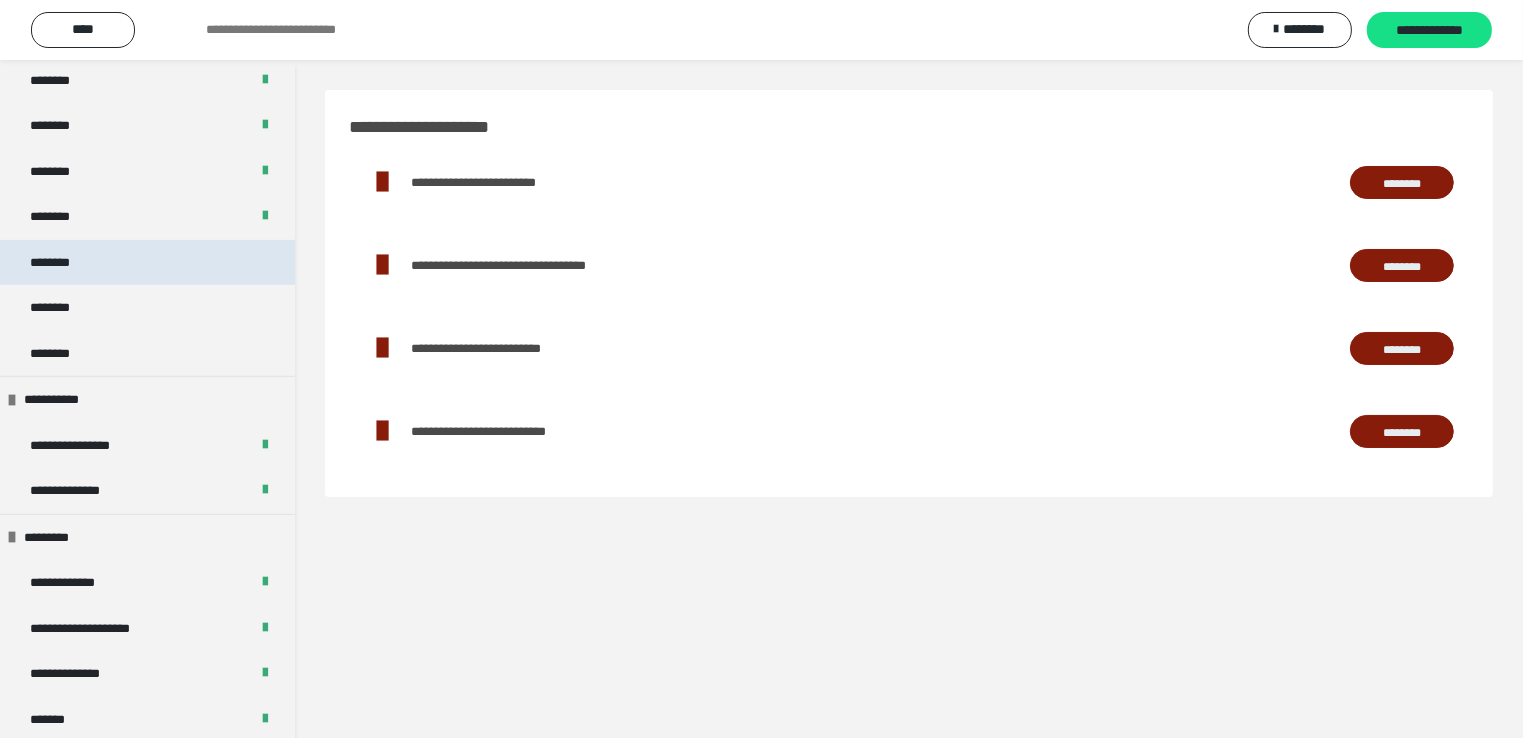 scroll, scrollTop: 1100, scrollLeft: 0, axis: vertical 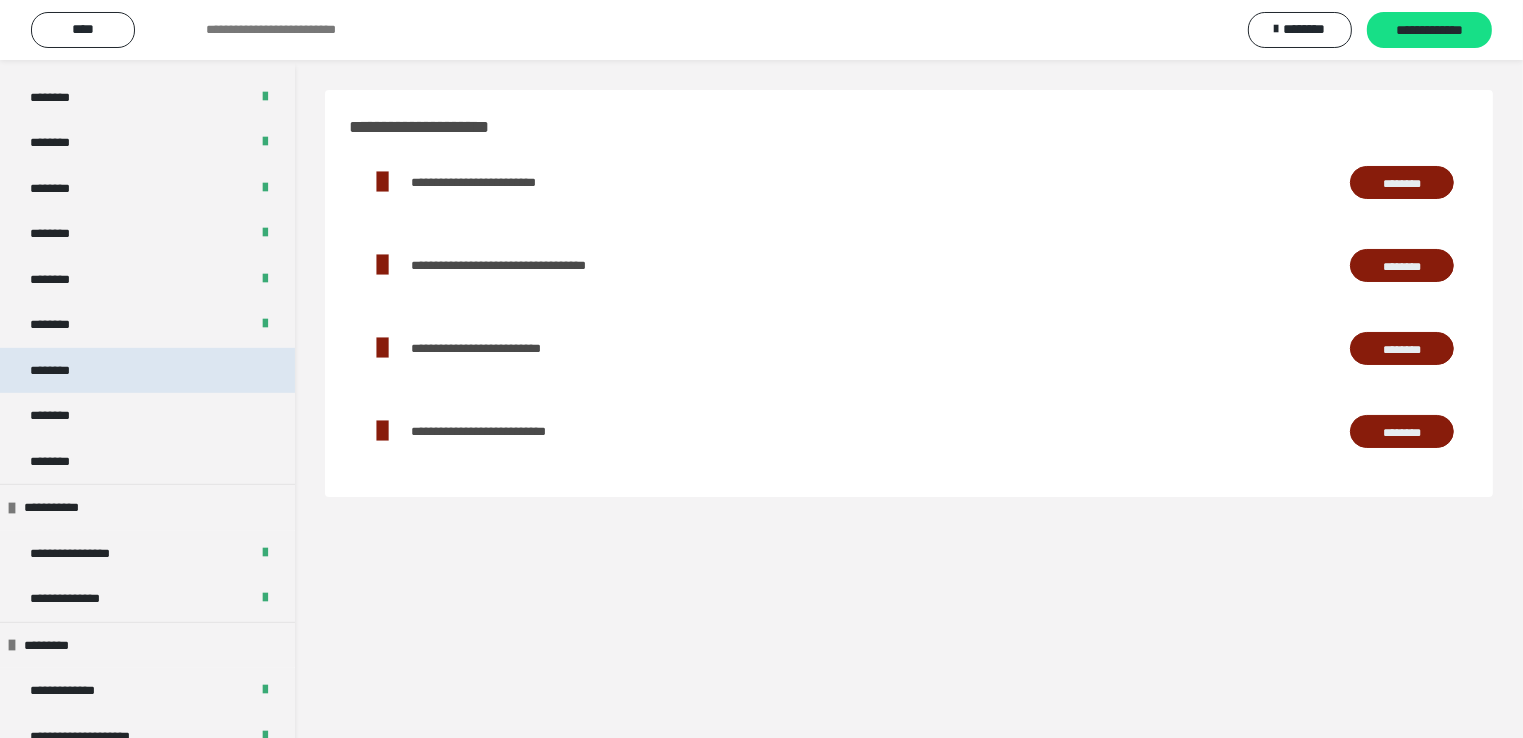 click on "********" at bounding box center (147, 371) 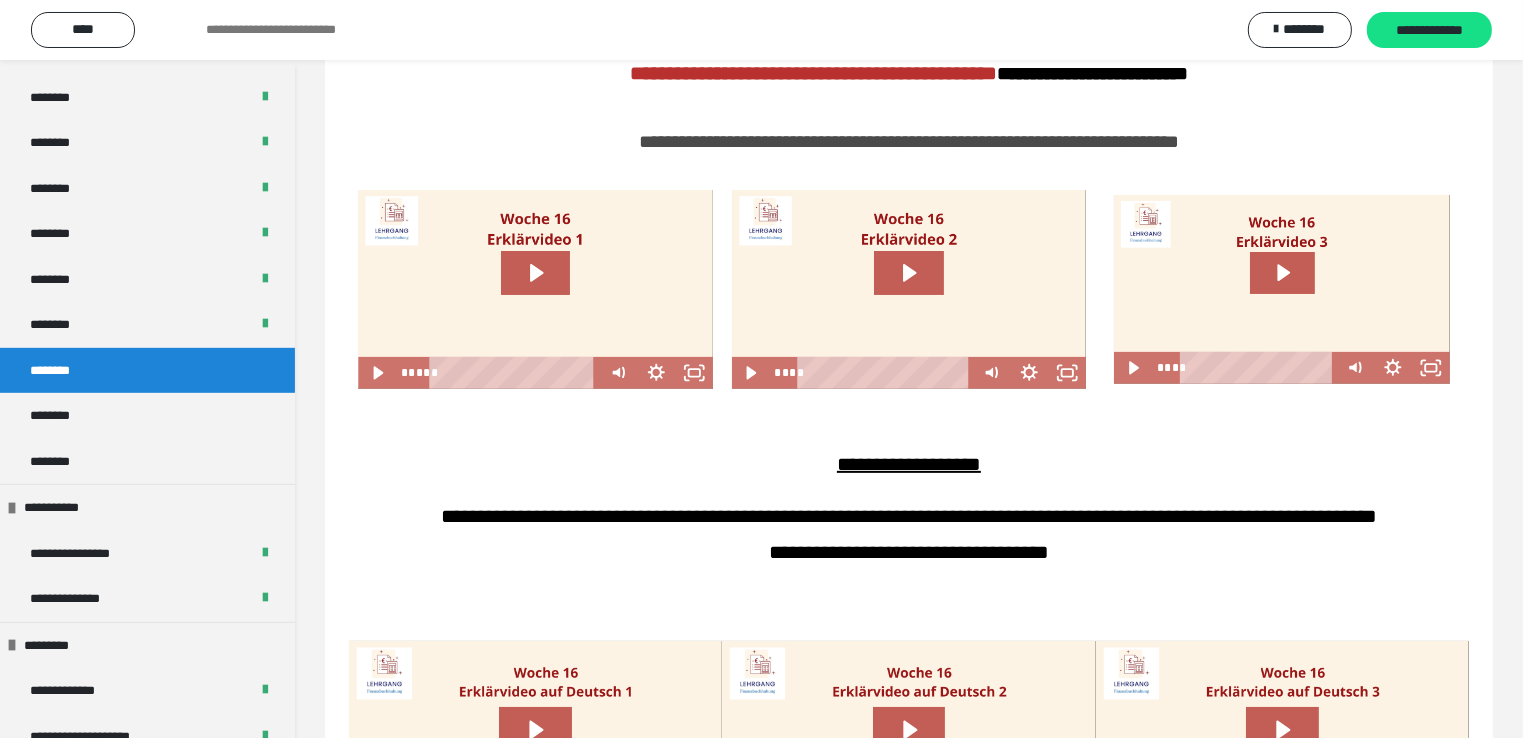 scroll, scrollTop: 600, scrollLeft: 0, axis: vertical 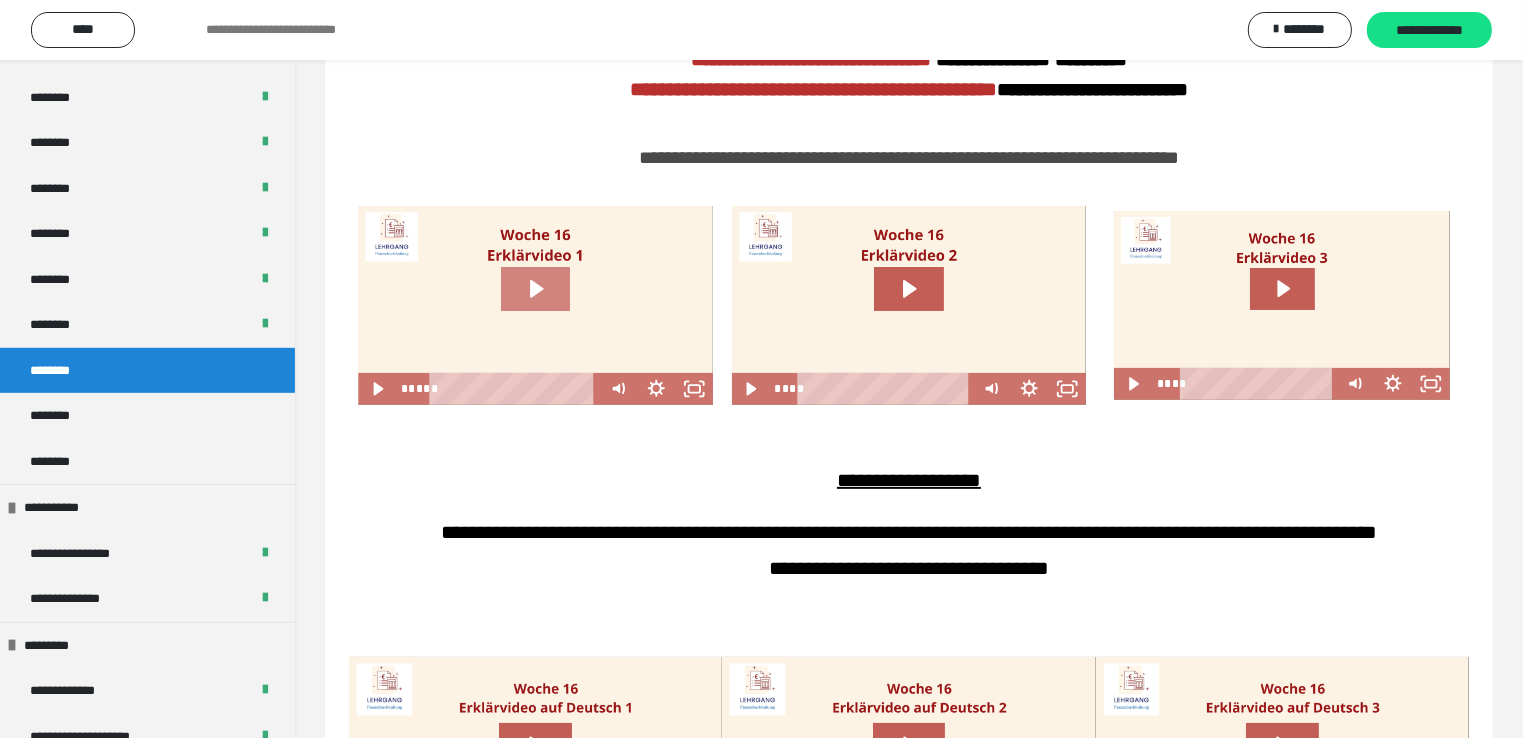 click 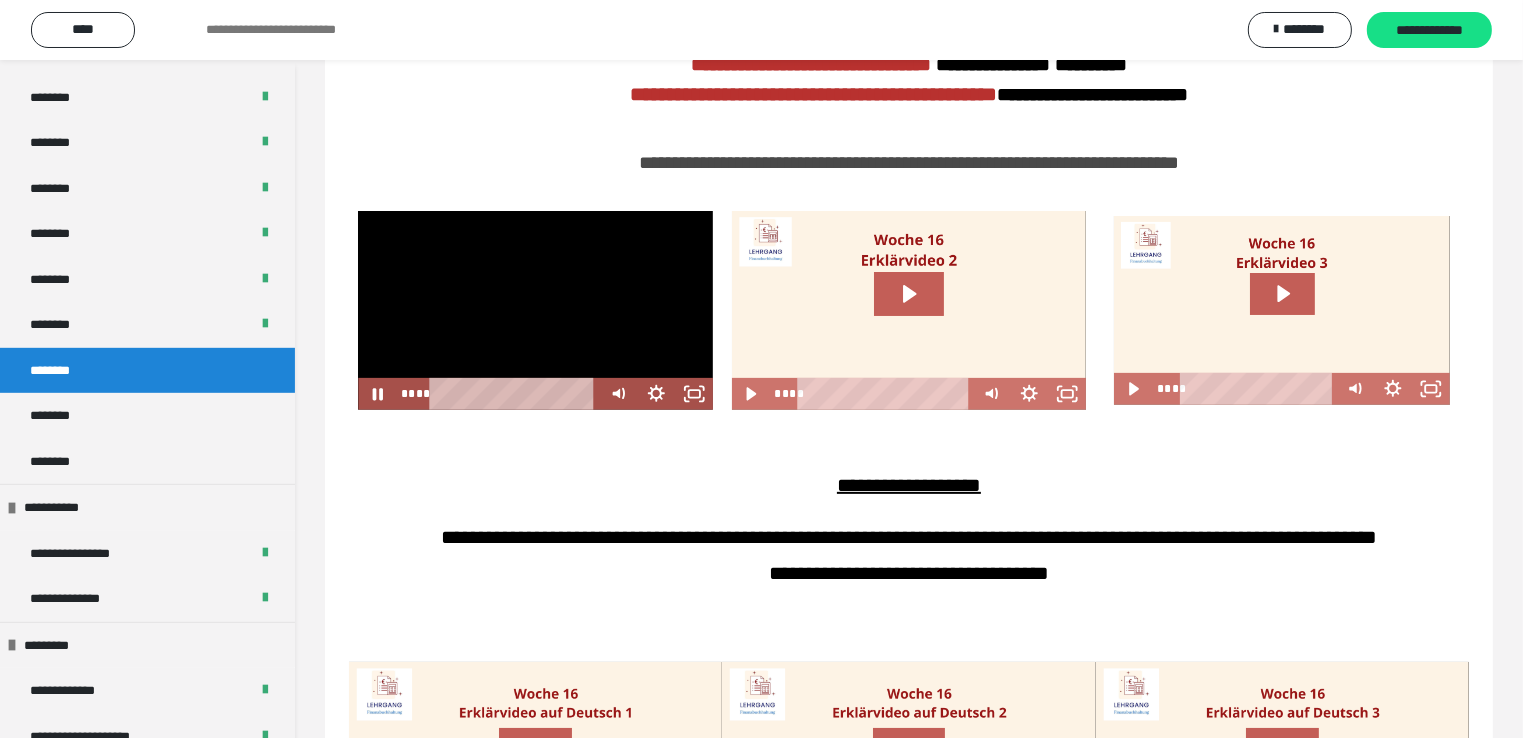 scroll, scrollTop: 600, scrollLeft: 0, axis: vertical 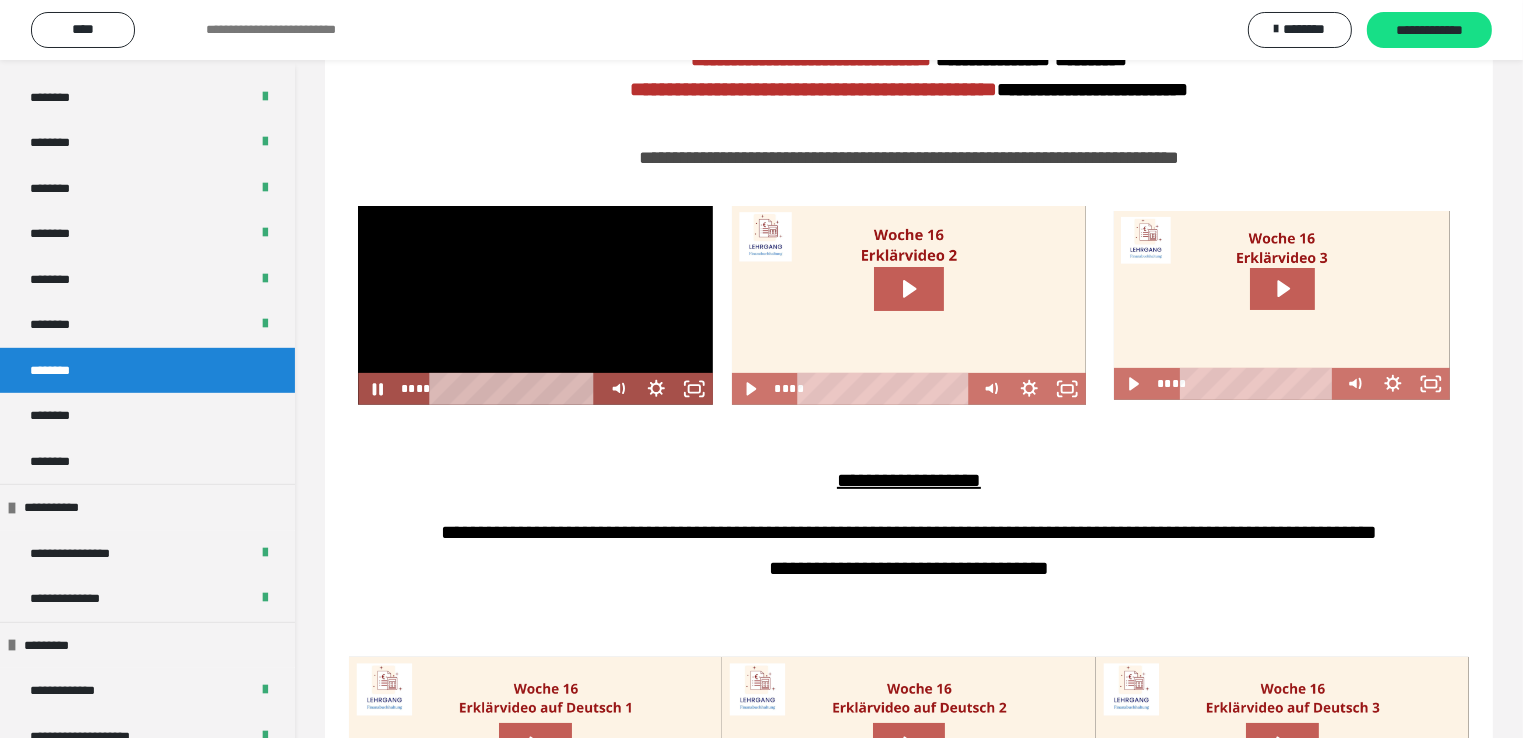 click at bounding box center (535, 306) 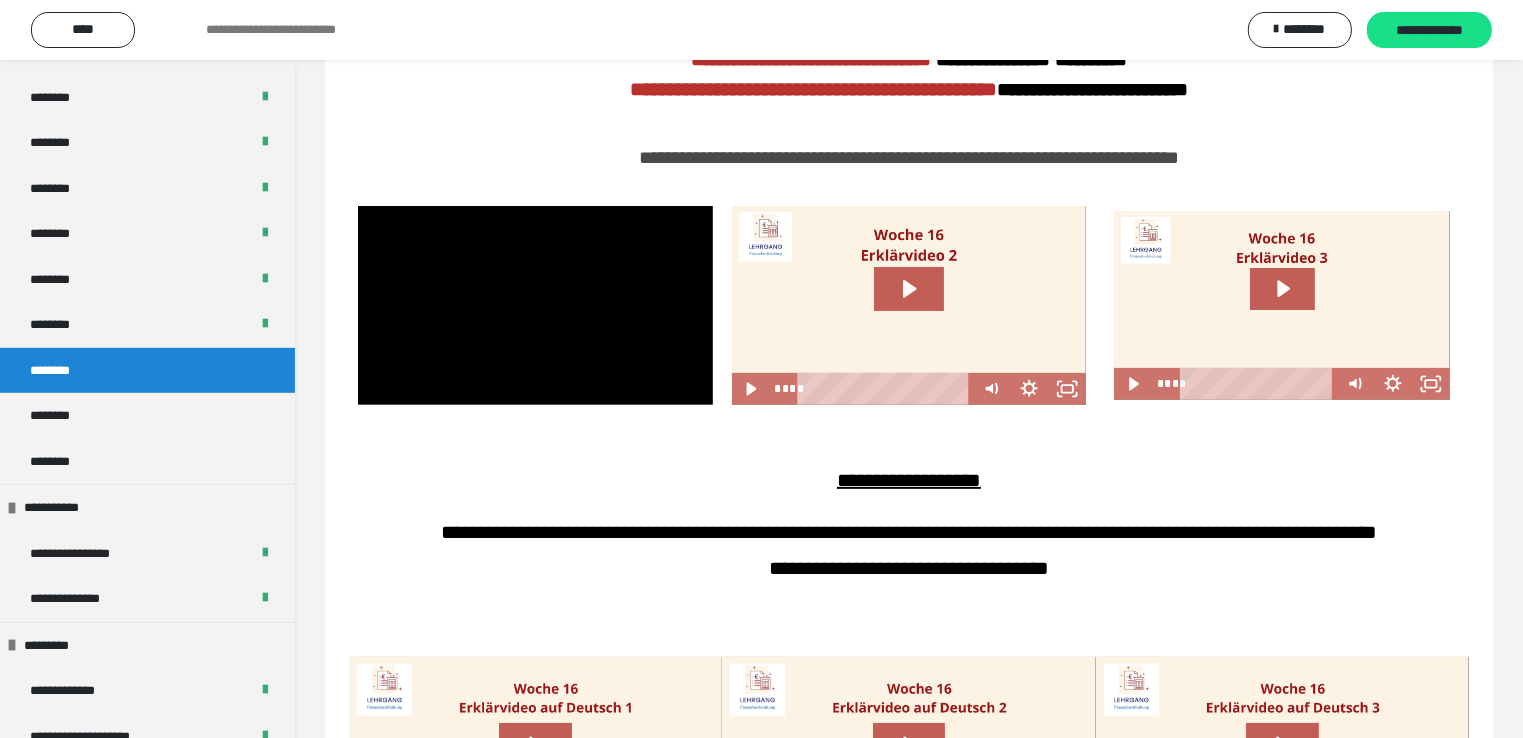 type 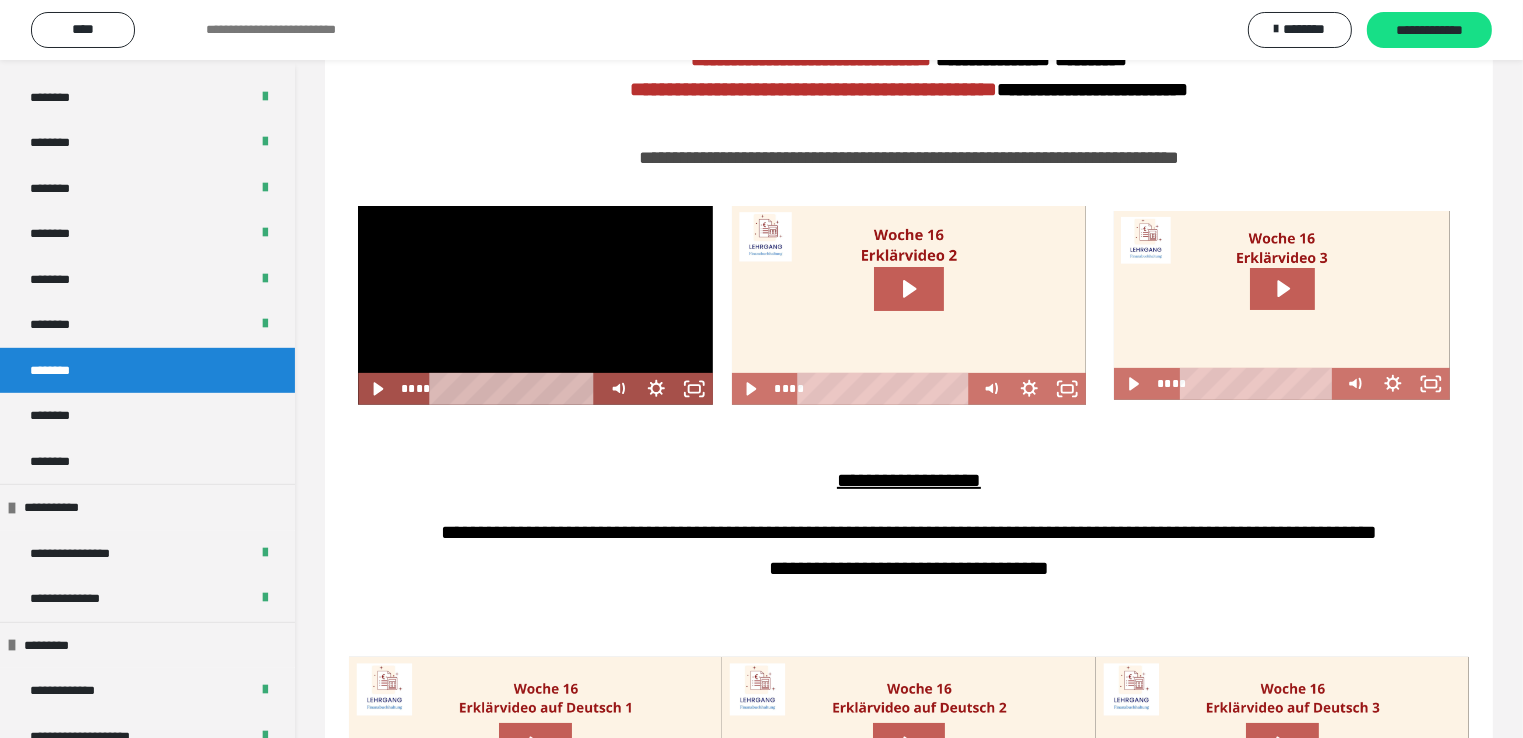 click at bounding box center (535, 306) 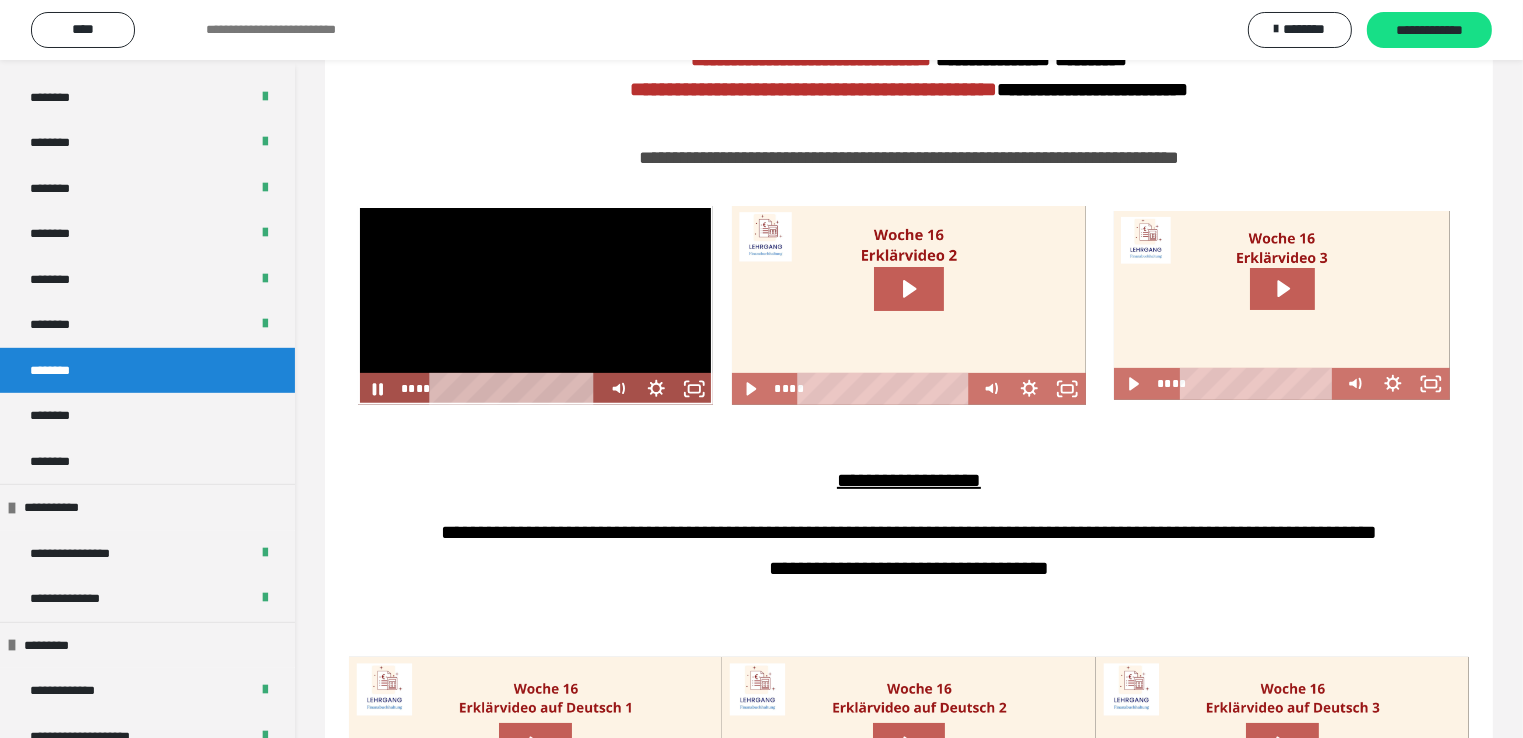 click at bounding box center (535, 306) 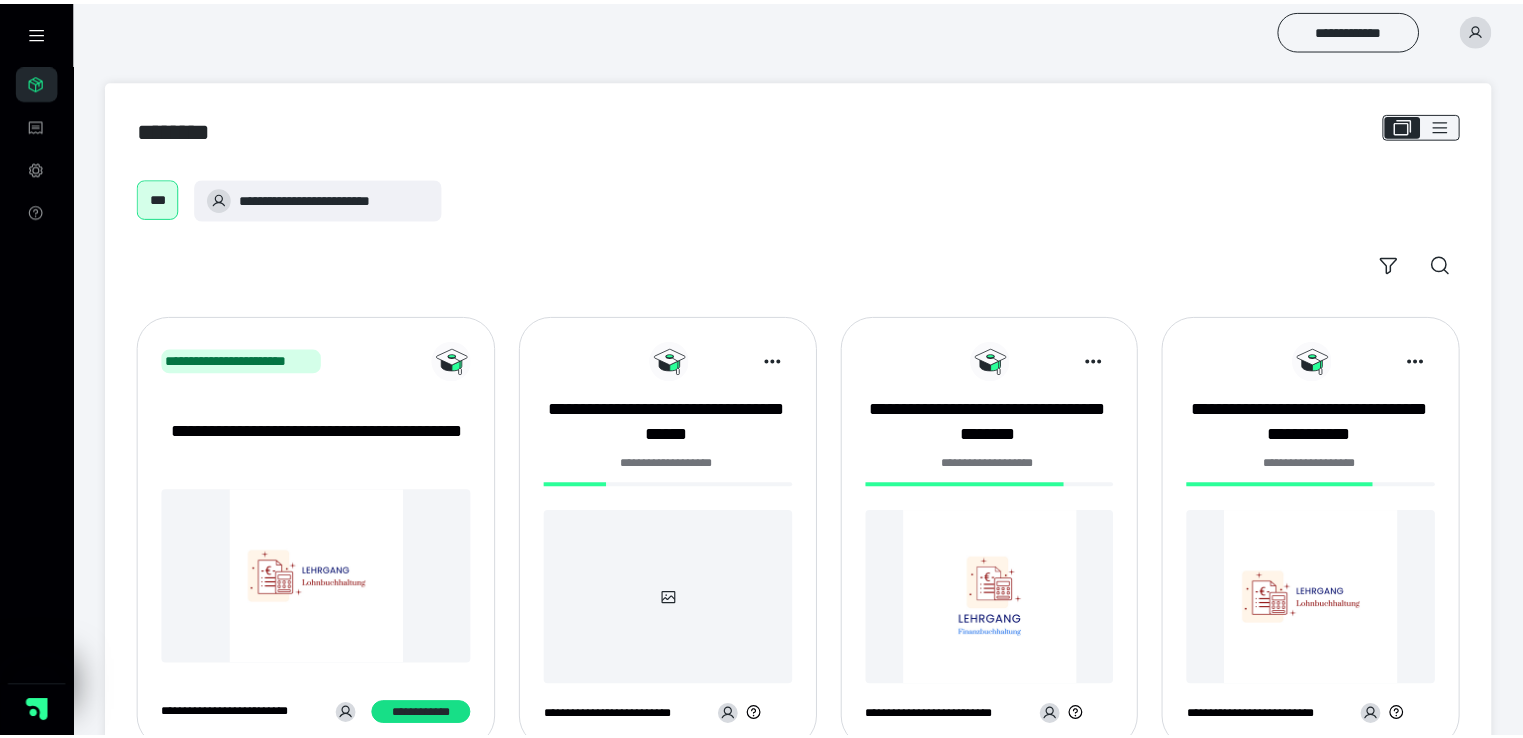 scroll, scrollTop: 227, scrollLeft: 0, axis: vertical 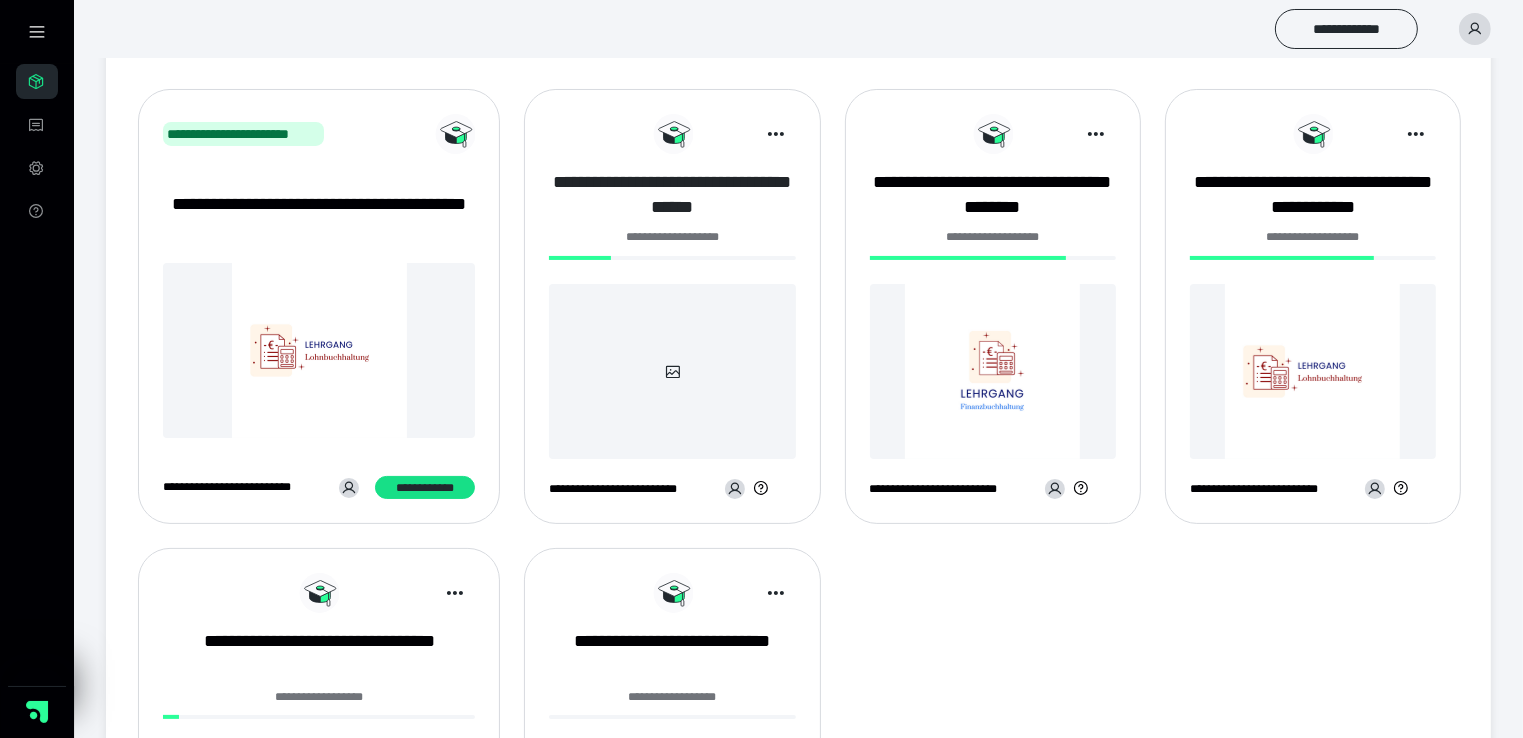 click on "**********" at bounding box center [672, 195] 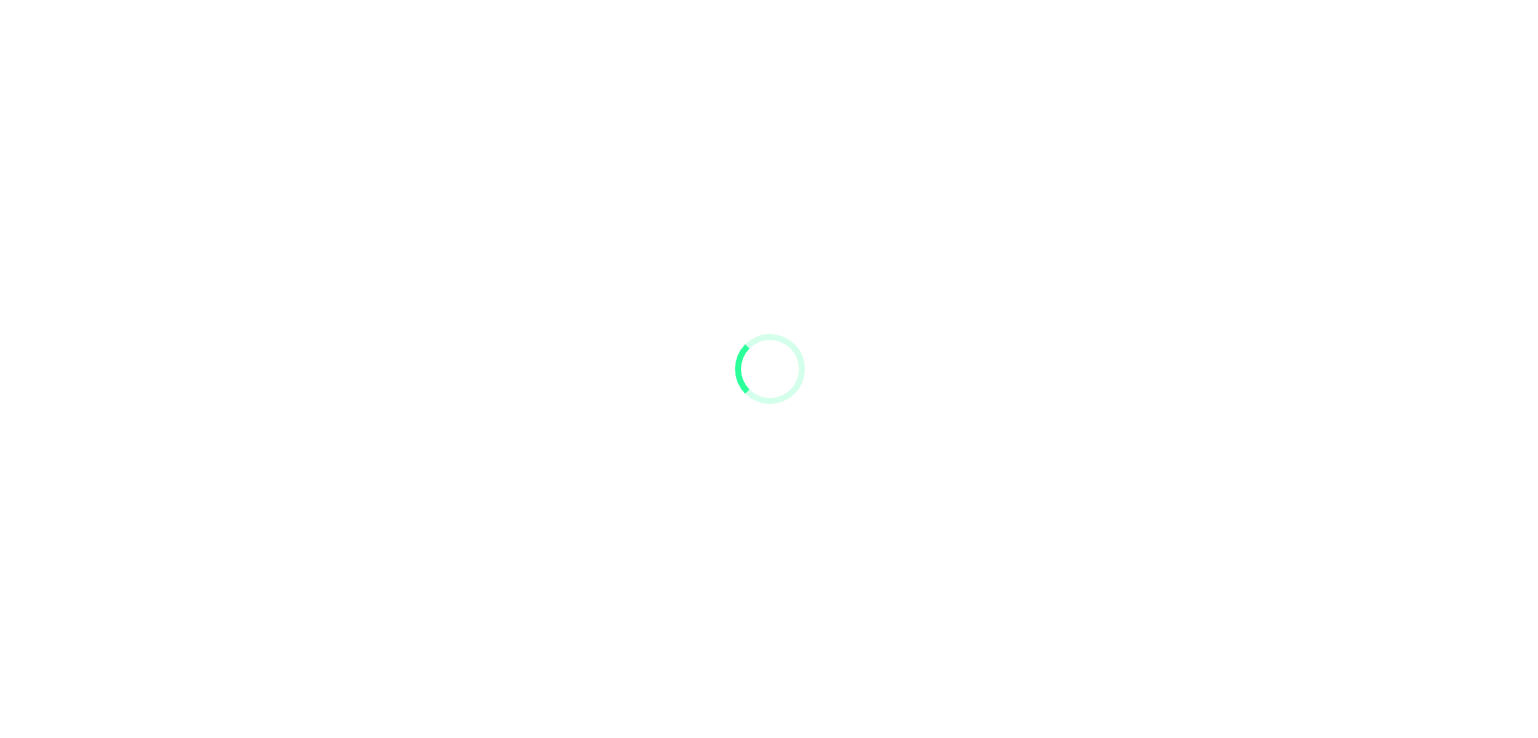 scroll, scrollTop: 0, scrollLeft: 0, axis: both 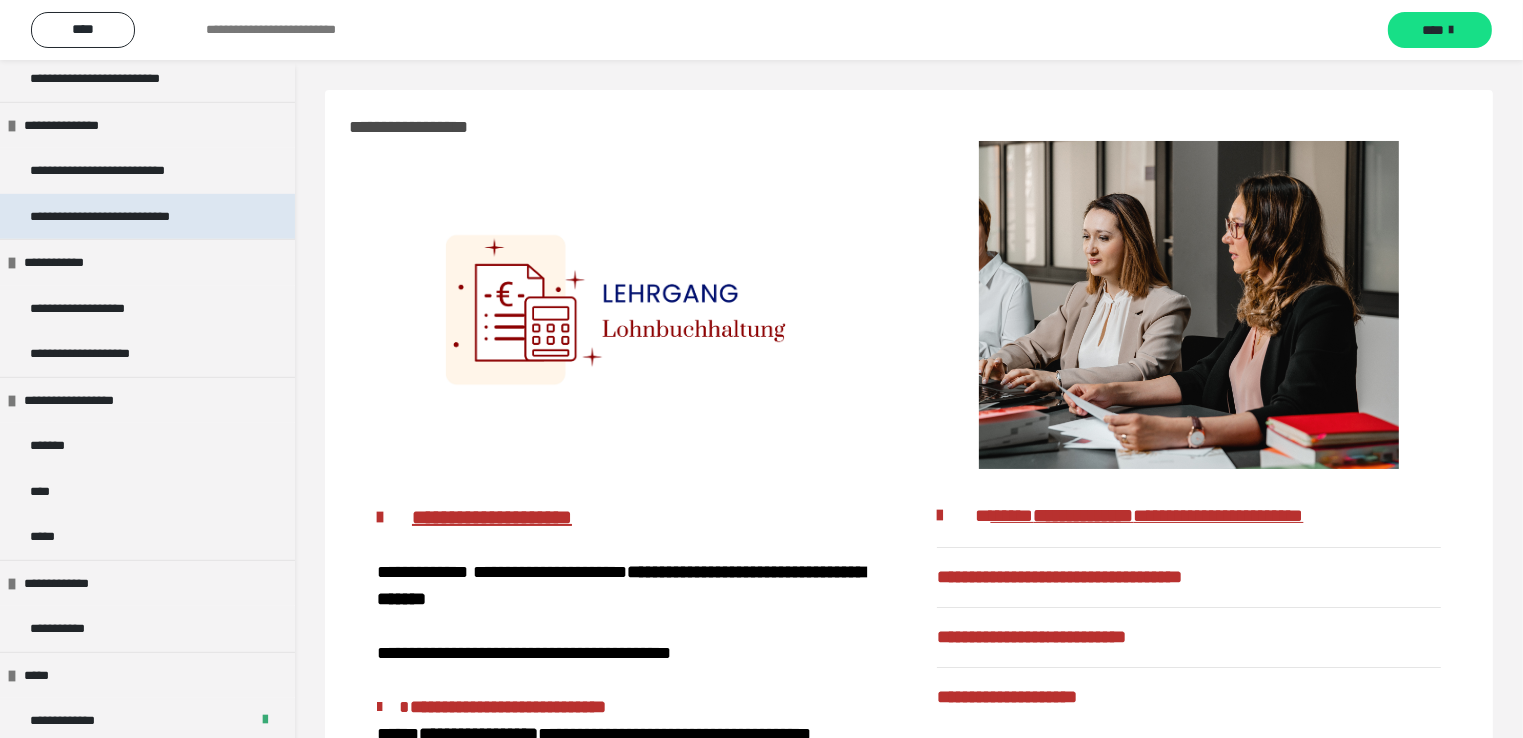 click on "**********" at bounding box center (130, 217) 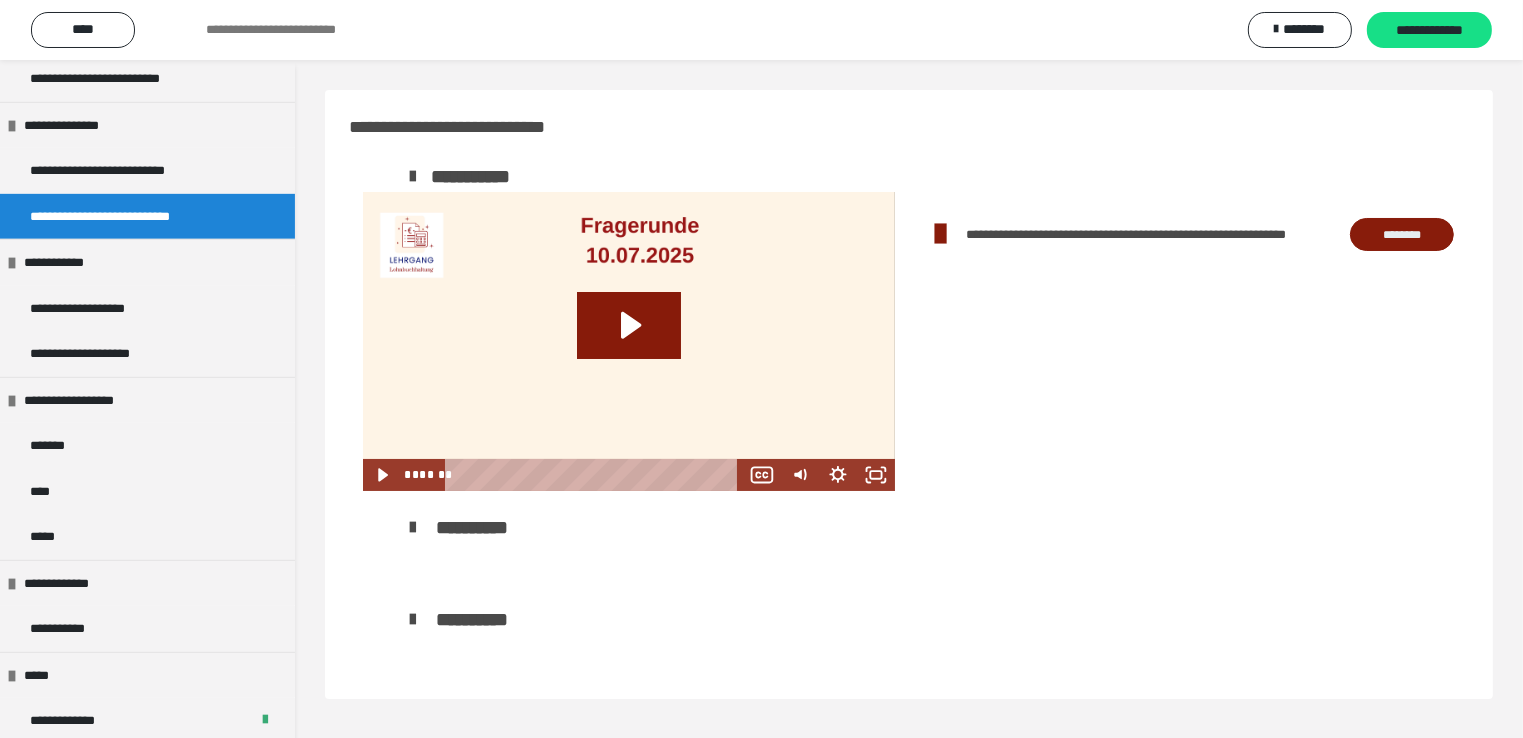 click on "********" at bounding box center [1402, 235] 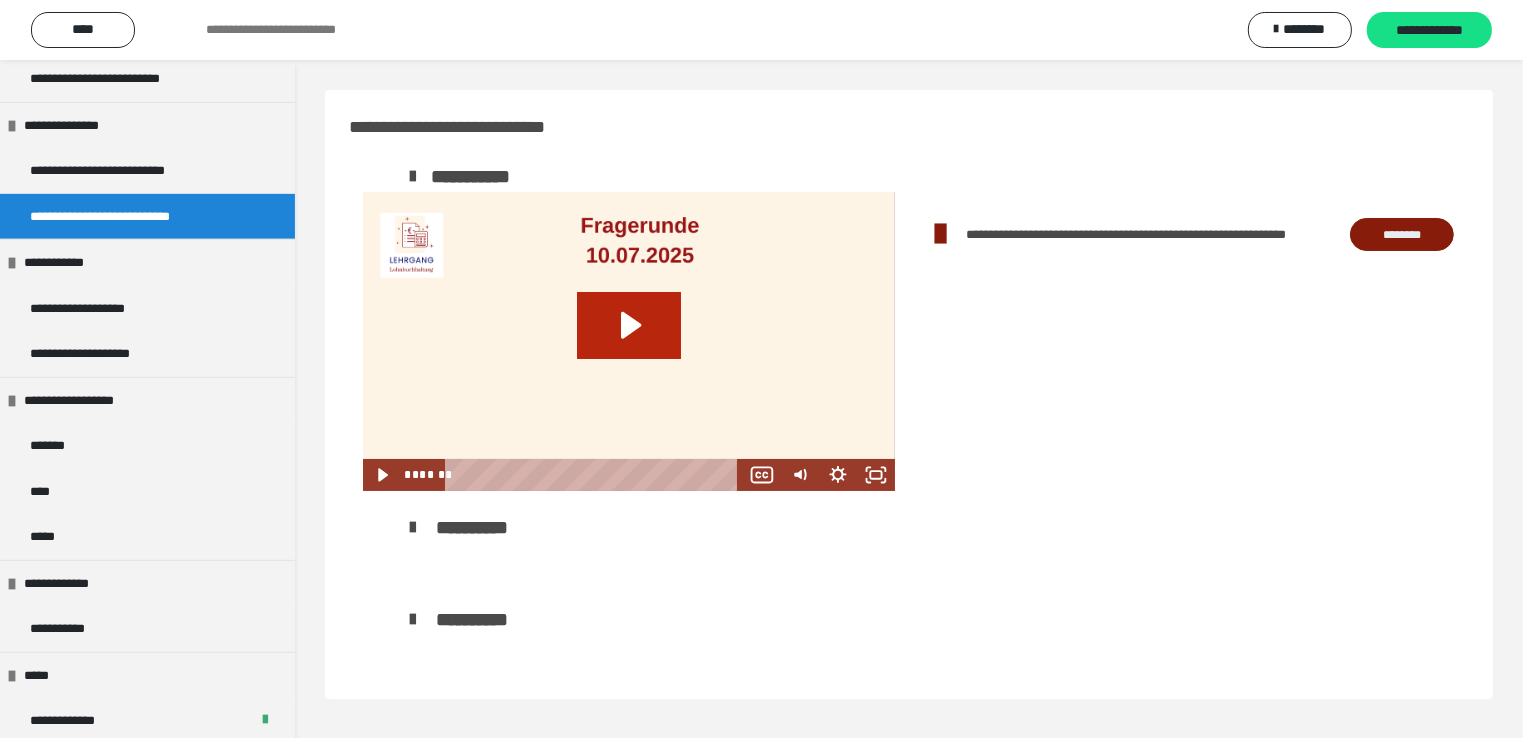 click 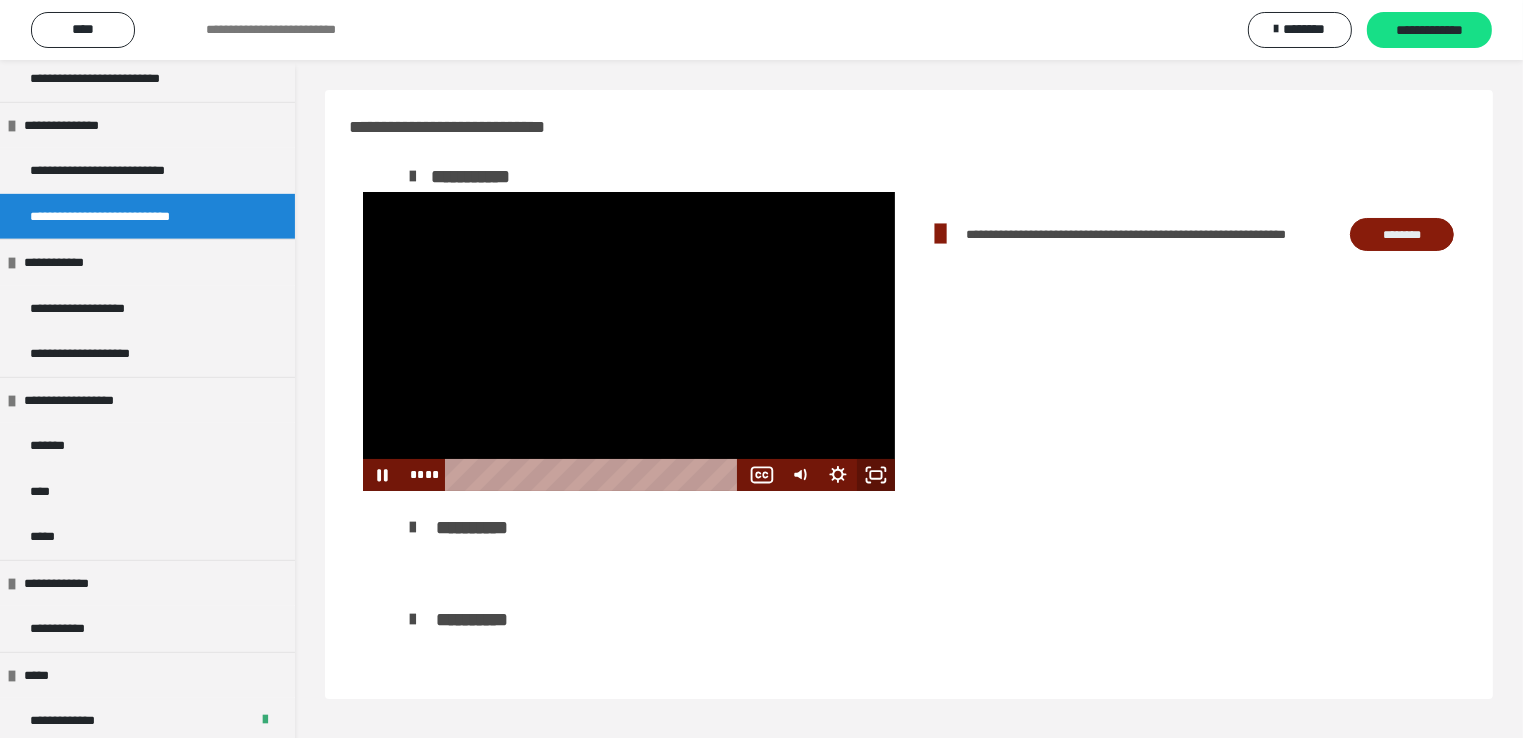 drag, startPoint x: 879, startPoint y: 477, endPoint x: 878, endPoint y: 564, distance: 87.005745 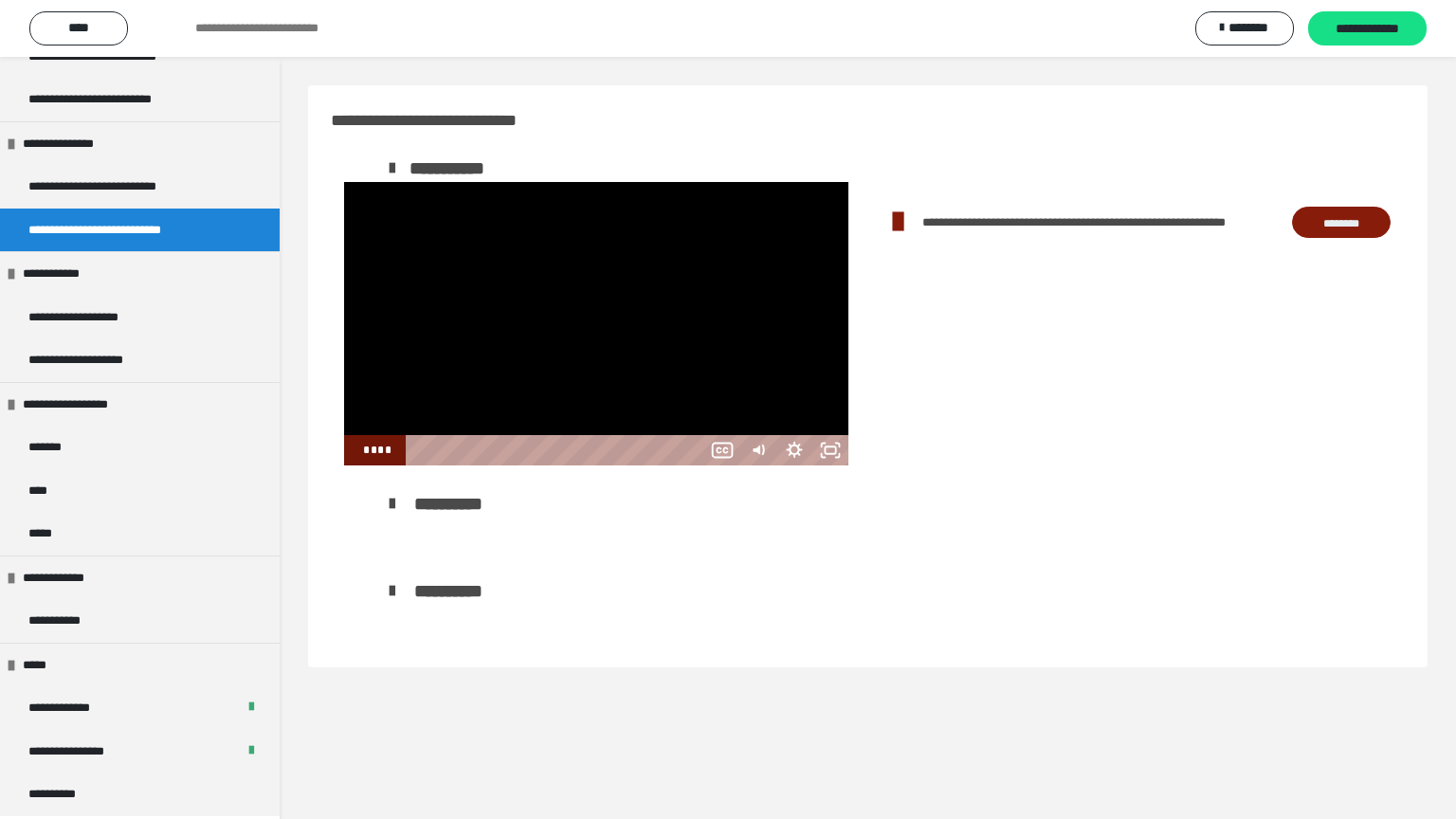 scroll, scrollTop: 1043, scrollLeft: 0, axis: vertical 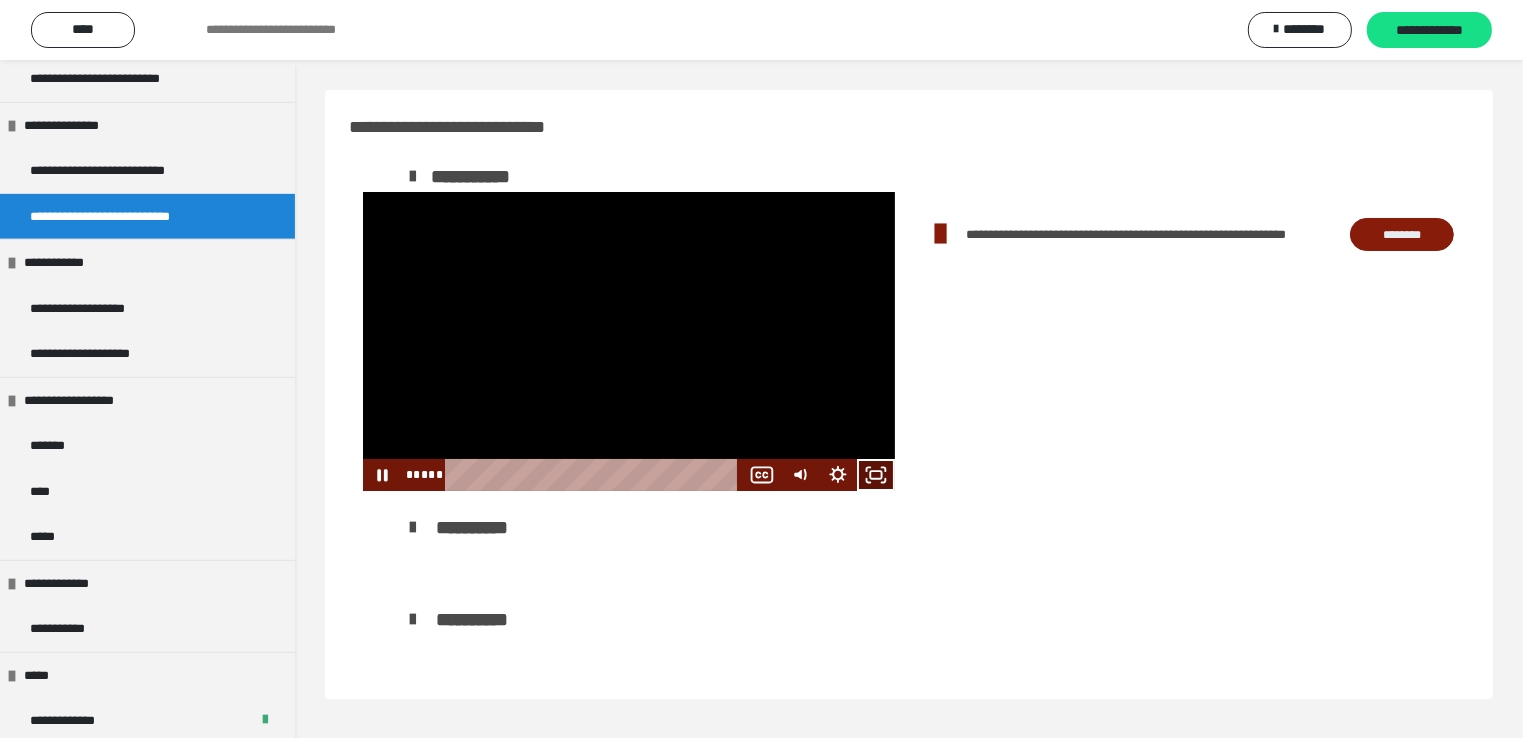 click 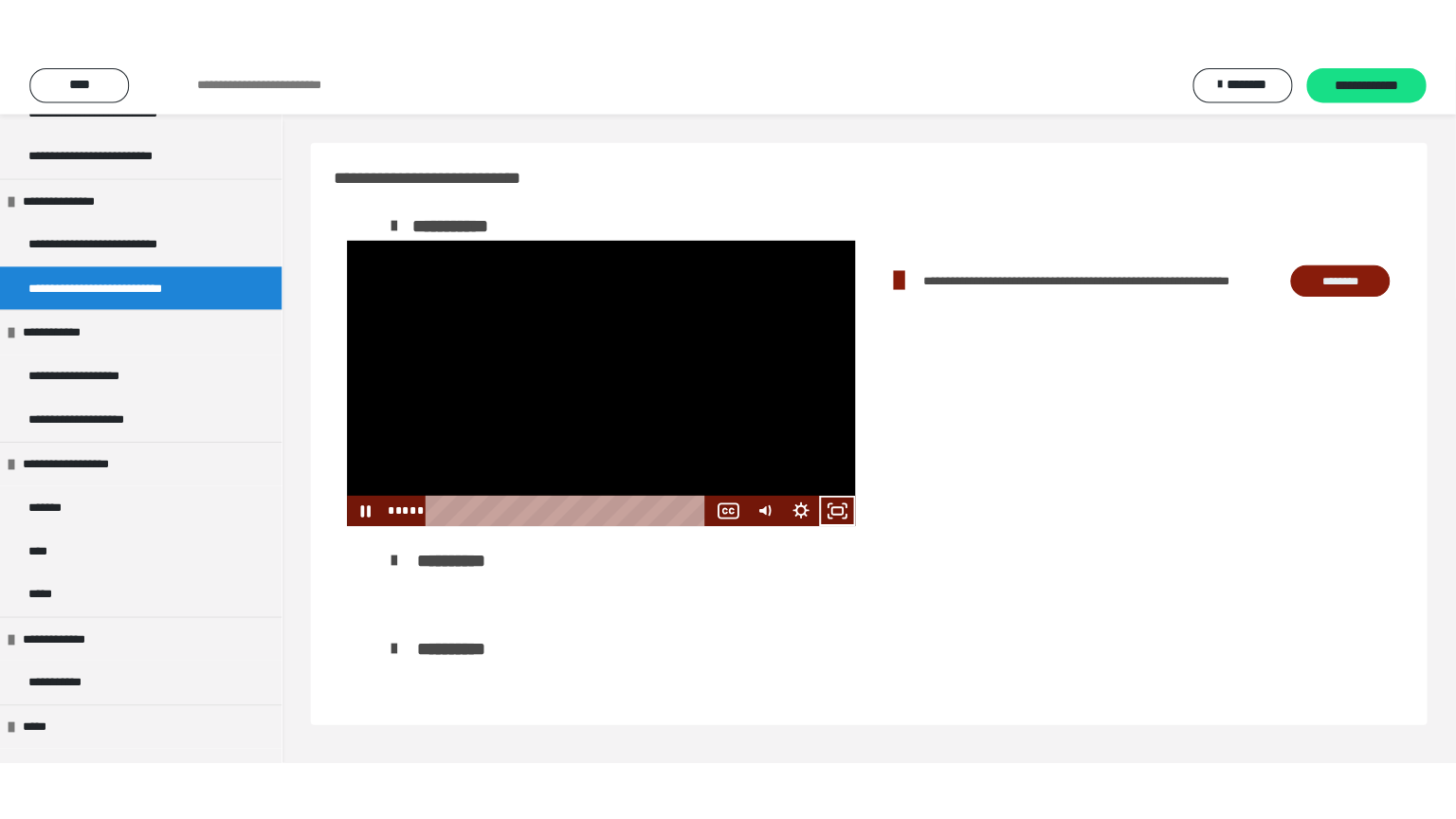 scroll, scrollTop: 1043, scrollLeft: 0, axis: vertical 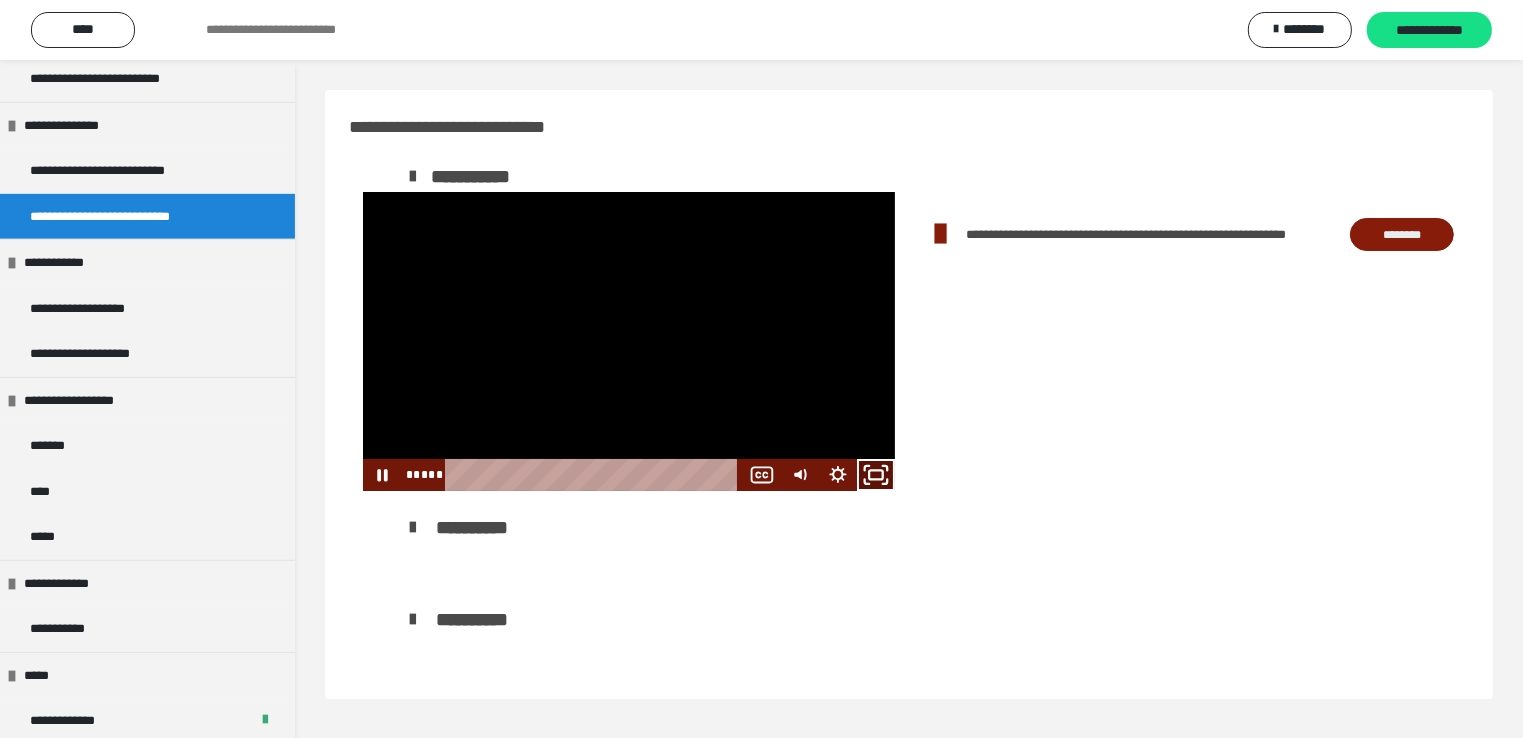click 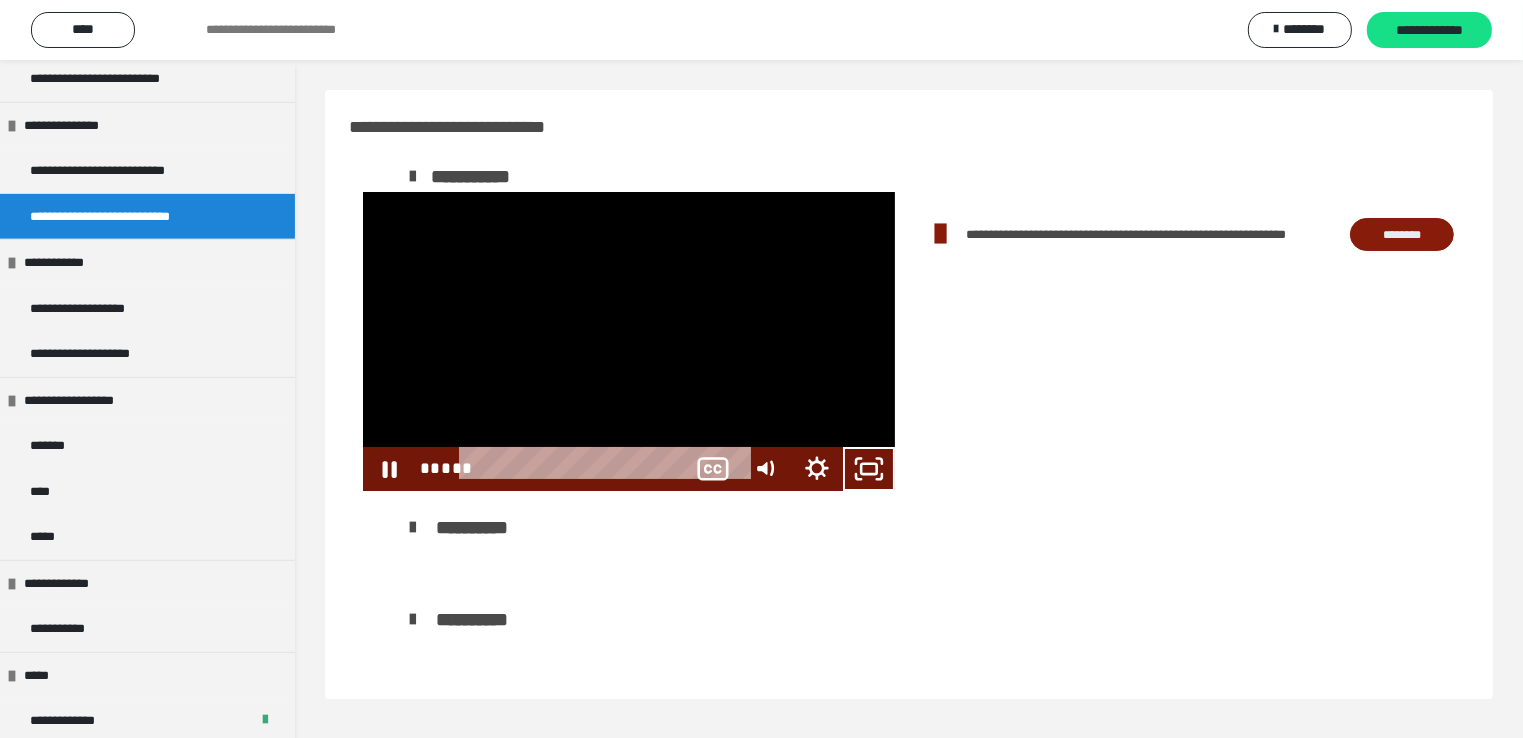 scroll, scrollTop: 1074, scrollLeft: 0, axis: vertical 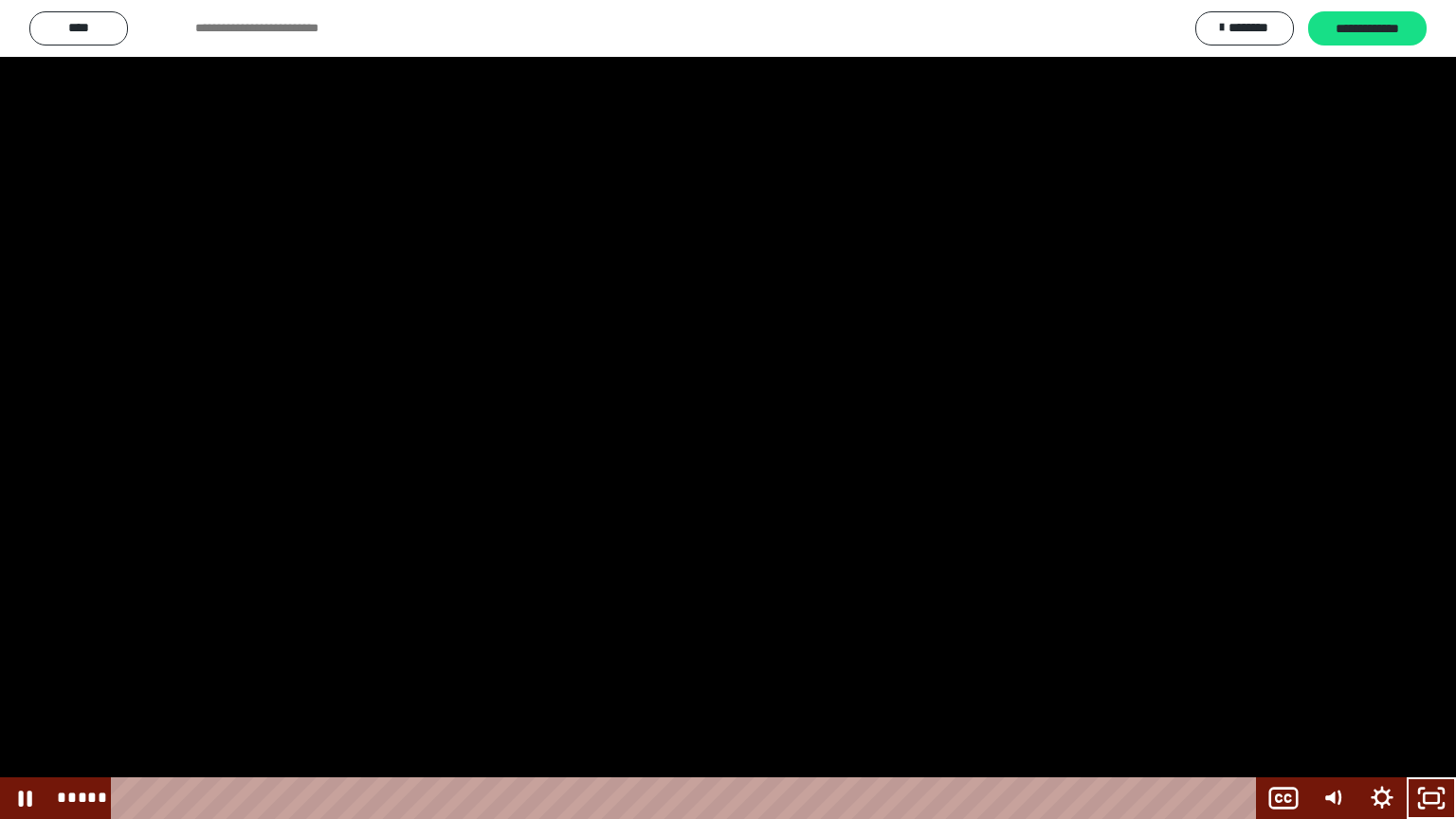 click at bounding box center [728, 410] 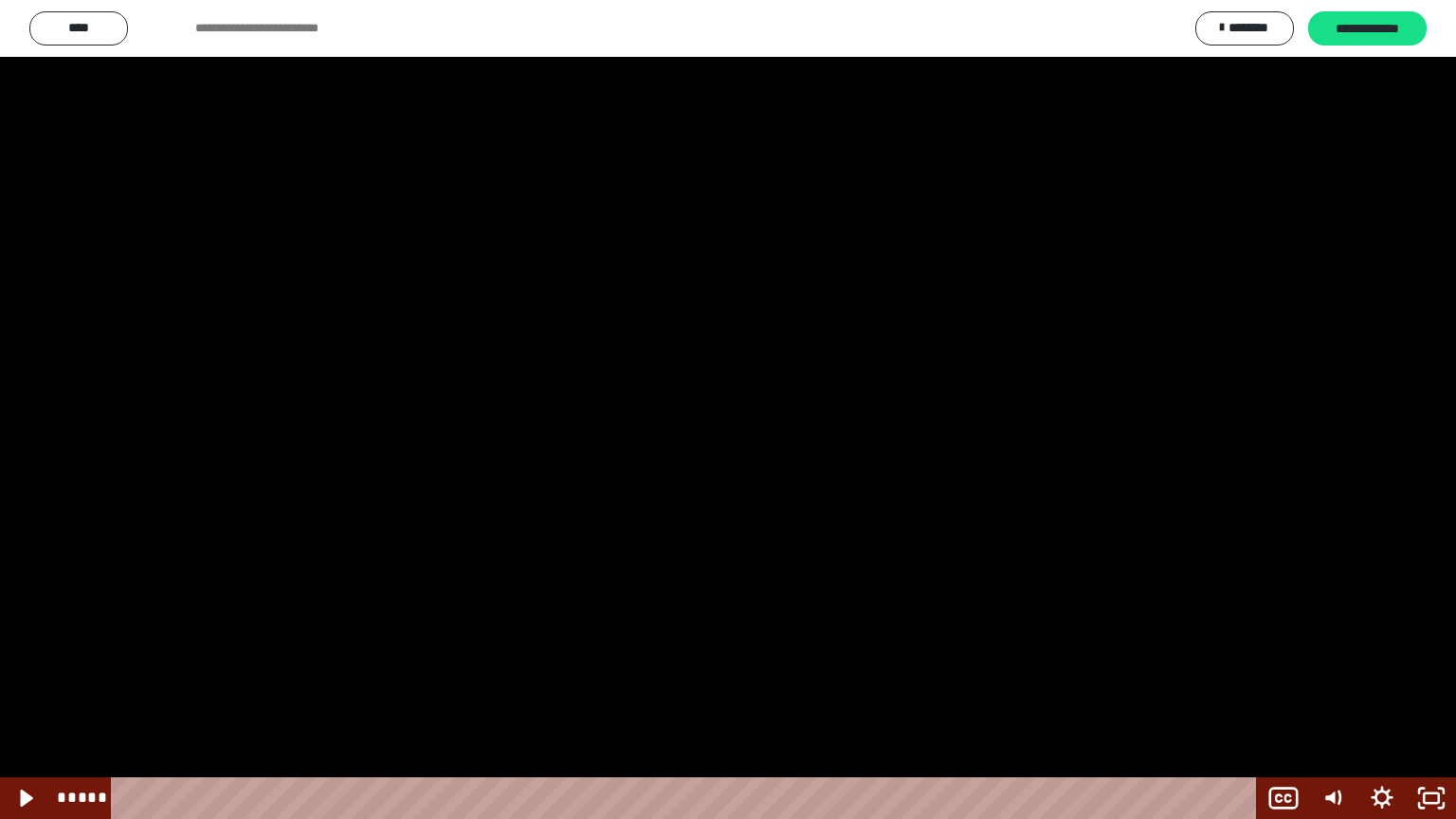 click at bounding box center (728, 410) 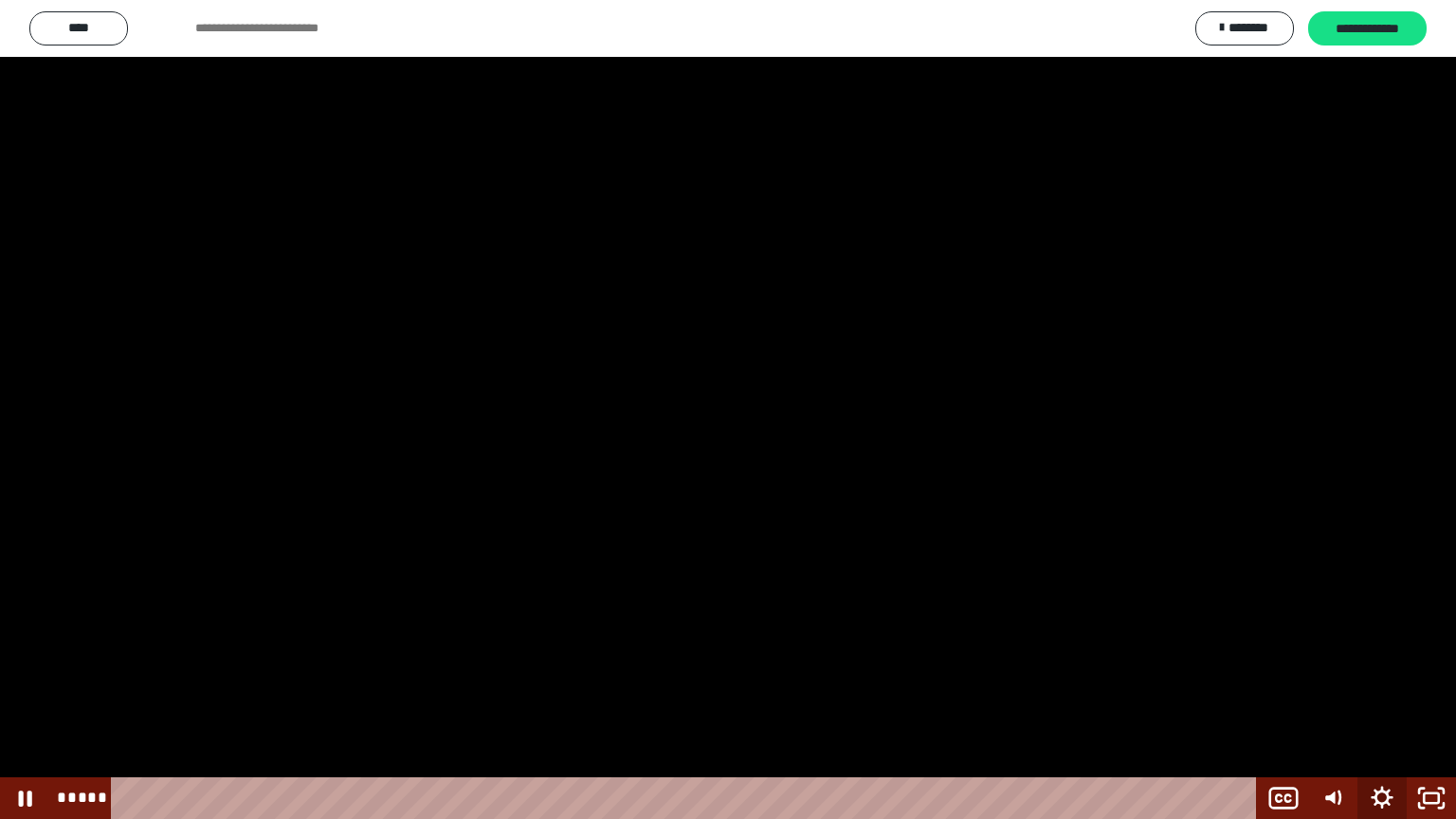 click 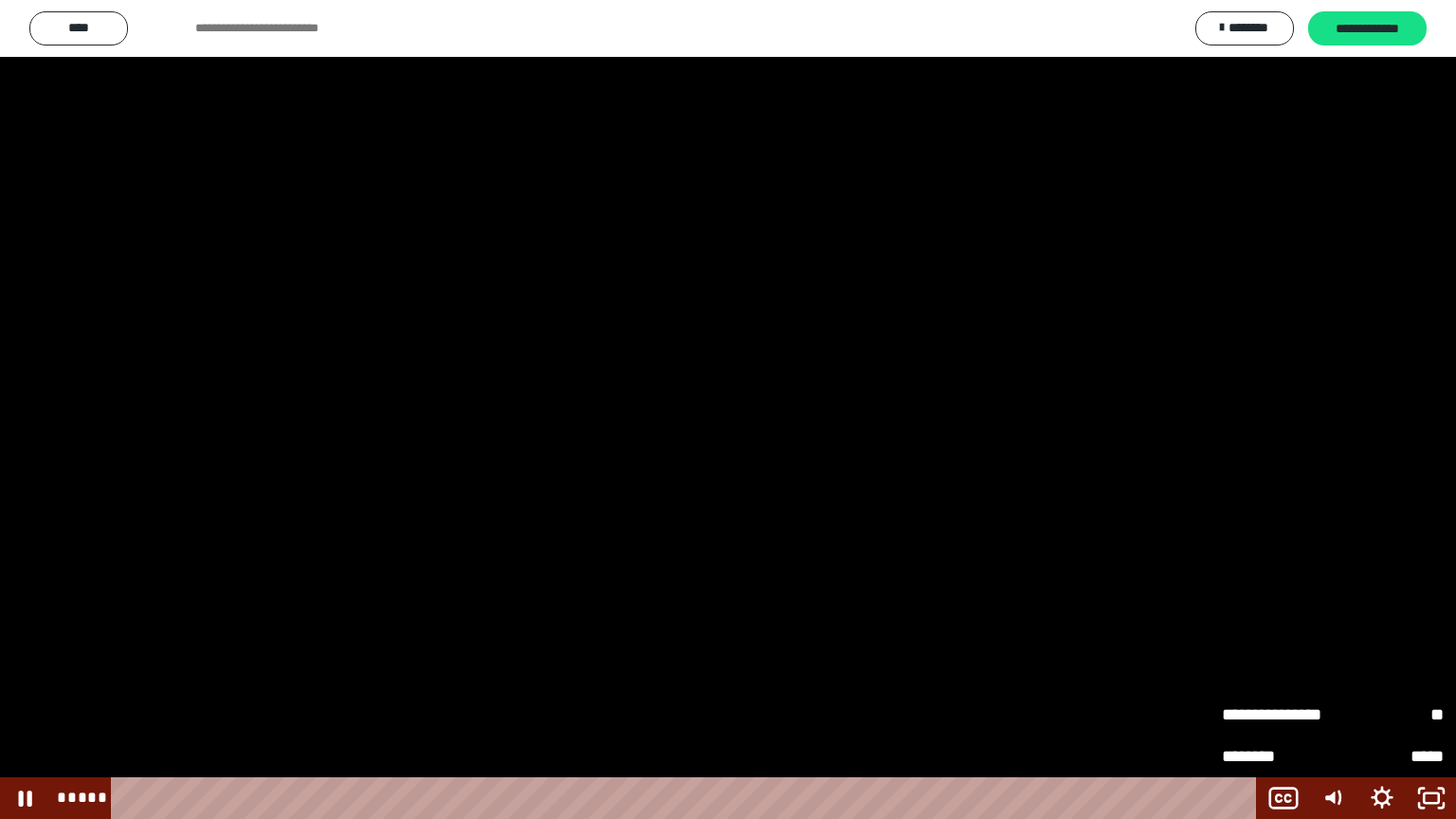 click on "**" at bounding box center [1388, 715] 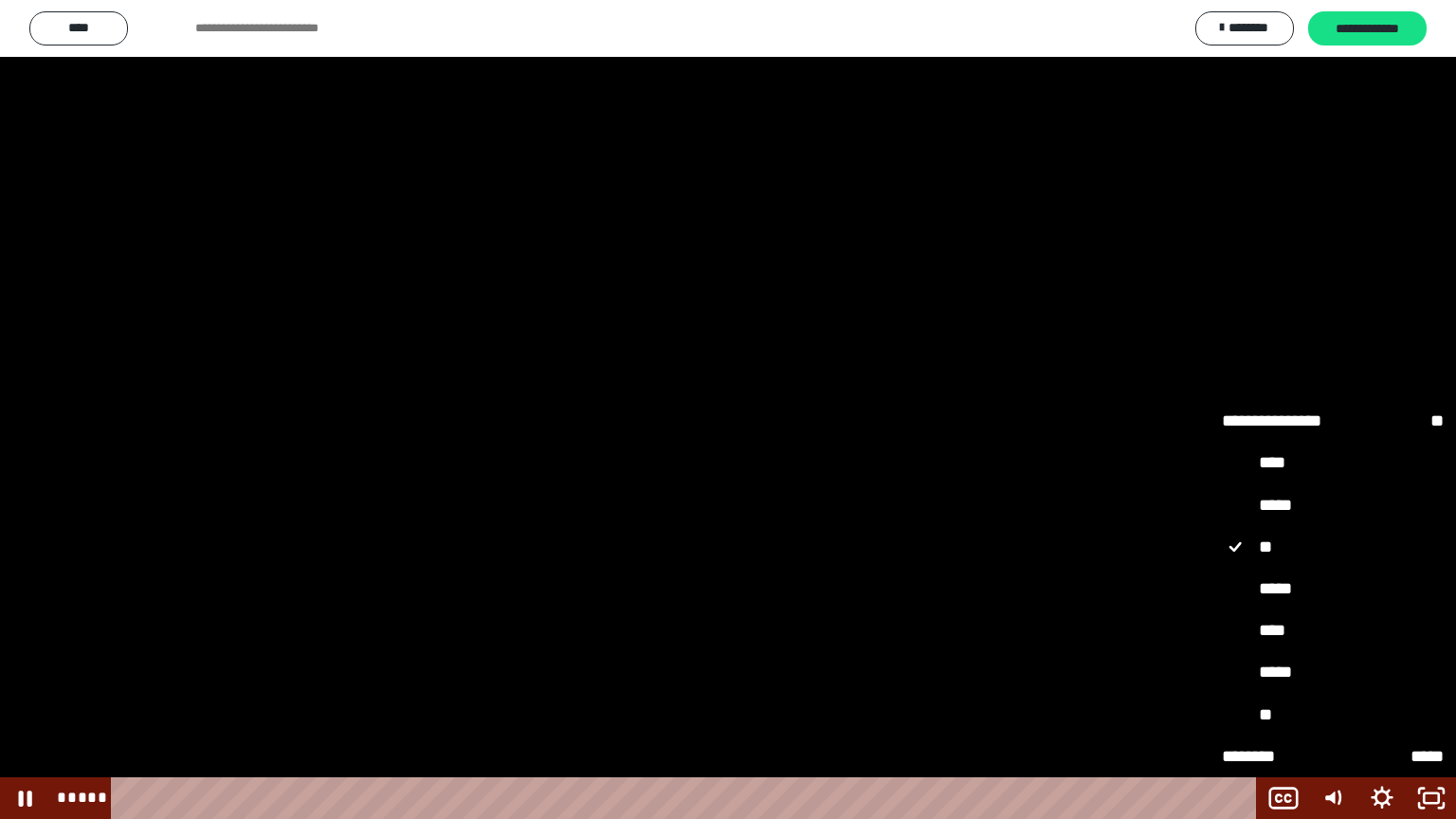 click on "*****" at bounding box center (1333, 590) 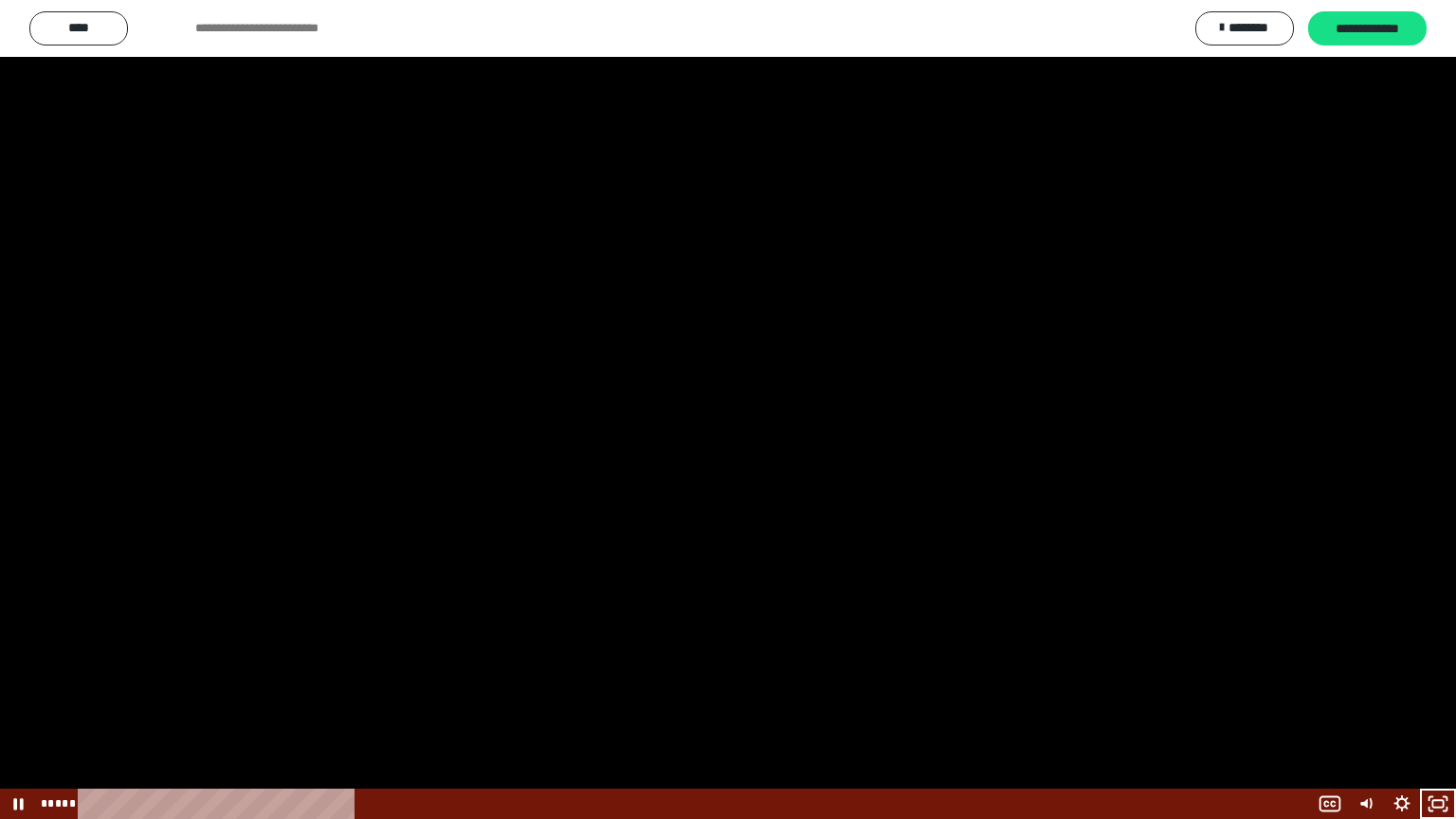 scroll, scrollTop: 1043, scrollLeft: 0, axis: vertical 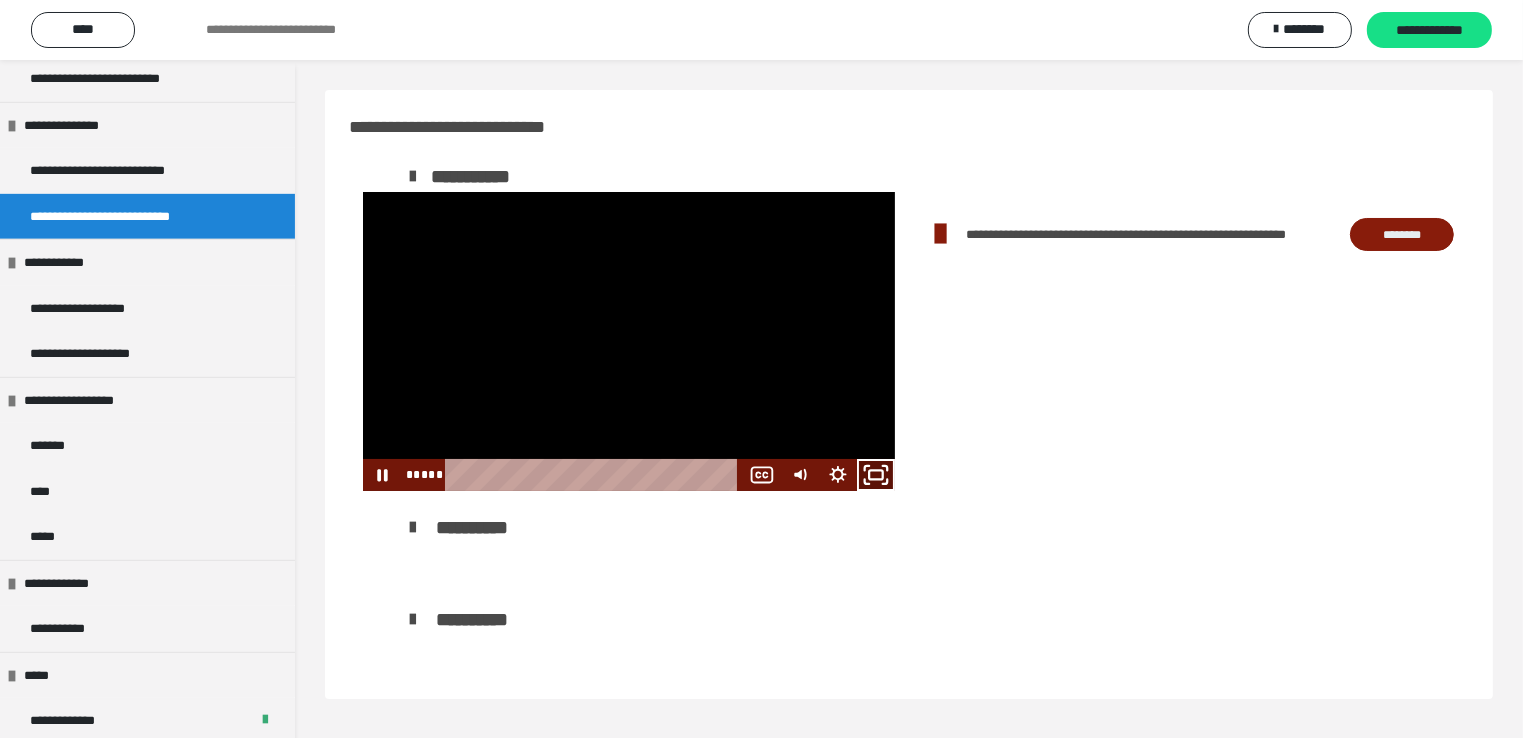 click 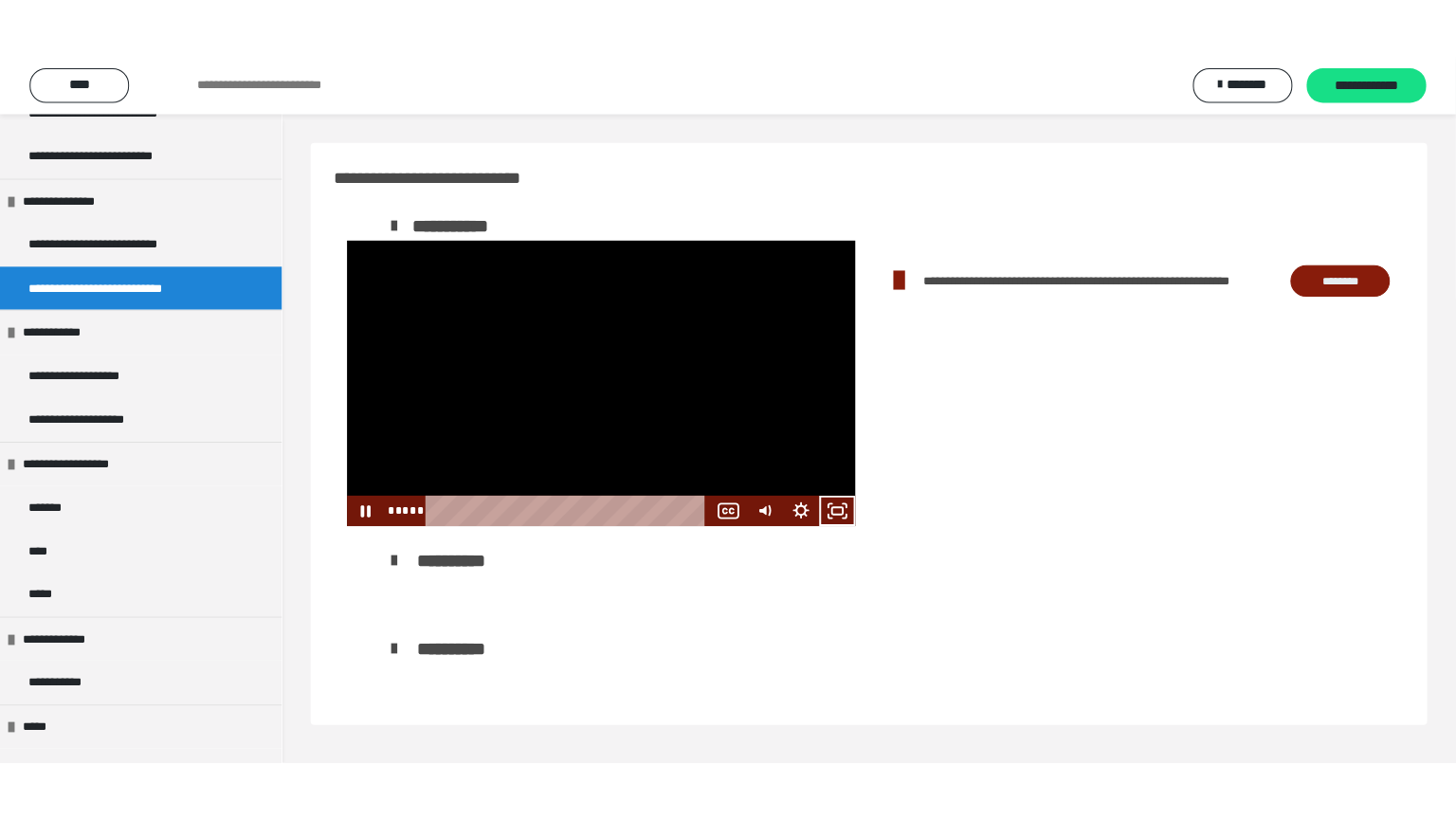 scroll, scrollTop: 1043, scrollLeft: 0, axis: vertical 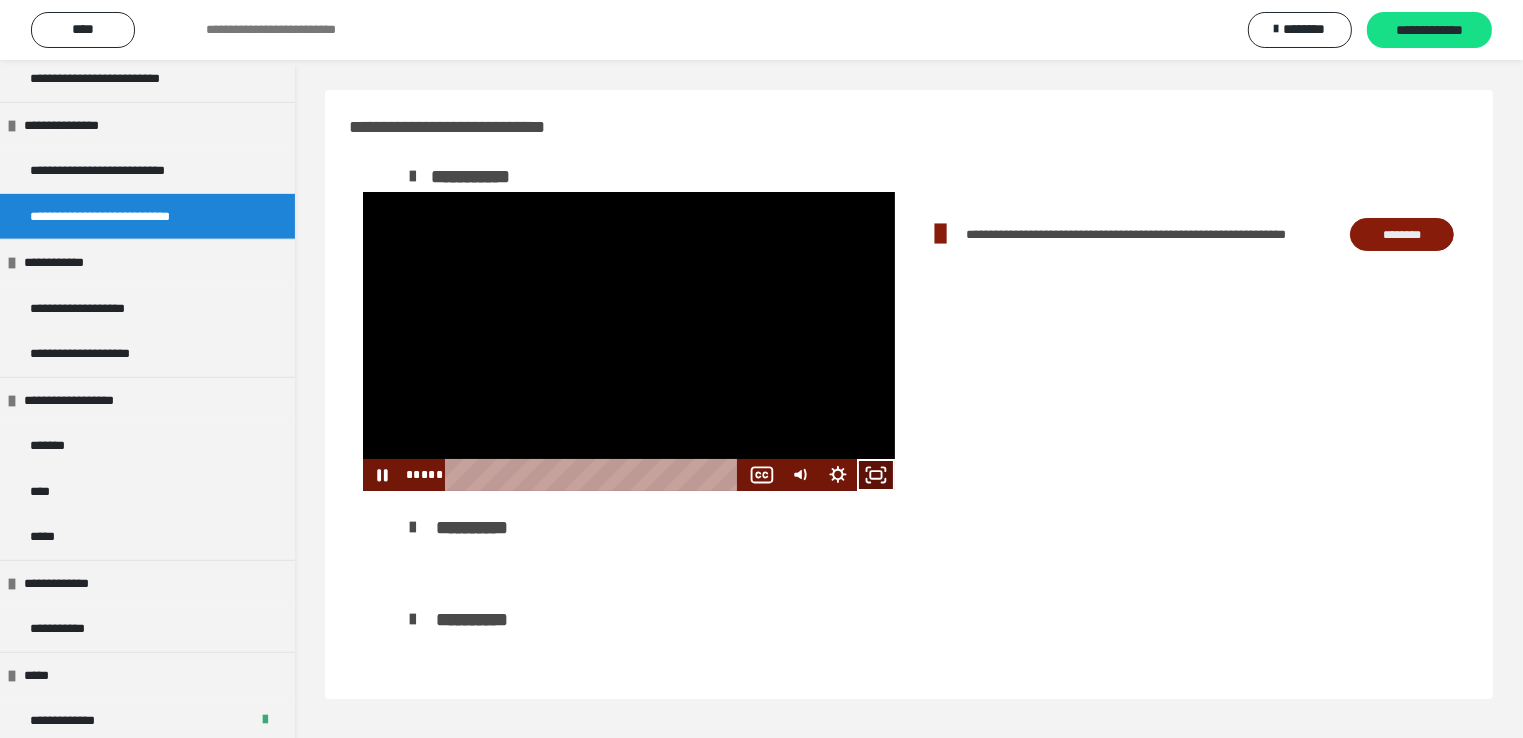 click 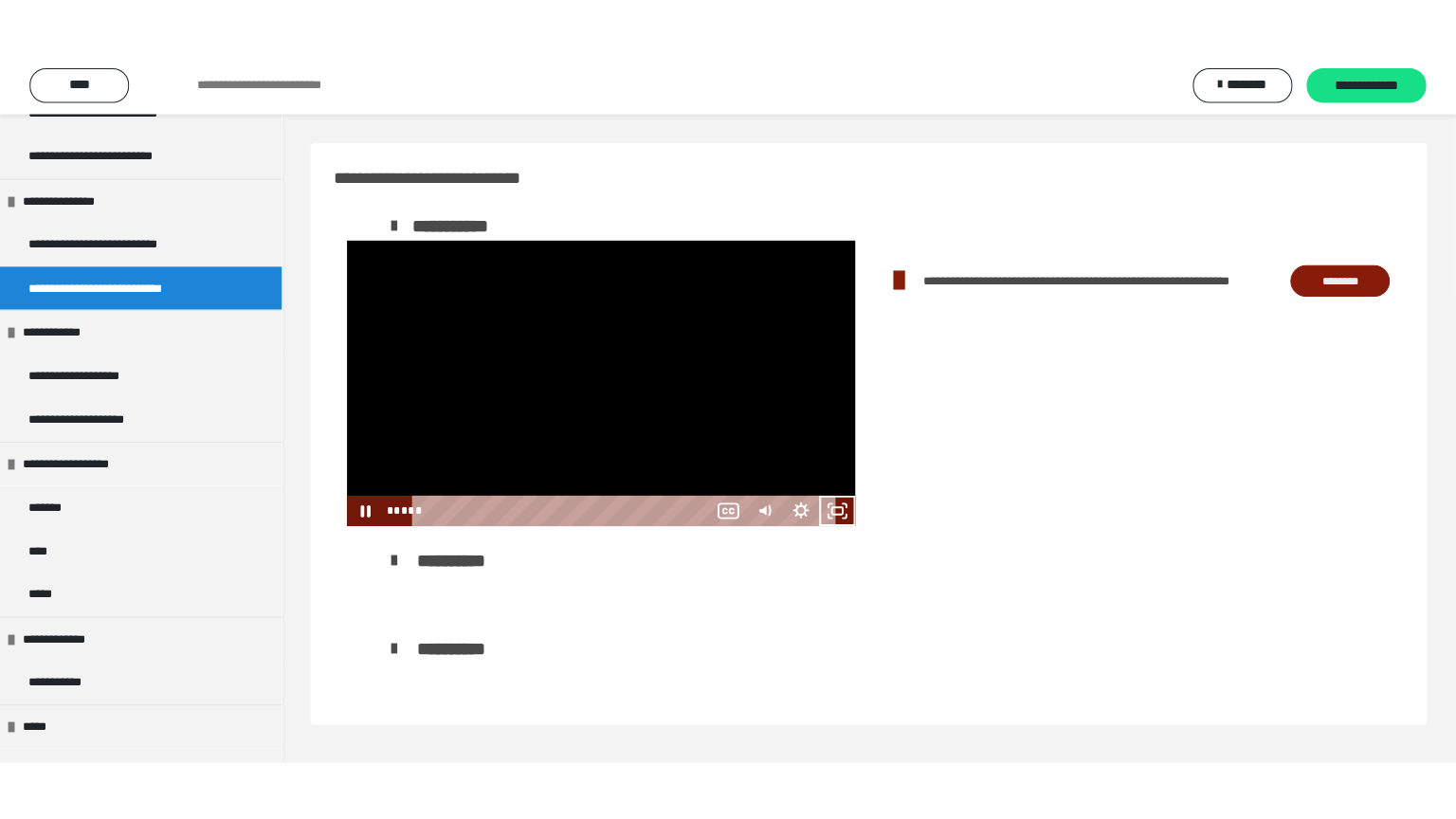 scroll, scrollTop: 1043, scrollLeft: 0, axis: vertical 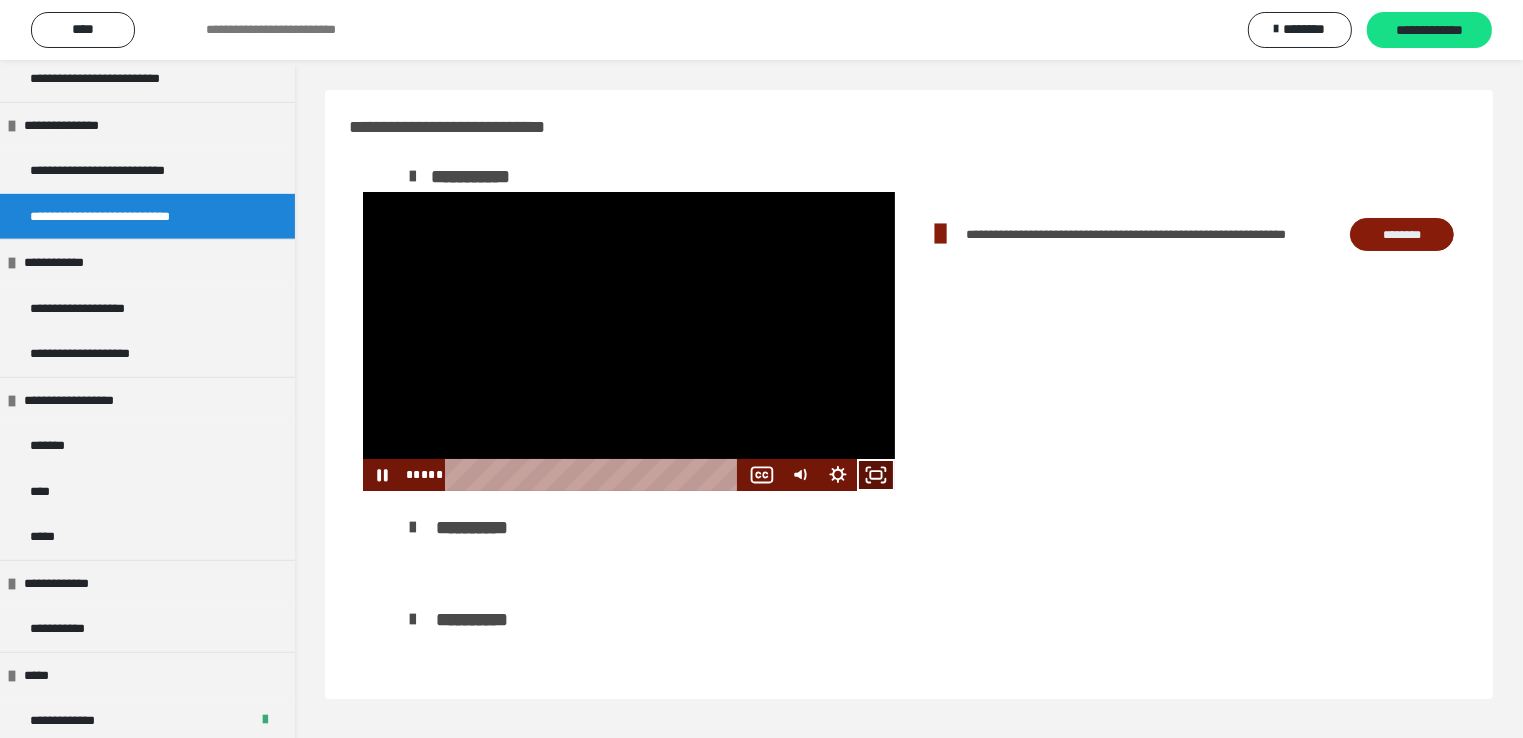 click 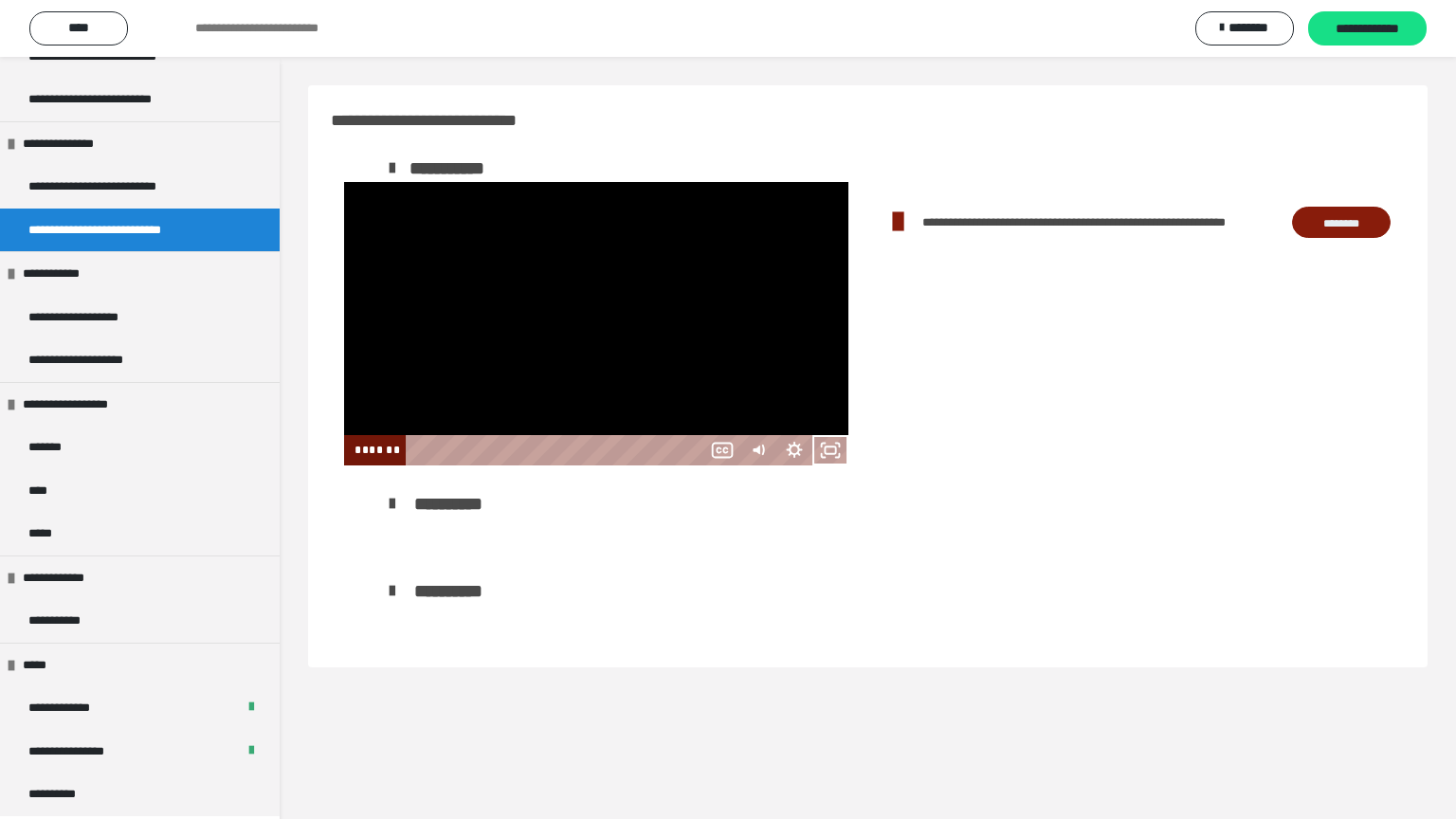 scroll, scrollTop: 1043, scrollLeft: 0, axis: vertical 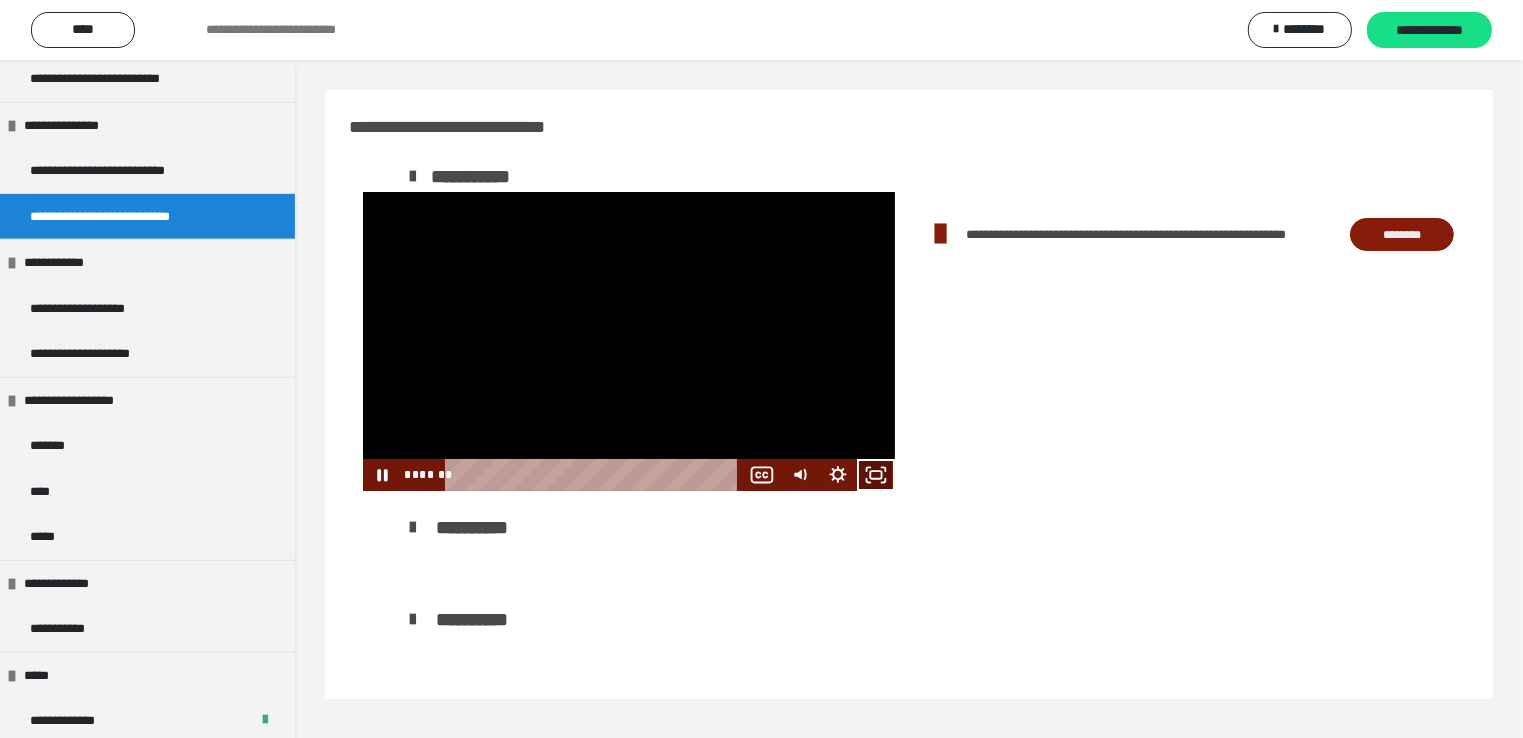 drag, startPoint x: 884, startPoint y: 480, endPoint x: 908, endPoint y: 559, distance: 82.565125 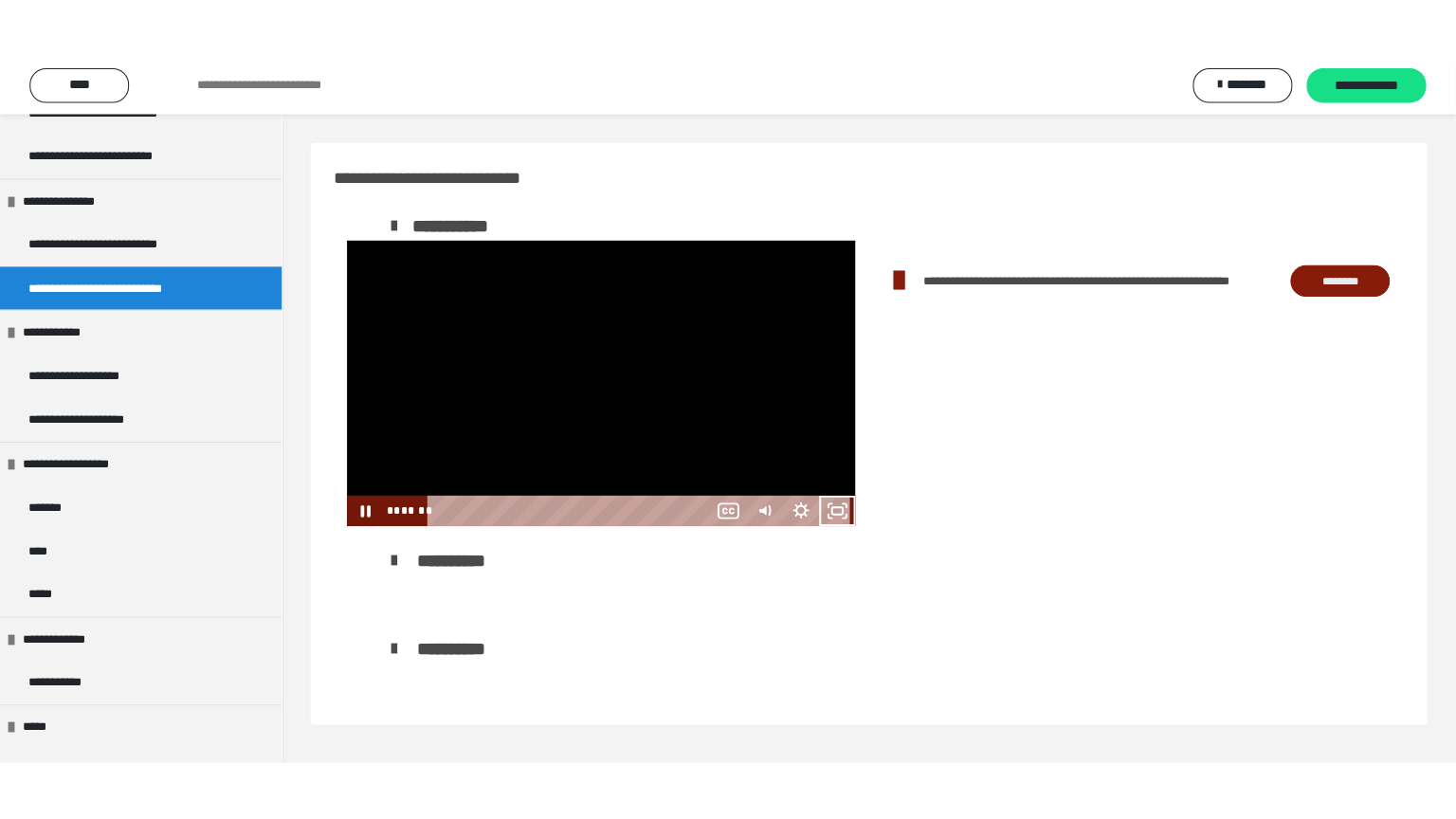 scroll, scrollTop: 1043, scrollLeft: 0, axis: vertical 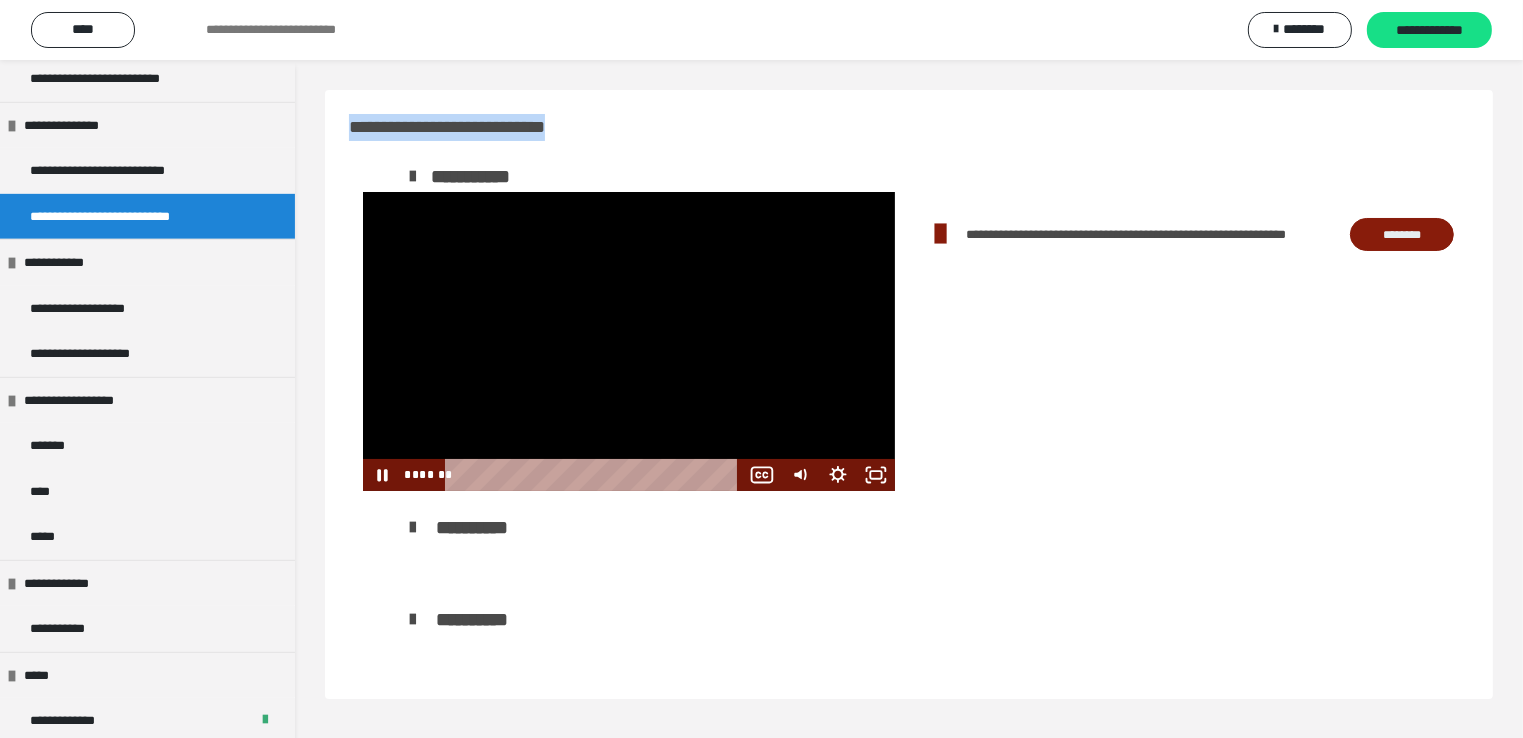 drag, startPoint x: 348, startPoint y: 125, endPoint x: 612, endPoint y: 135, distance: 264.18933 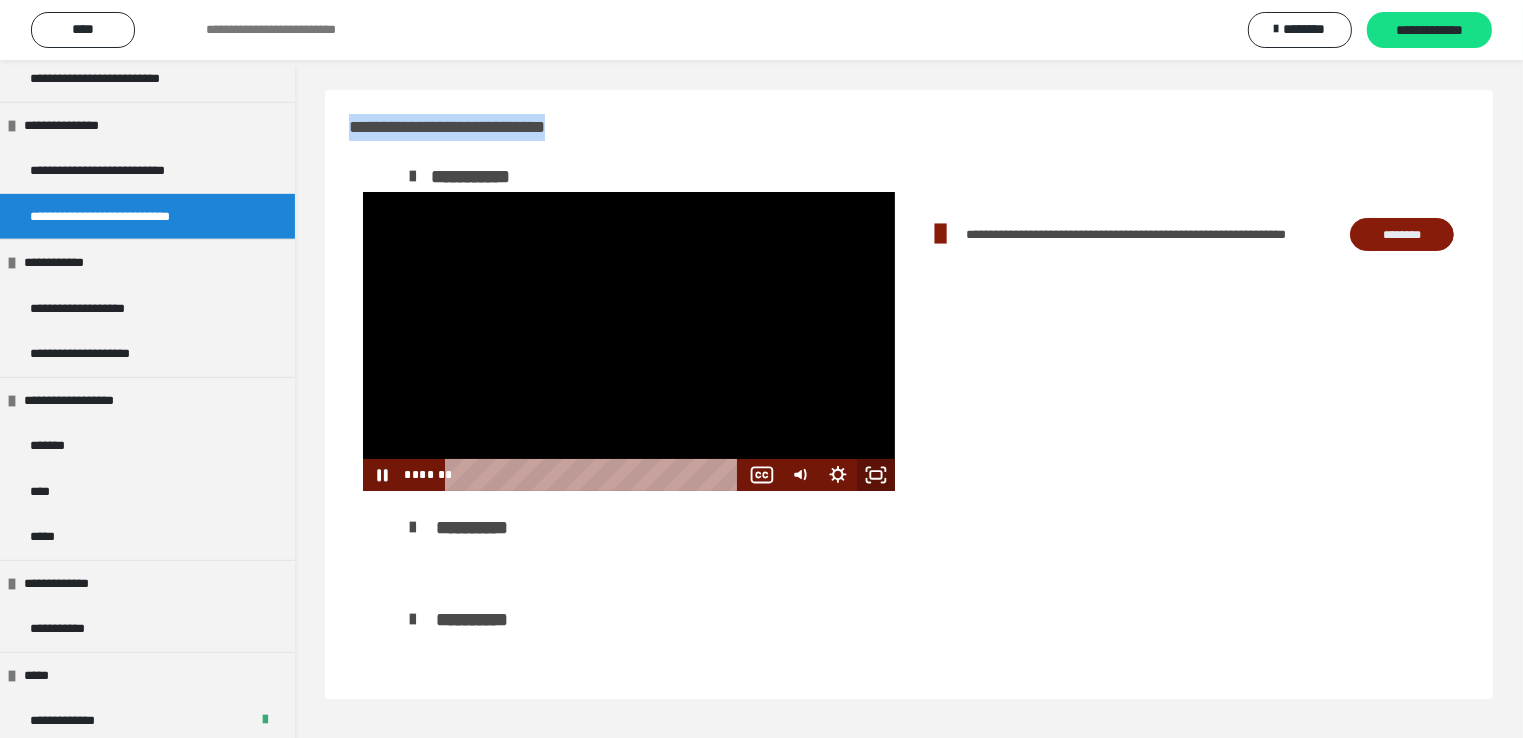 click 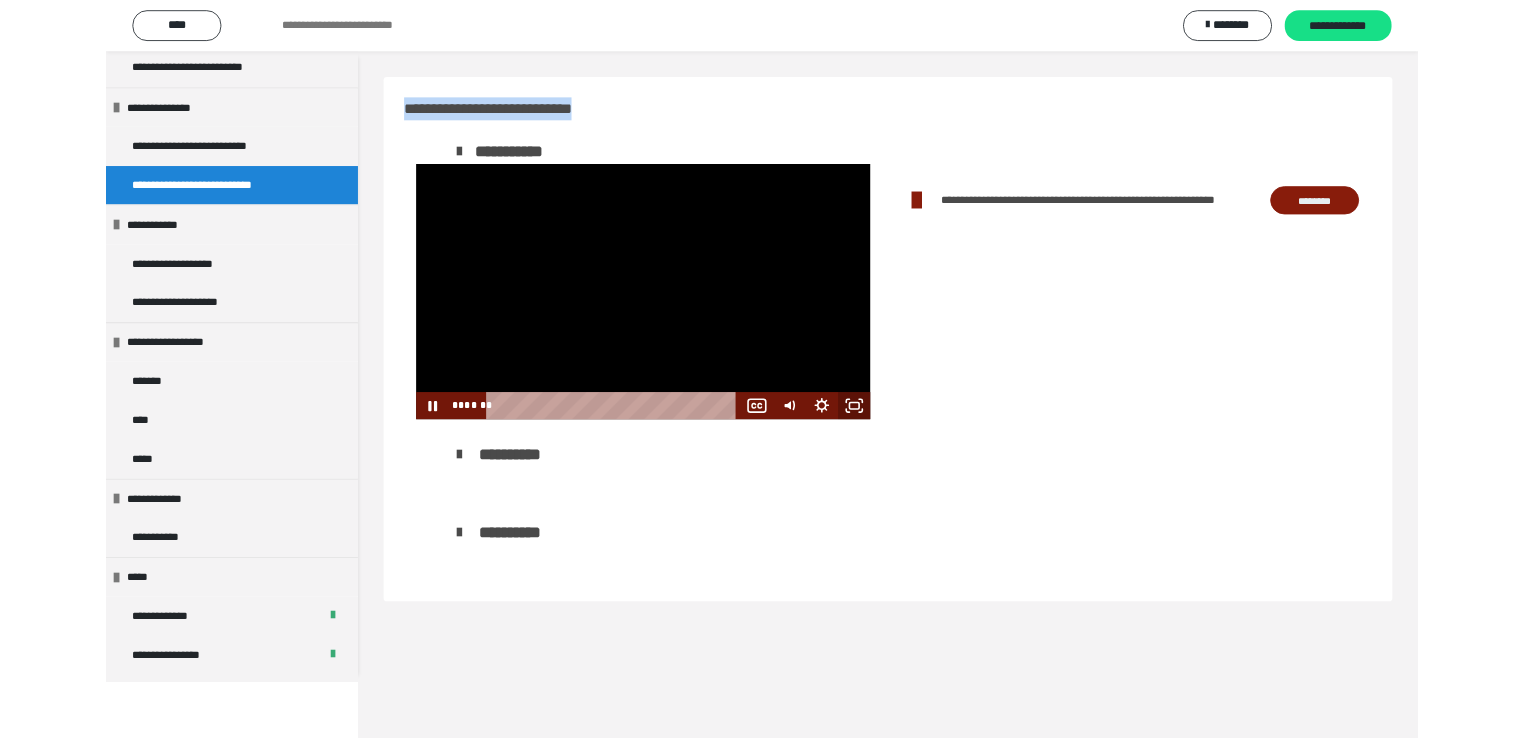 scroll, scrollTop: 1074, scrollLeft: 0, axis: vertical 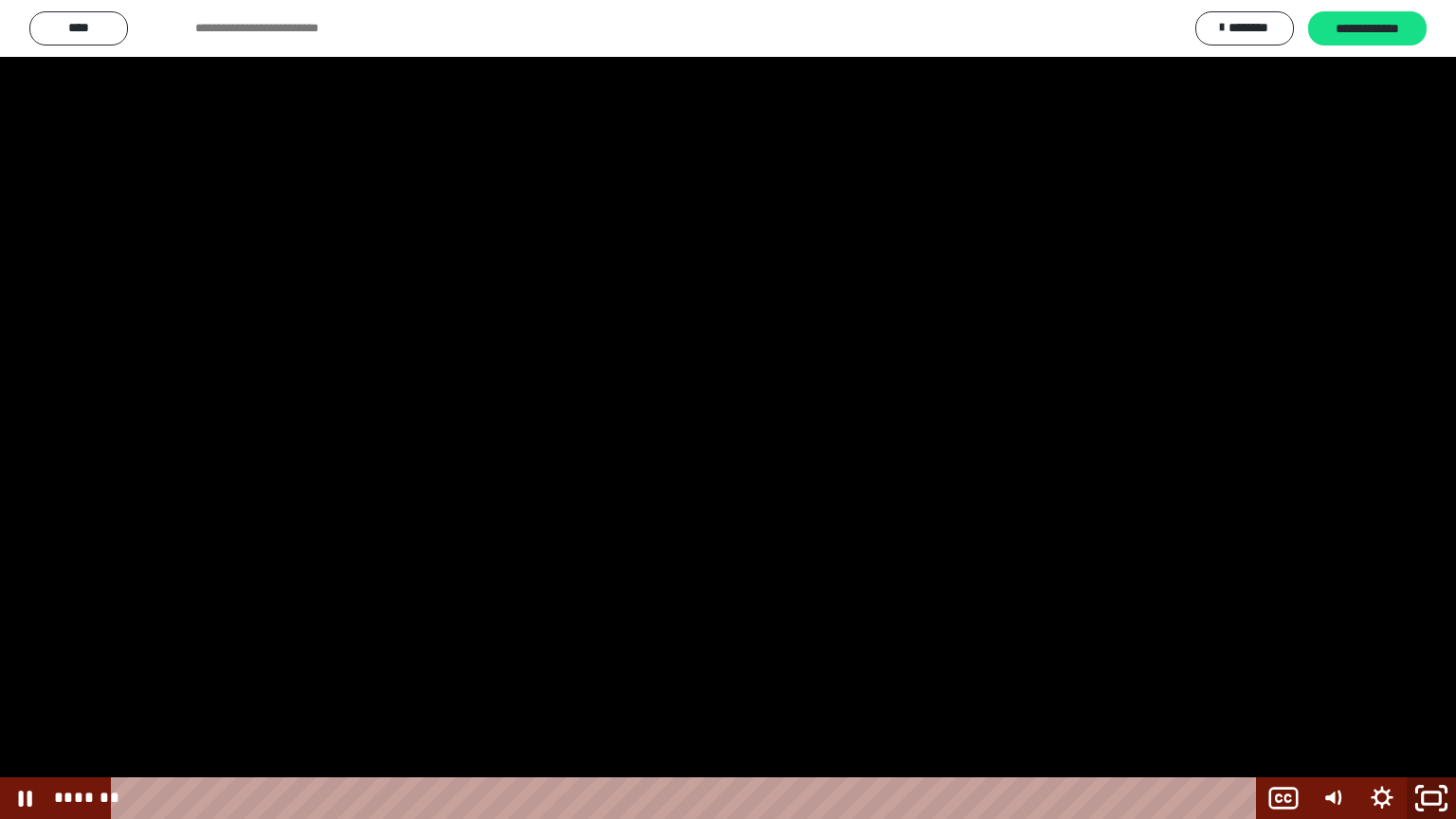 click 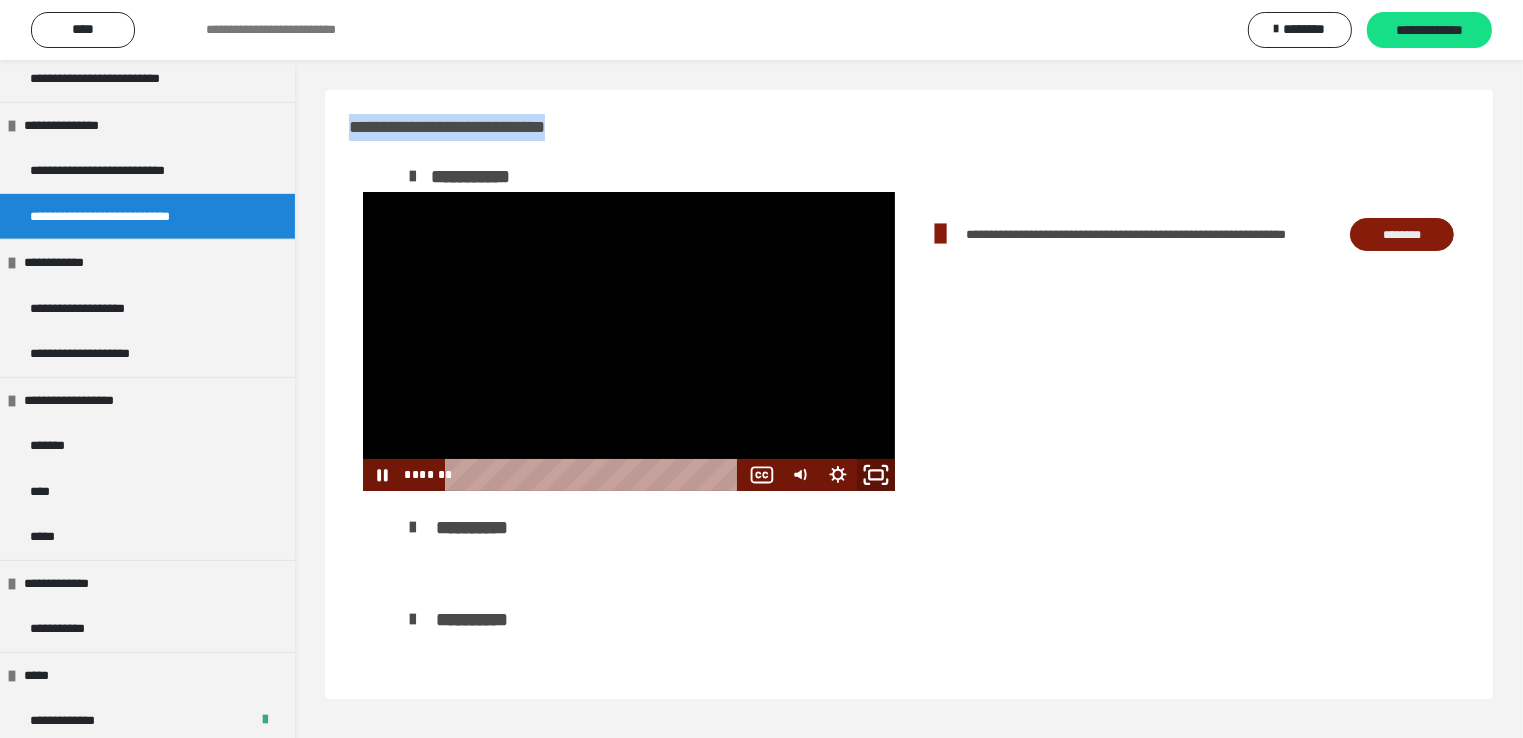 click 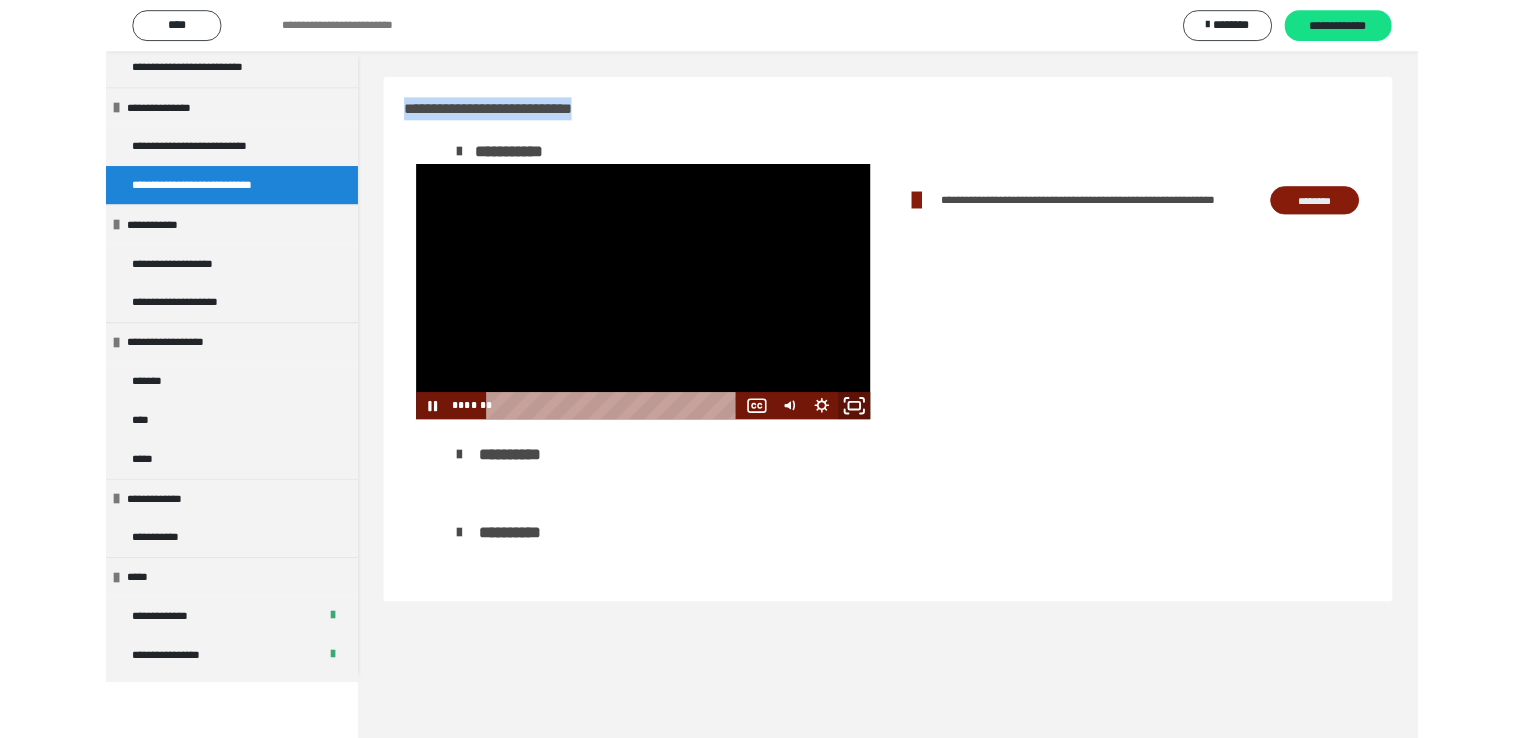 scroll, scrollTop: 1074, scrollLeft: 0, axis: vertical 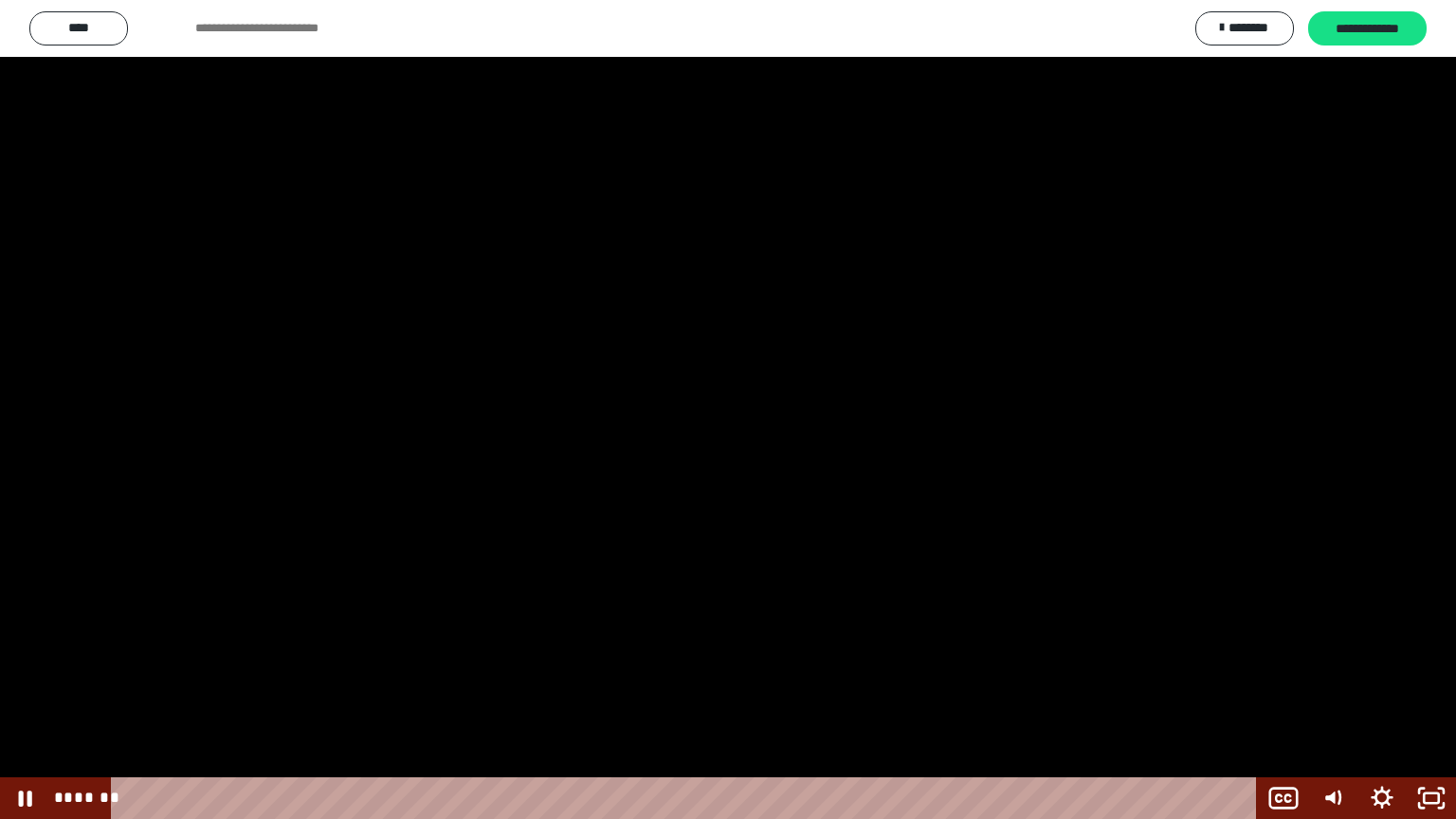 click at bounding box center (728, 410) 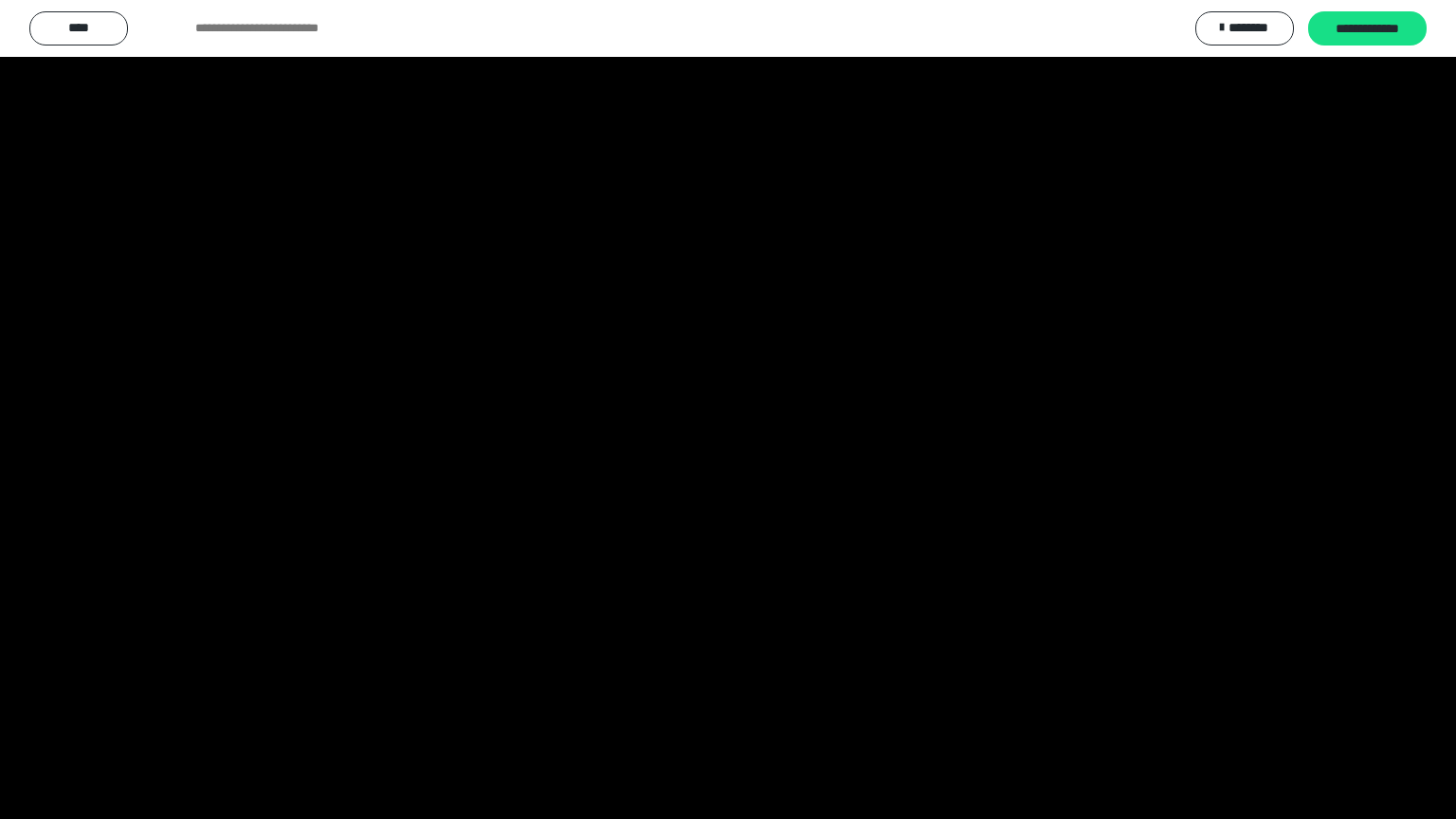 click at bounding box center (728, 410) 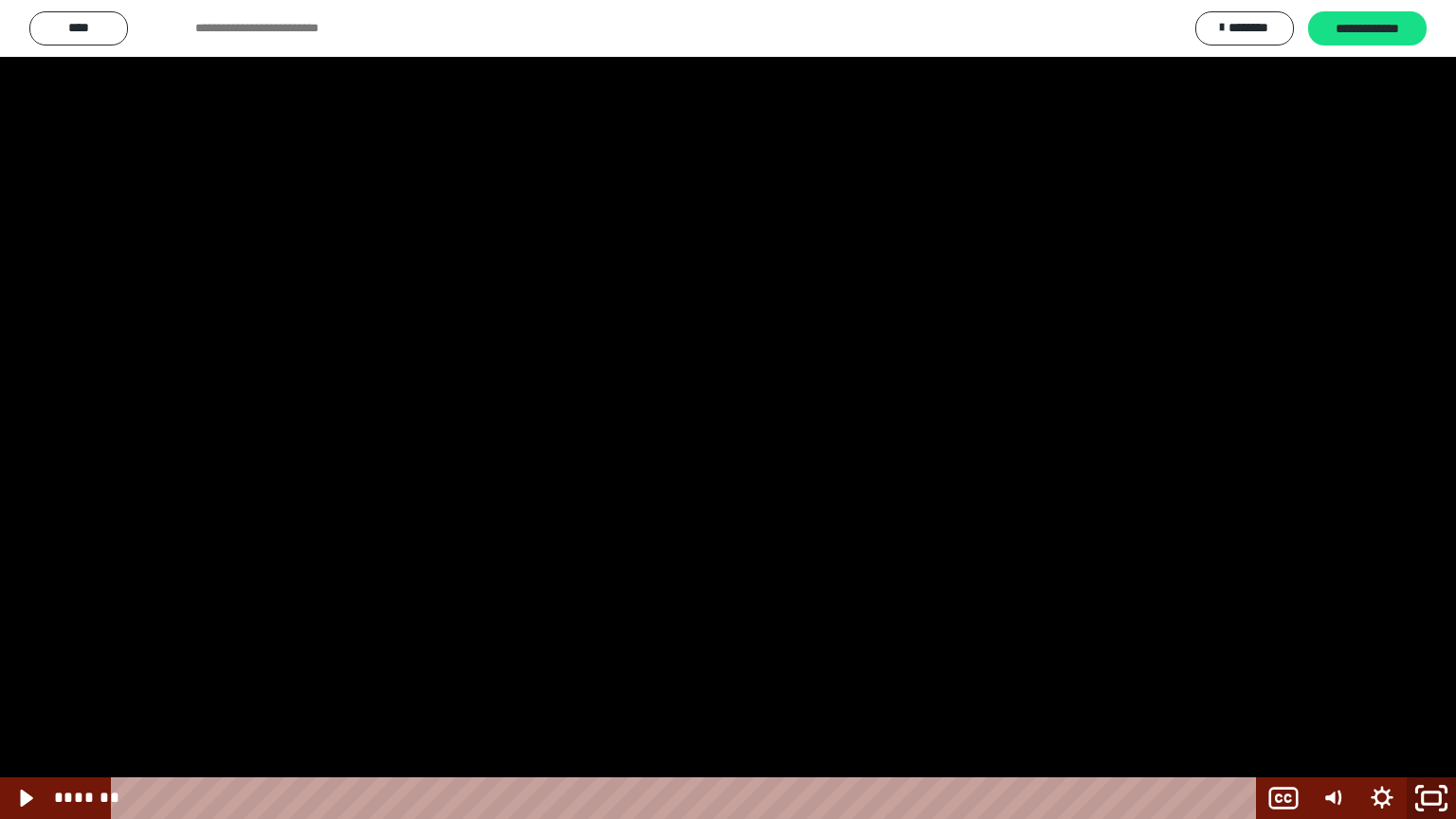 click 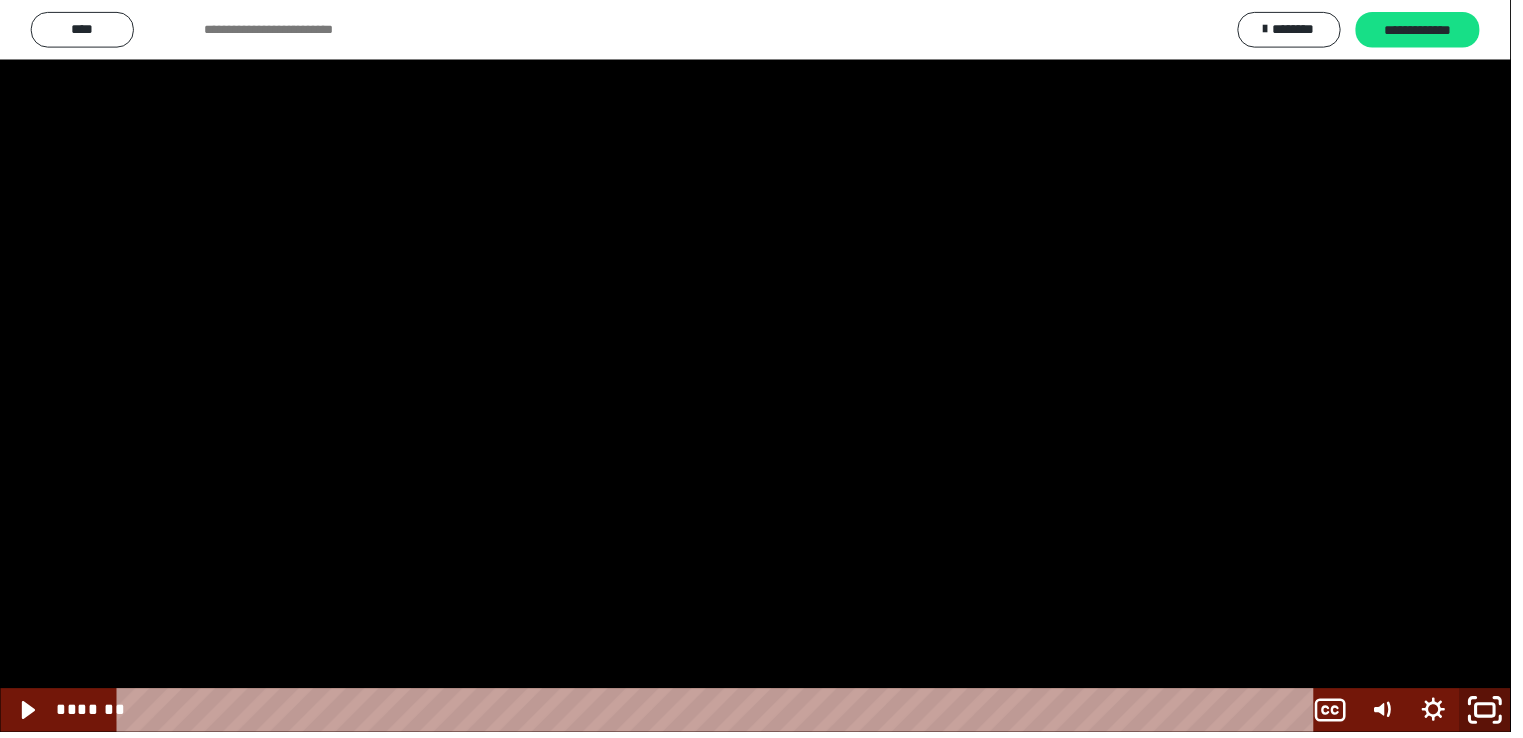 scroll, scrollTop: 1100, scrollLeft: 0, axis: vertical 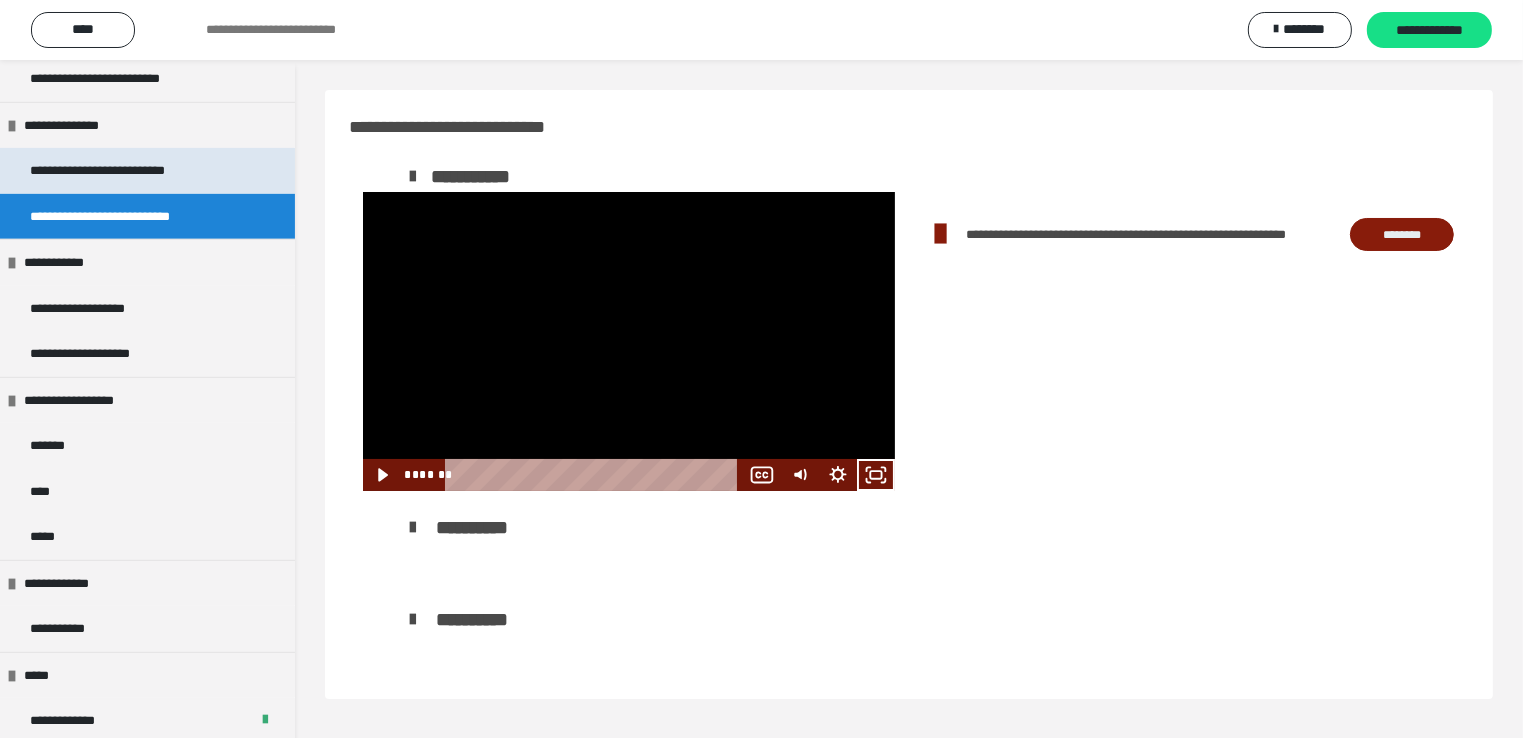 click on "**********" at bounding box center [122, 171] 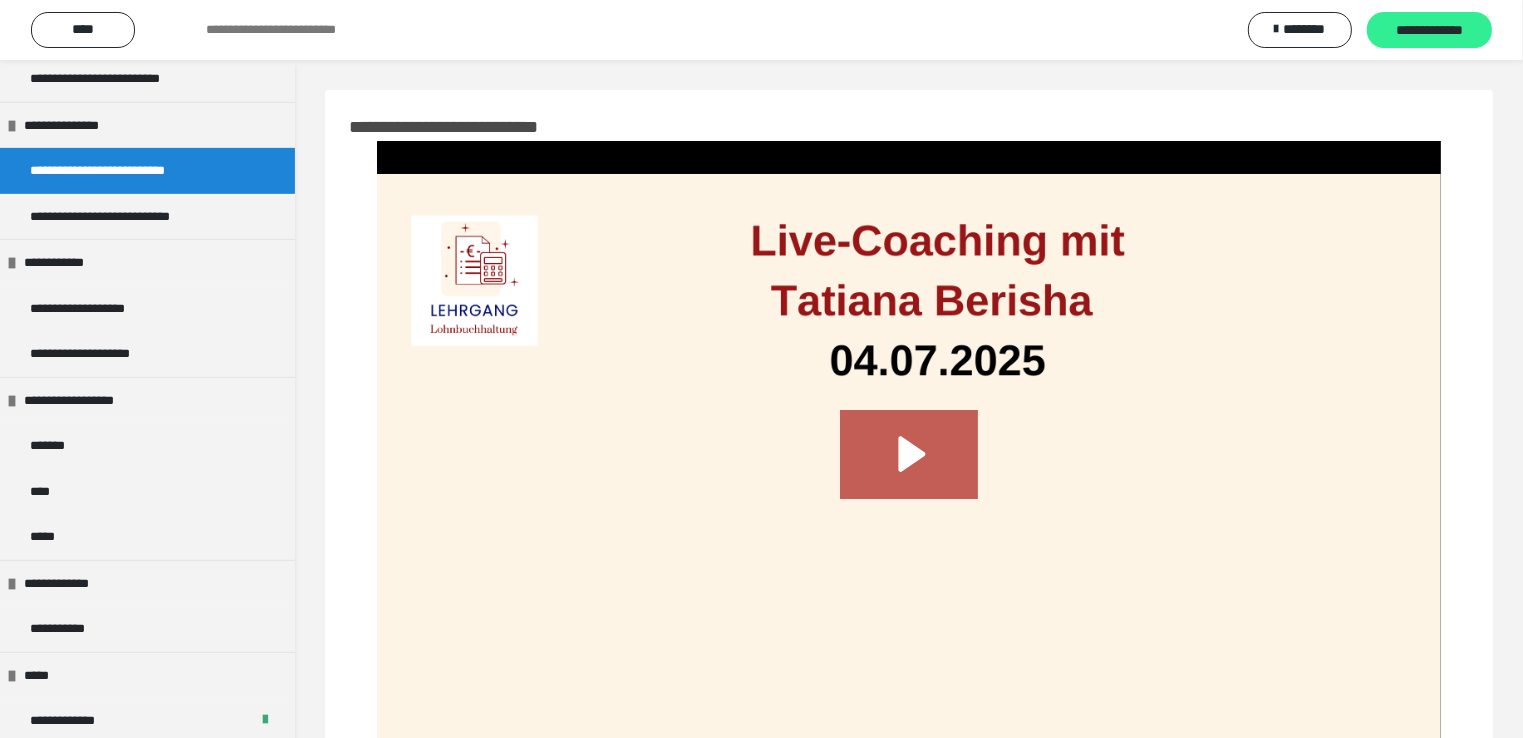 click on "**********" at bounding box center (1429, 31) 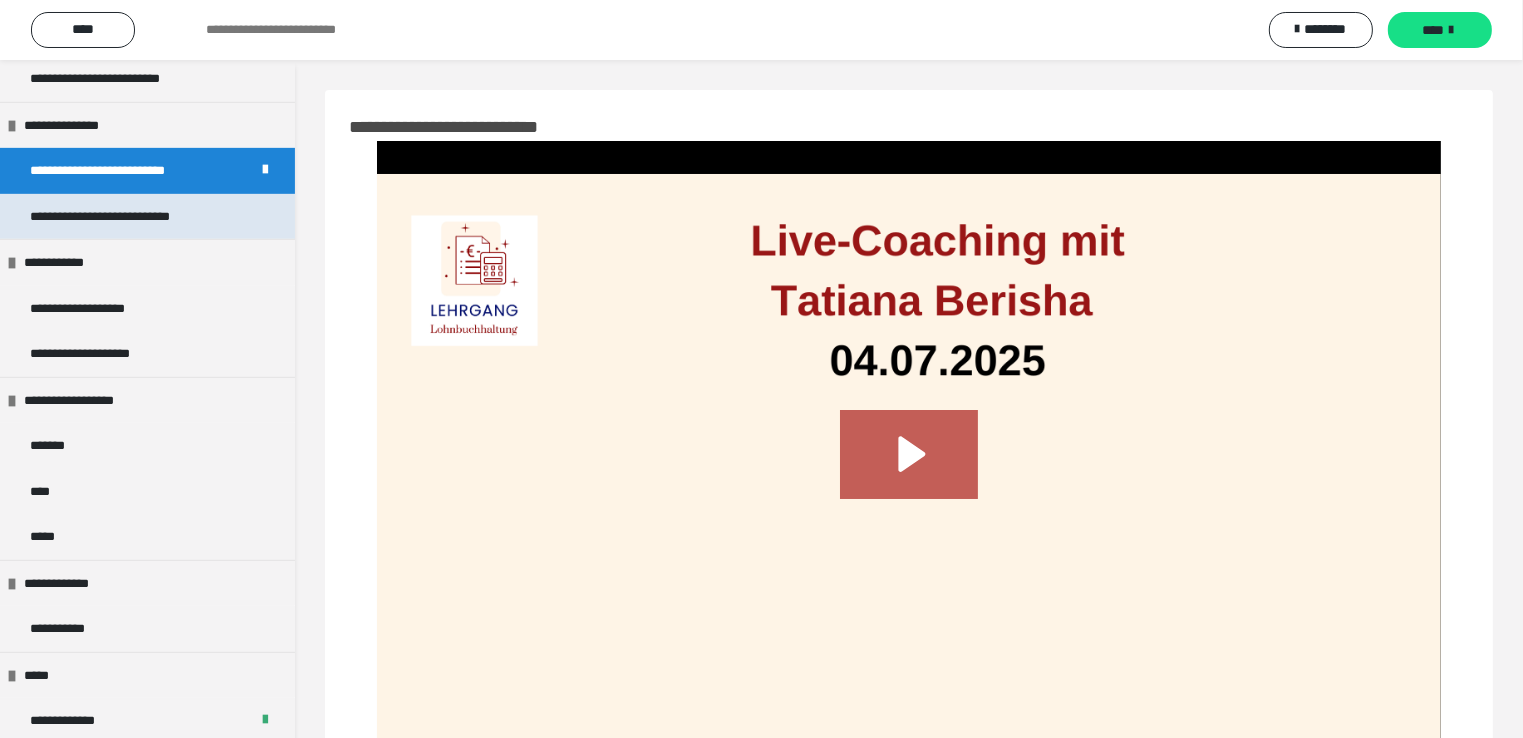 click on "**********" at bounding box center [130, 217] 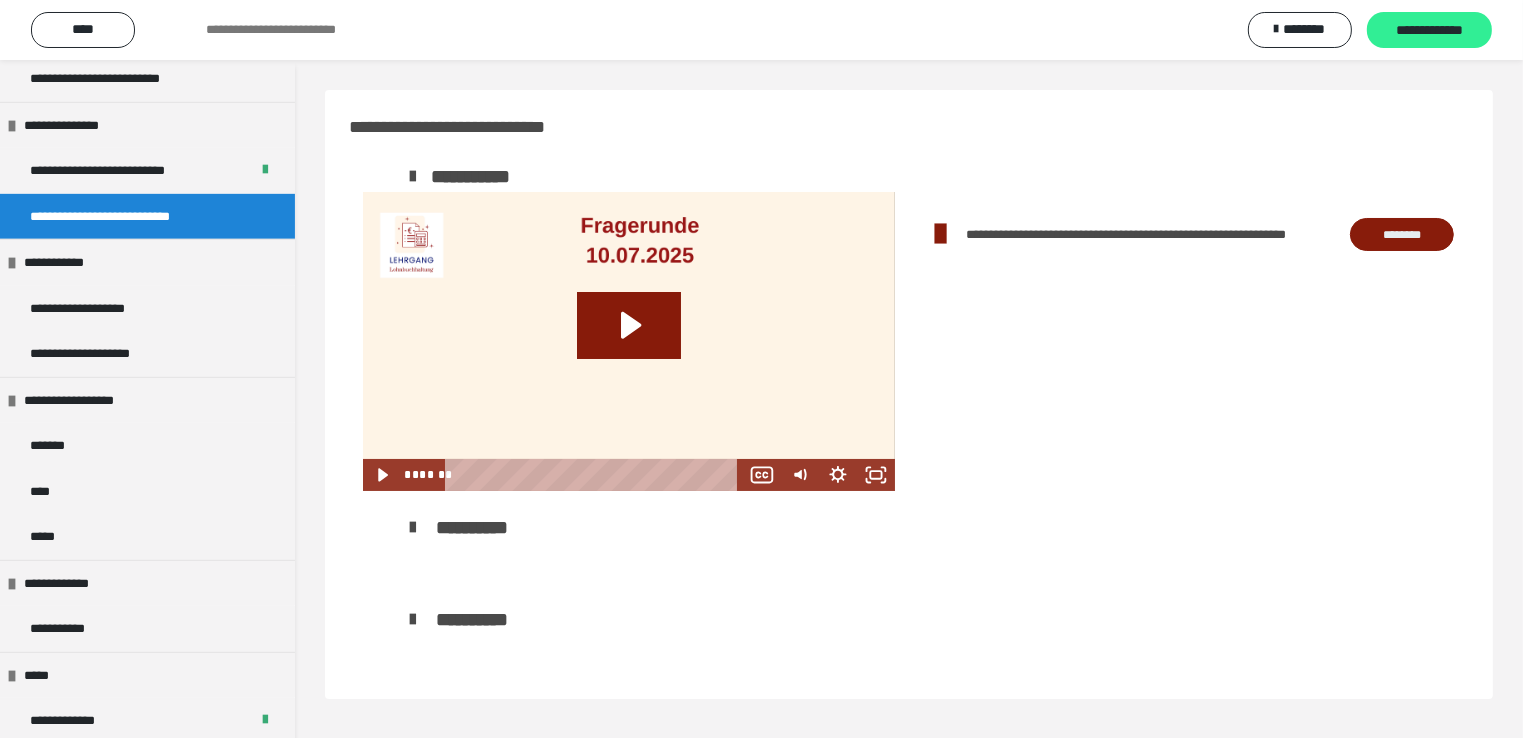 click on "**********" at bounding box center [1429, 31] 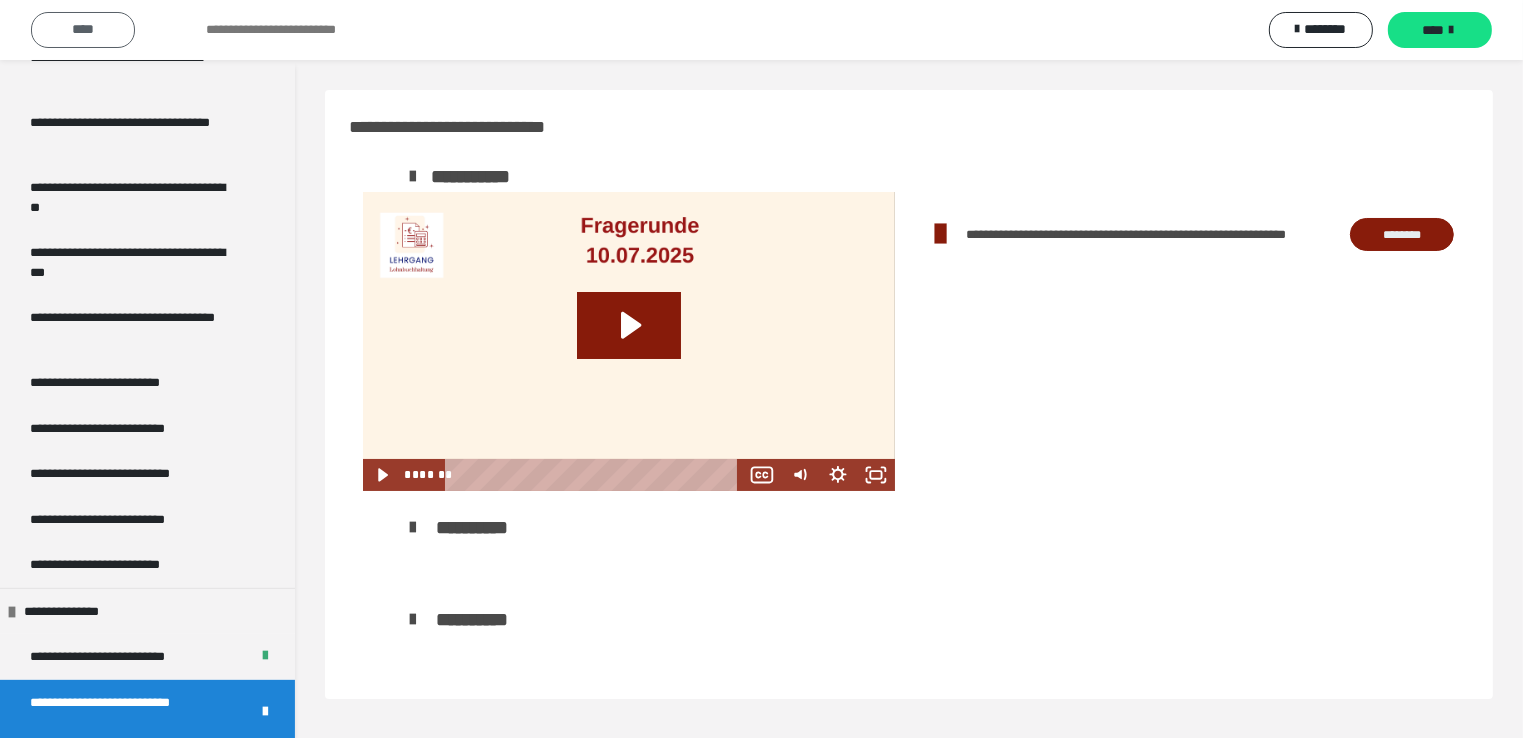 scroll, scrollTop: 600, scrollLeft: 0, axis: vertical 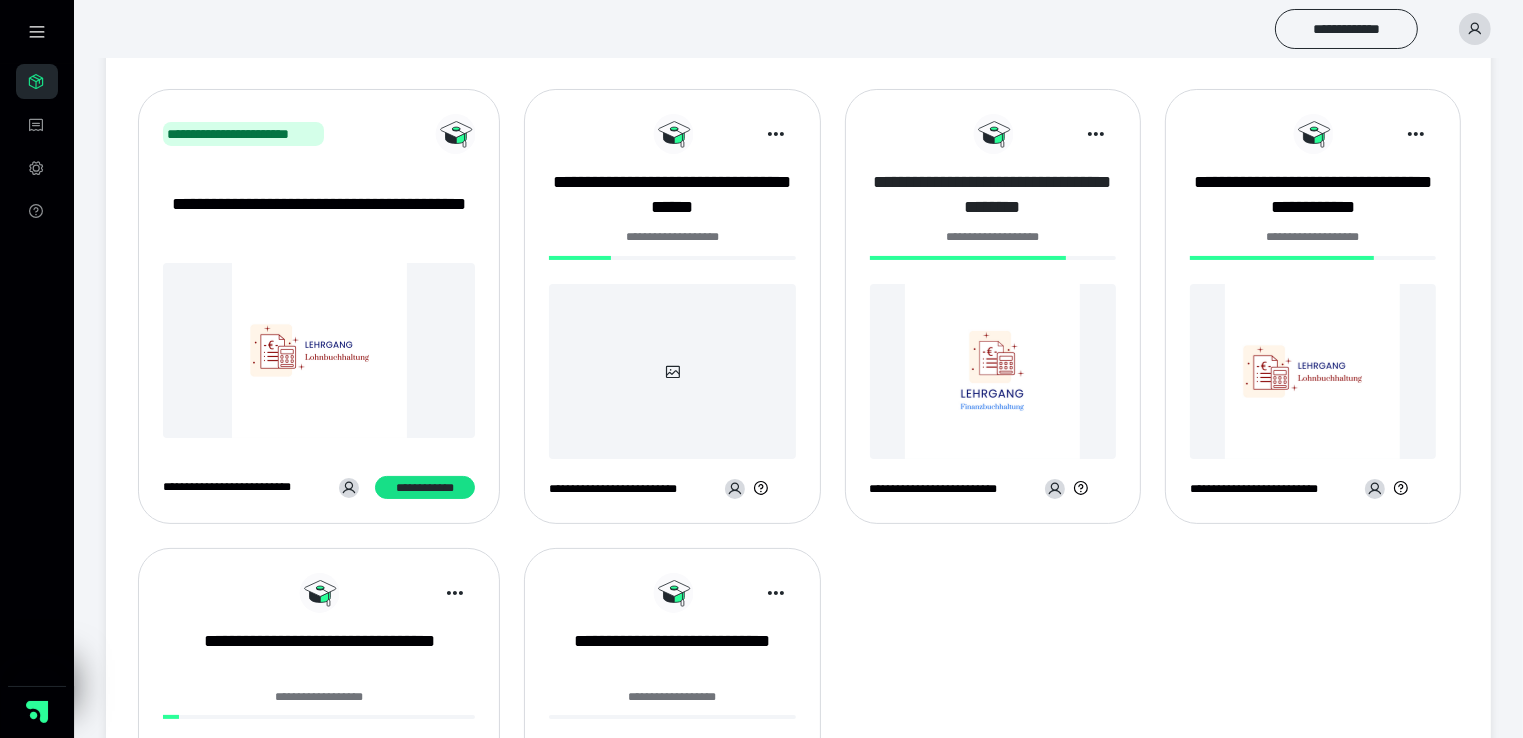 click on "**********" at bounding box center (993, 195) 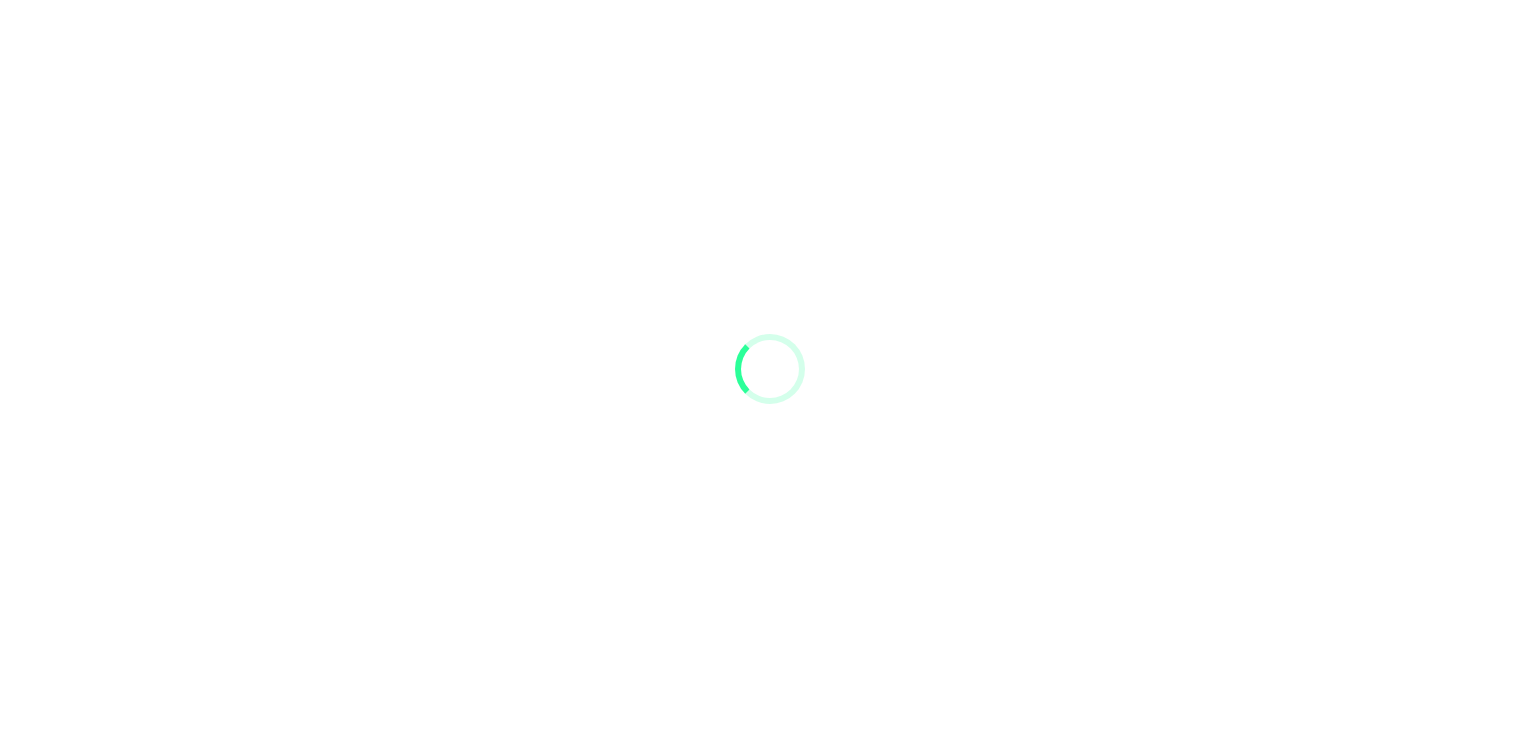 scroll, scrollTop: 0, scrollLeft: 0, axis: both 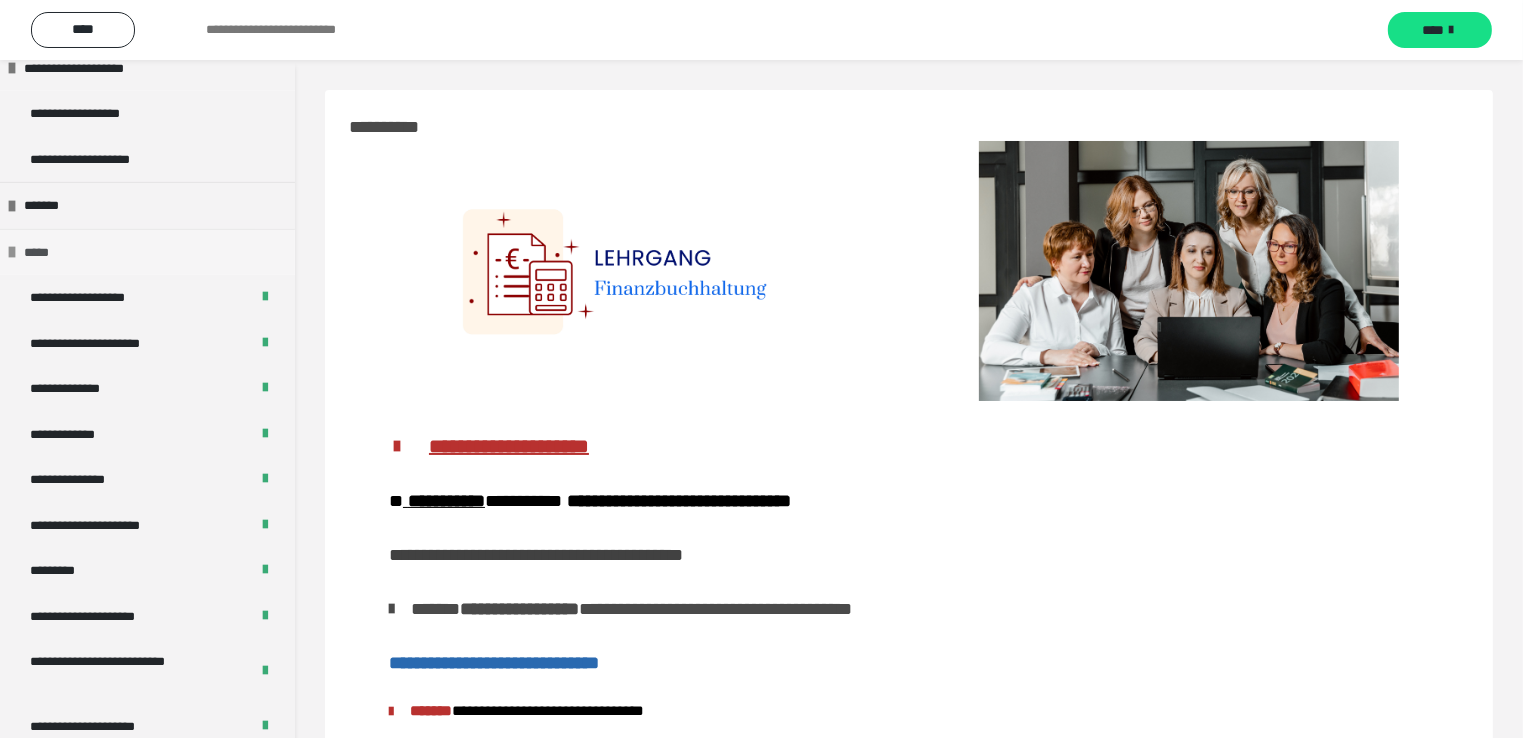 click on "*****" at bounding box center (45, 253) 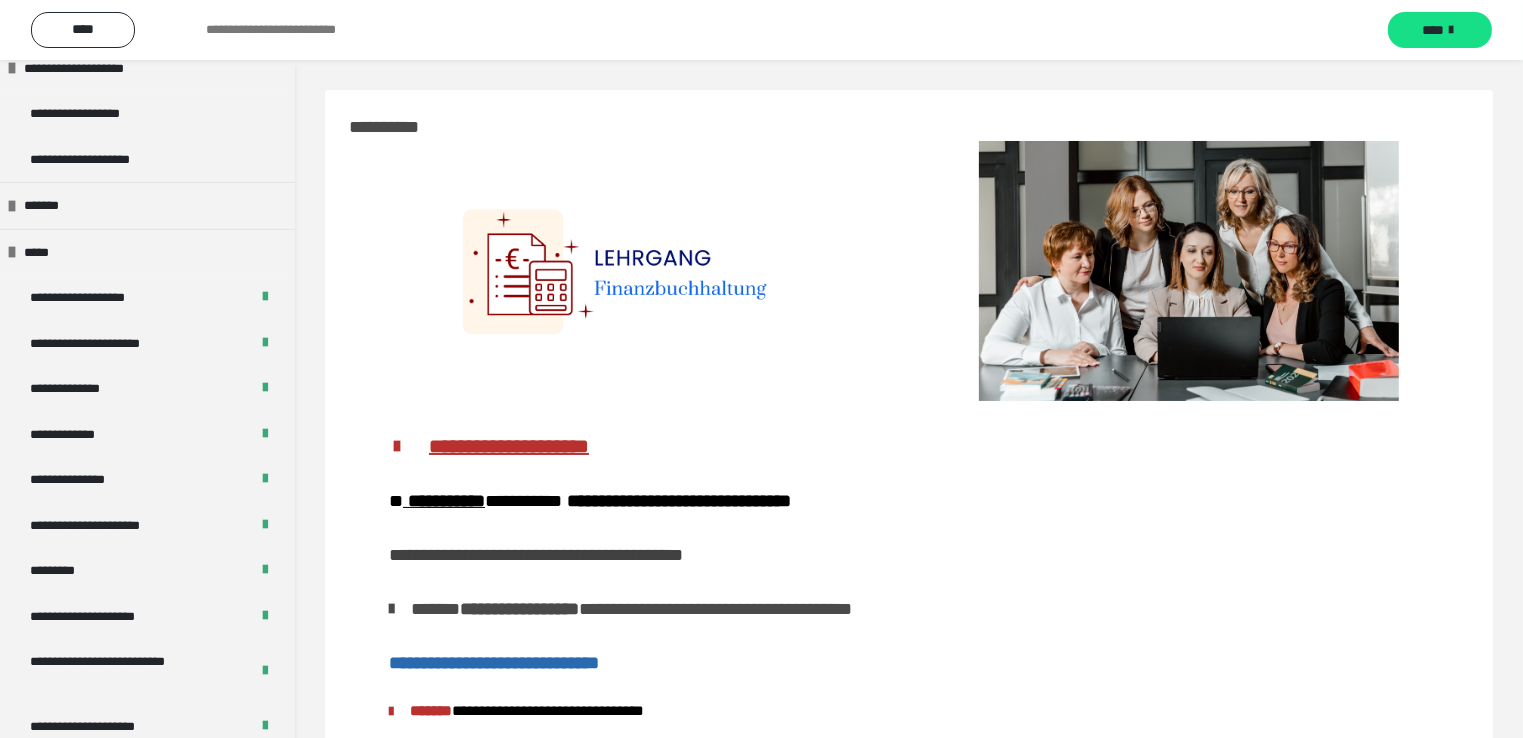 scroll, scrollTop: 1739, scrollLeft: 0, axis: vertical 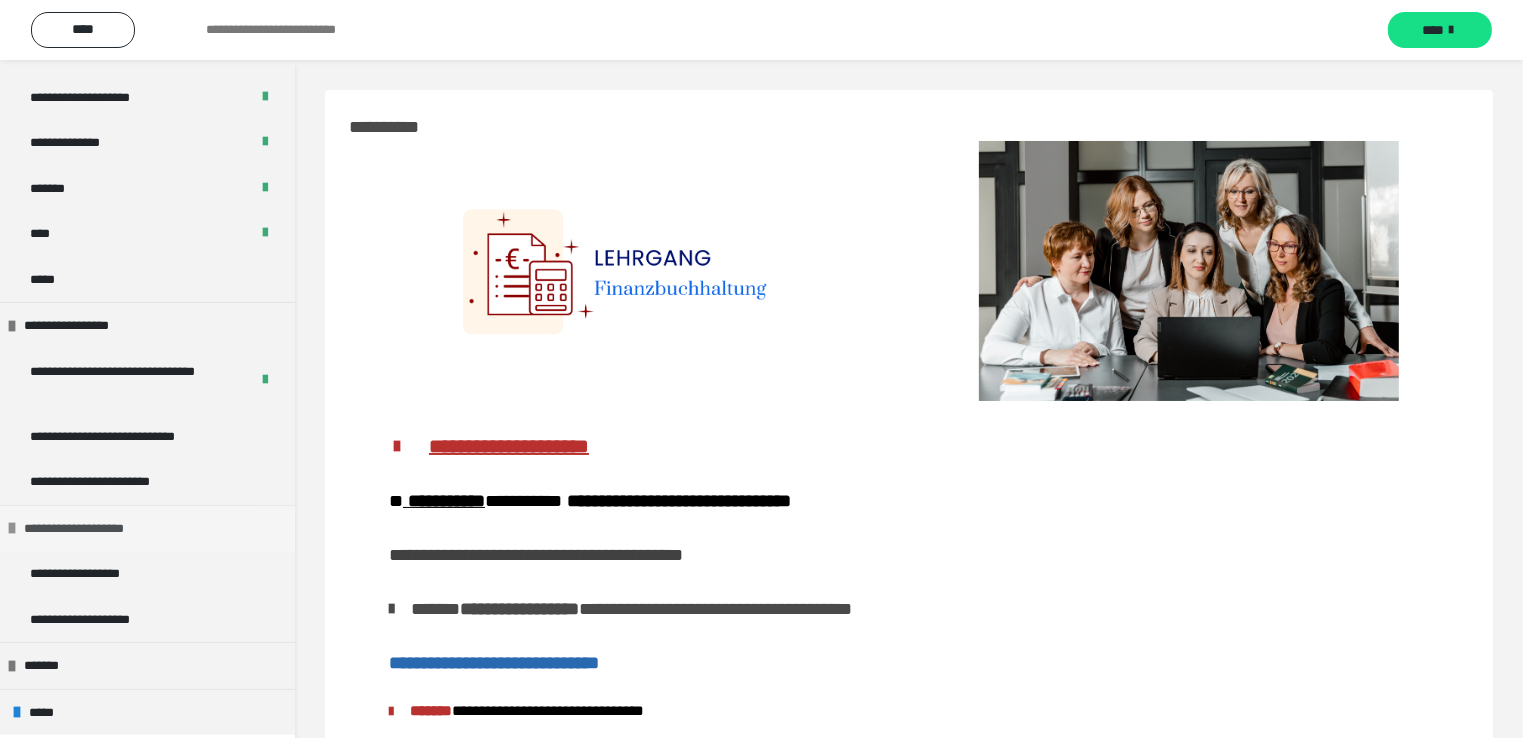 click on "**********" at bounding box center (92, 529) 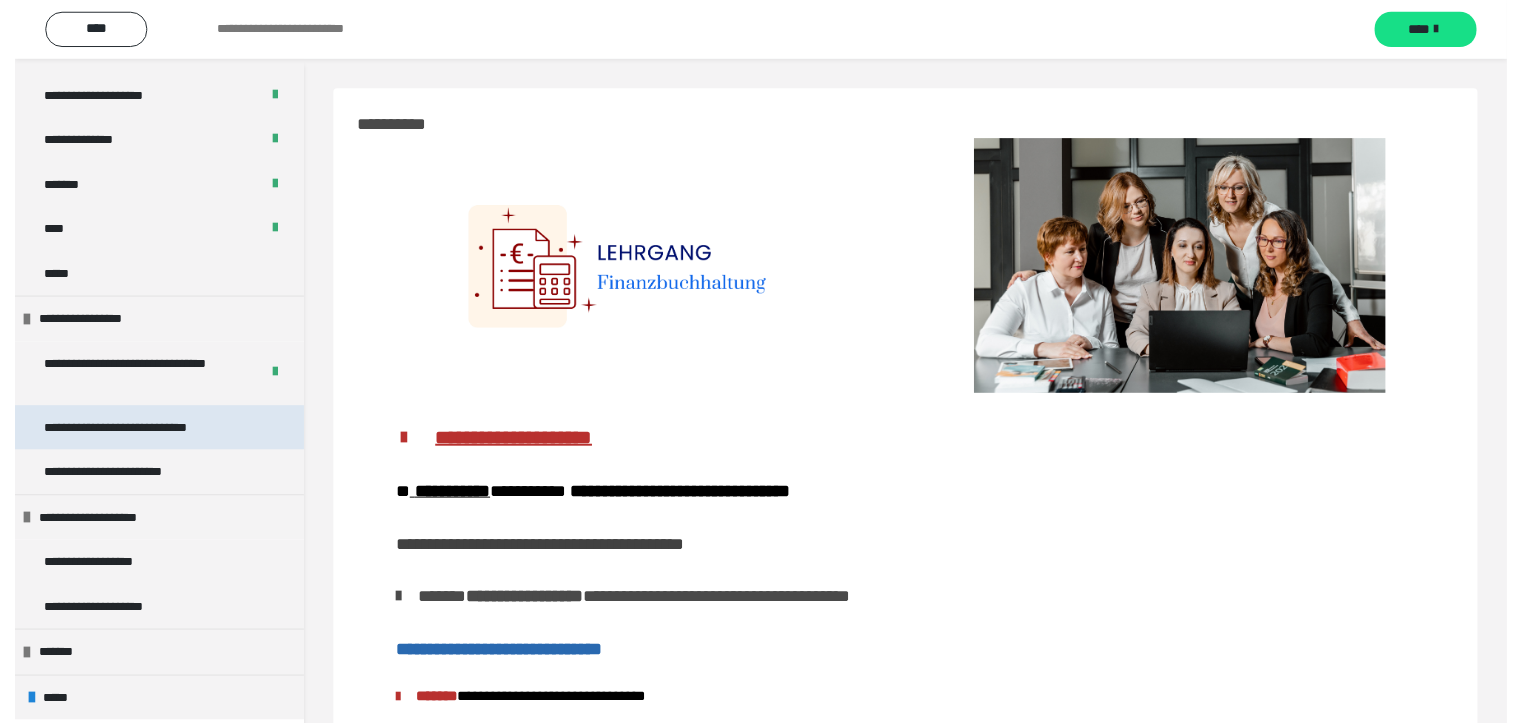 scroll, scrollTop: 1648, scrollLeft: 0, axis: vertical 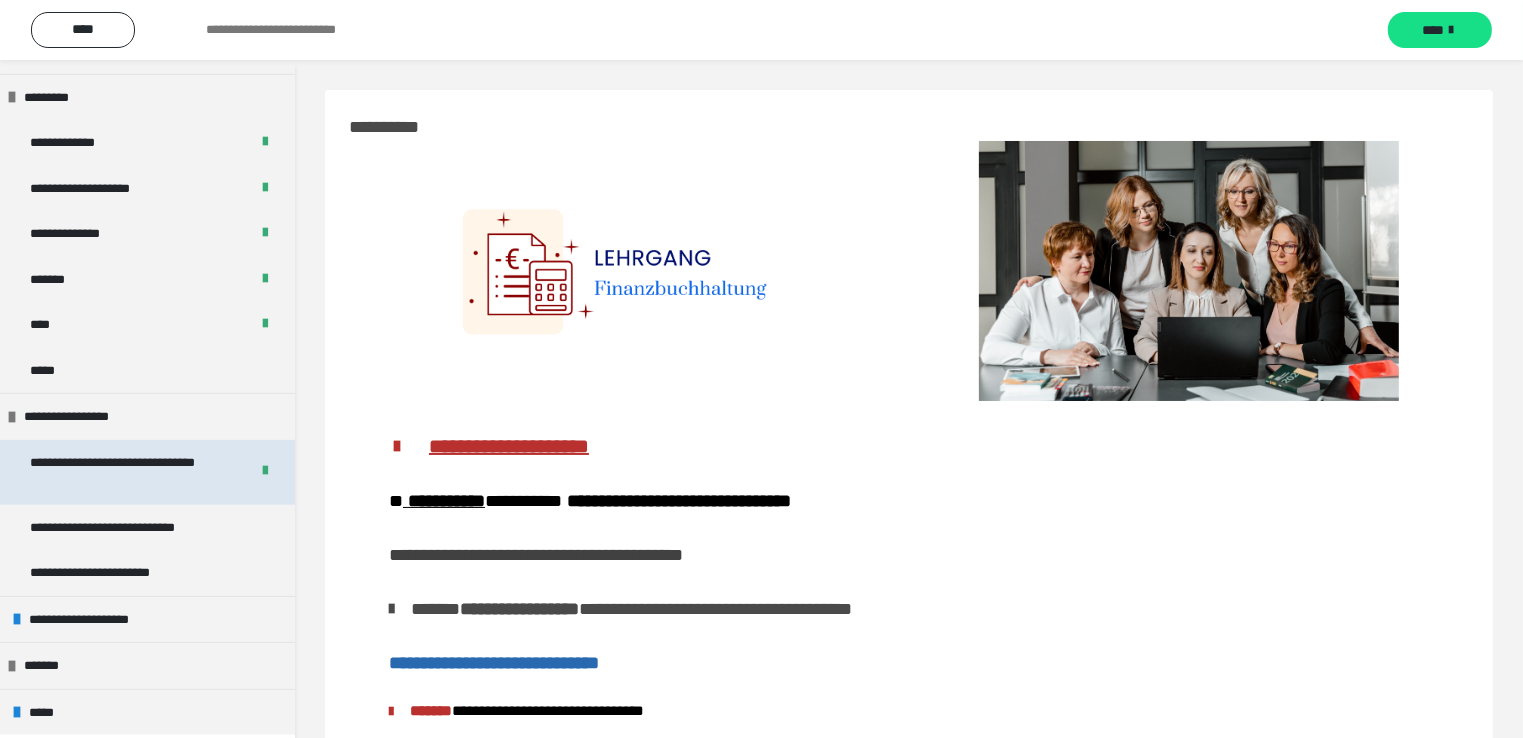 click on "**********" at bounding box center [124, 472] 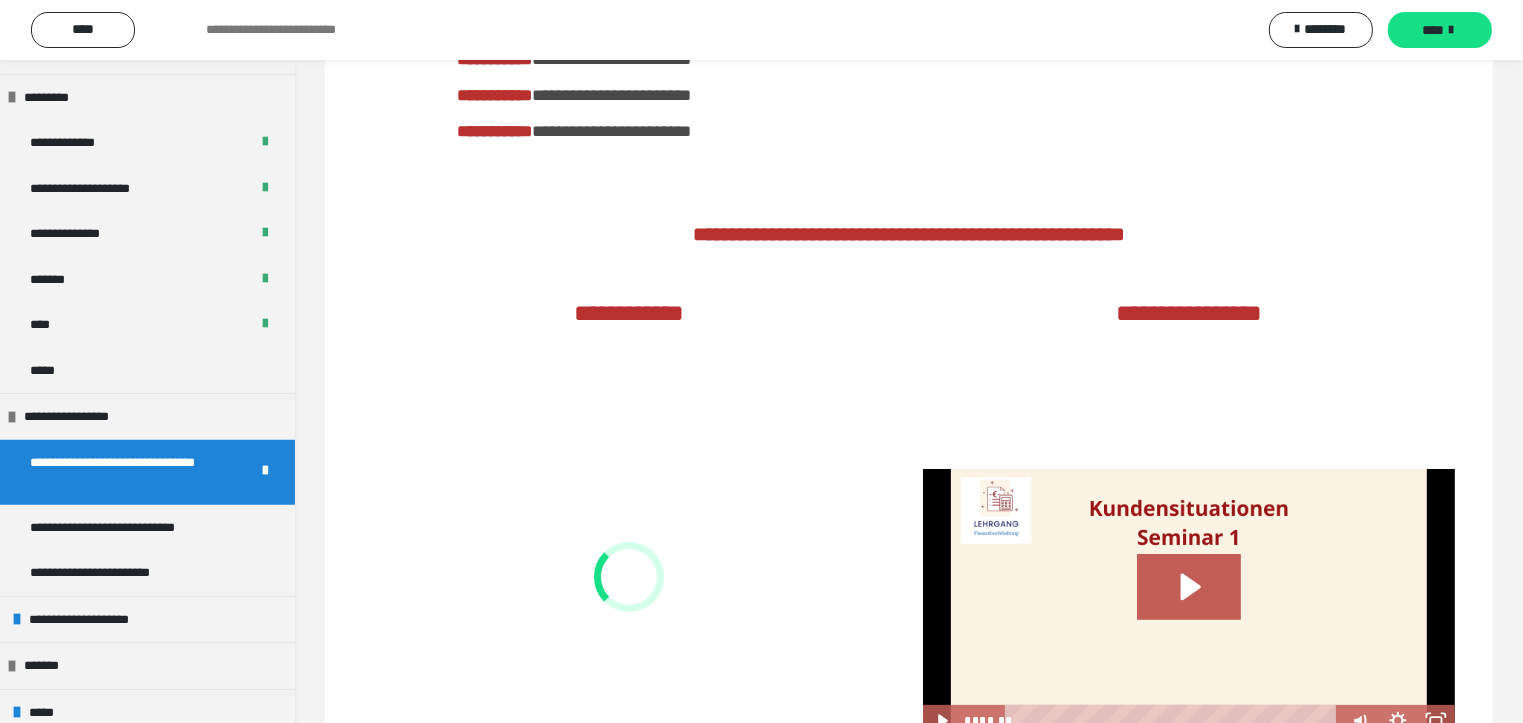 scroll, scrollTop: 400, scrollLeft: 0, axis: vertical 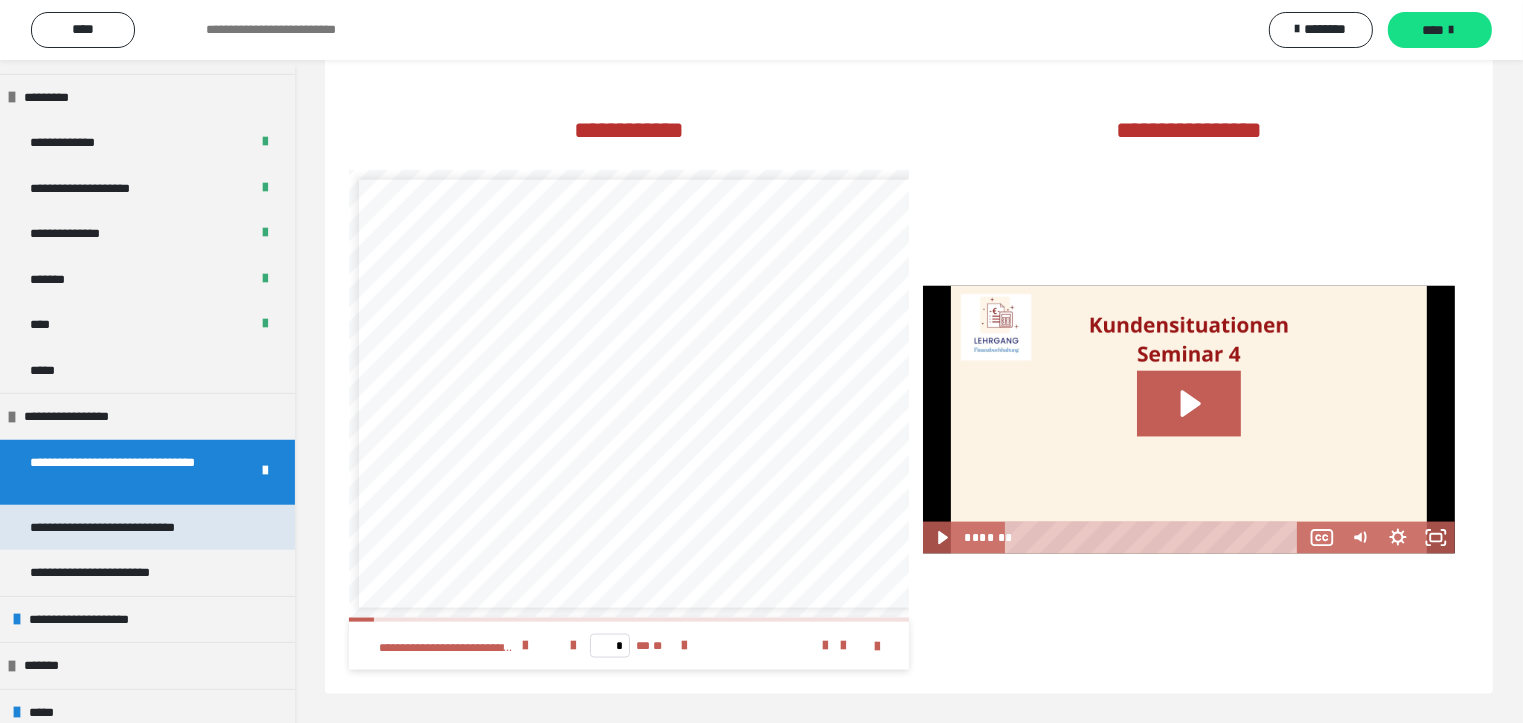 click on "**********" at bounding box center [131, 528] 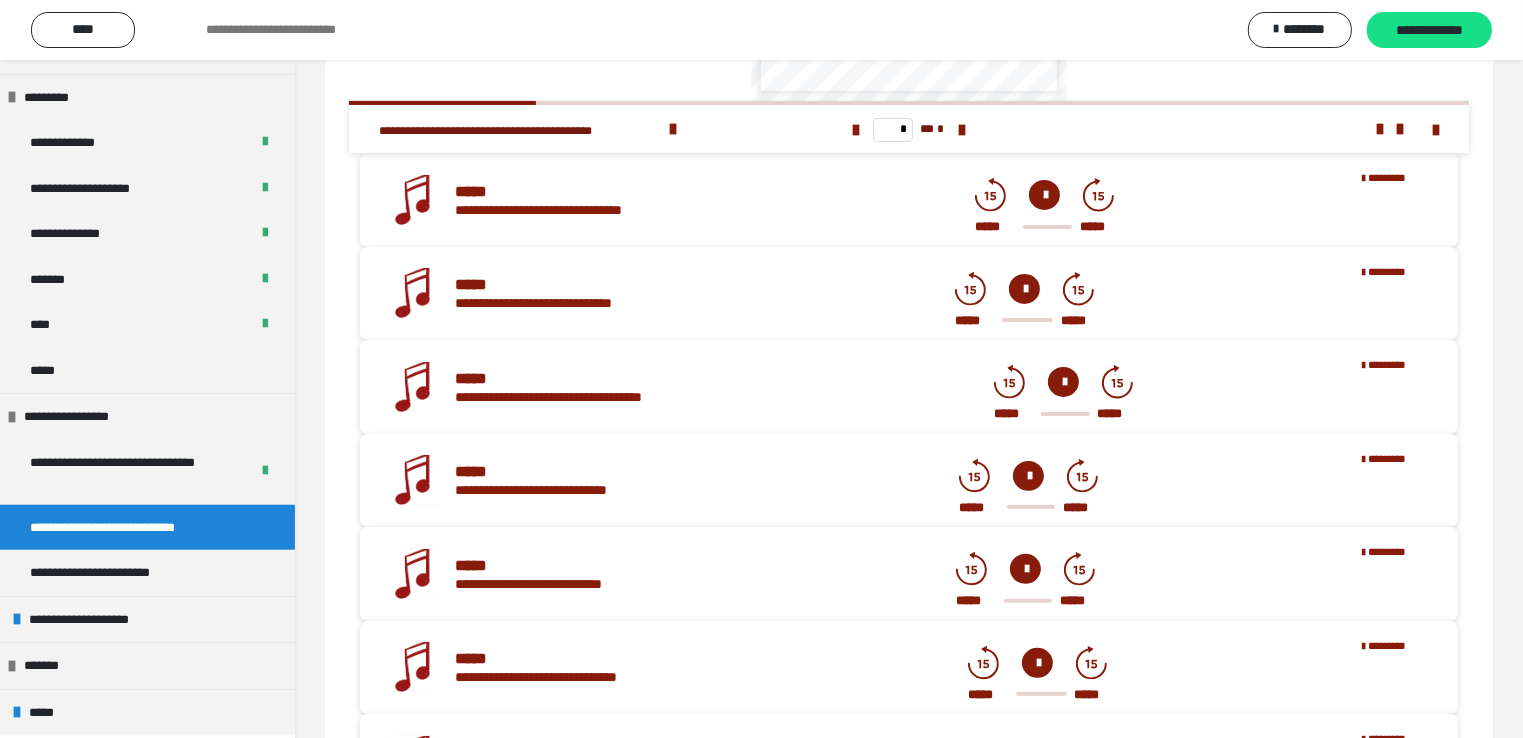 scroll, scrollTop: 704, scrollLeft: 0, axis: vertical 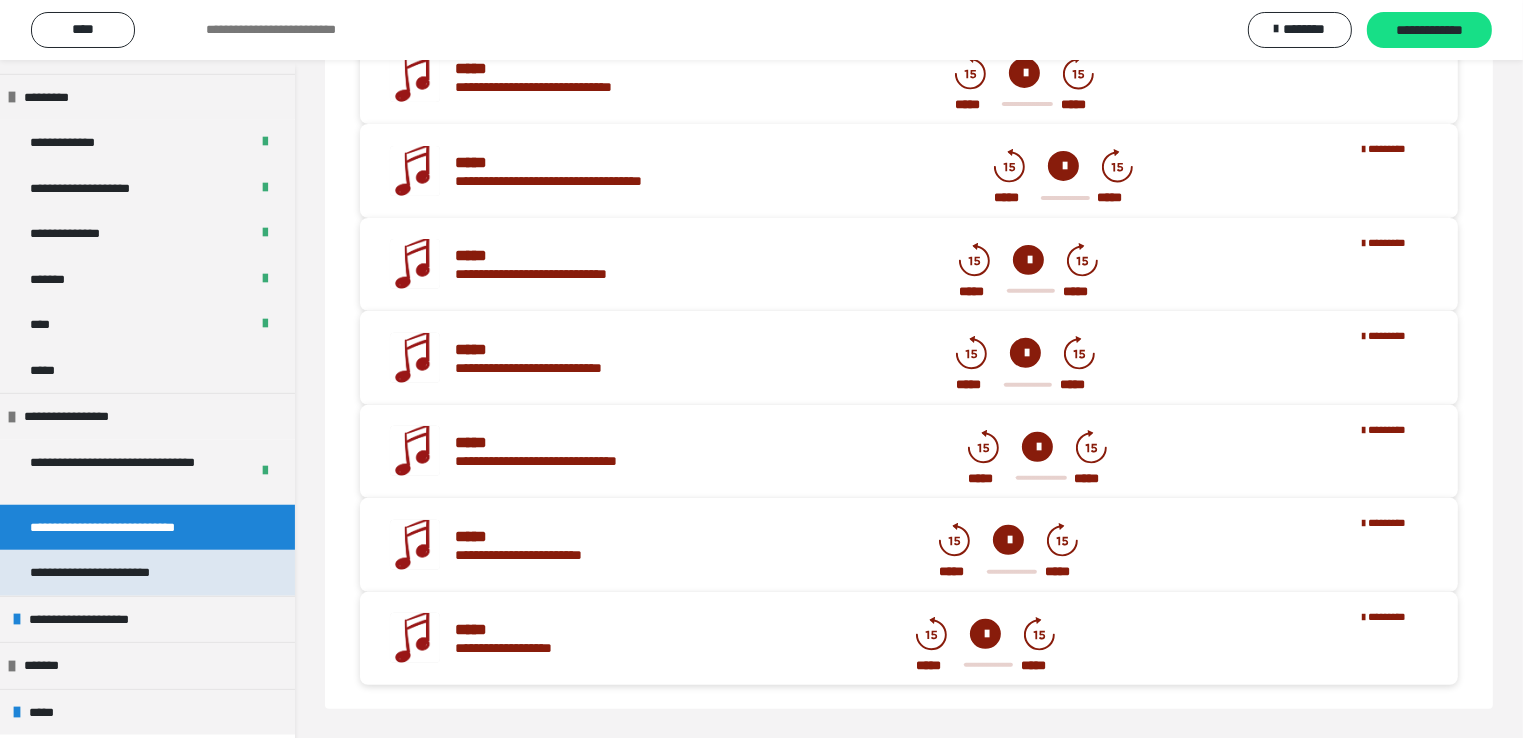 click on "**********" at bounding box center (117, 573) 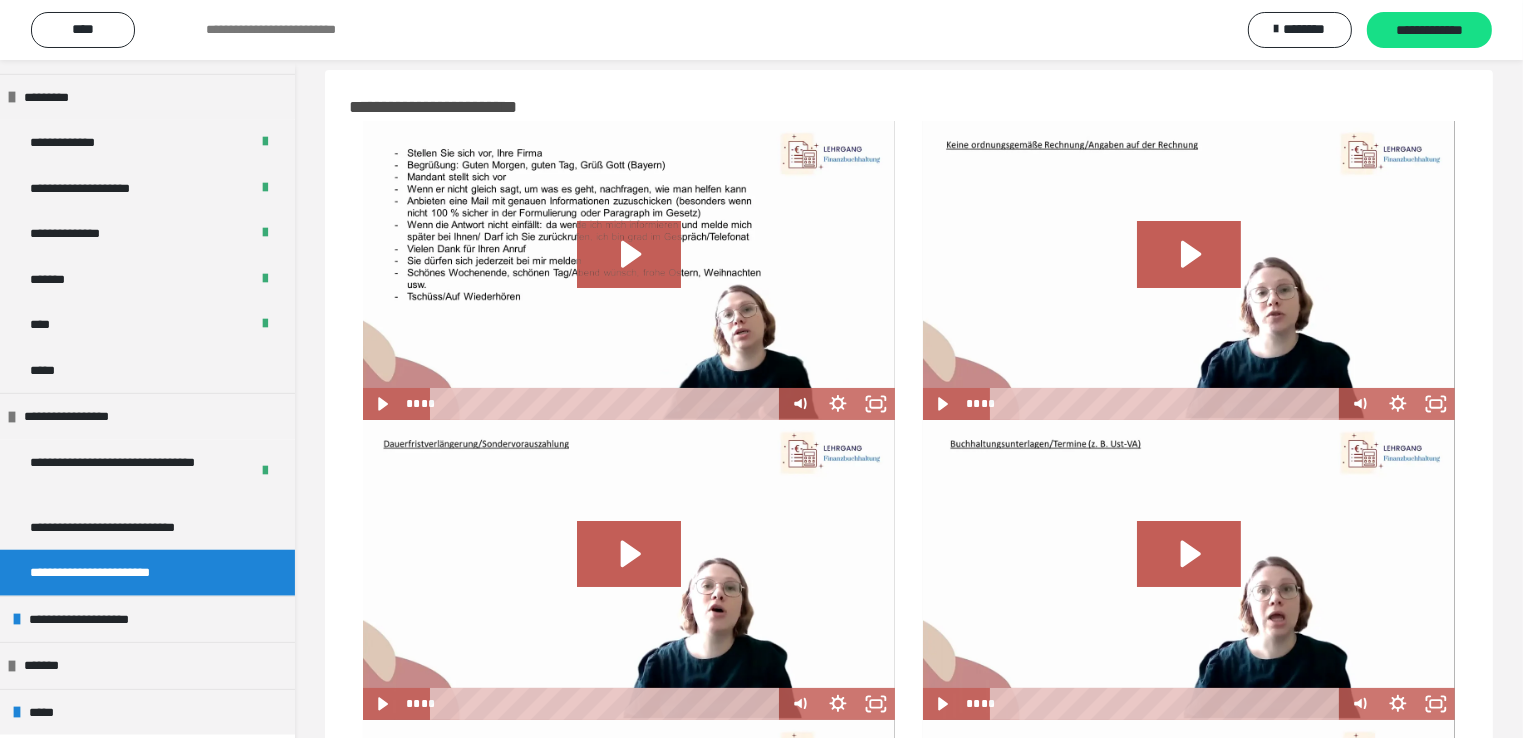 scroll, scrollTop: 0, scrollLeft: 0, axis: both 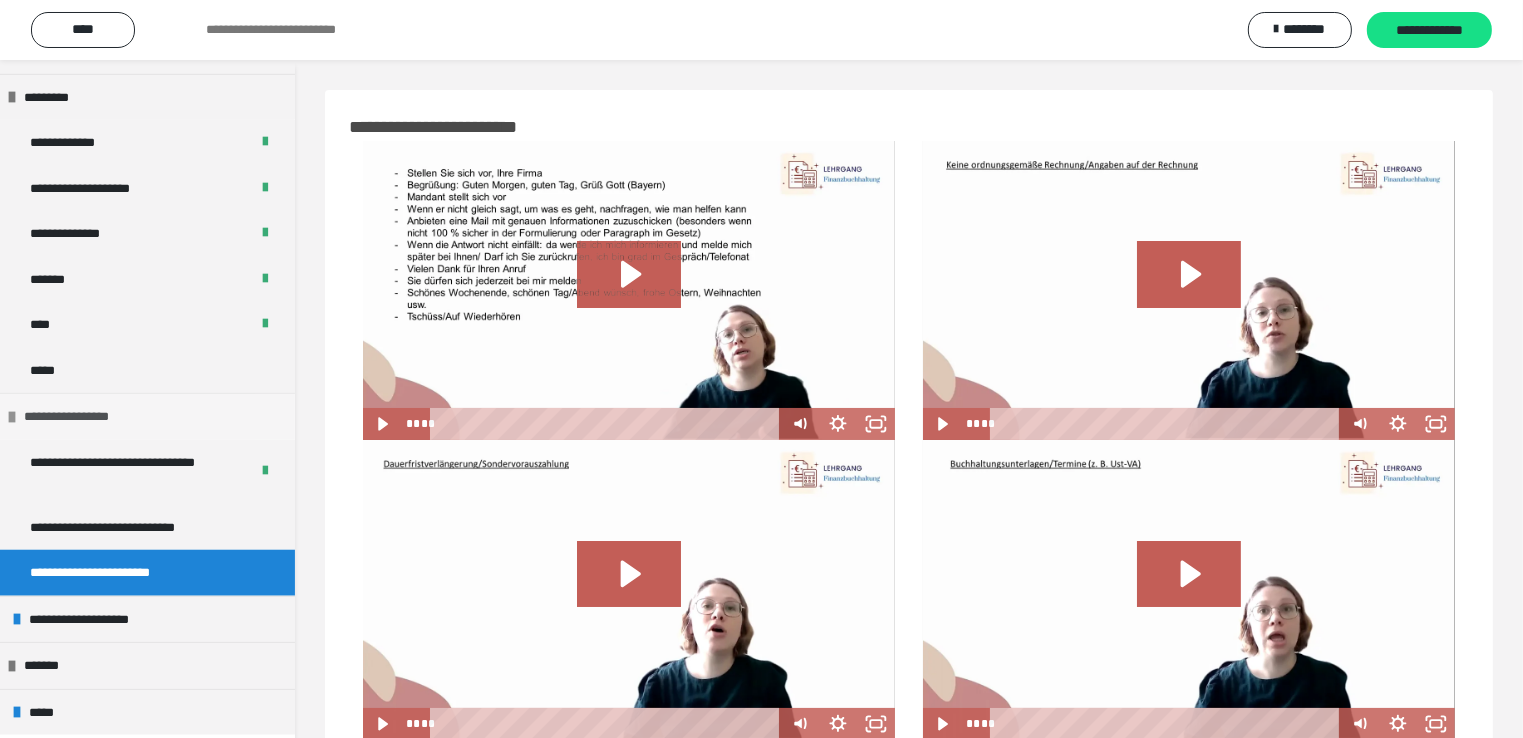 click on "**********" at bounding box center [82, 417] 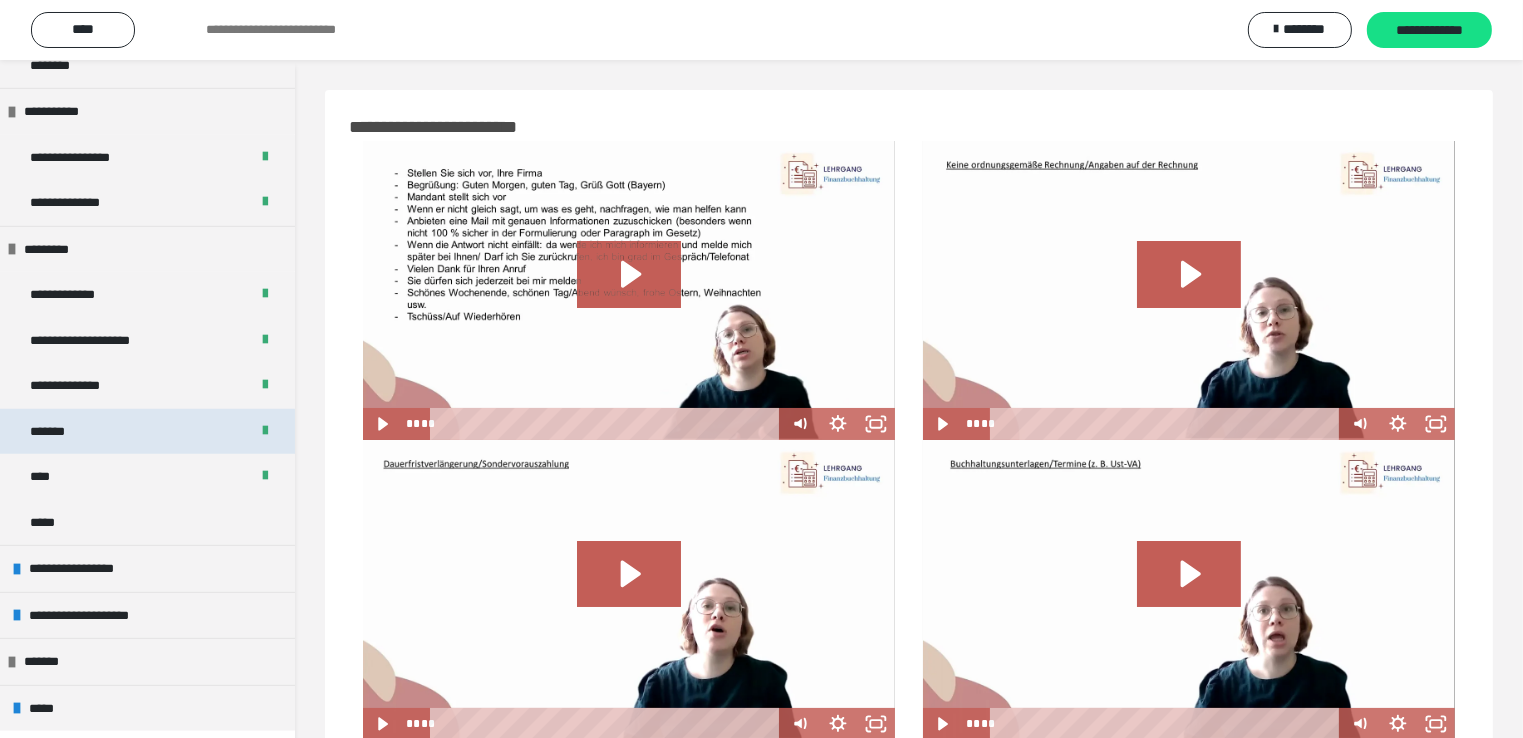 scroll, scrollTop: 1492, scrollLeft: 0, axis: vertical 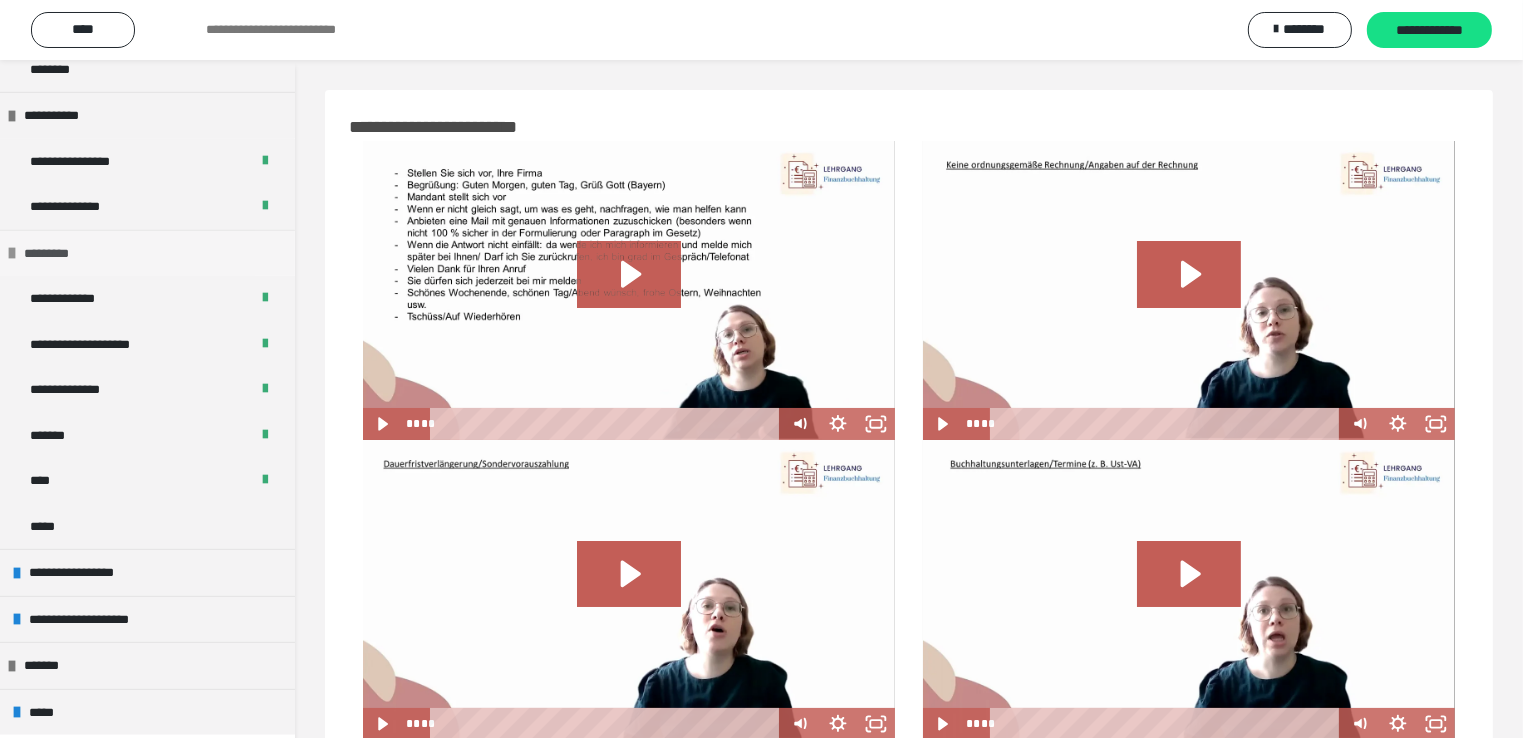 click on "*********" at bounding box center [54, 254] 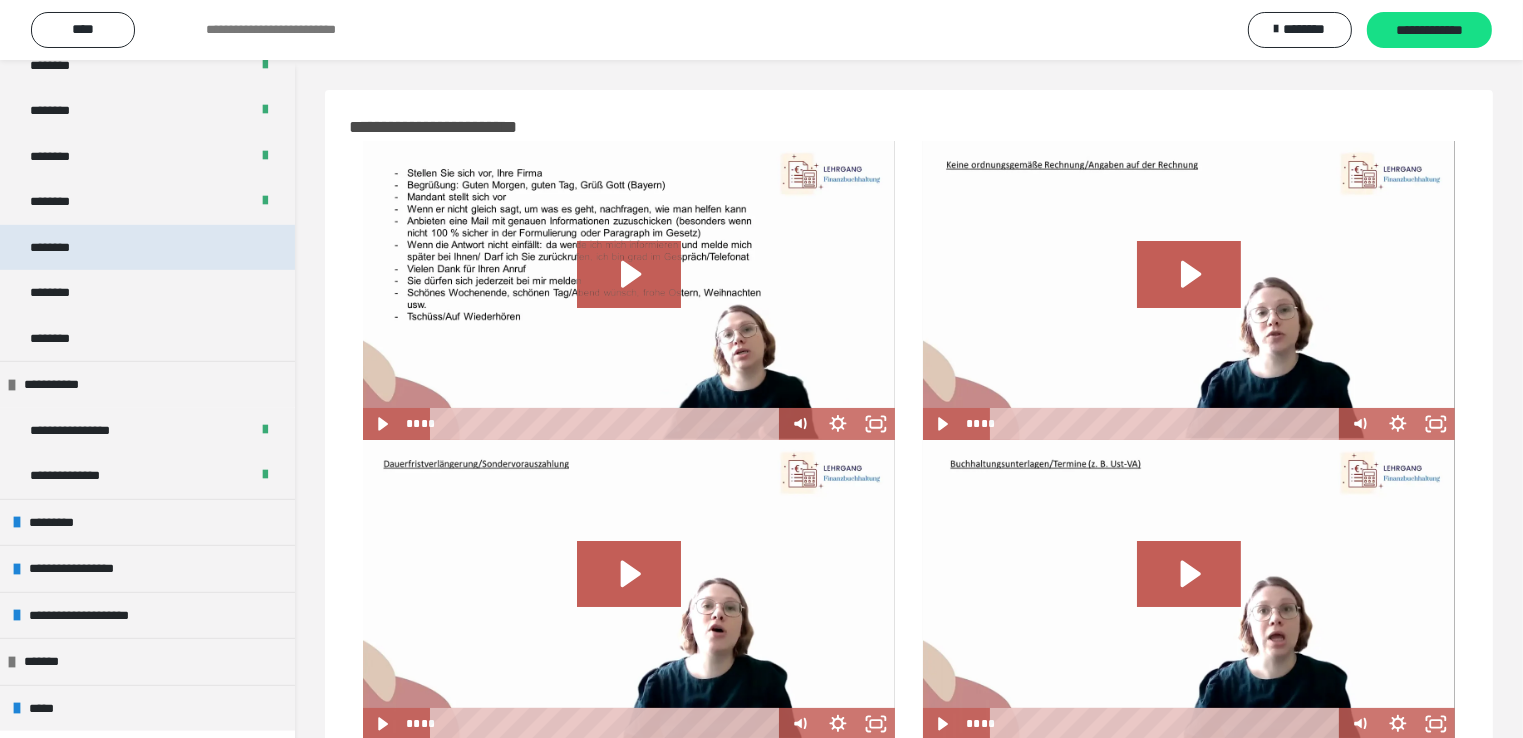 scroll, scrollTop: 1219, scrollLeft: 0, axis: vertical 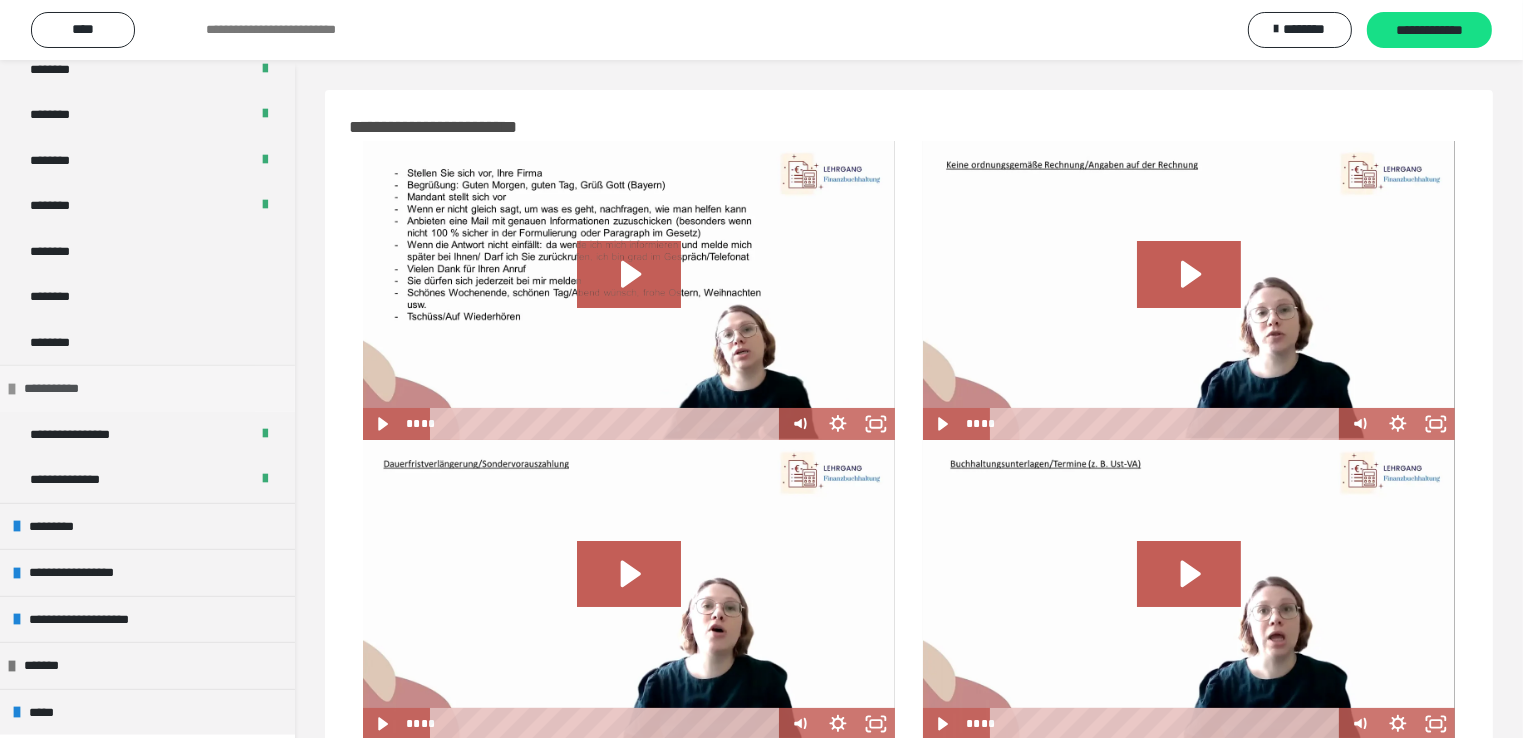 click on "**********" at bounding box center [67, 389] 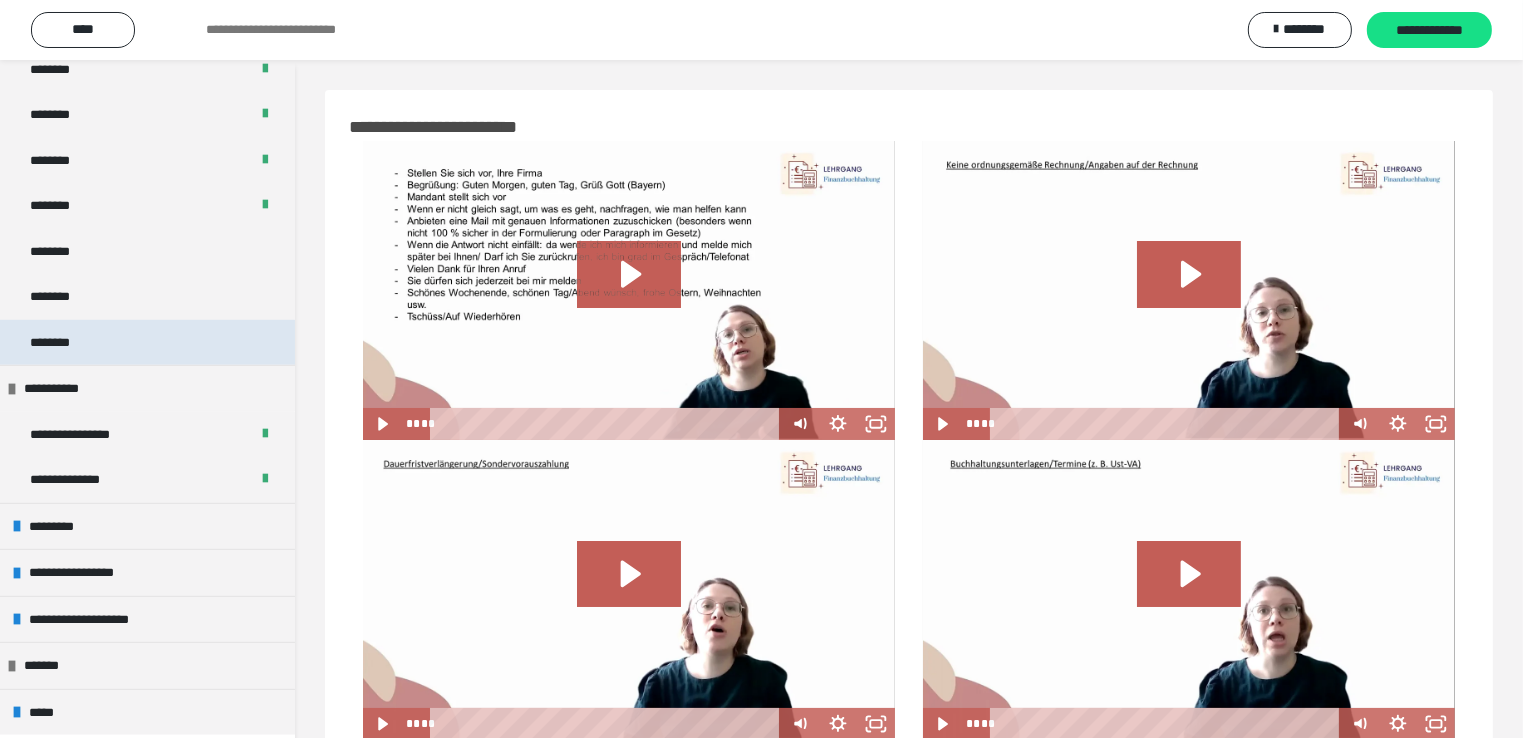 scroll, scrollTop: 1128, scrollLeft: 0, axis: vertical 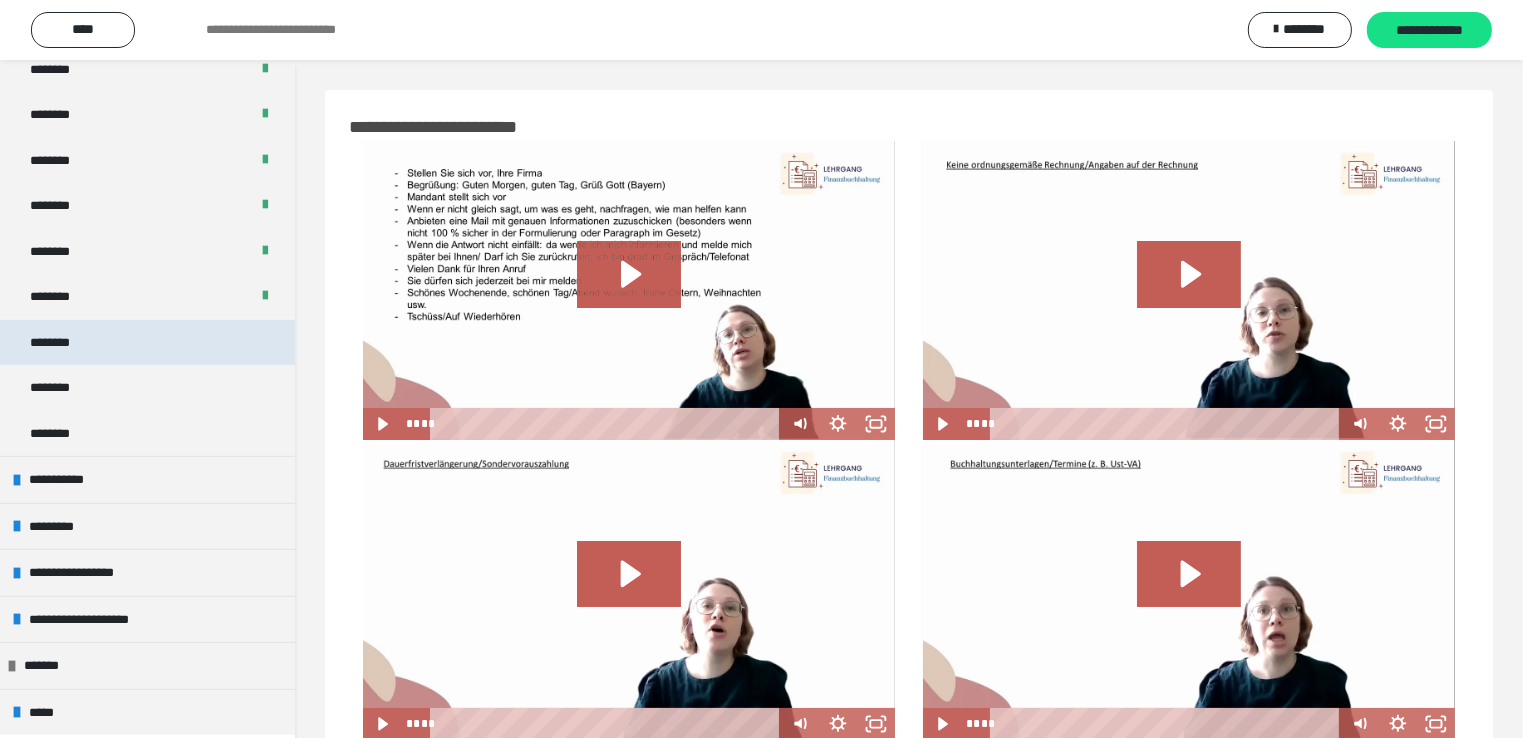 click on "********" at bounding box center (147, 343) 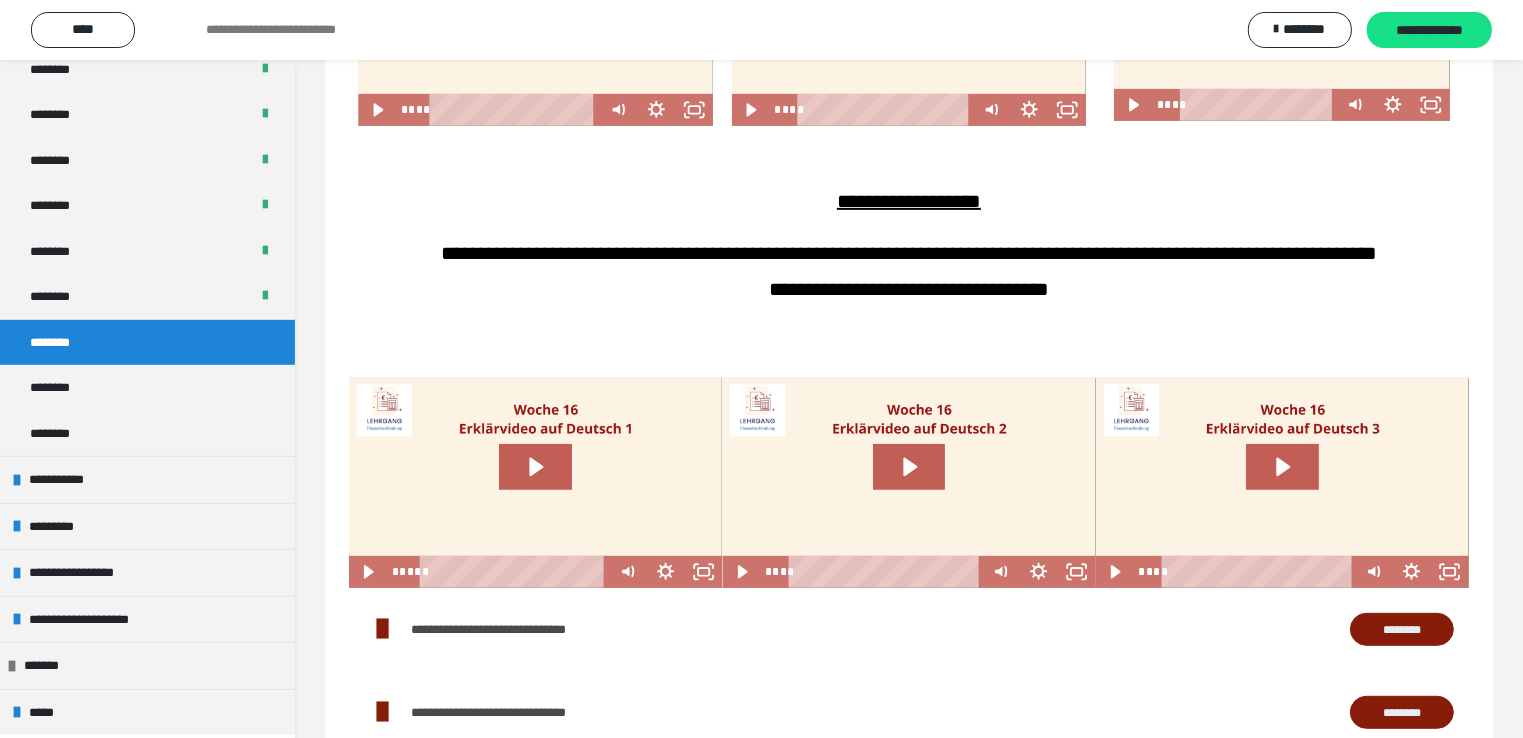 scroll, scrollTop: 500, scrollLeft: 0, axis: vertical 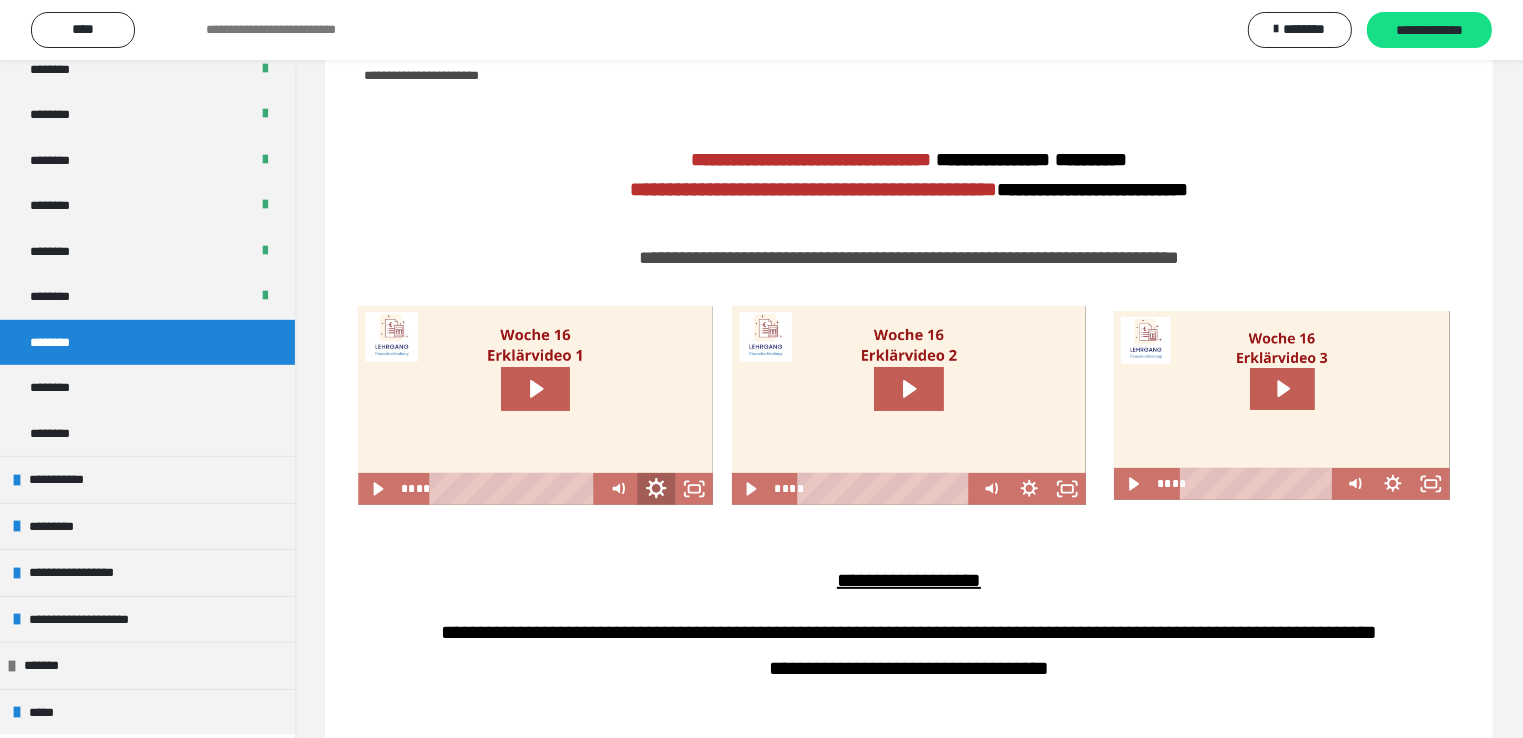 click 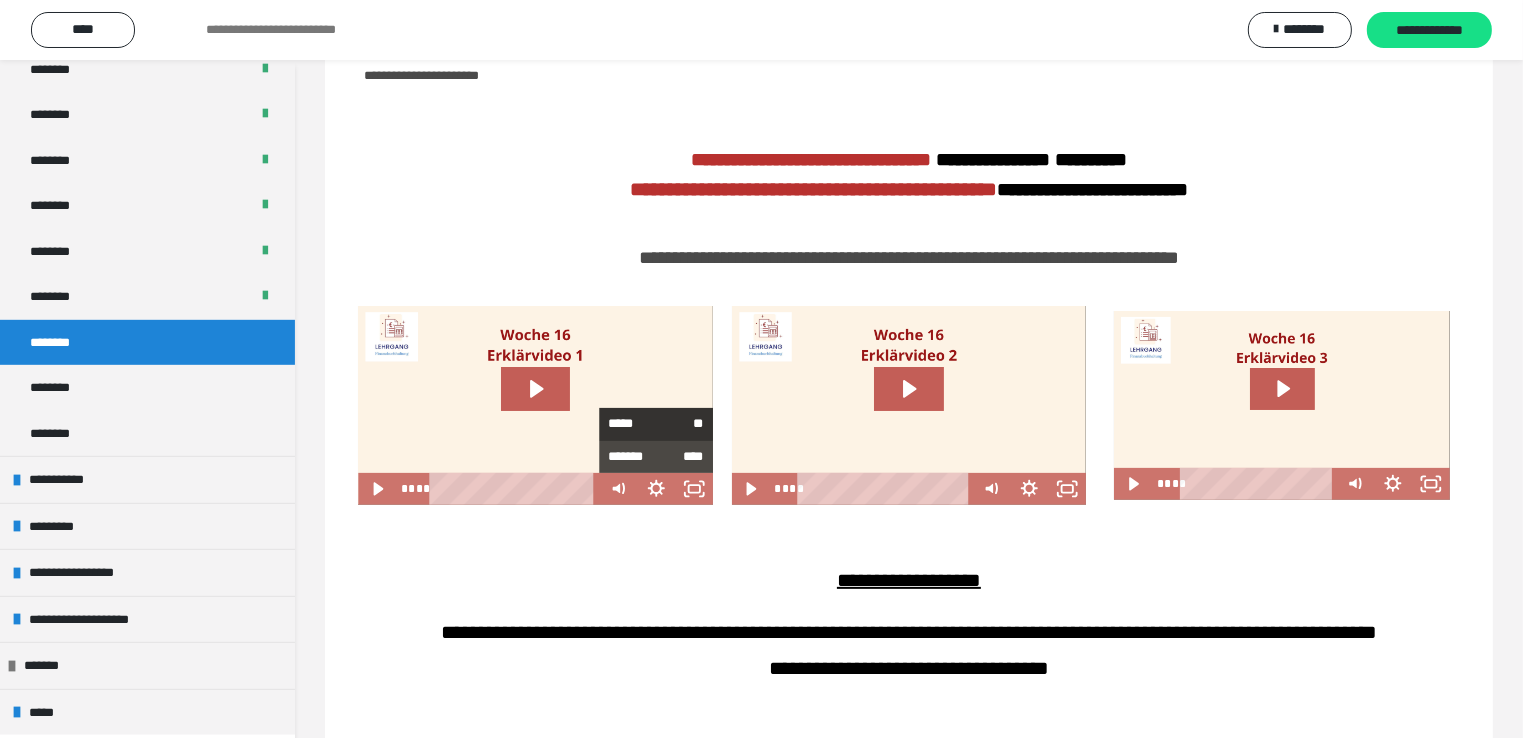click on "**" at bounding box center [680, 424] 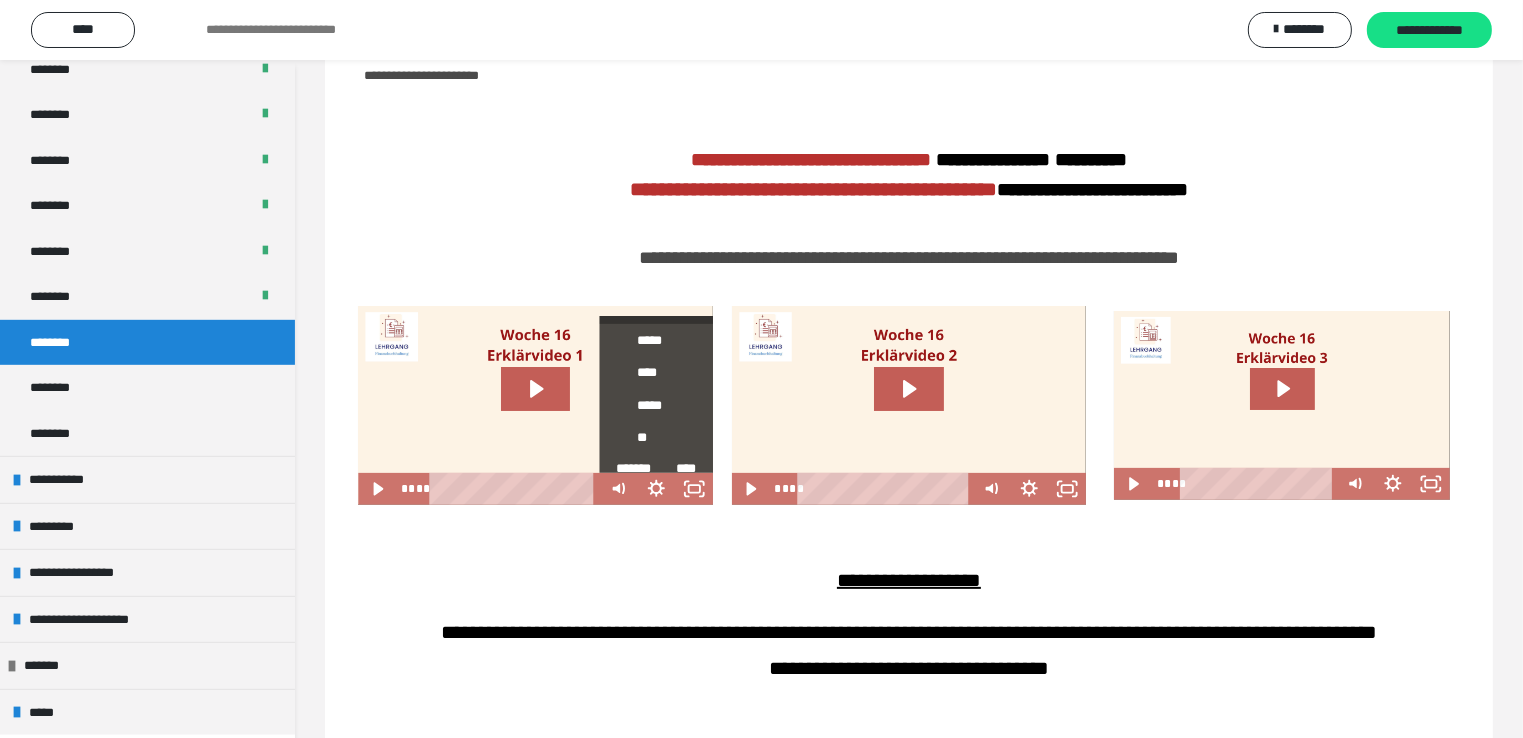 scroll, scrollTop: 132, scrollLeft: 0, axis: vertical 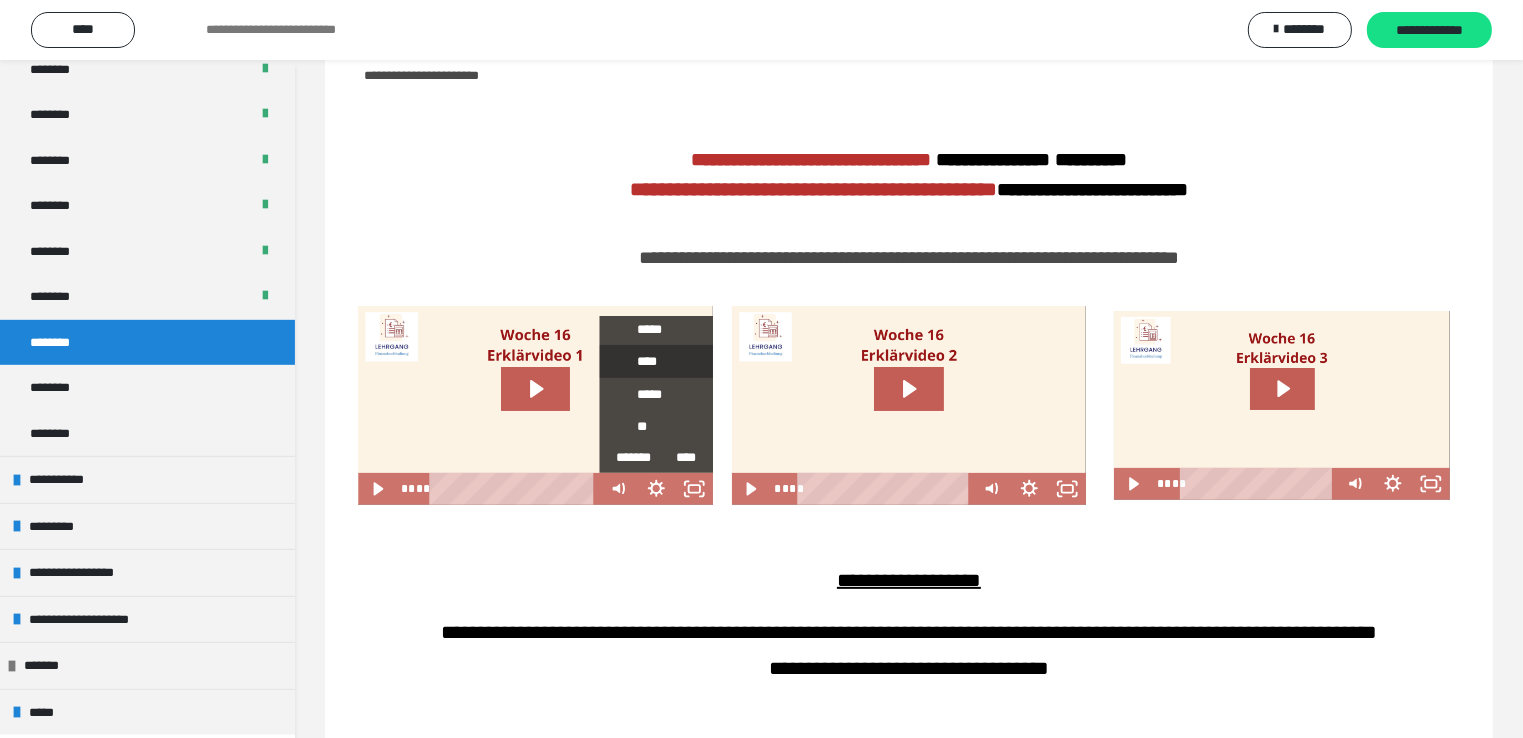 click on "****" at bounding box center [648, 361] 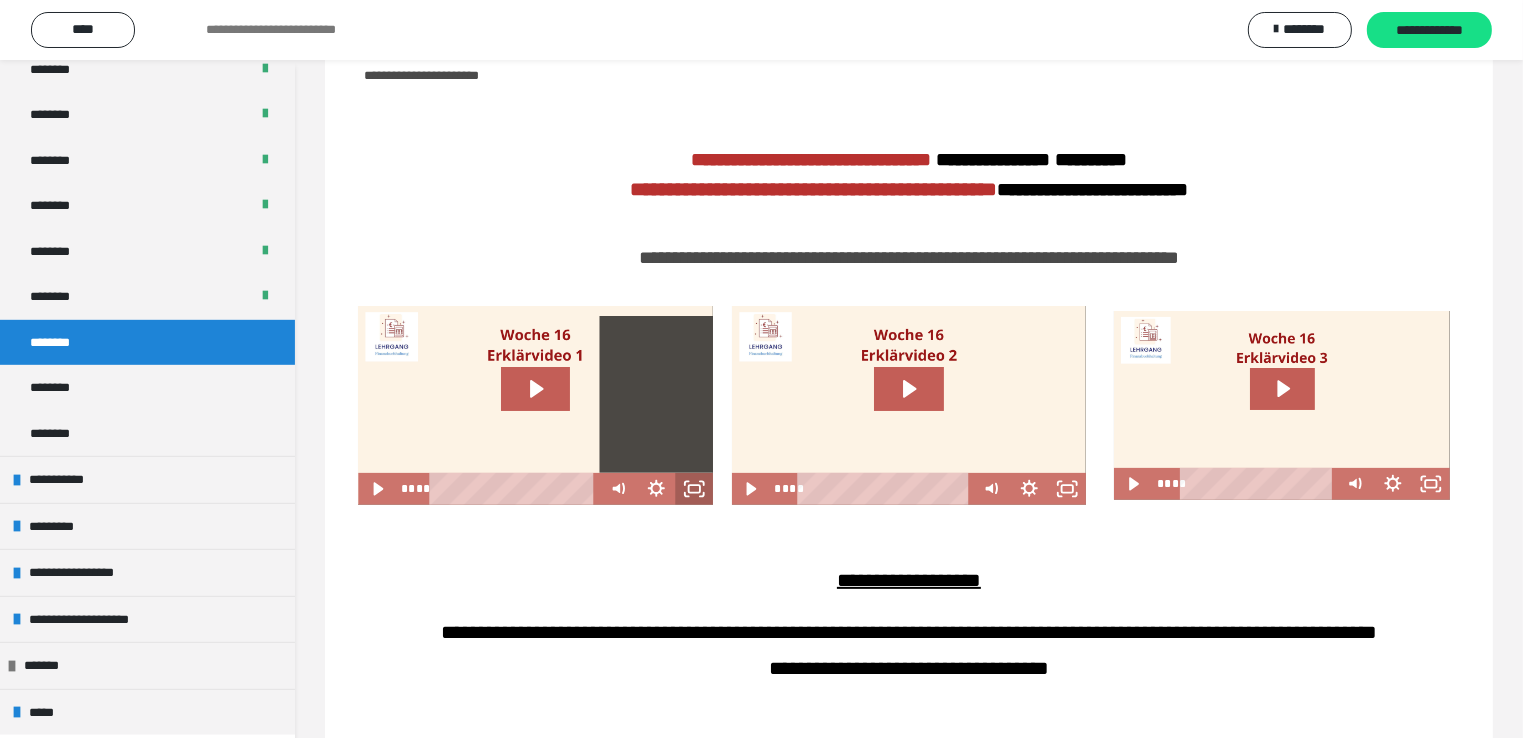 scroll, scrollTop: 0, scrollLeft: 0, axis: both 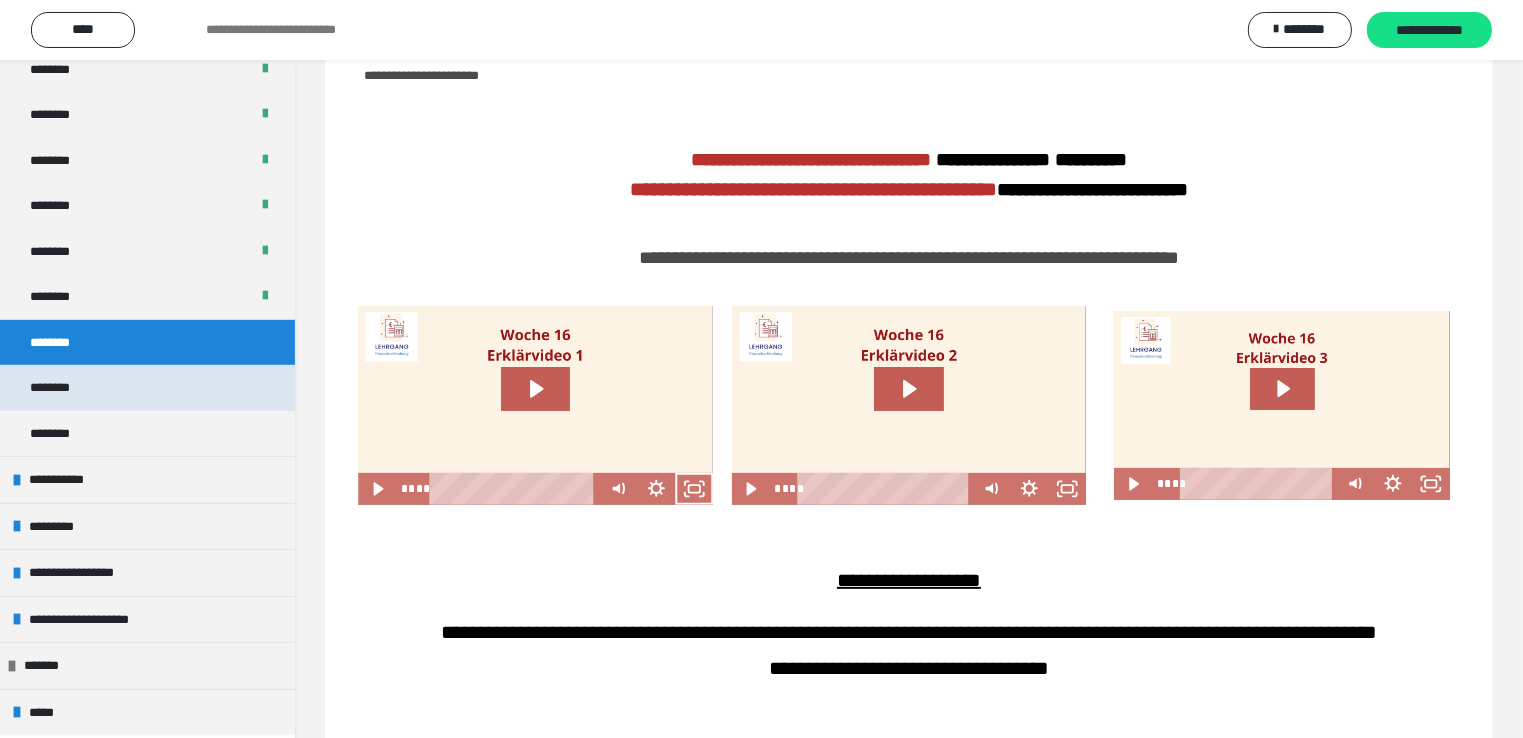 click on "********" at bounding box center (61, 388) 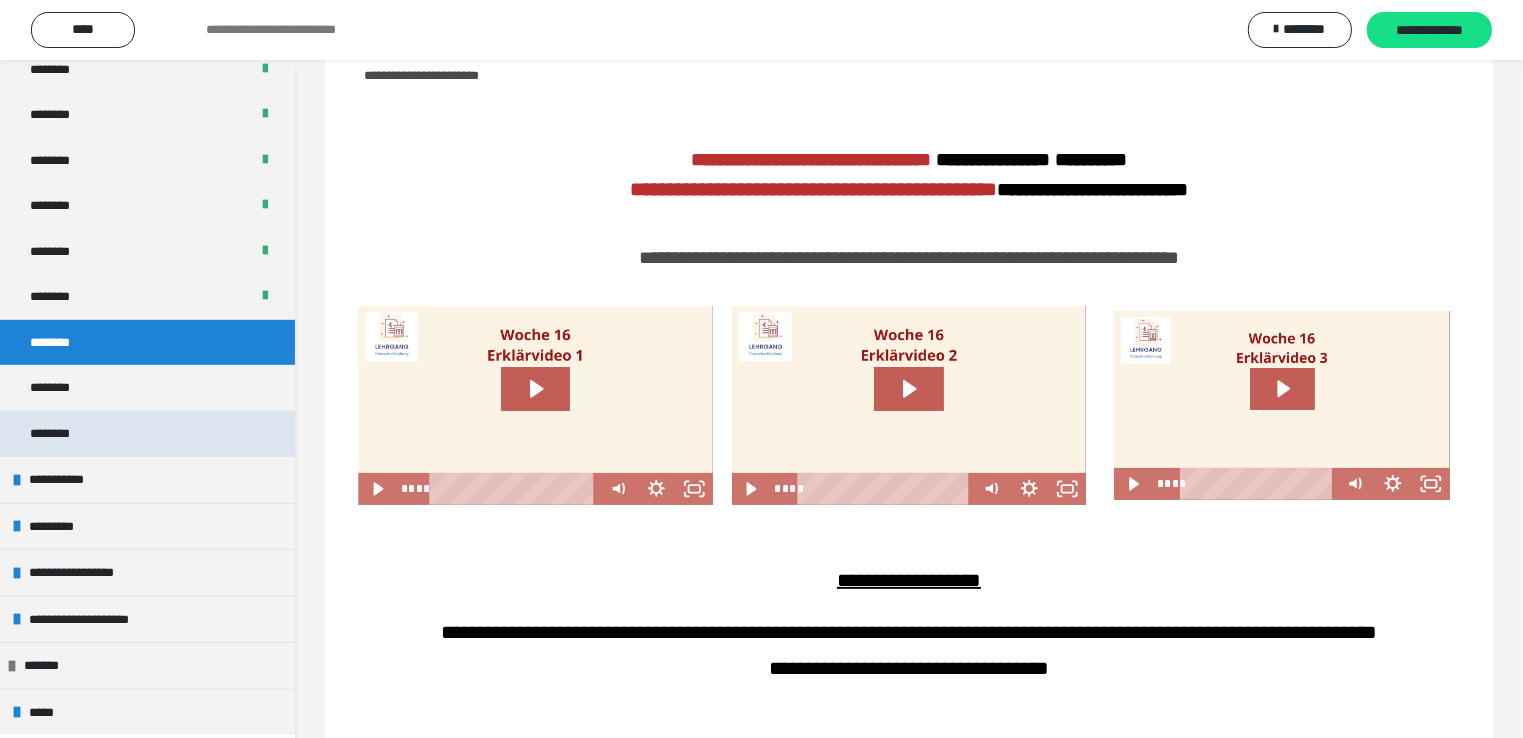 scroll, scrollTop: 1175, scrollLeft: 0, axis: vertical 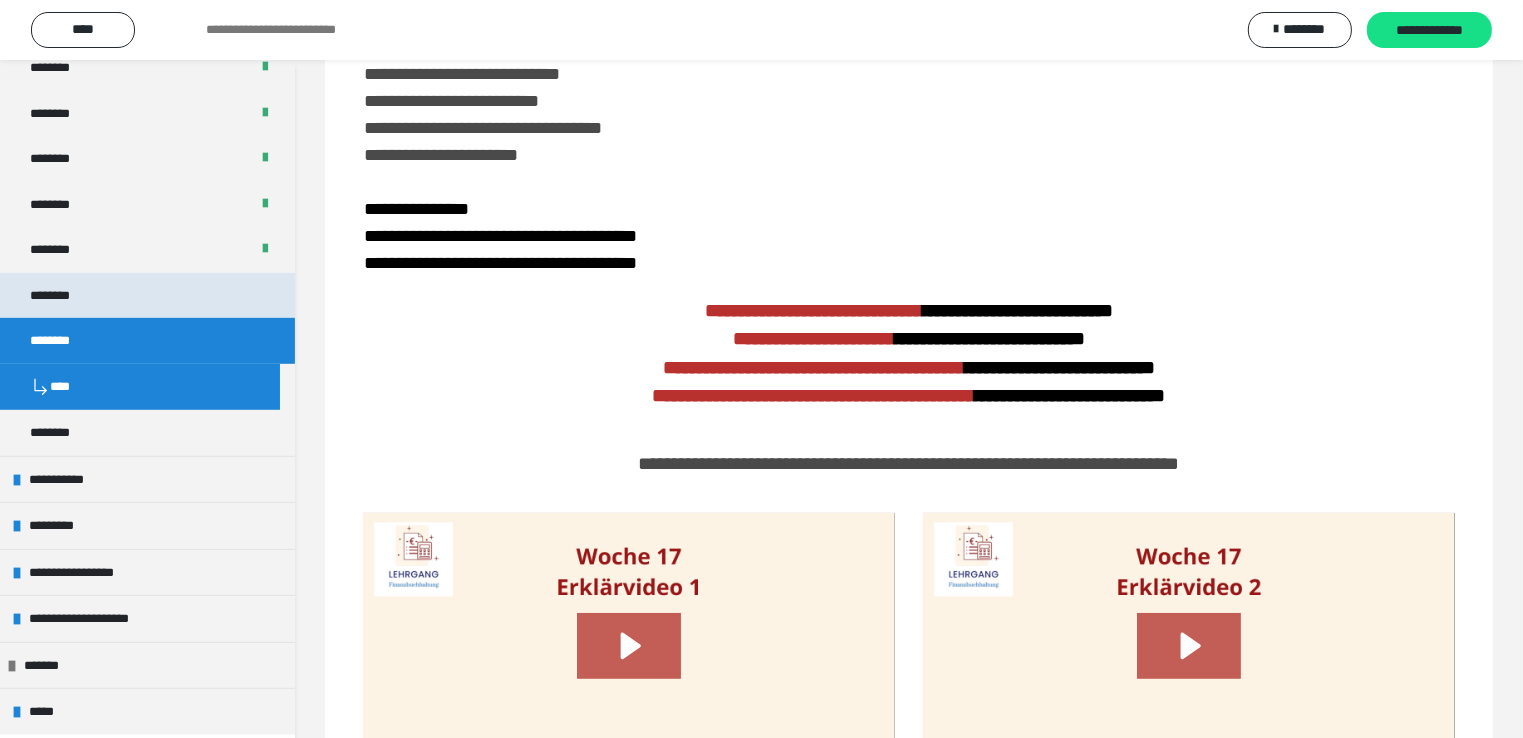 click on "********" at bounding box center [61, 296] 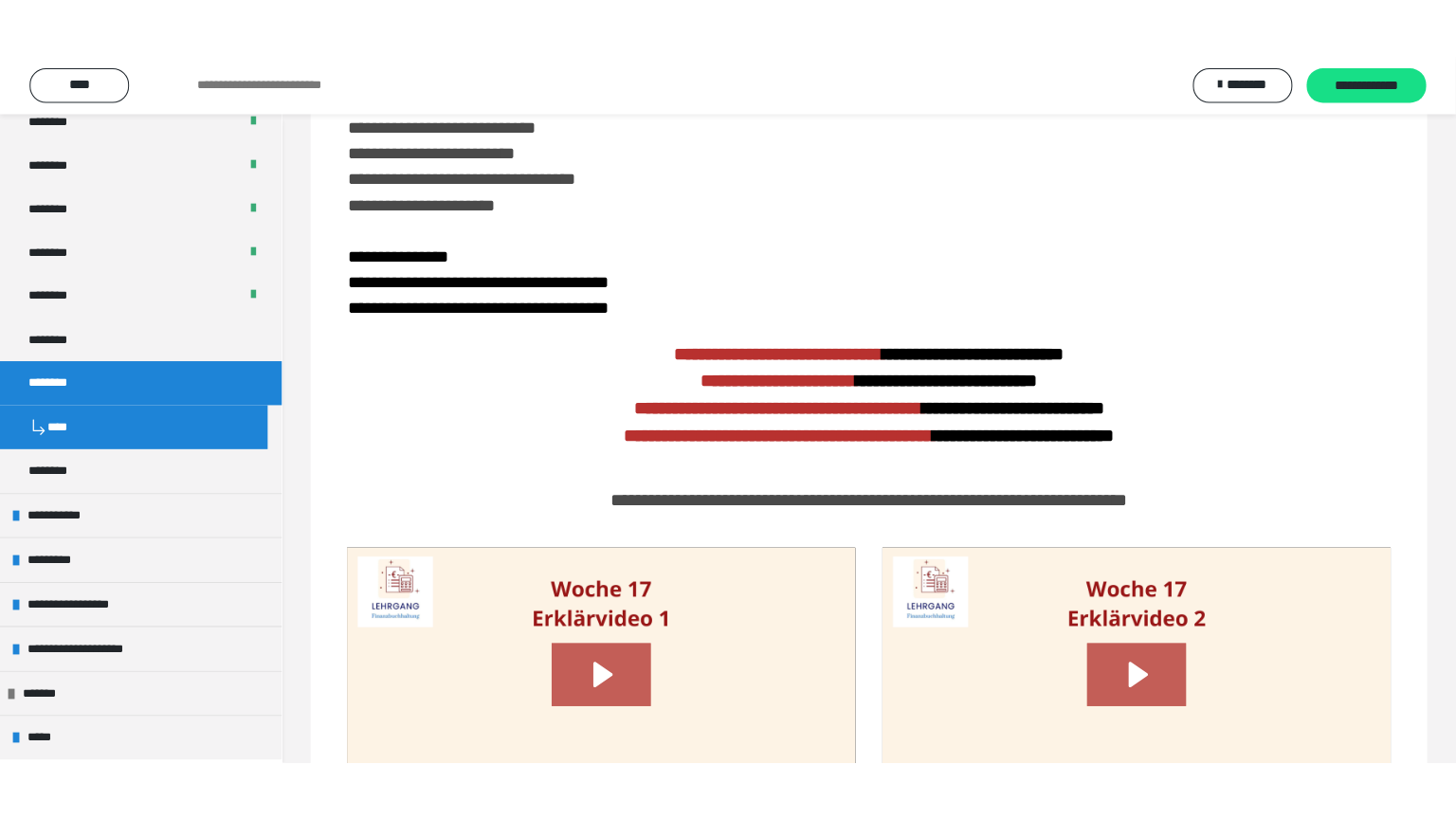 scroll, scrollTop: 1069, scrollLeft: 0, axis: vertical 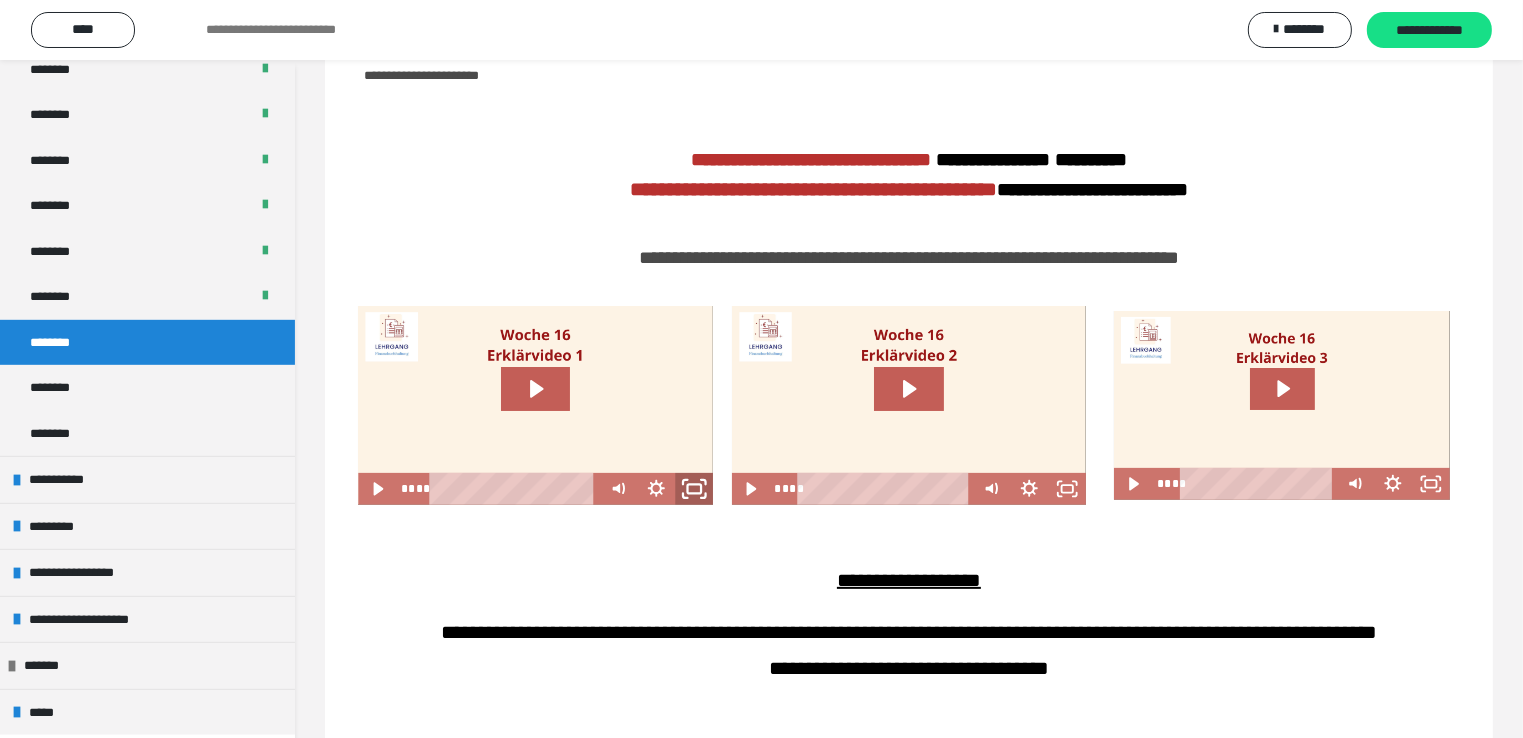 click 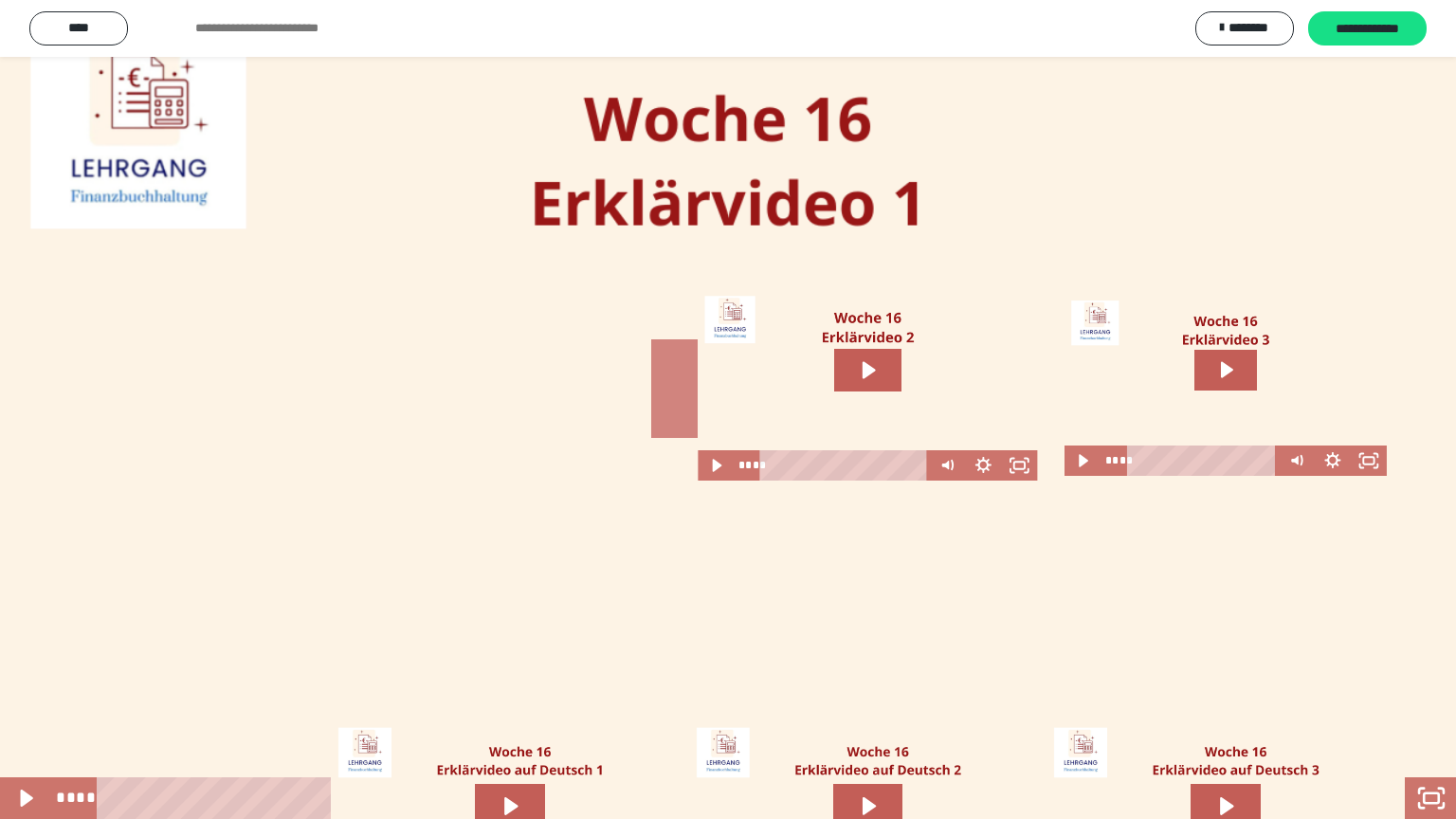 click 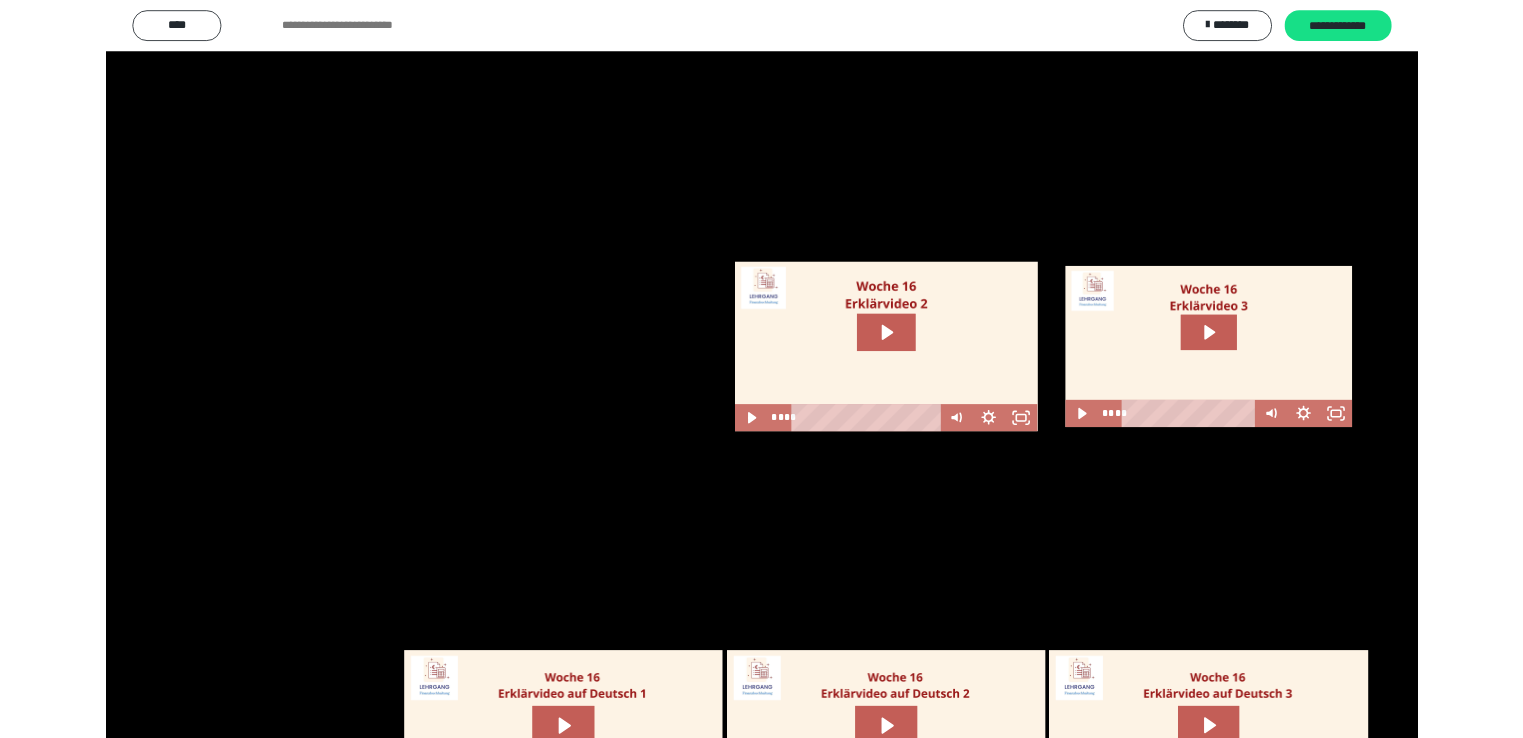 scroll, scrollTop: 1128, scrollLeft: 0, axis: vertical 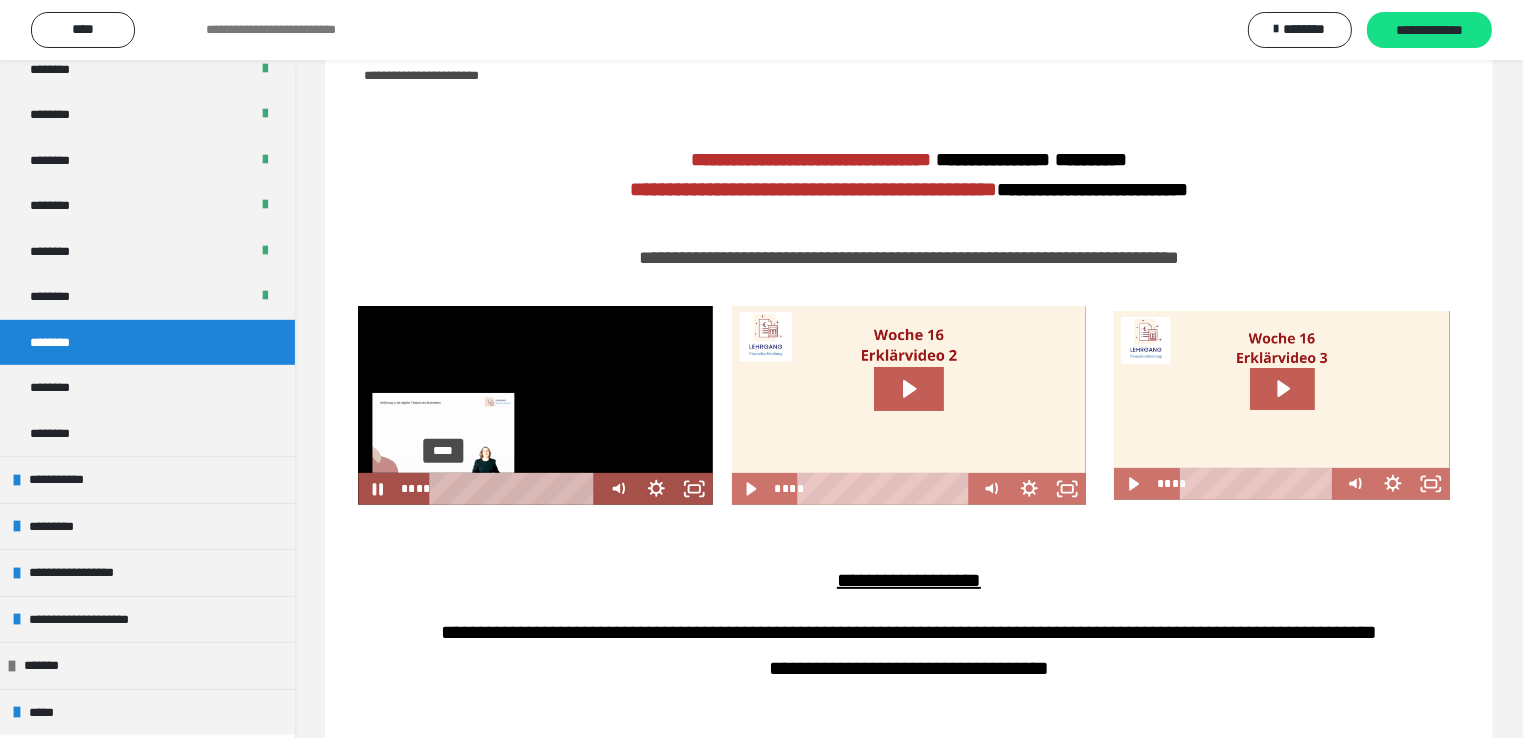 click on "****" at bounding box center [516, 489] 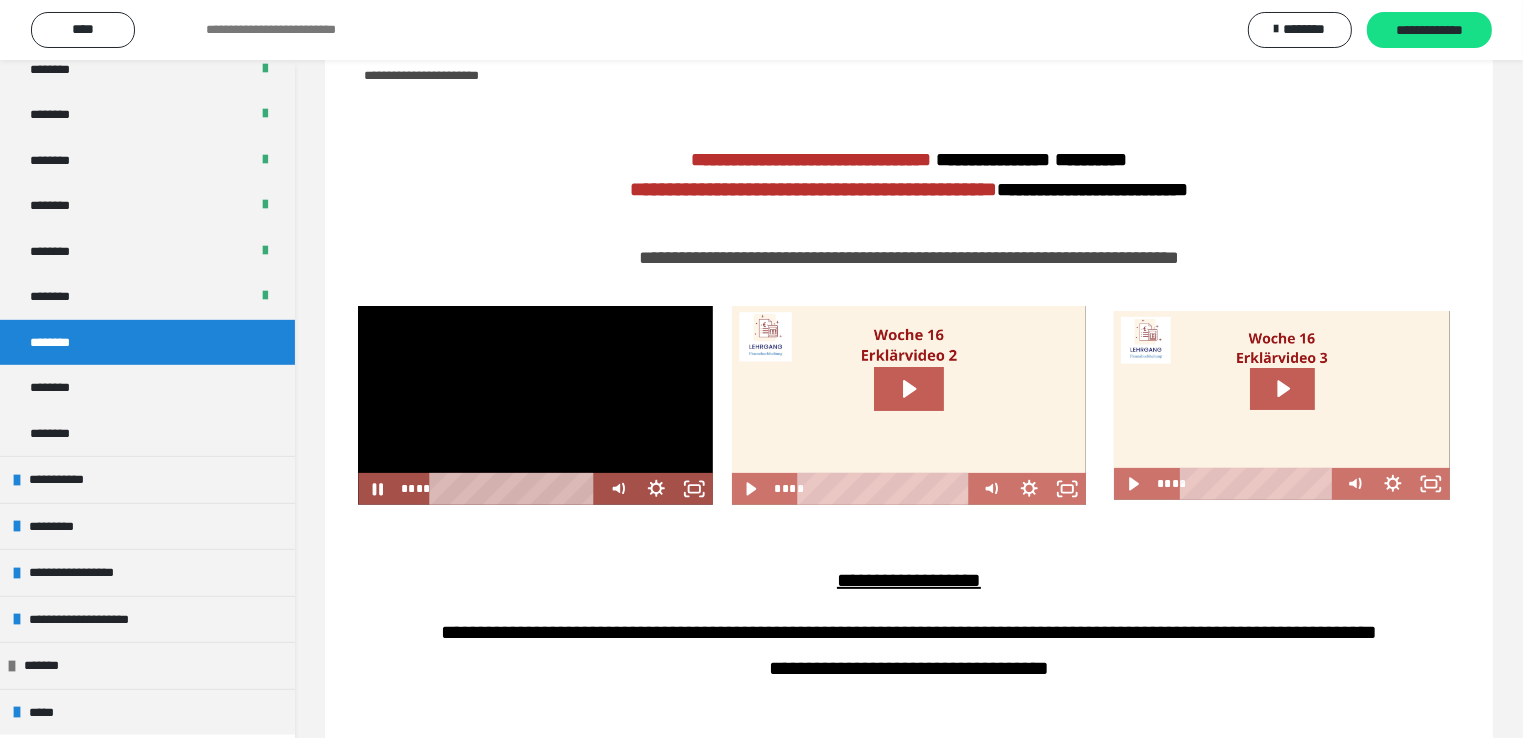 click at bounding box center [535, 406] 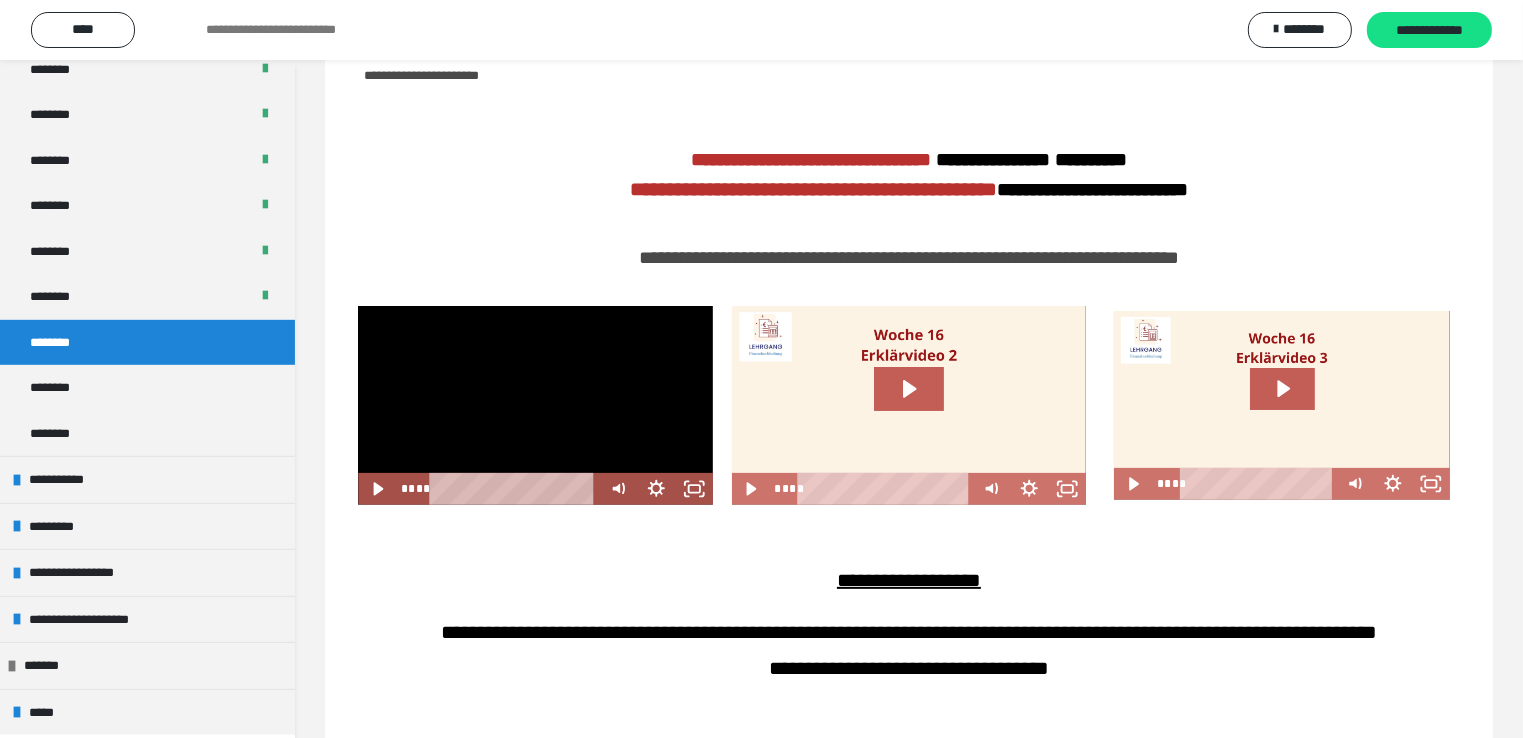 click at bounding box center [535, 406] 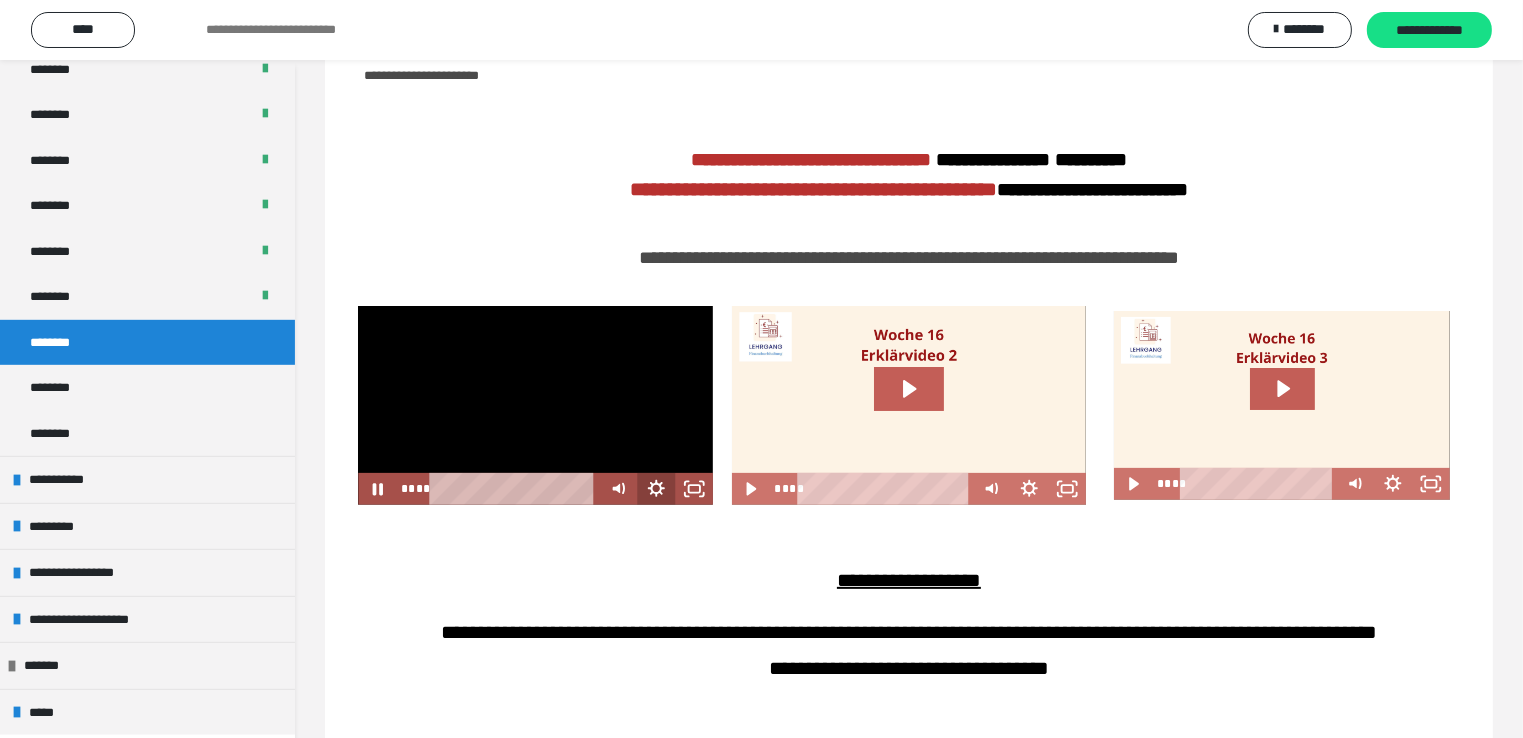 click 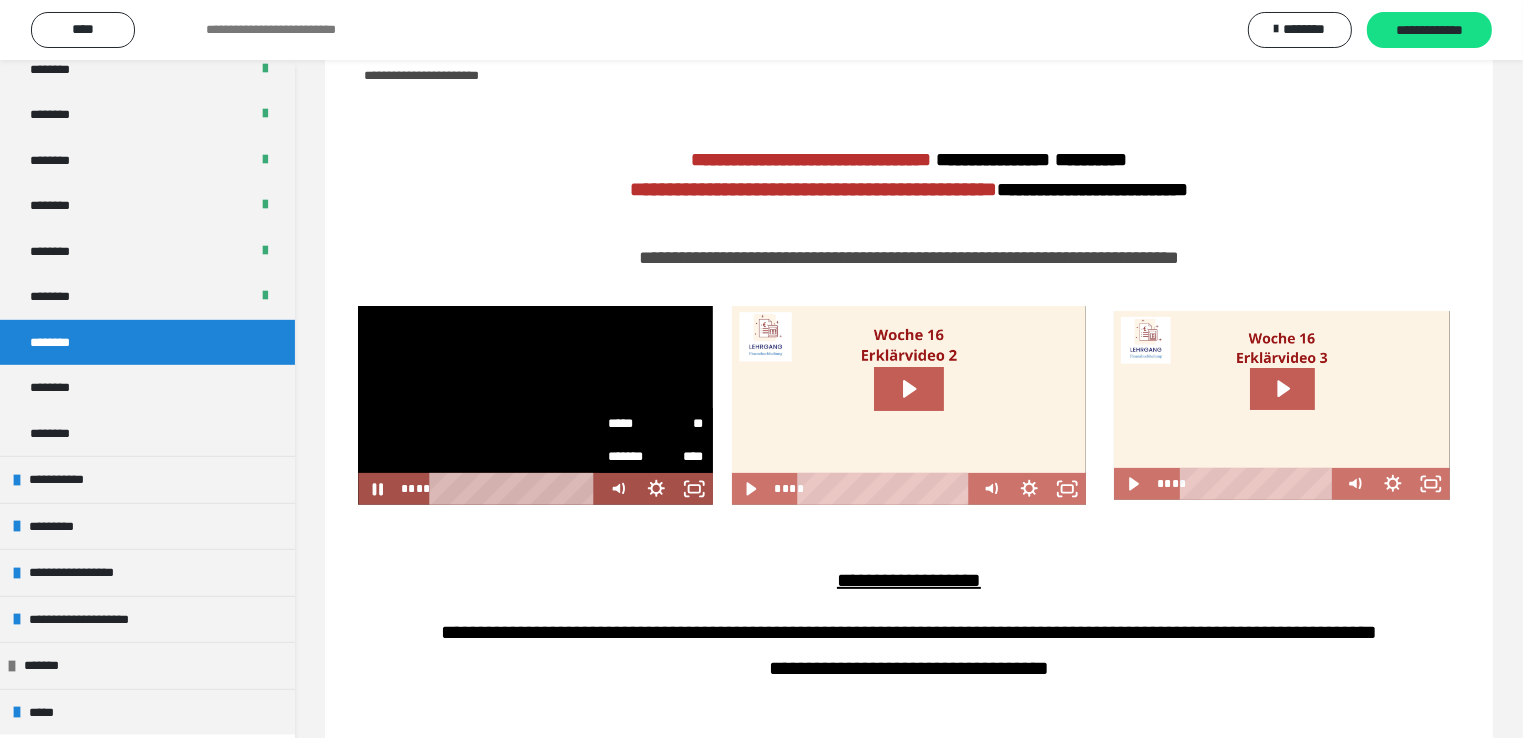 click on "*****" at bounding box center (633, 424) 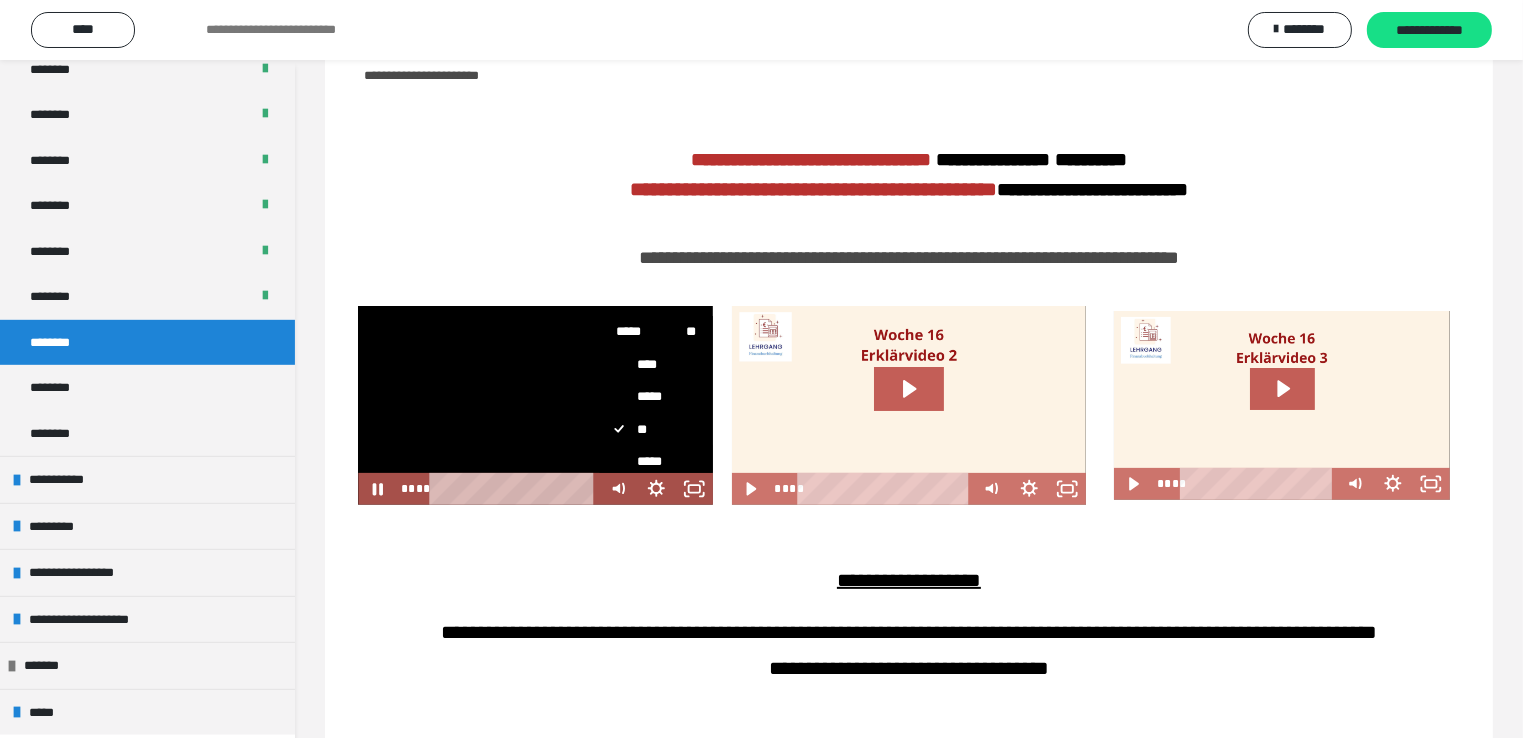 scroll, scrollTop: 100, scrollLeft: 0, axis: vertical 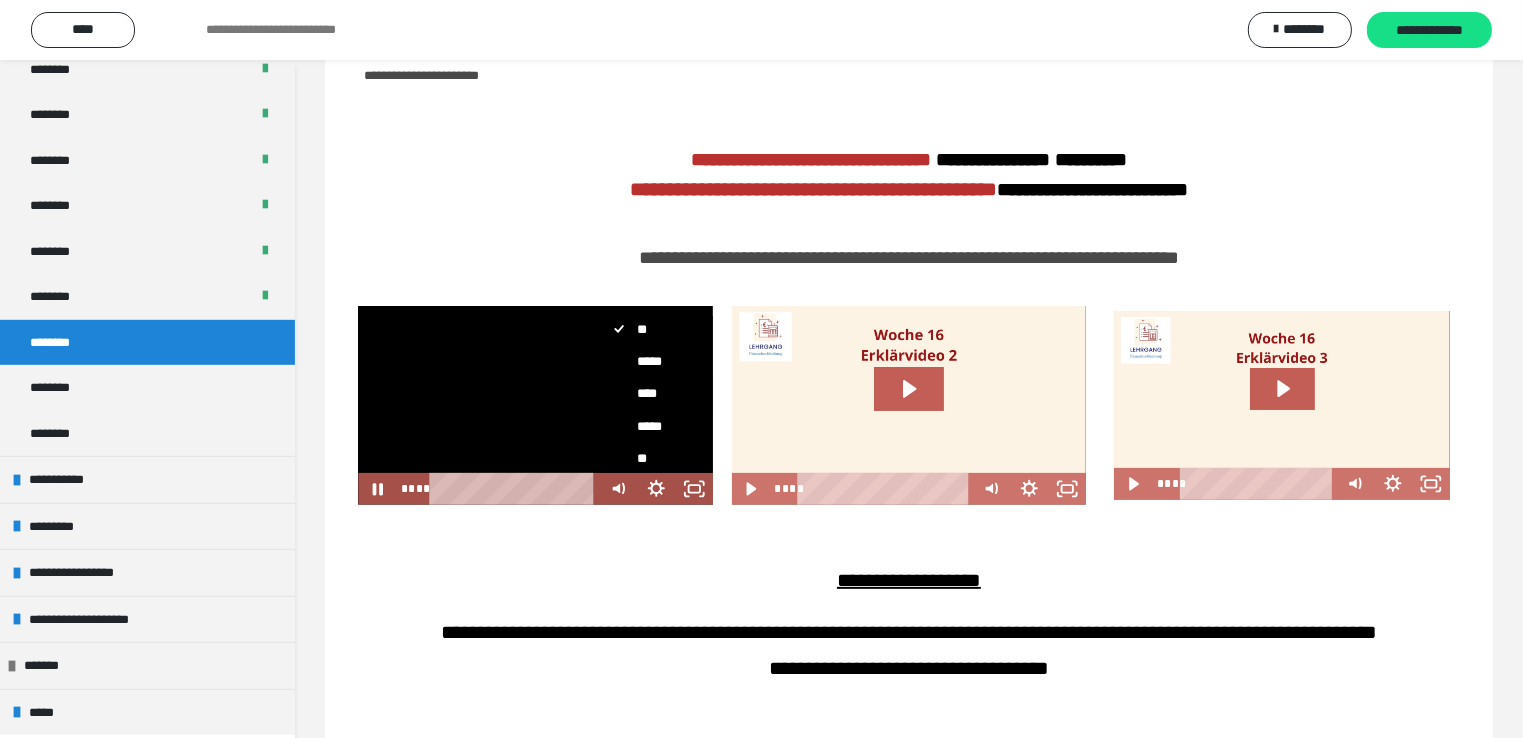click on "****" at bounding box center [648, 393] 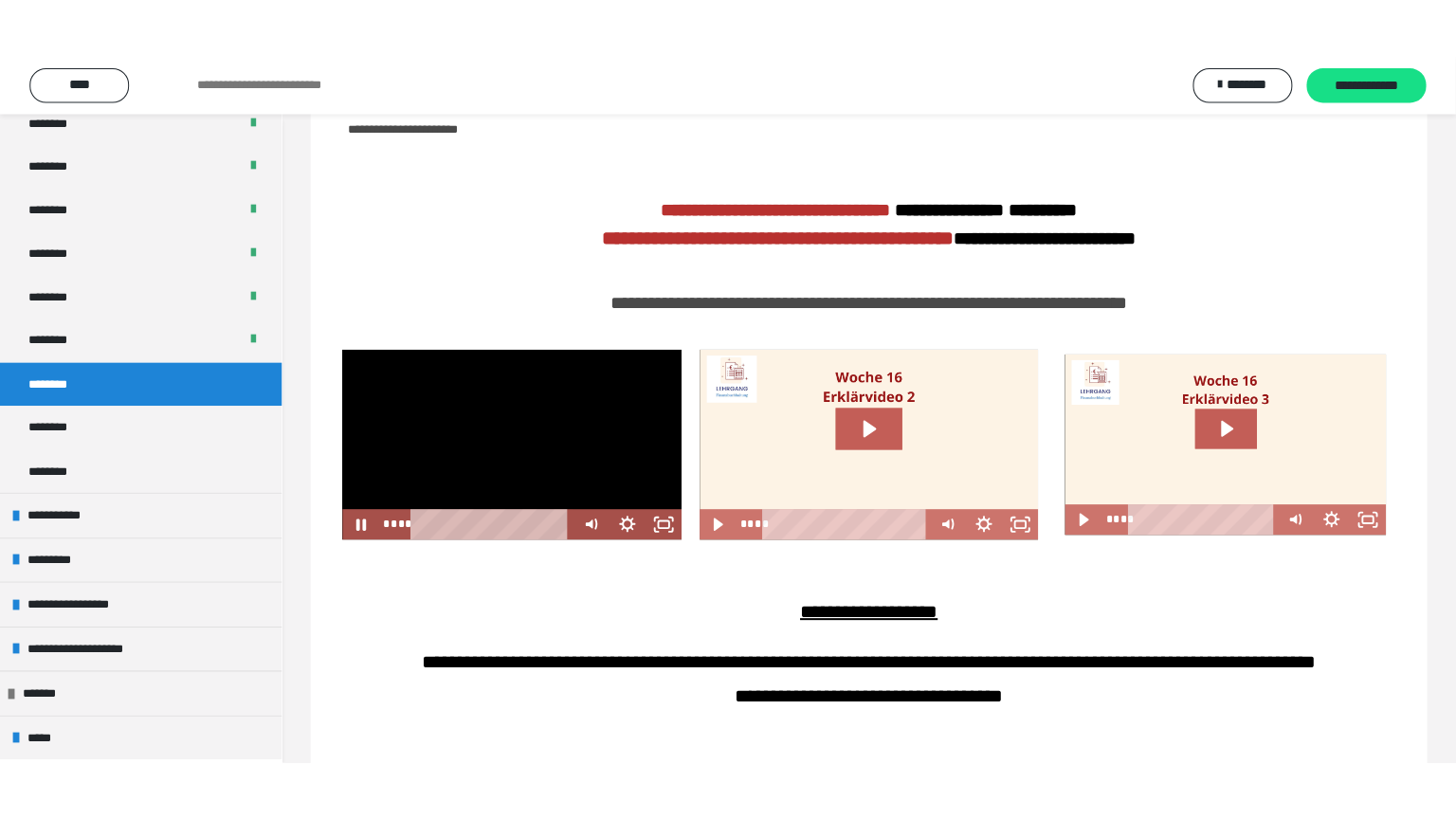 scroll, scrollTop: 0, scrollLeft: 0, axis: both 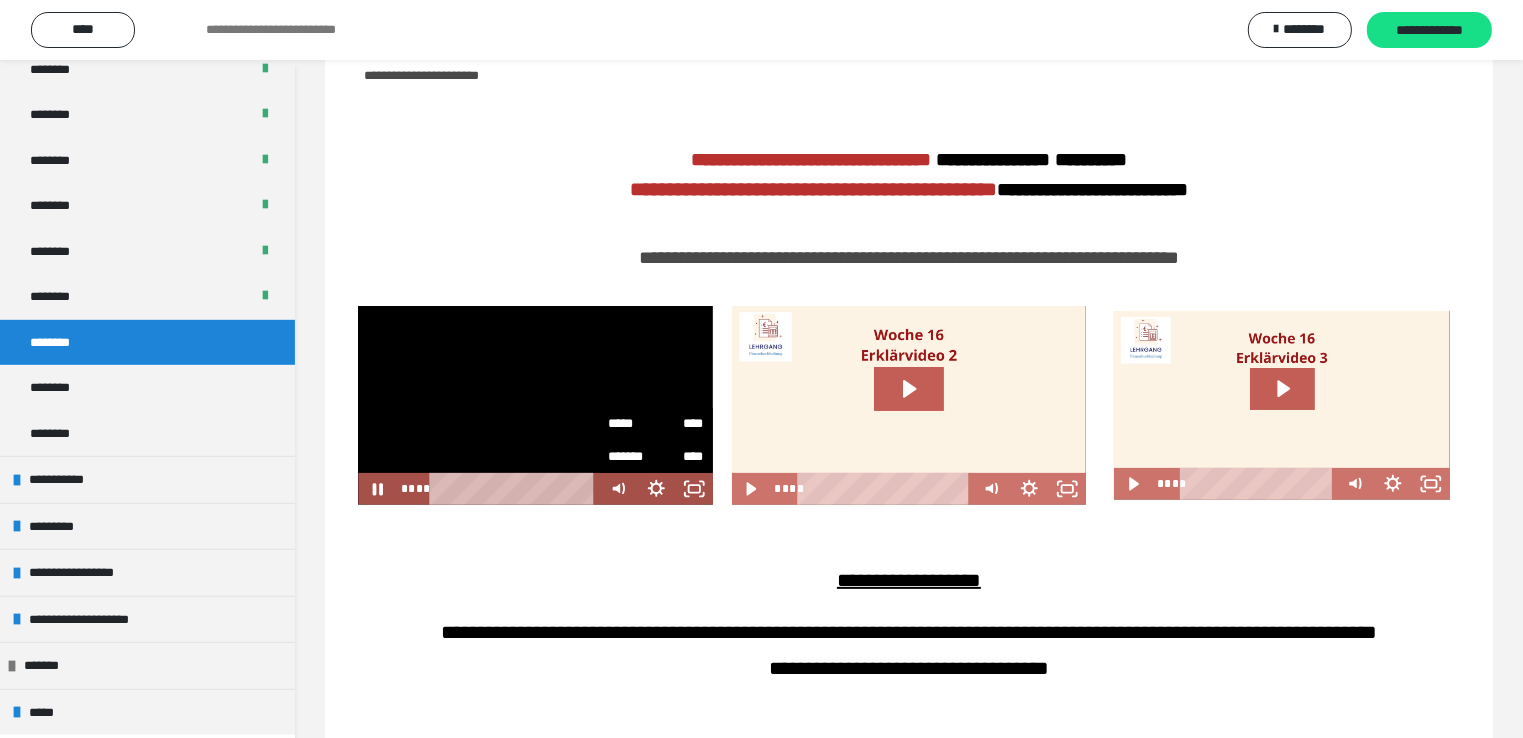 click at bounding box center (535, 406) 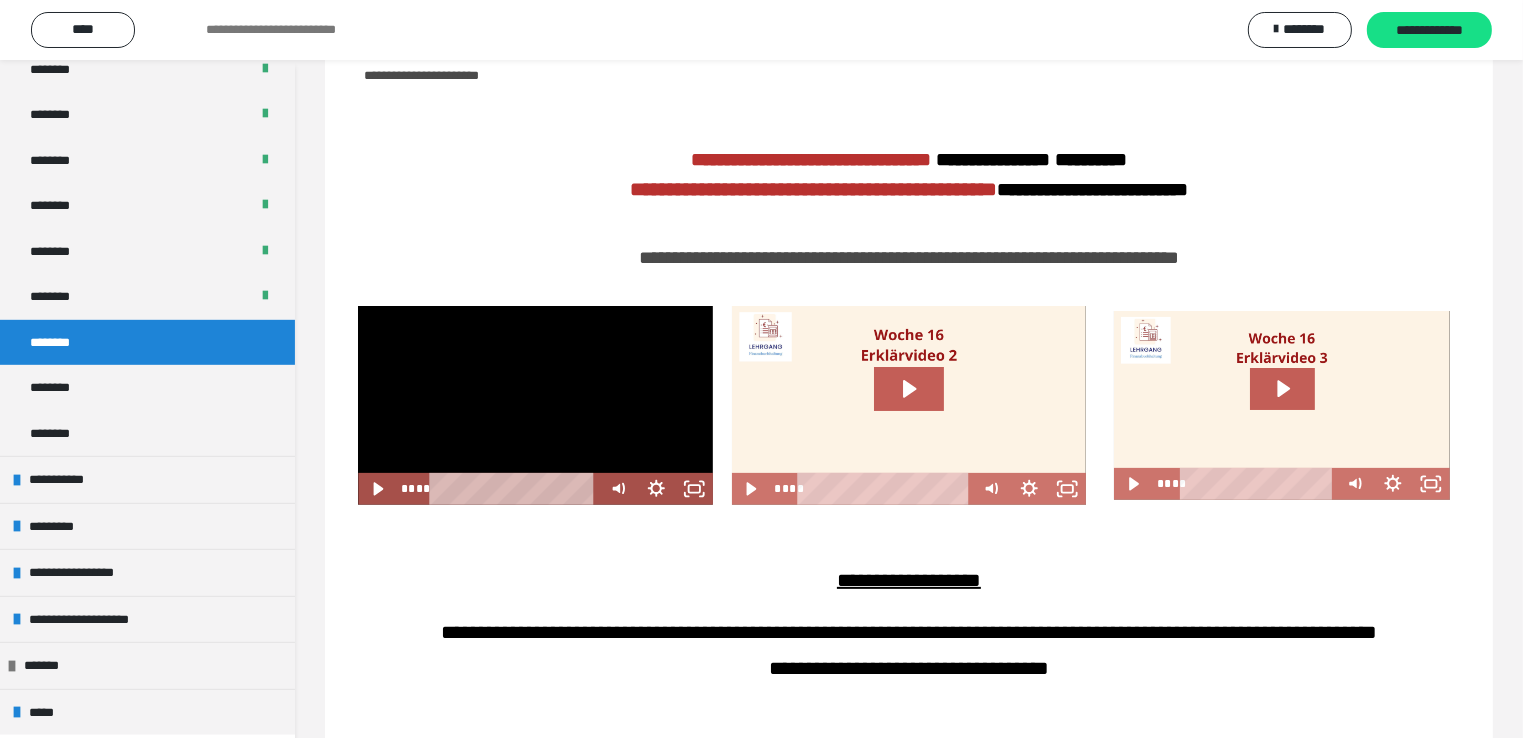 click at bounding box center (535, 406) 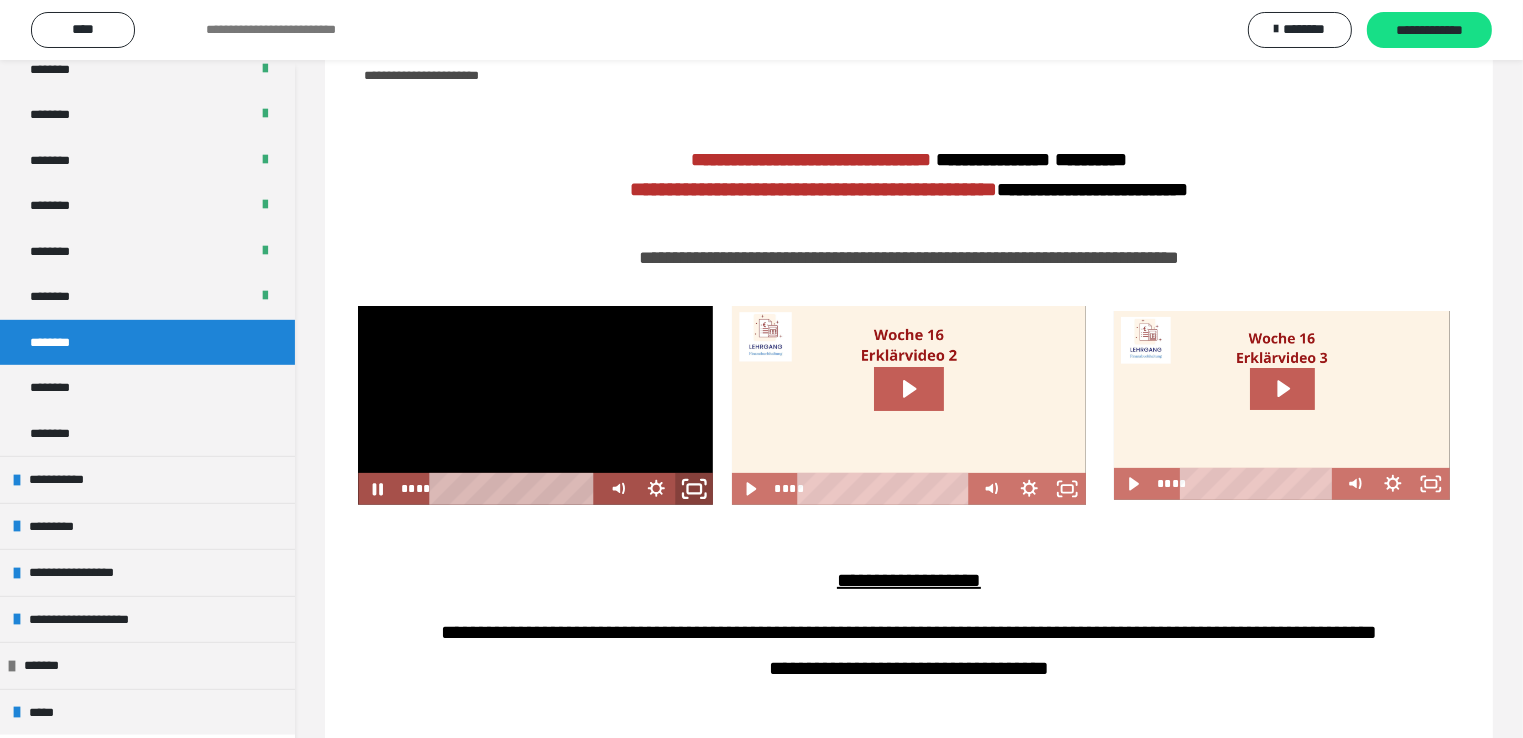 click 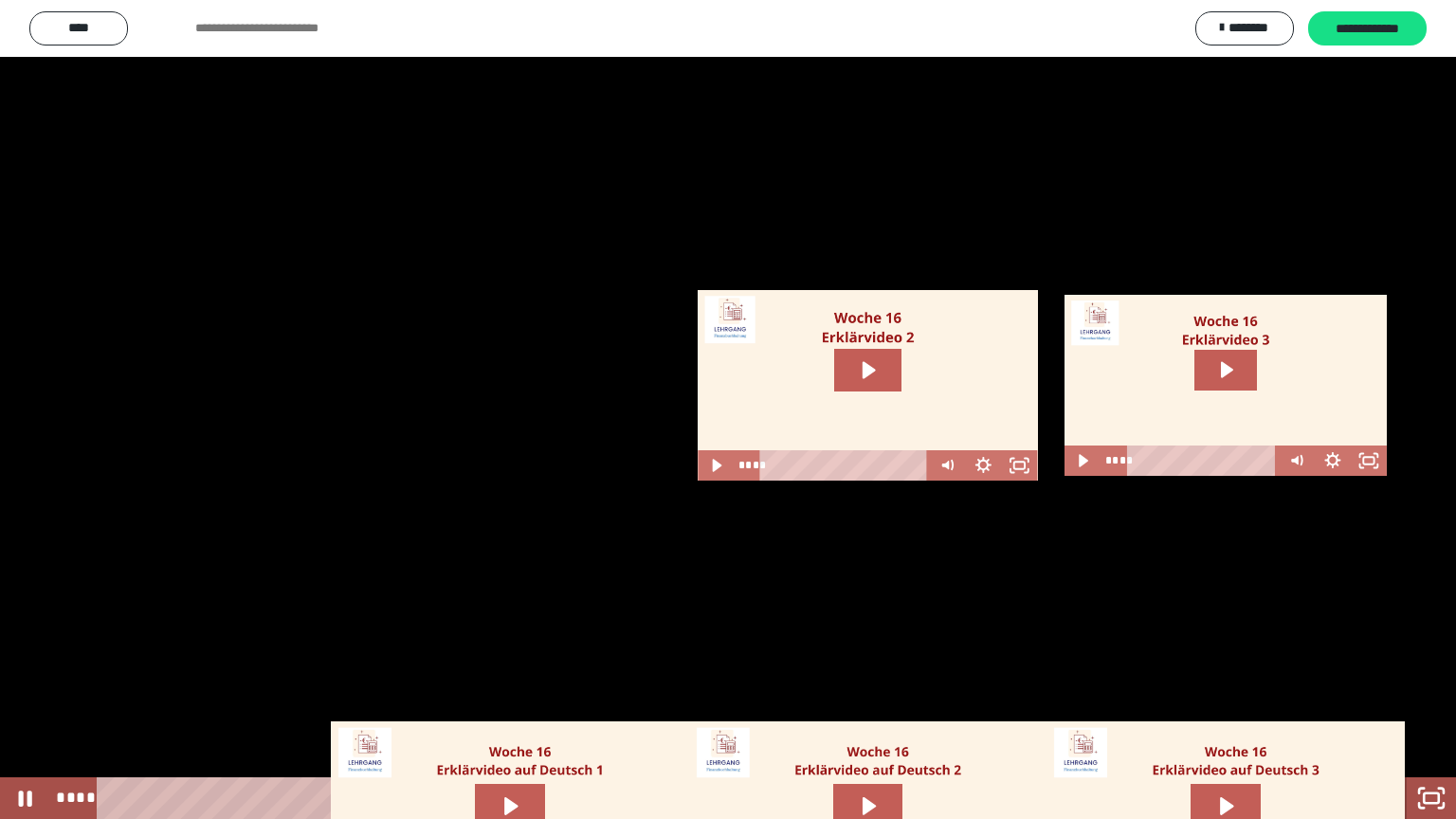 click 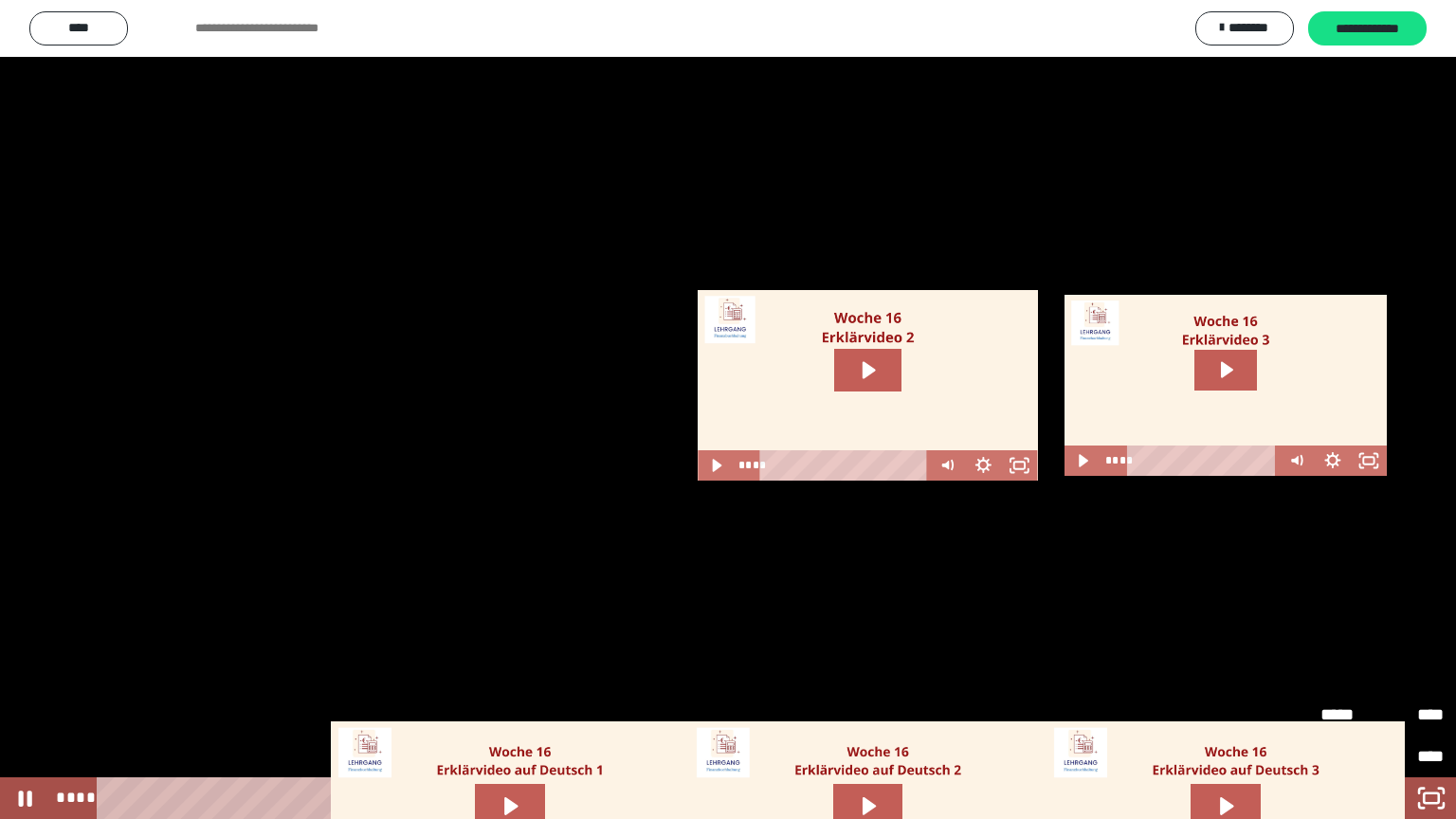 click on "*****" at bounding box center [1351, 715] 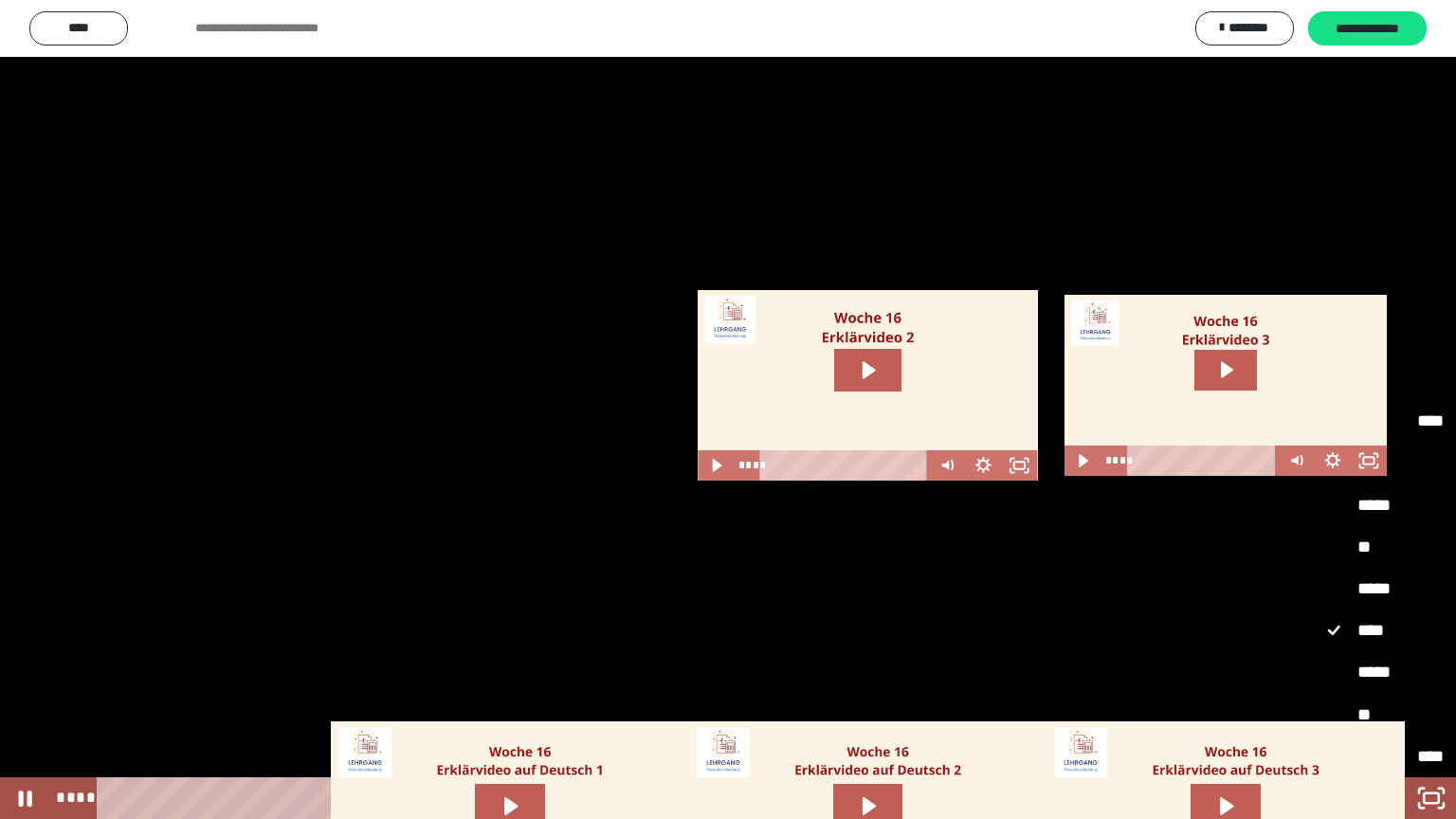 click on "*****" at bounding box center [1382, 673] 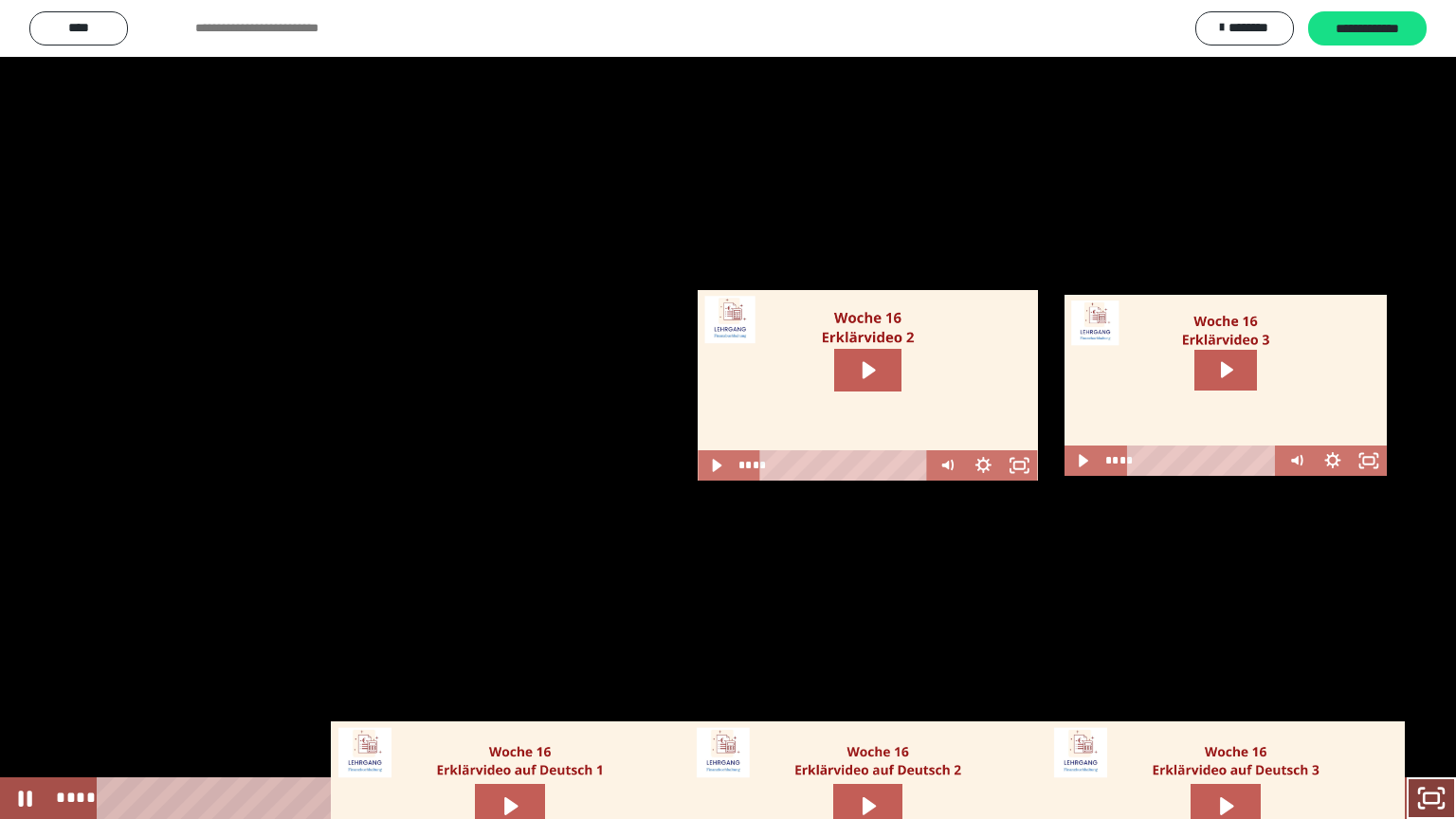 click 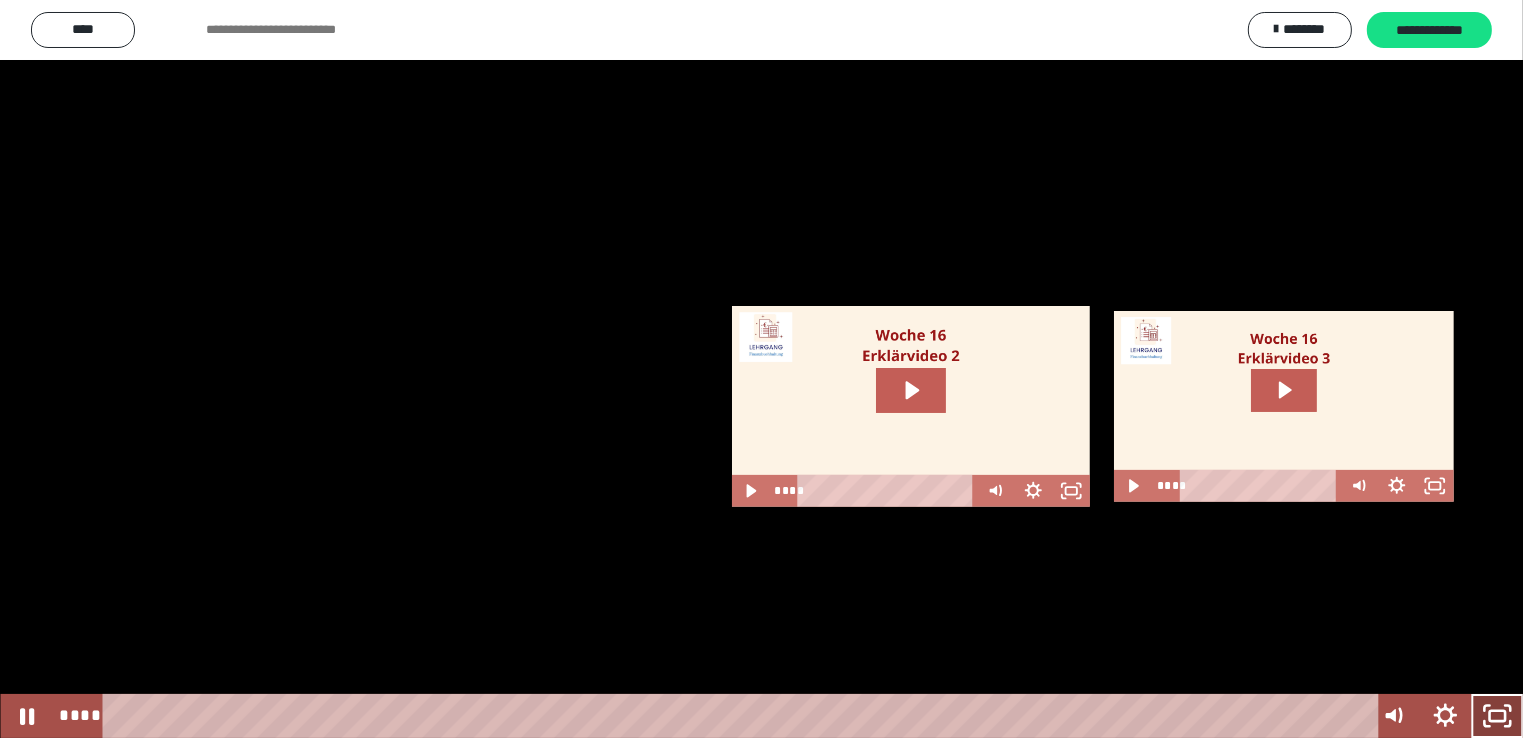 scroll, scrollTop: 1128, scrollLeft: 0, axis: vertical 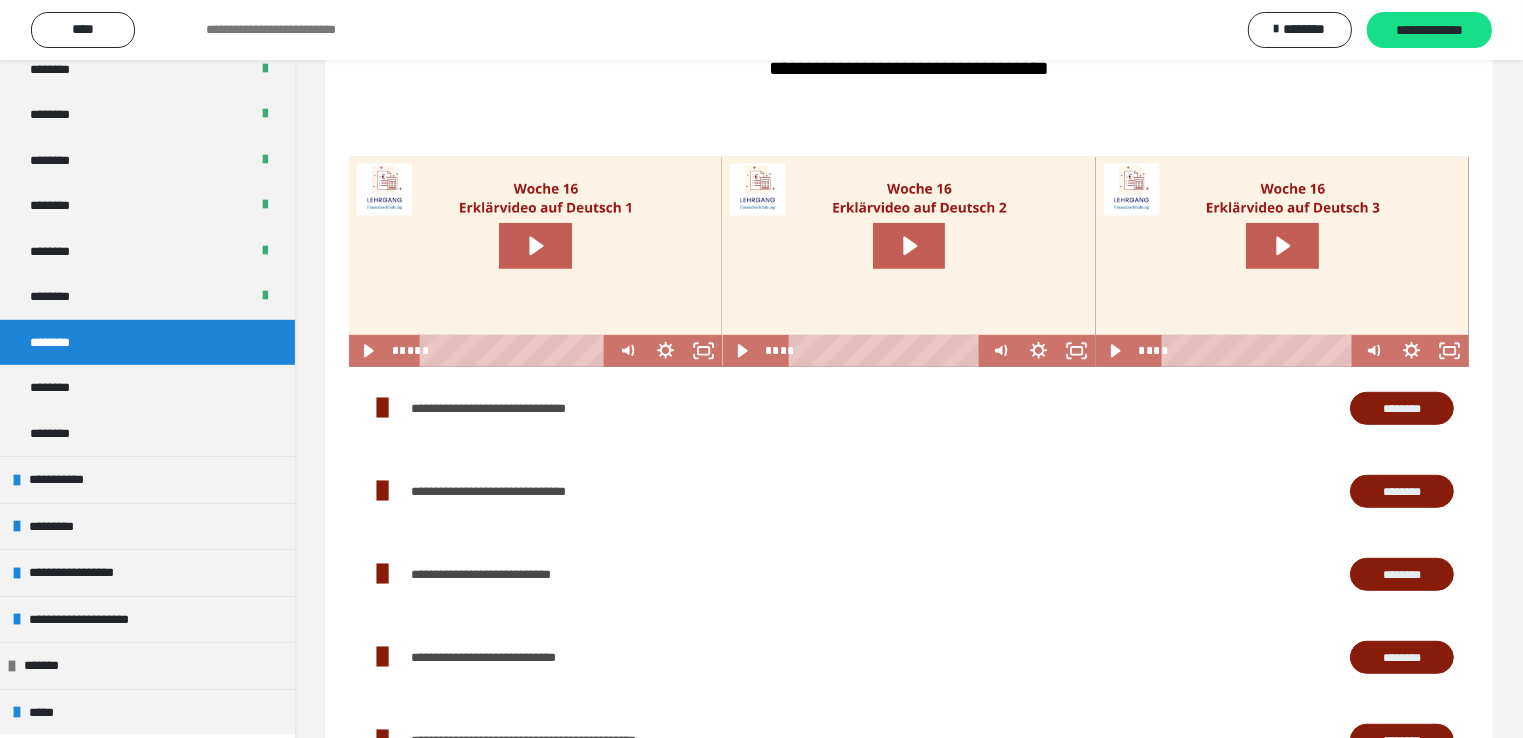 click on "********" at bounding box center (1402, 409) 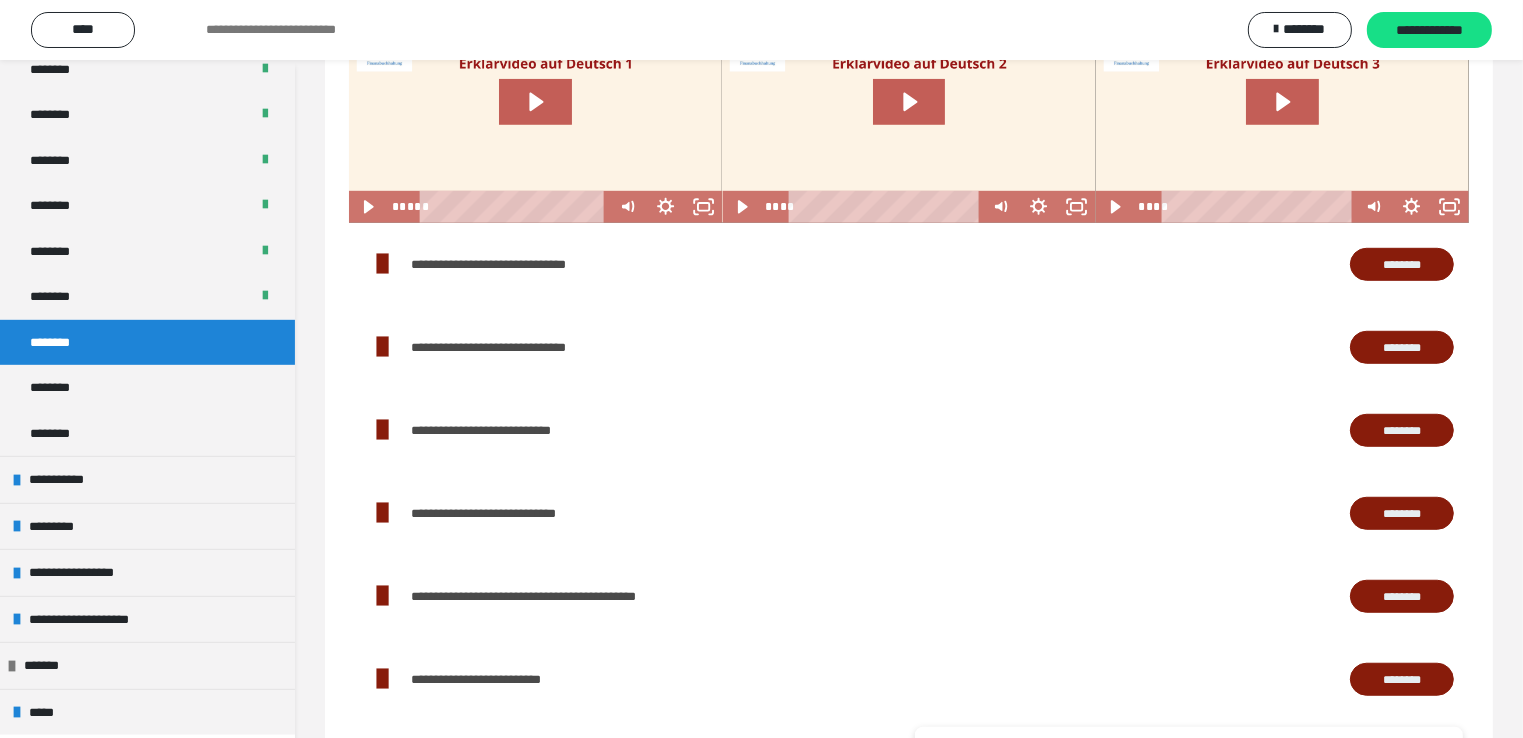 scroll, scrollTop: 1200, scrollLeft: 0, axis: vertical 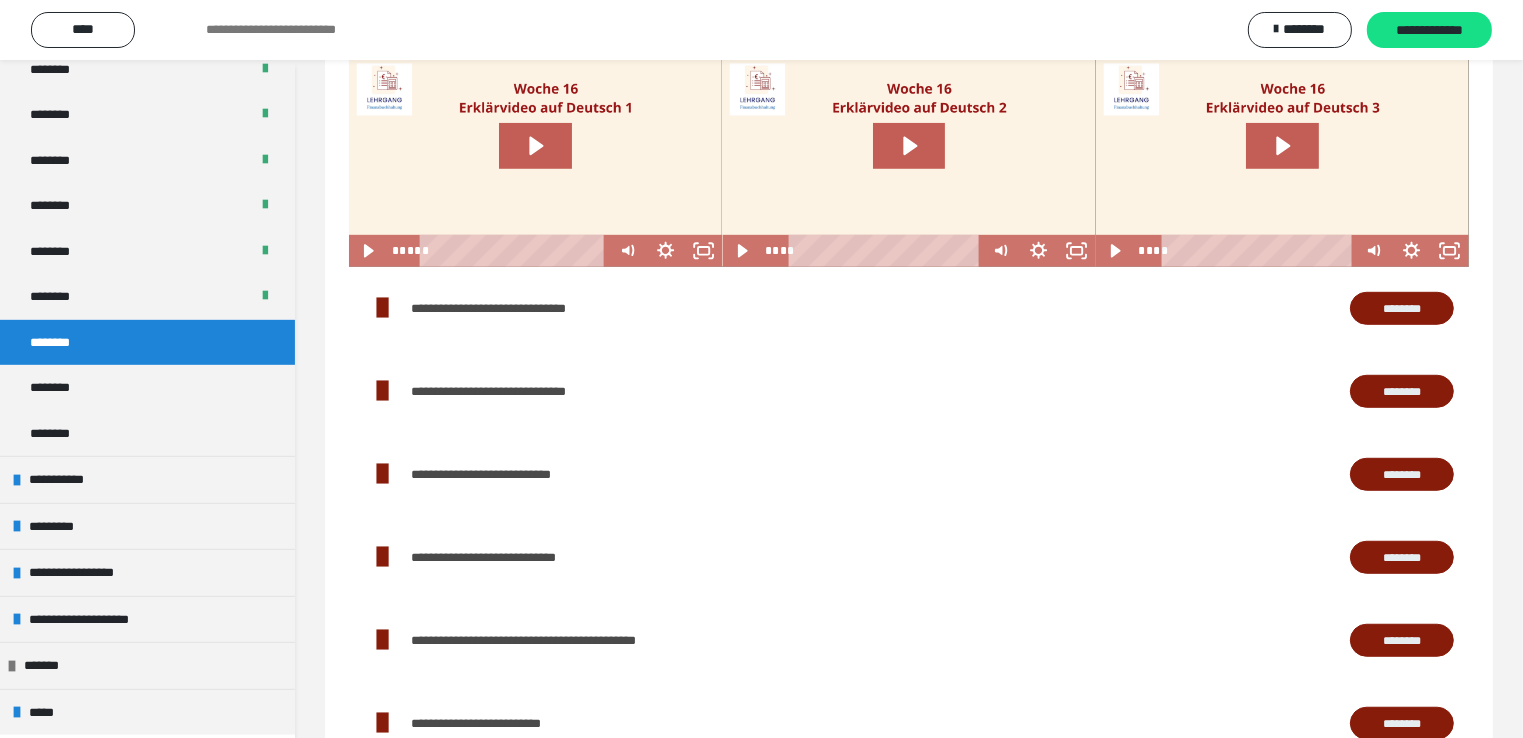 click on "********" at bounding box center (1402, 392) 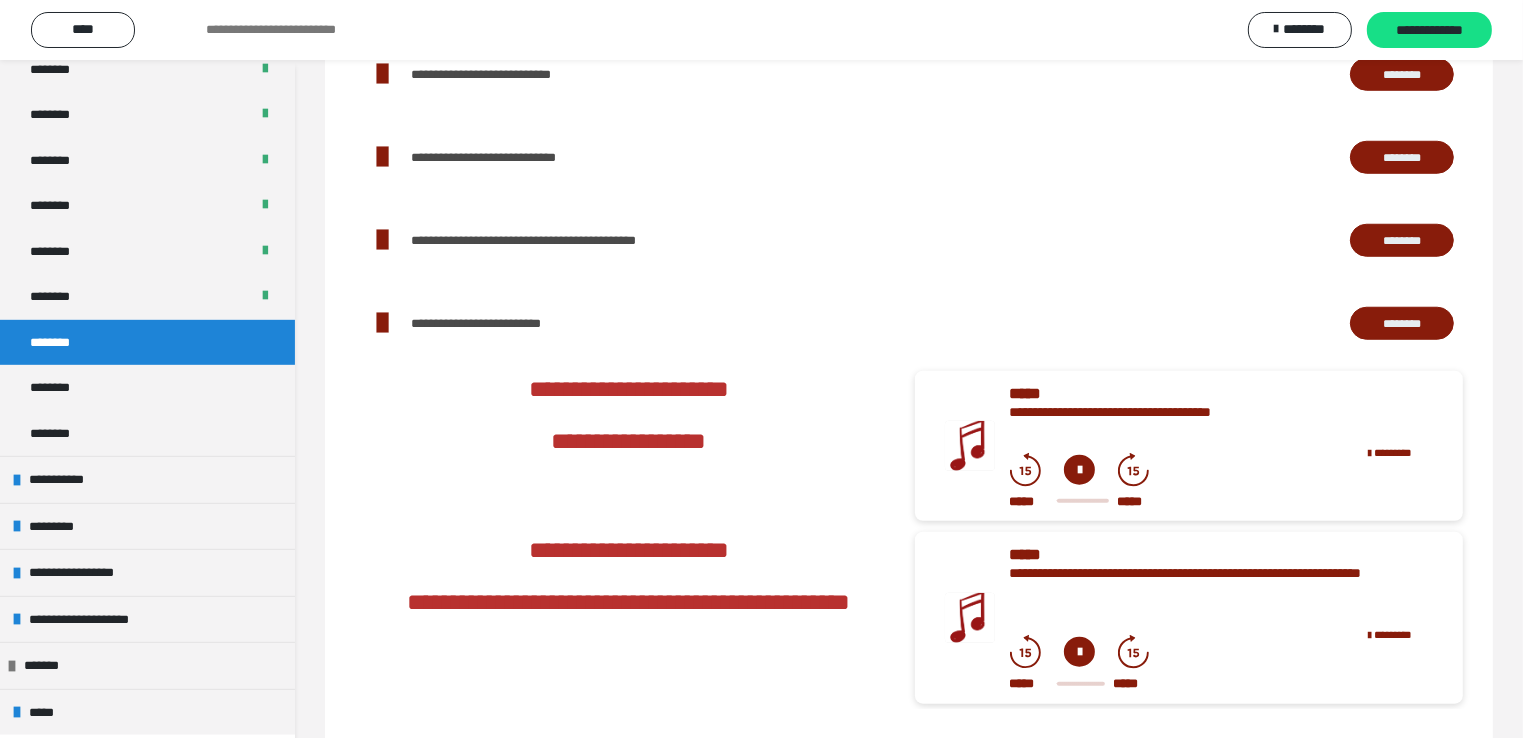 scroll, scrollTop: 1500, scrollLeft: 0, axis: vertical 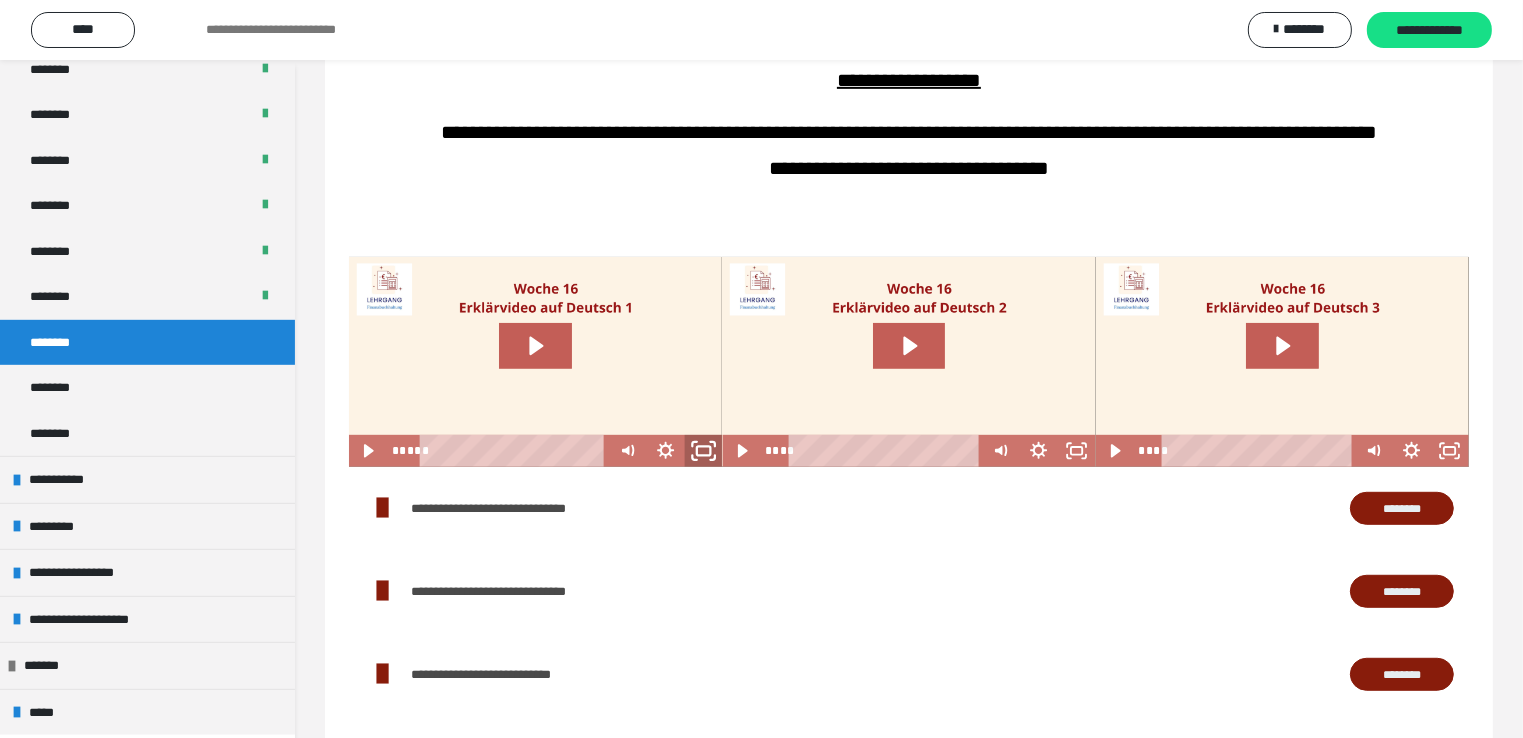 click 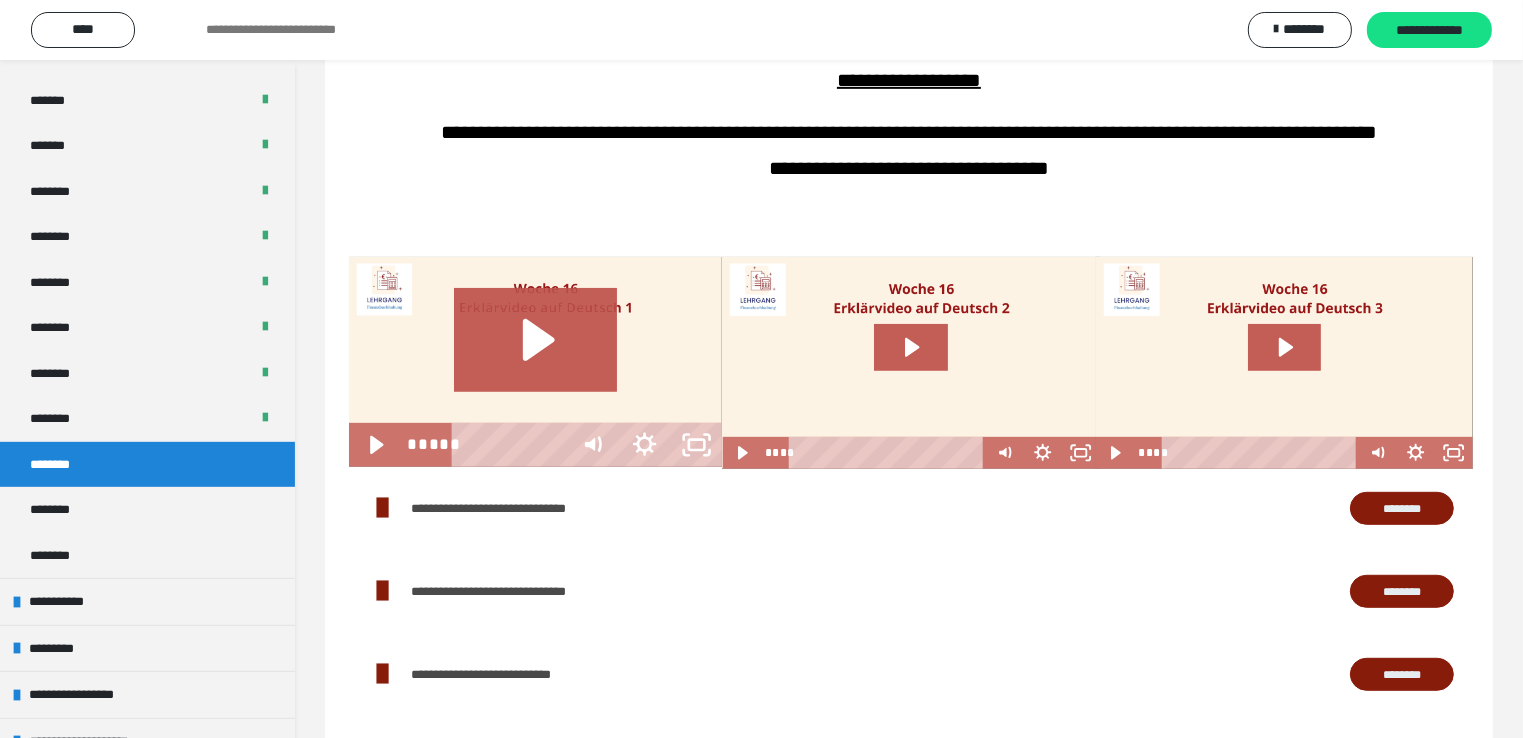 scroll, scrollTop: 1002, scrollLeft: 0, axis: vertical 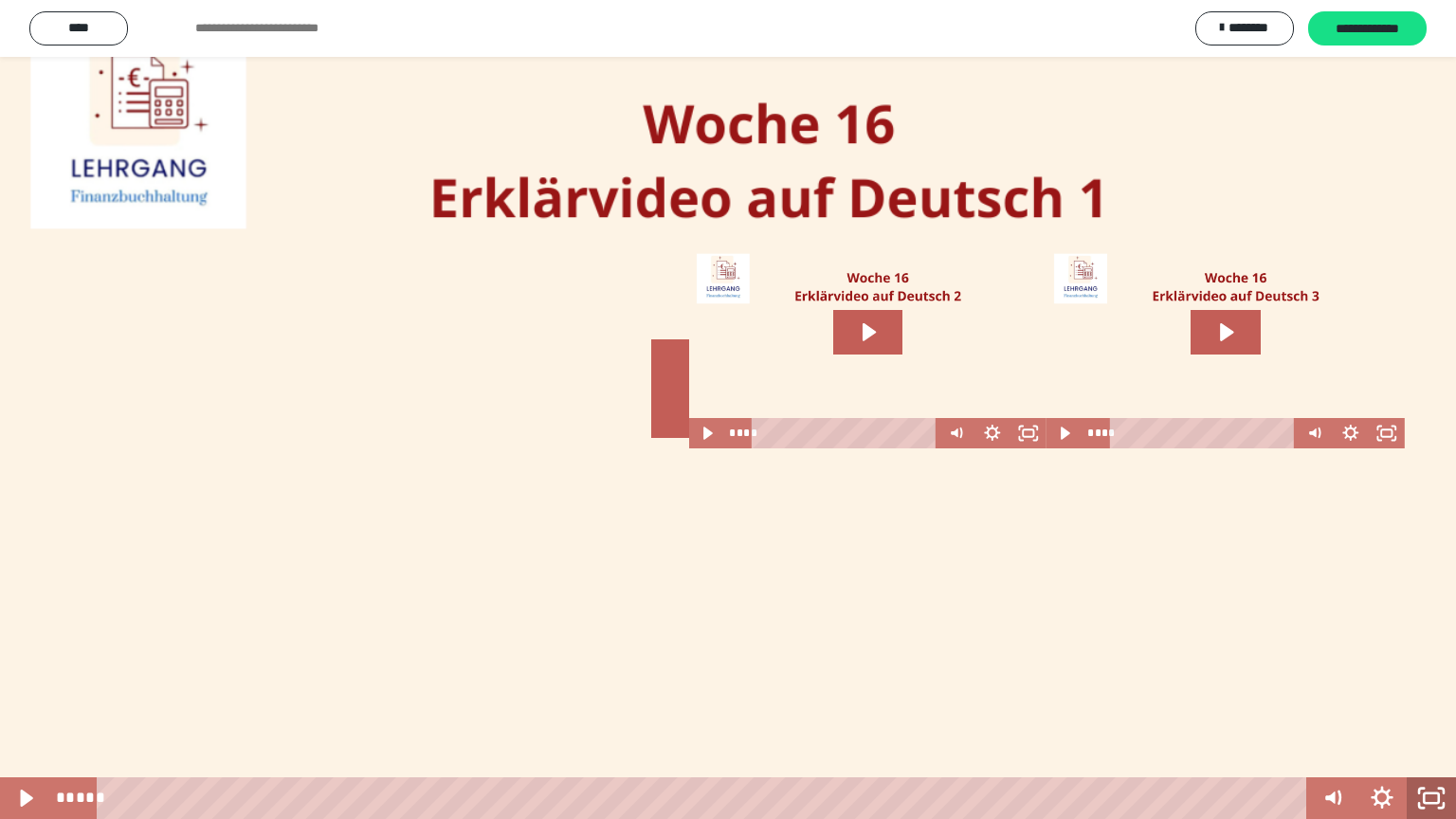 click 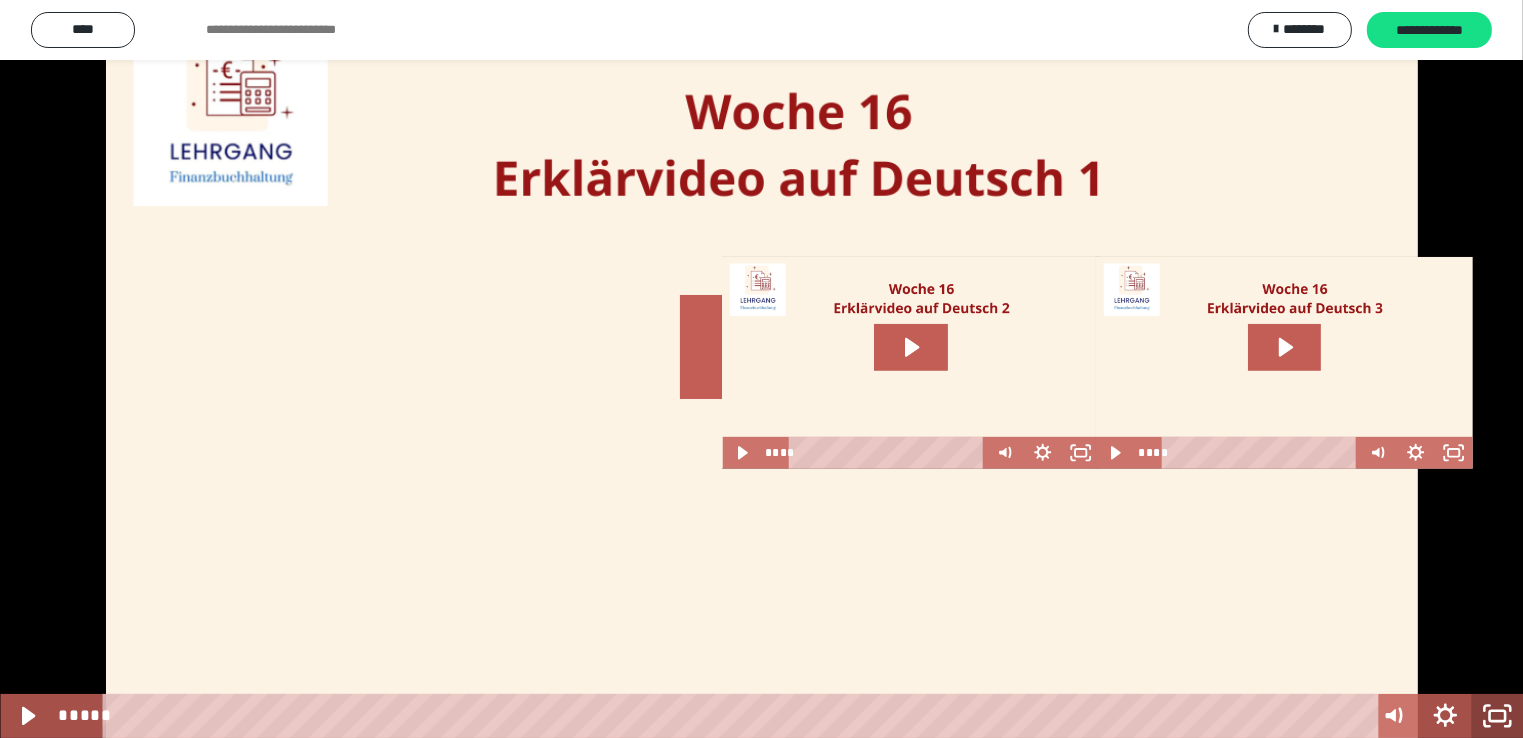 scroll, scrollTop: 1128, scrollLeft: 0, axis: vertical 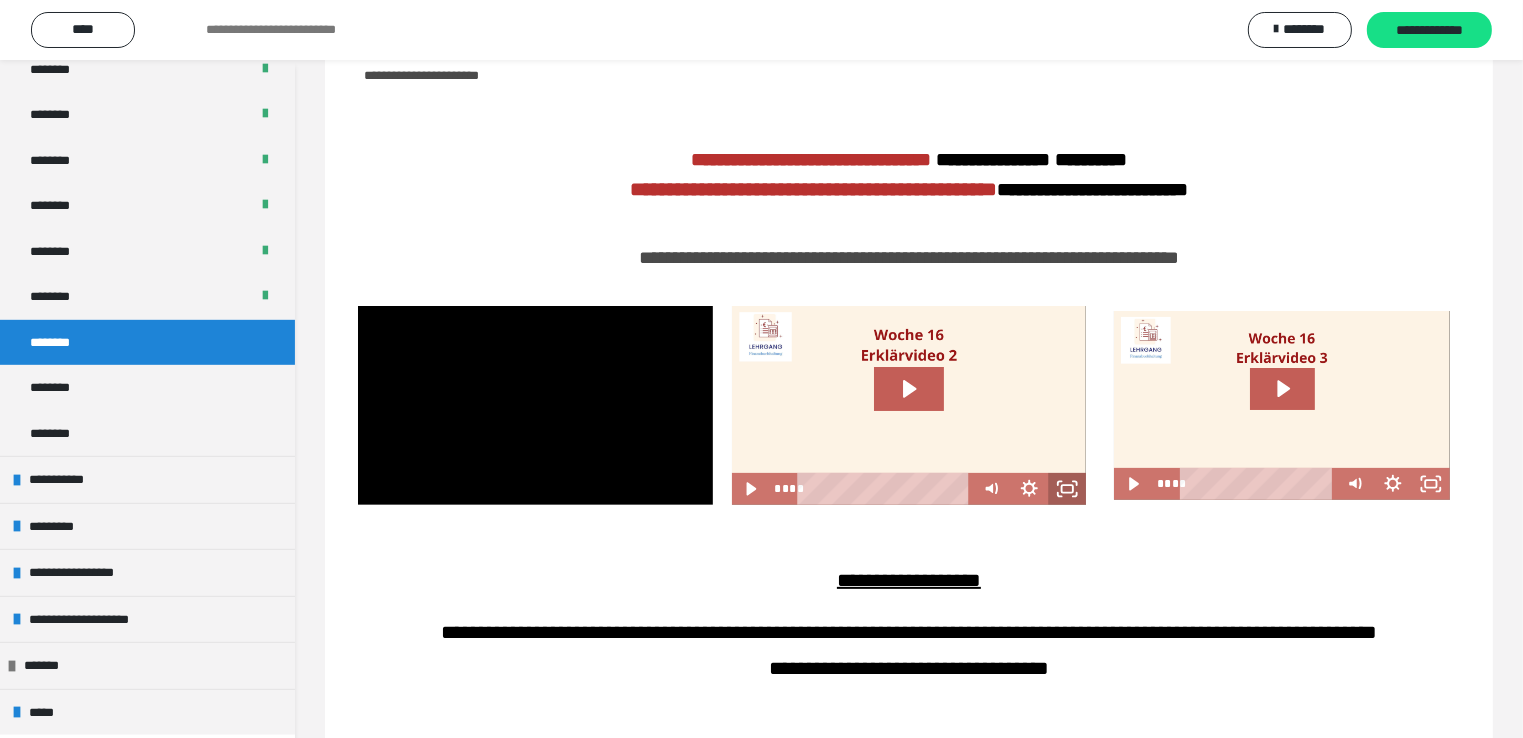 click 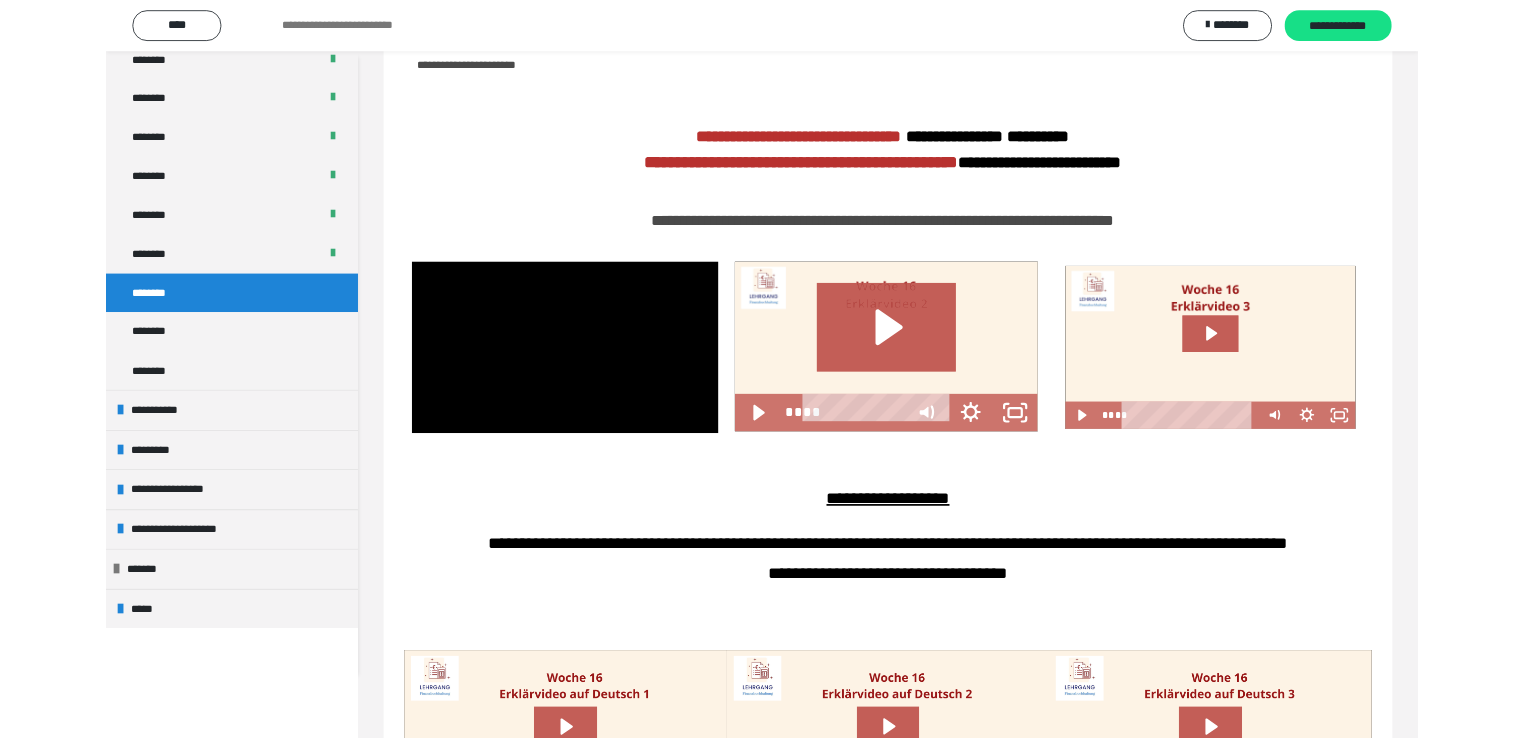 scroll, scrollTop: 1002, scrollLeft: 0, axis: vertical 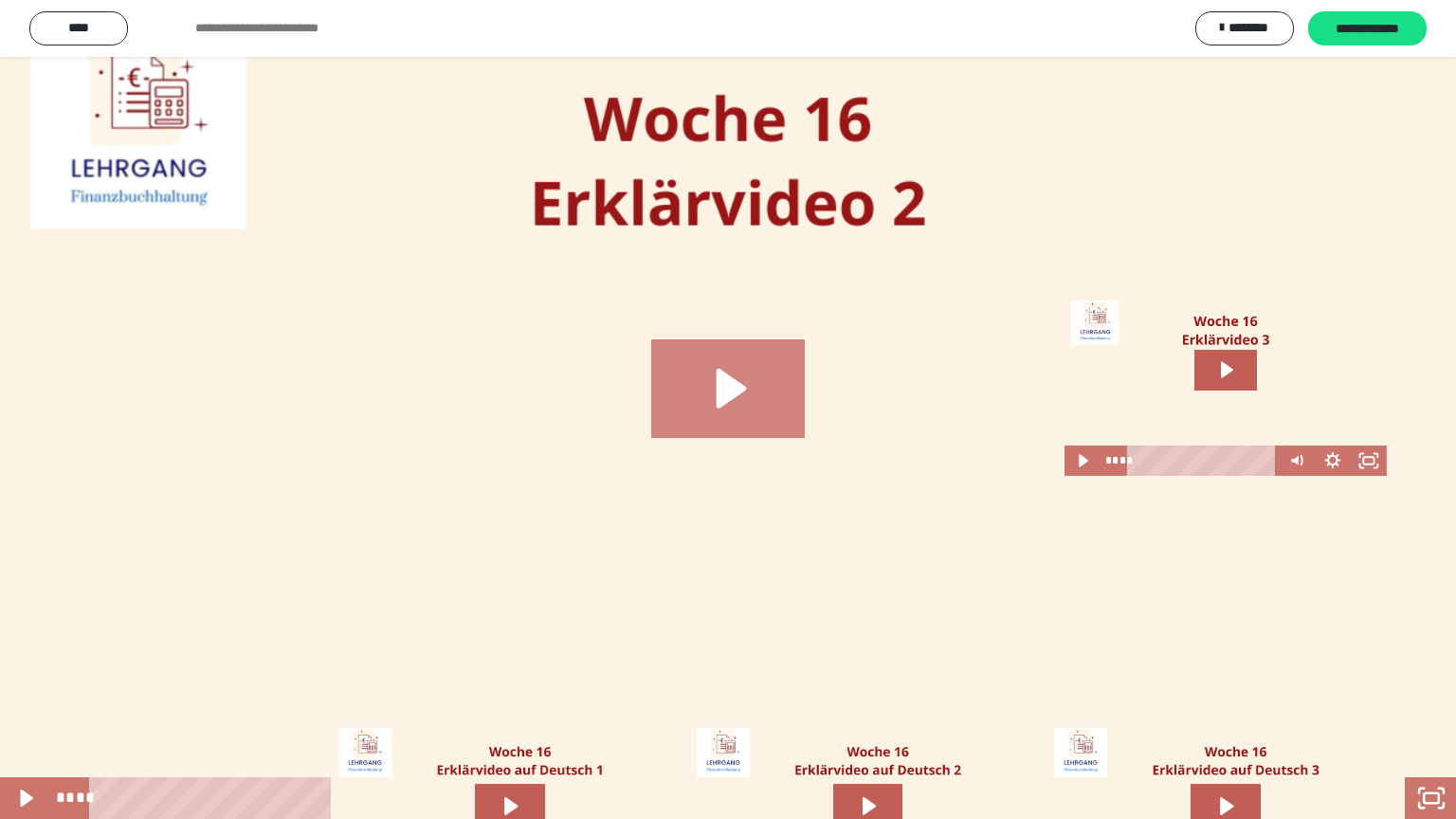 click 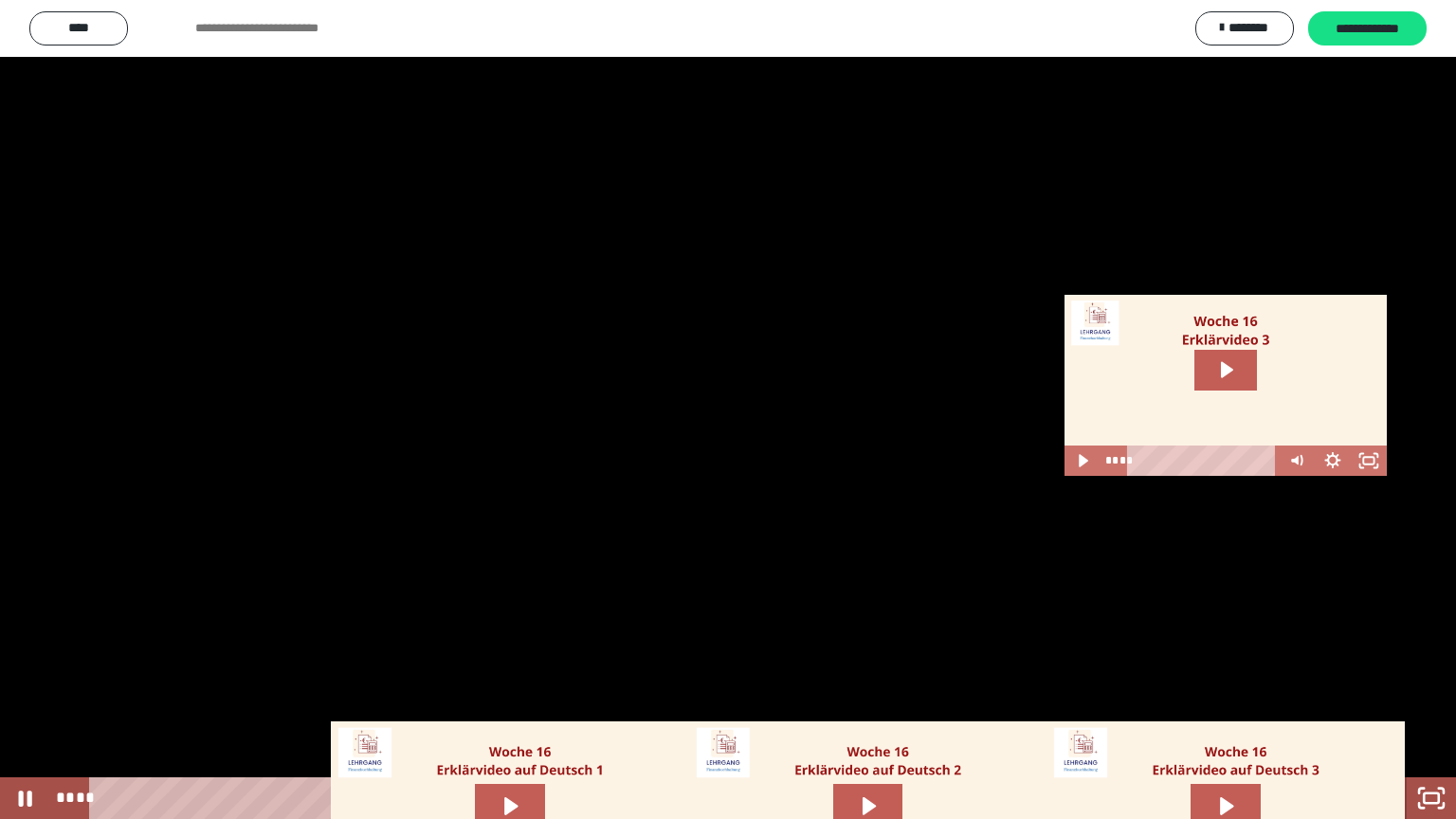 click 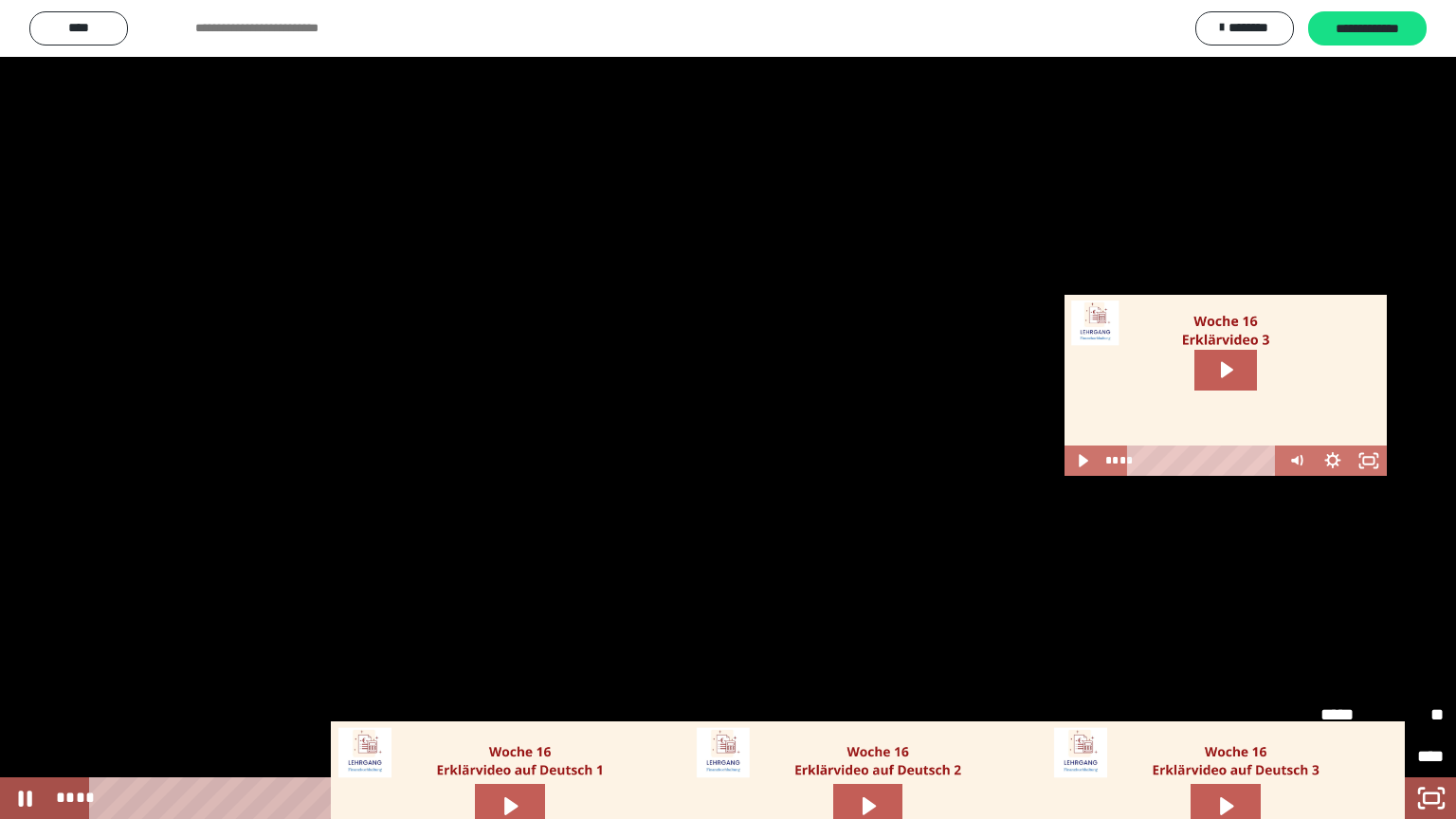 click on "*****" at bounding box center [1351, 715] 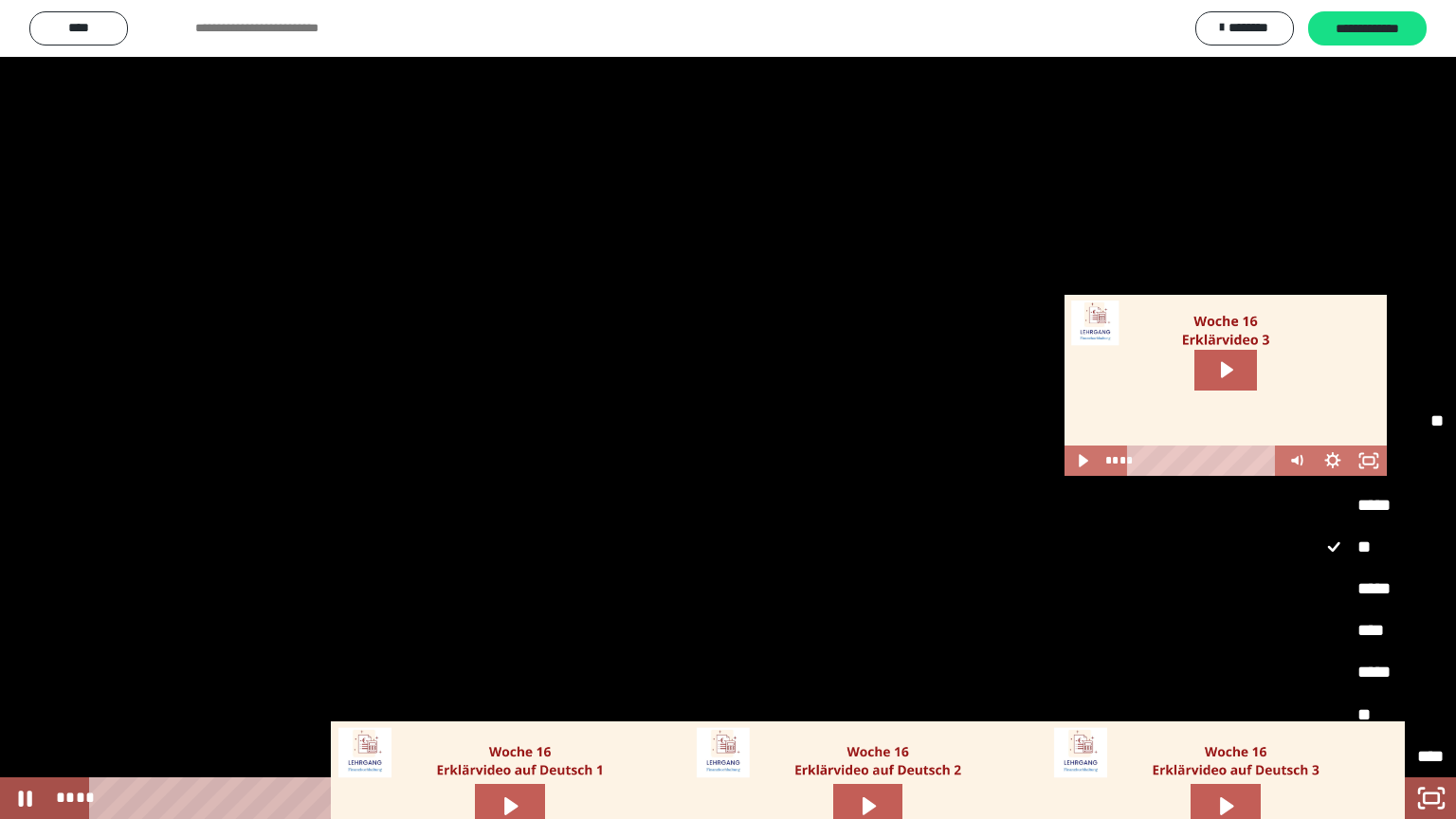 click on "*****" at bounding box center (1382, 590) 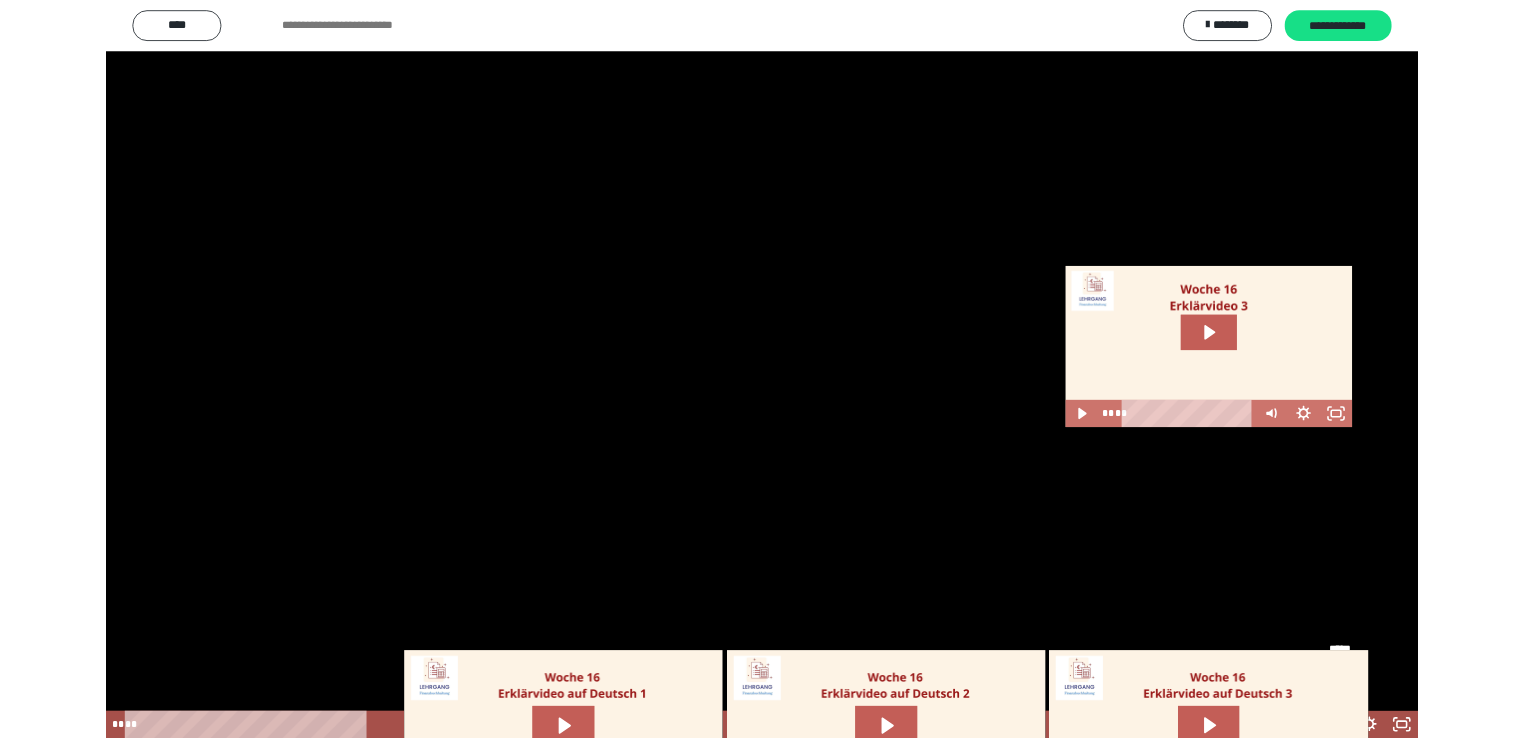 scroll, scrollTop: 1128, scrollLeft: 0, axis: vertical 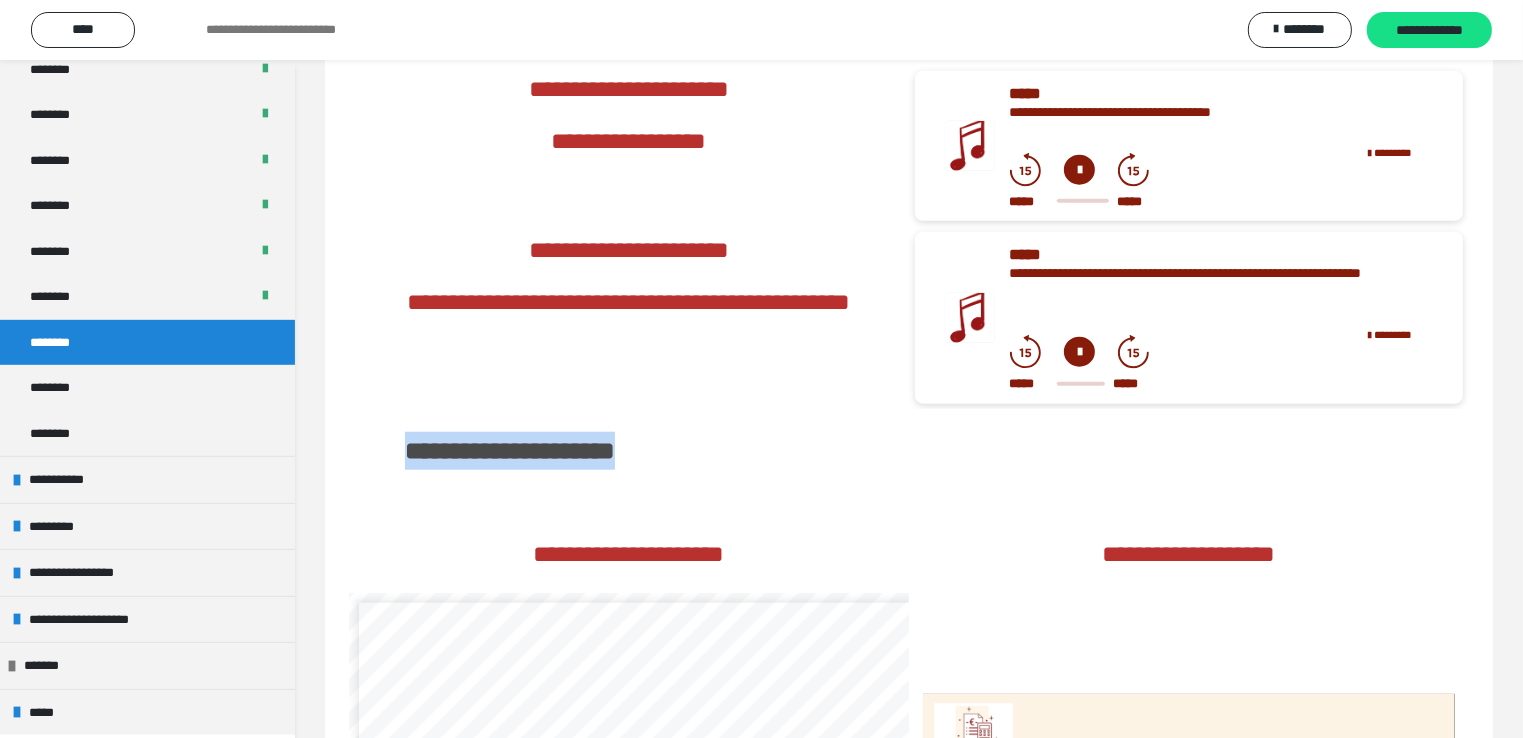 drag, startPoint x: 412, startPoint y: 486, endPoint x: 712, endPoint y: 486, distance: 300 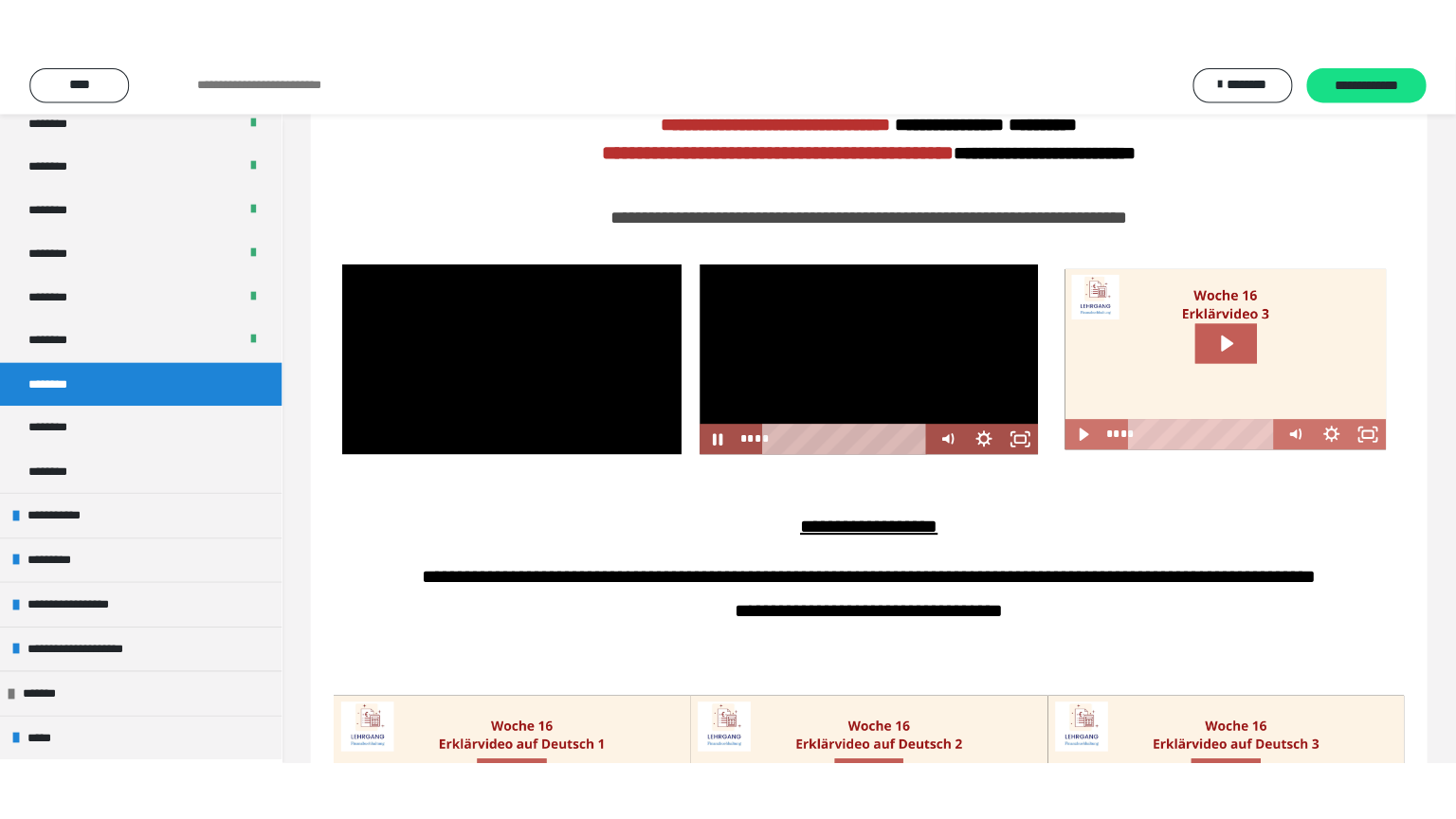 scroll, scrollTop: 569, scrollLeft: 0, axis: vertical 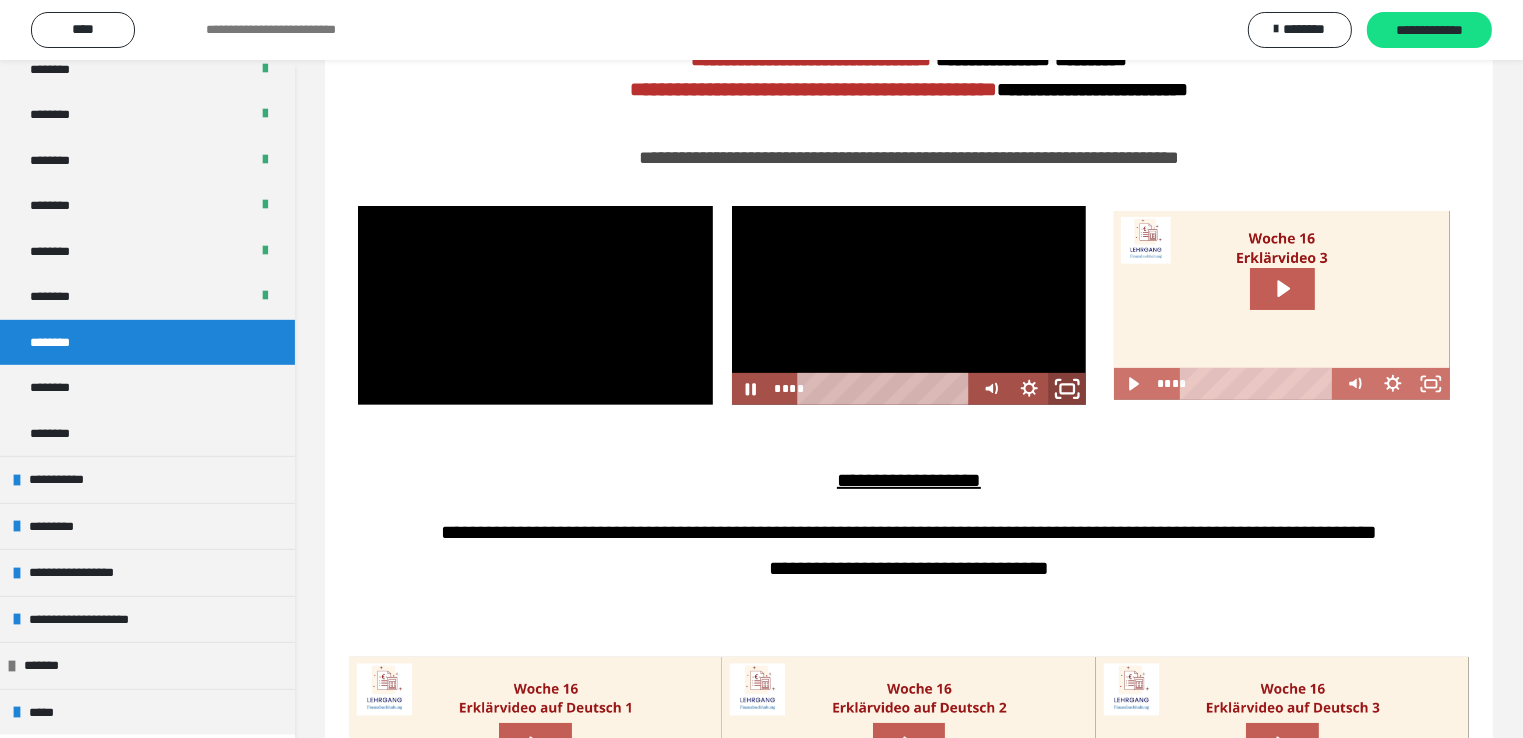 click 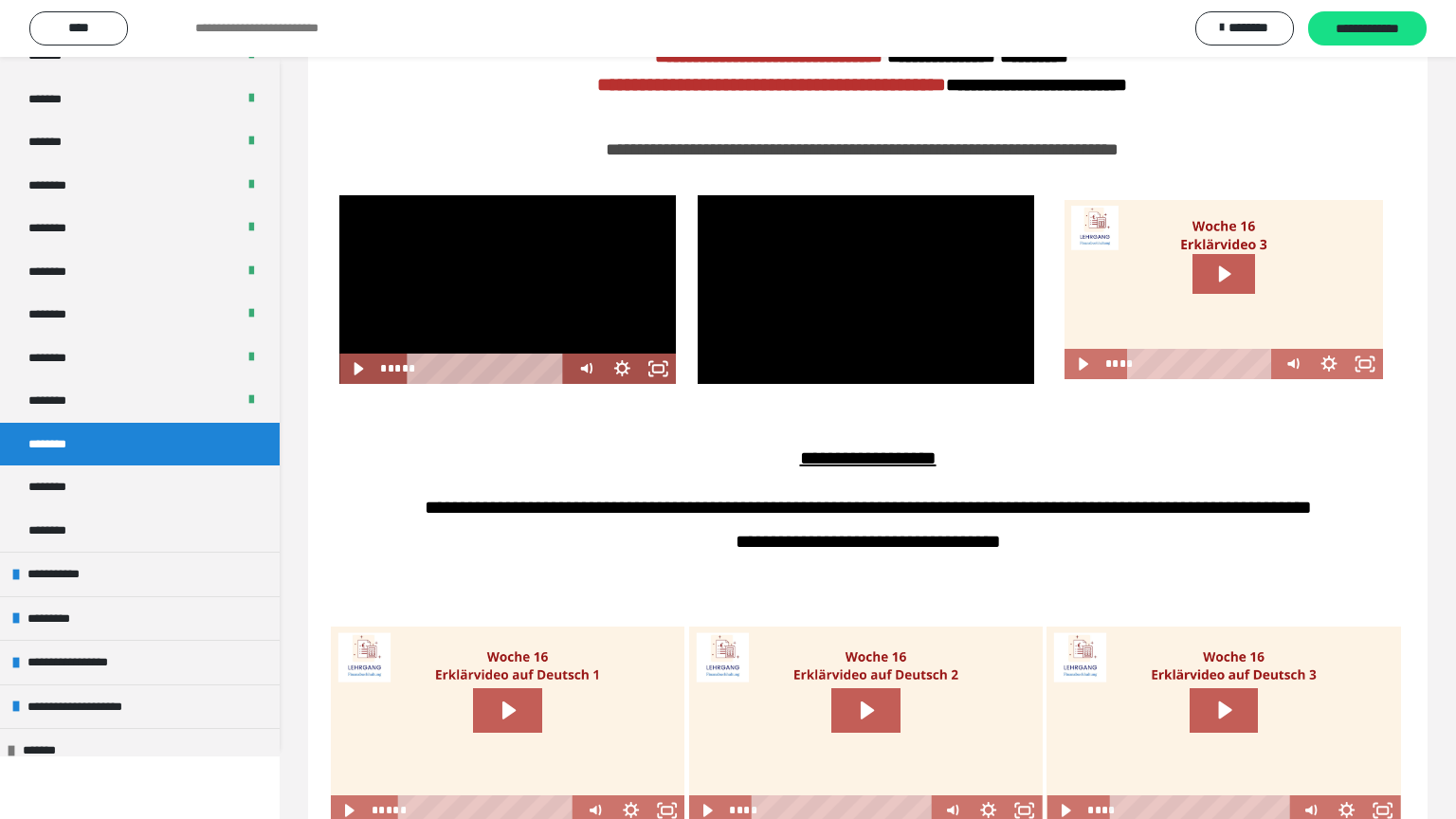 scroll, scrollTop: 1069, scrollLeft: 0, axis: vertical 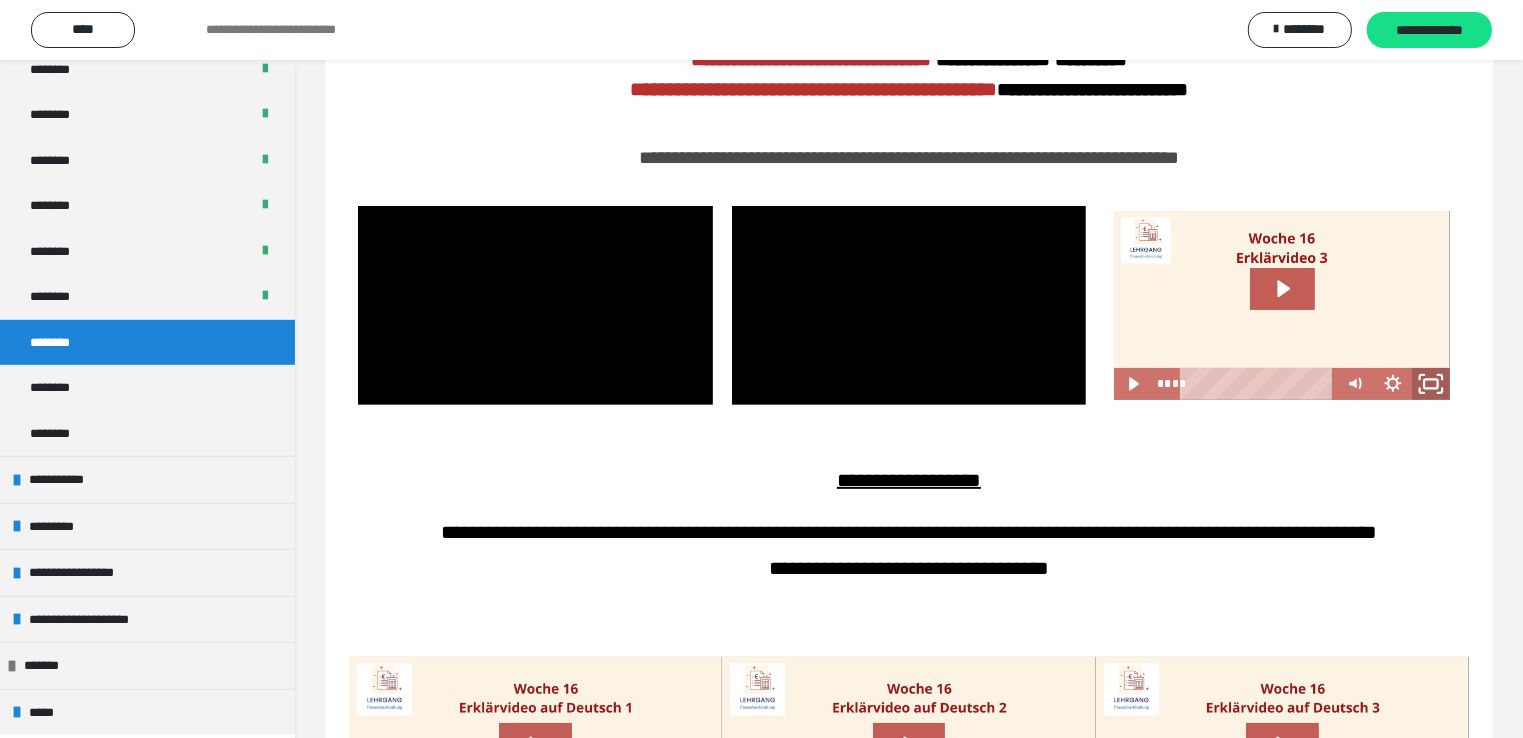 click 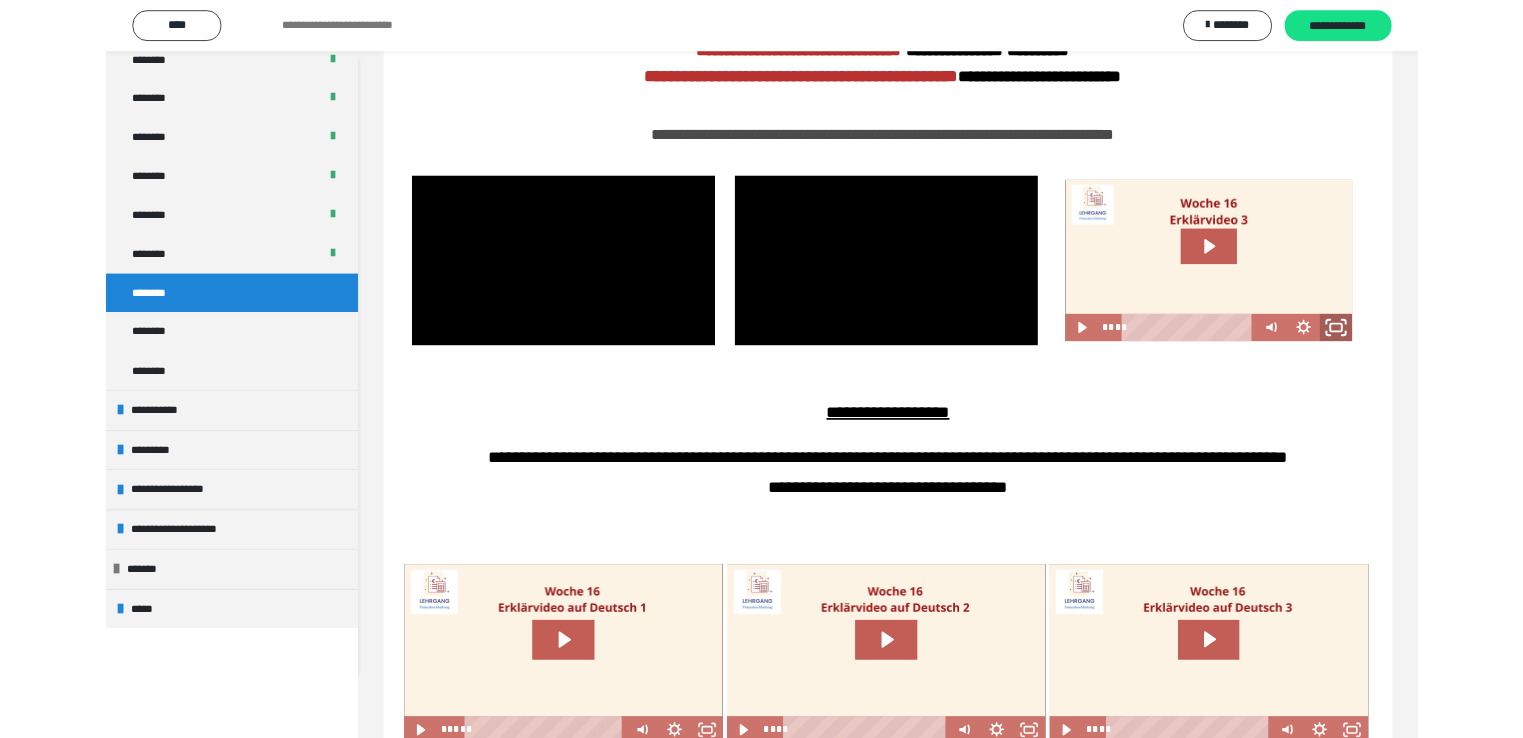 scroll, scrollTop: 1002, scrollLeft: 0, axis: vertical 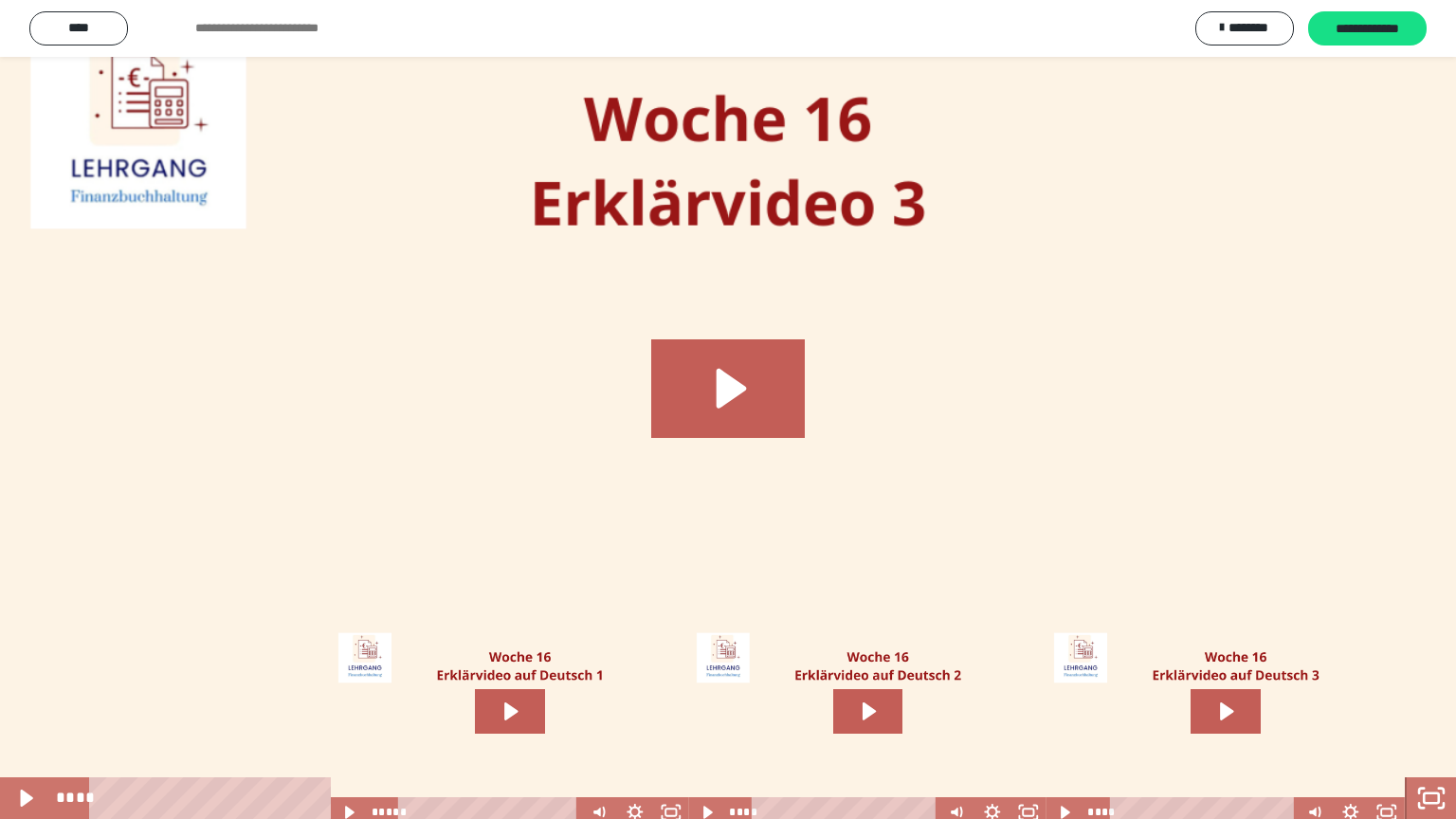 click 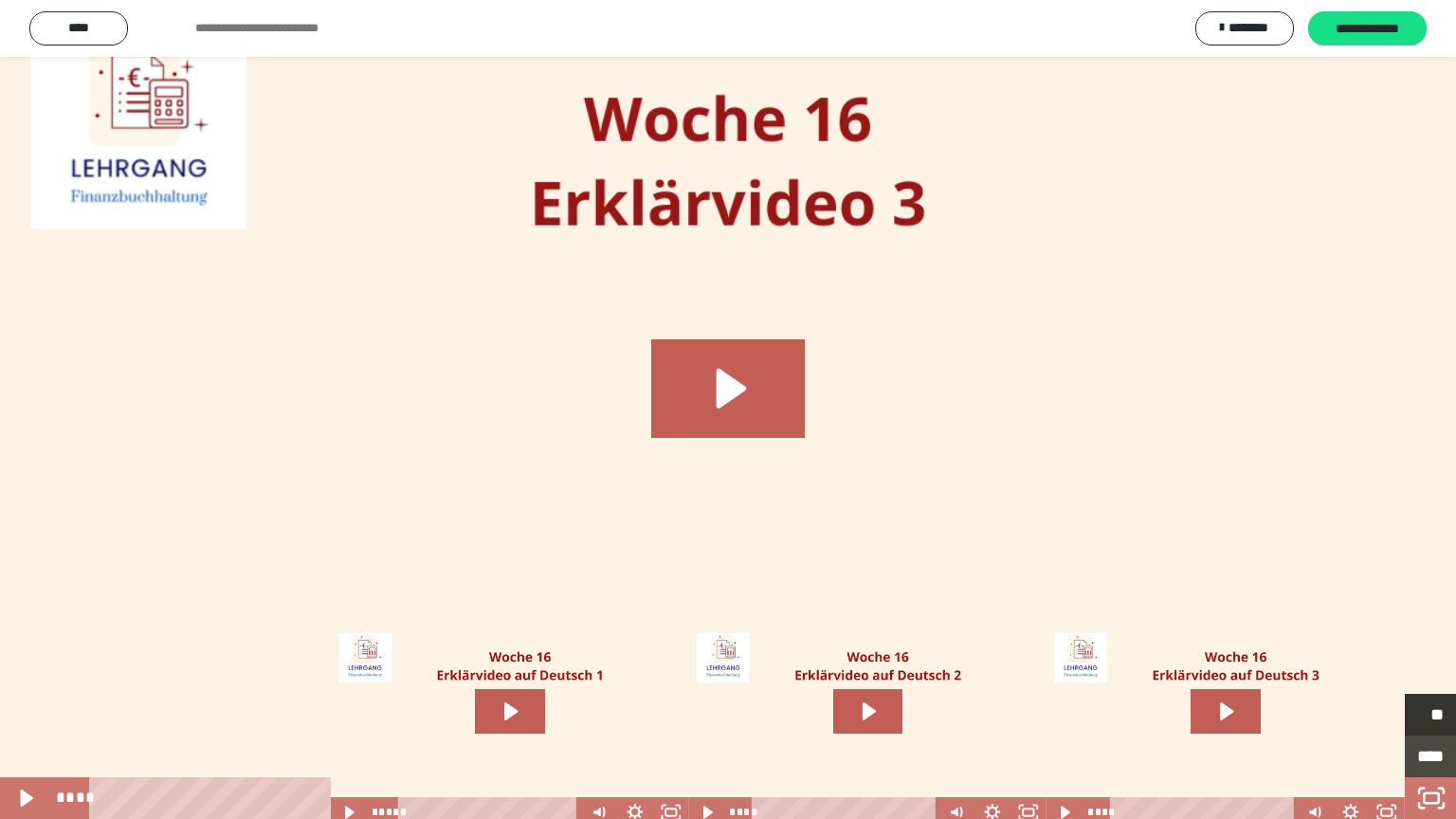 click on "*****" at bounding box center (1351, 715) 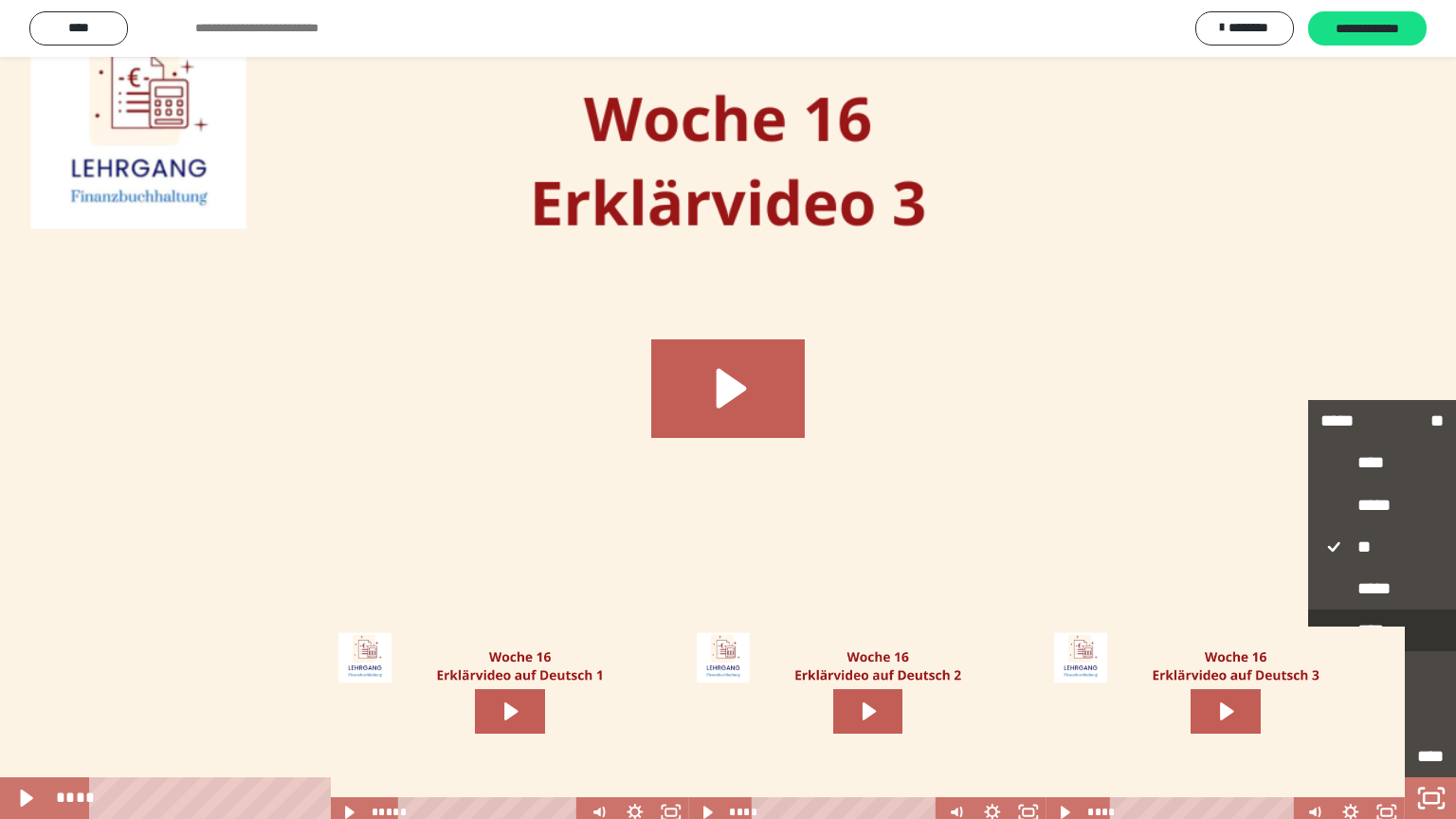 click on "****" at bounding box center (1382, 631) 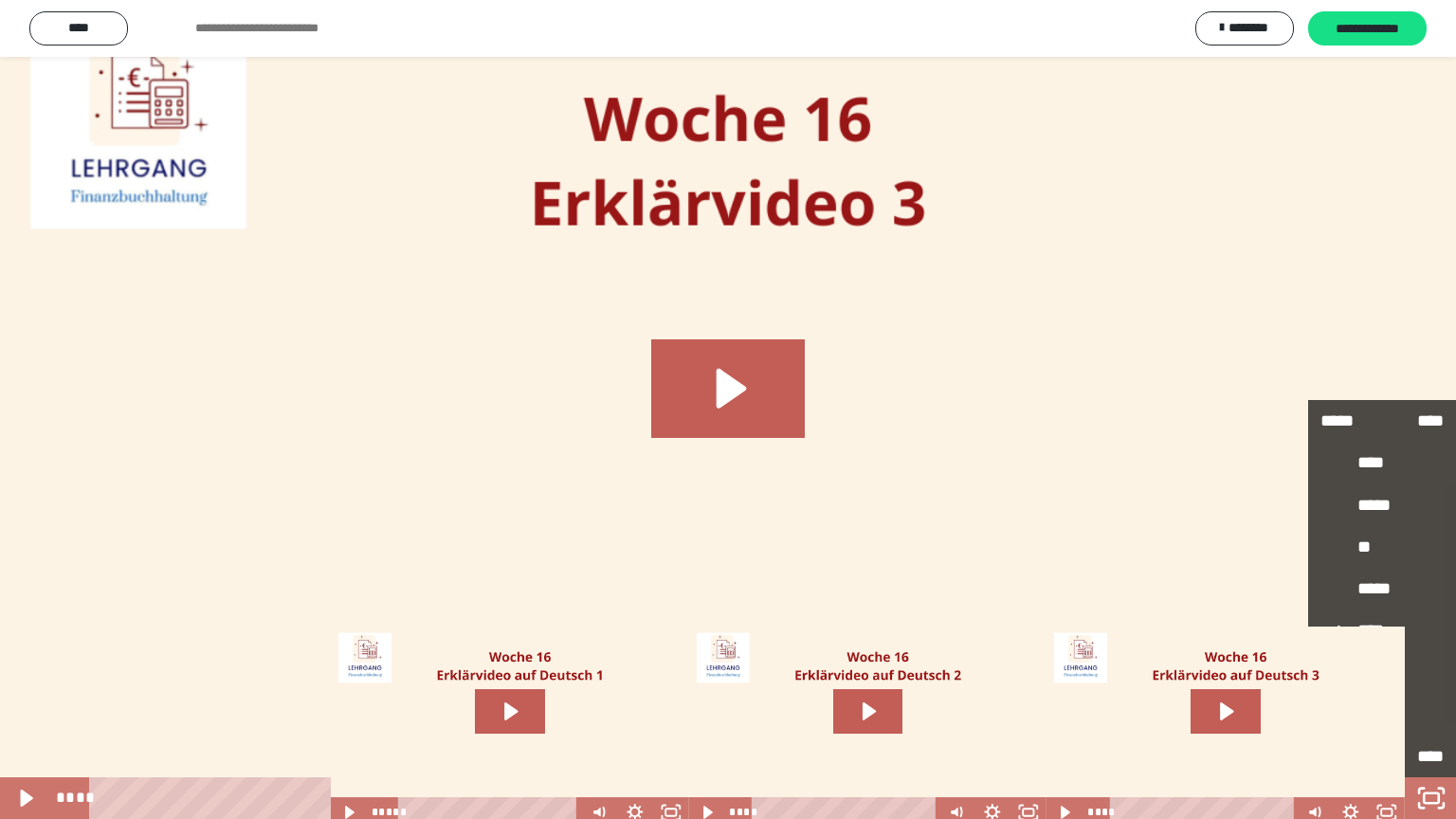 click at bounding box center [728, 410] 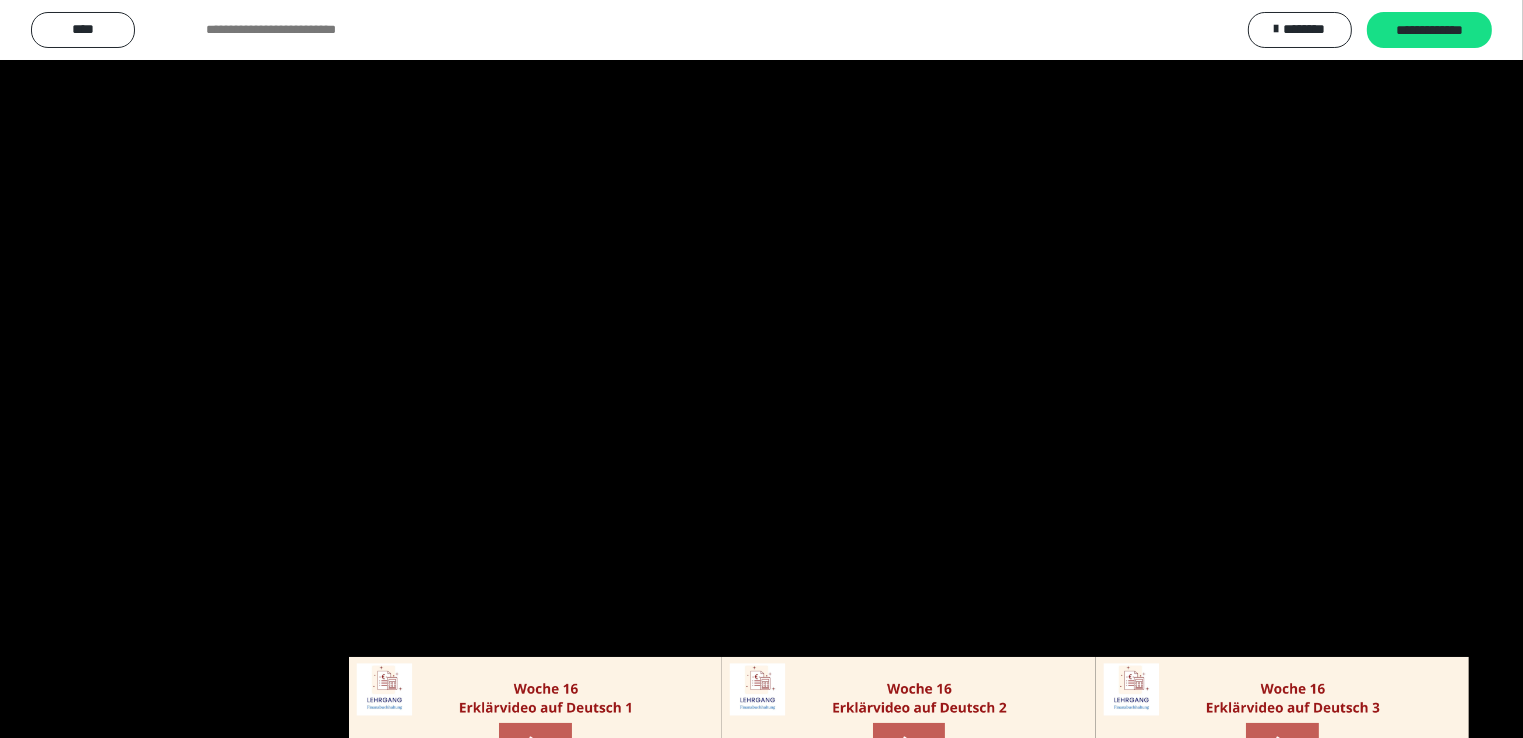 scroll, scrollTop: 1128, scrollLeft: 0, axis: vertical 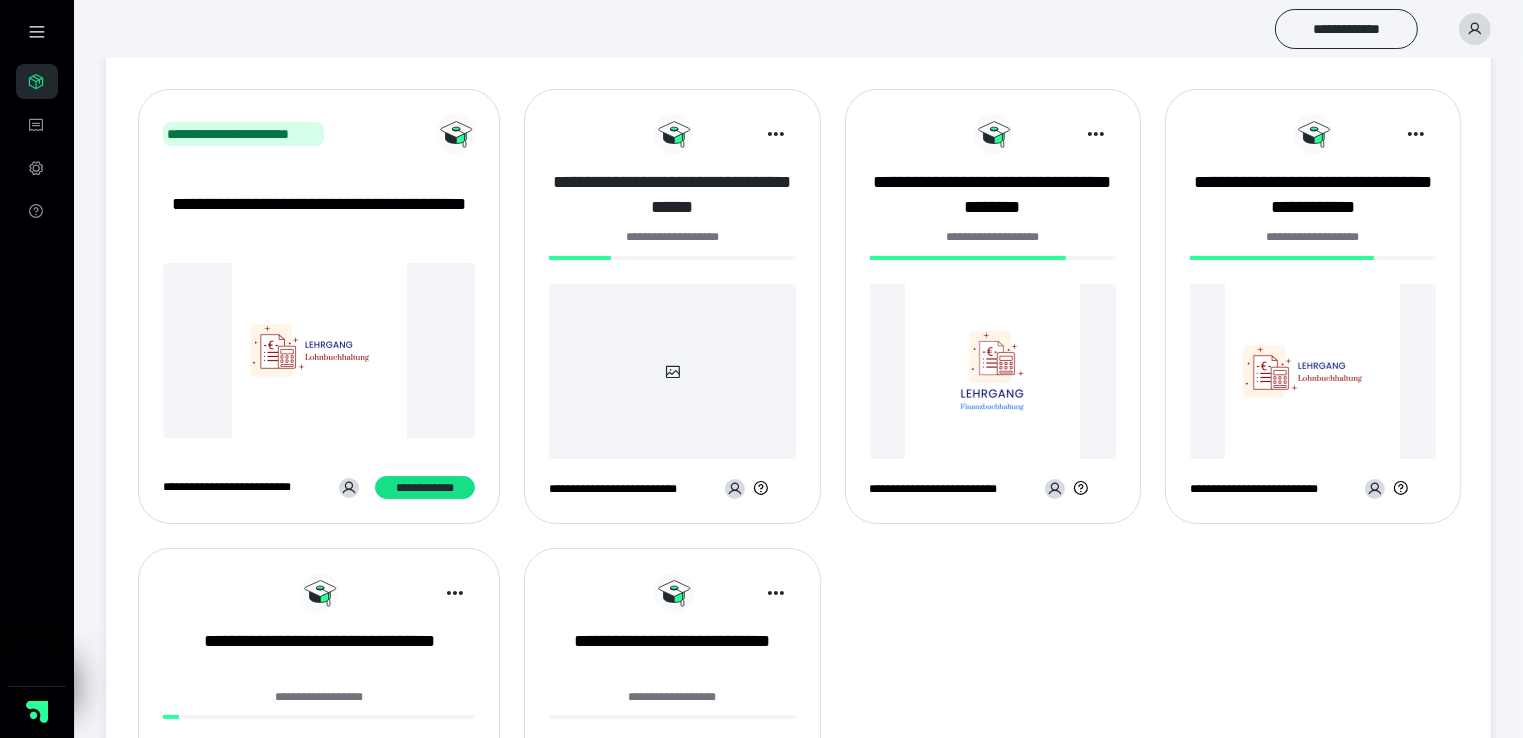 click on "**********" at bounding box center [672, 195] 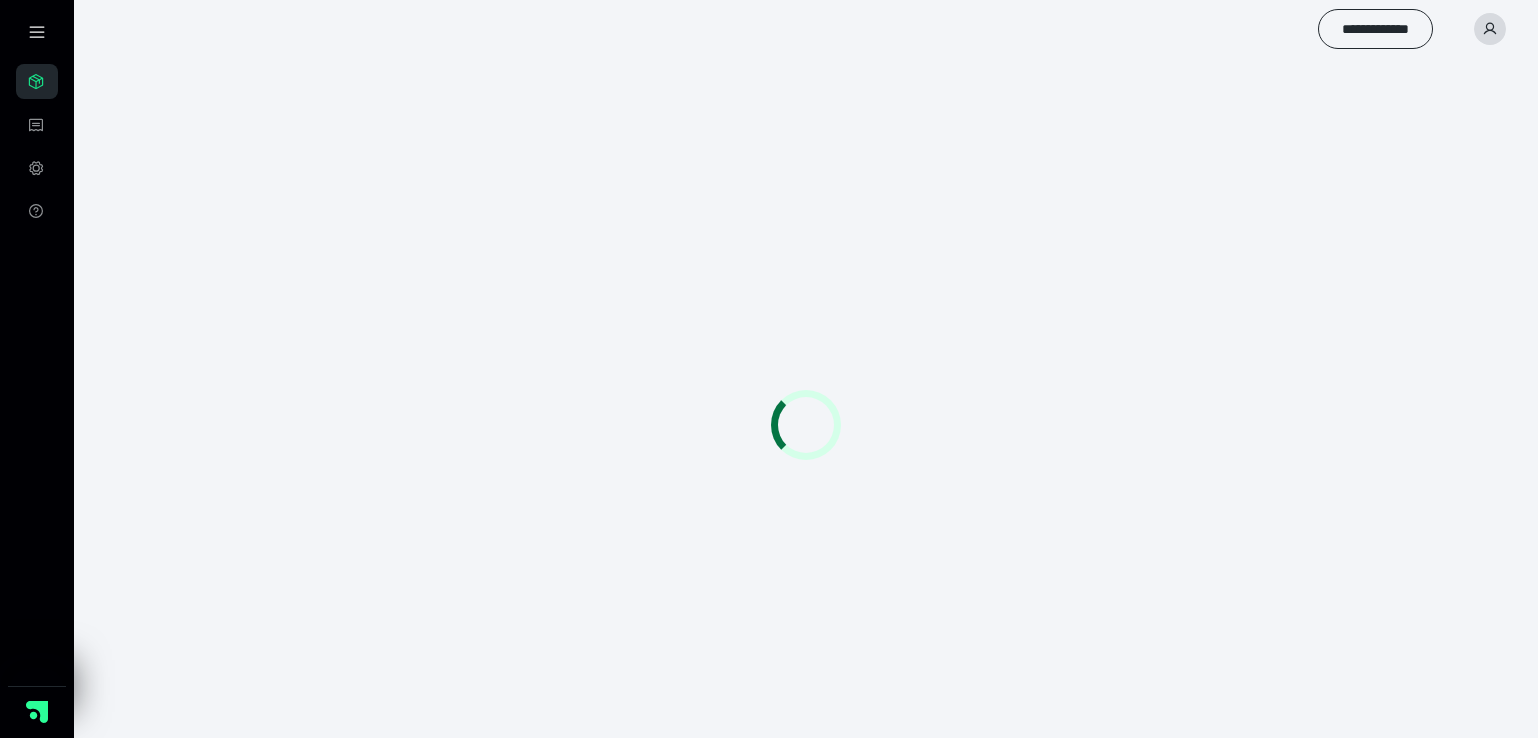 scroll, scrollTop: 0, scrollLeft: 0, axis: both 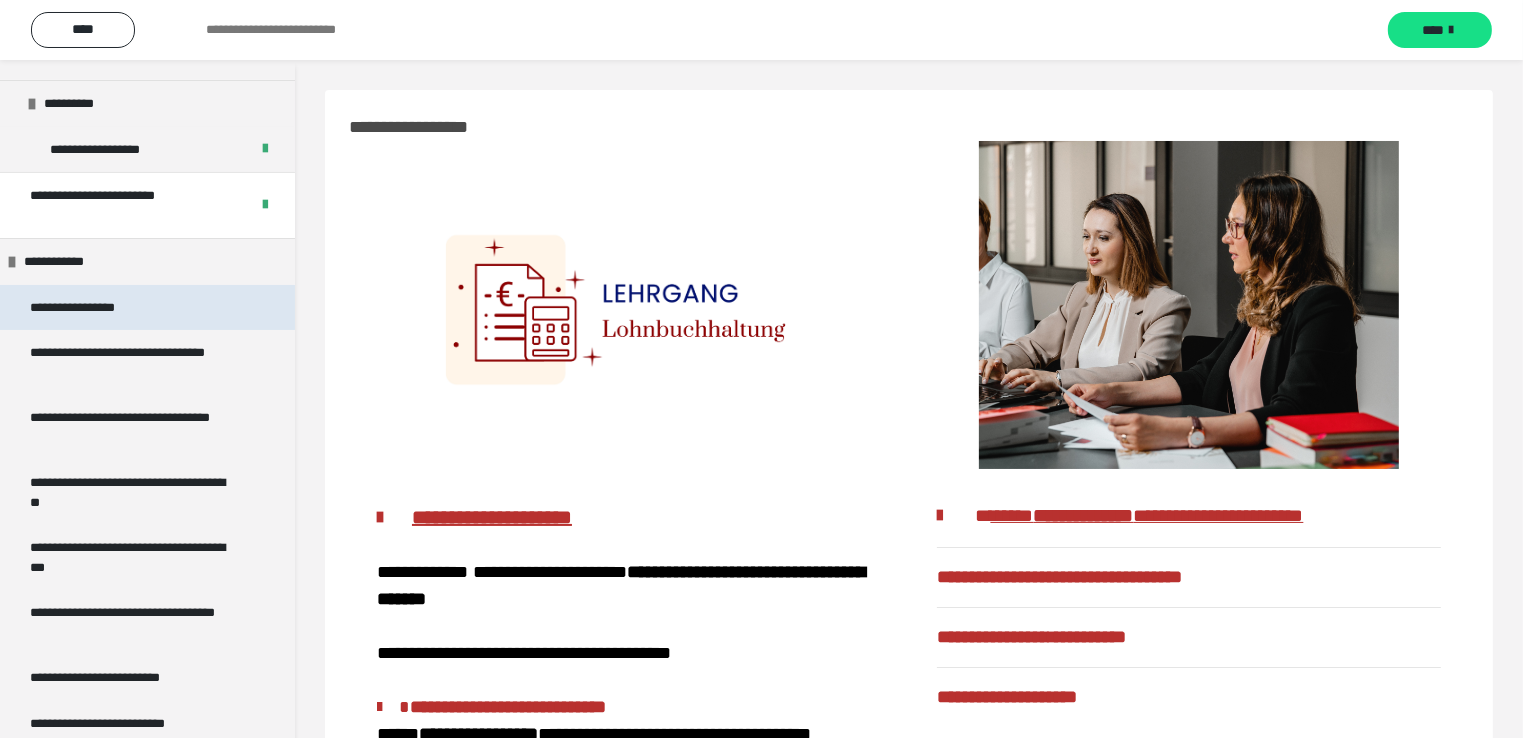 click on "**********" 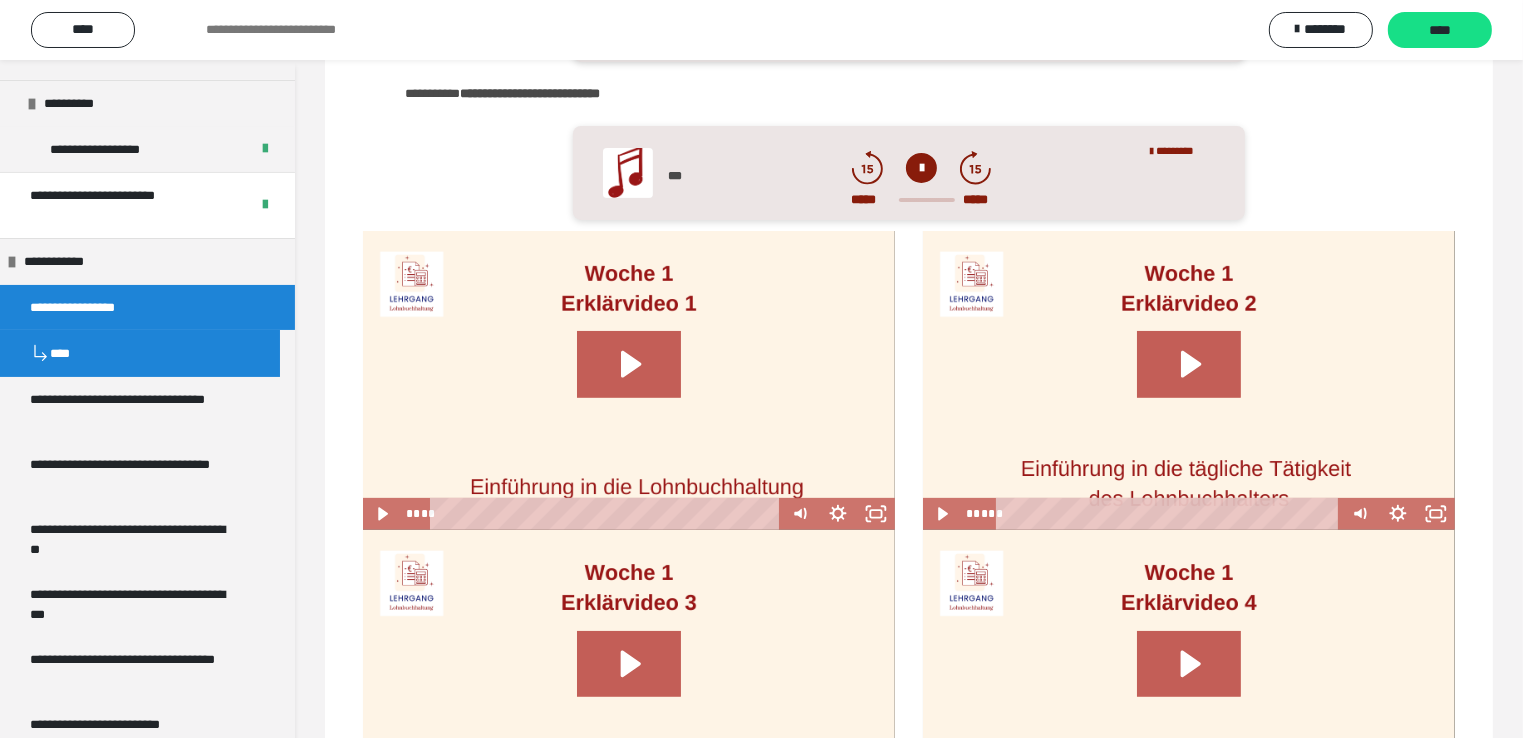 scroll, scrollTop: 900, scrollLeft: 0, axis: vertical 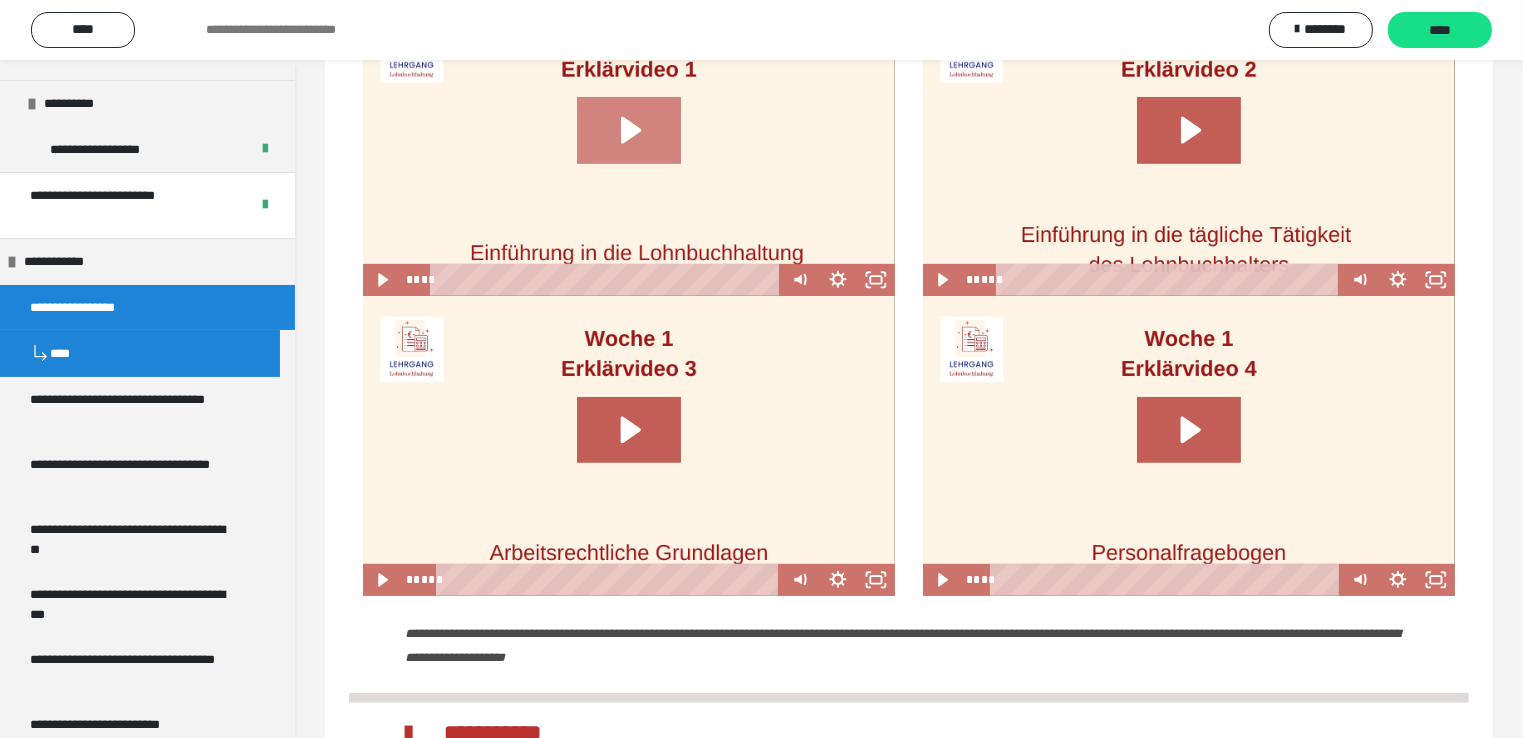drag, startPoint x: 615, startPoint y: 129, endPoint x: 657, endPoint y: 137, distance: 42.755116 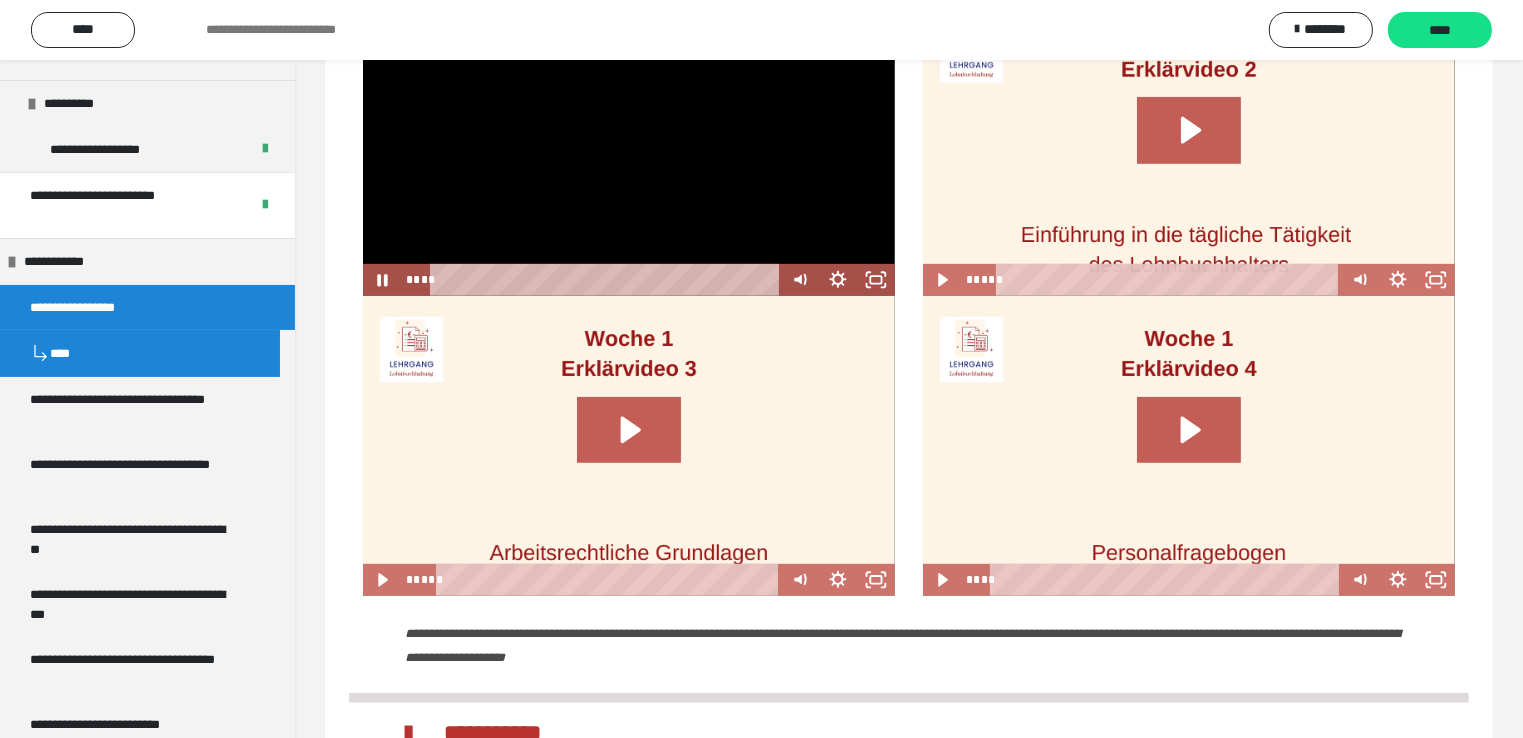 scroll, scrollTop: 700, scrollLeft: 0, axis: vertical 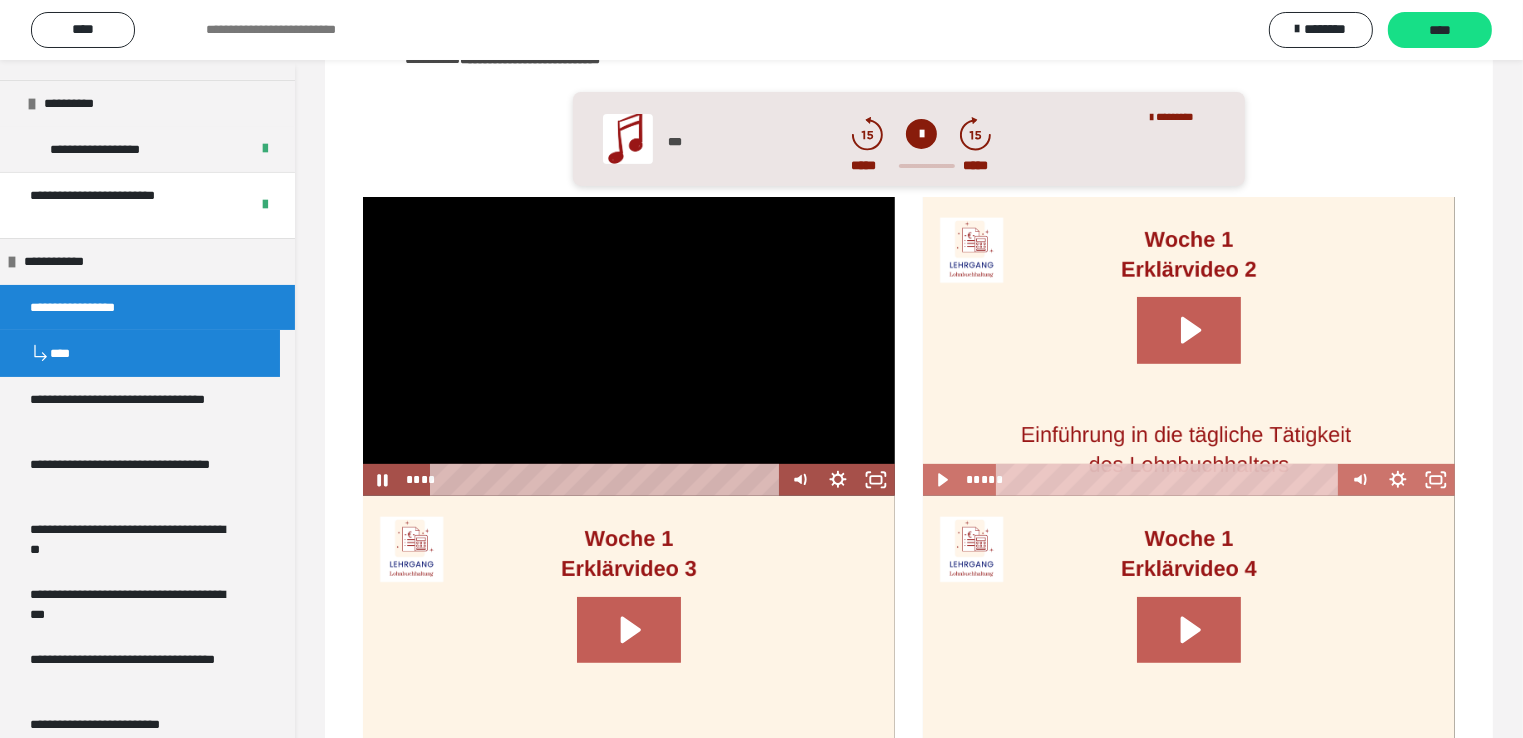 click 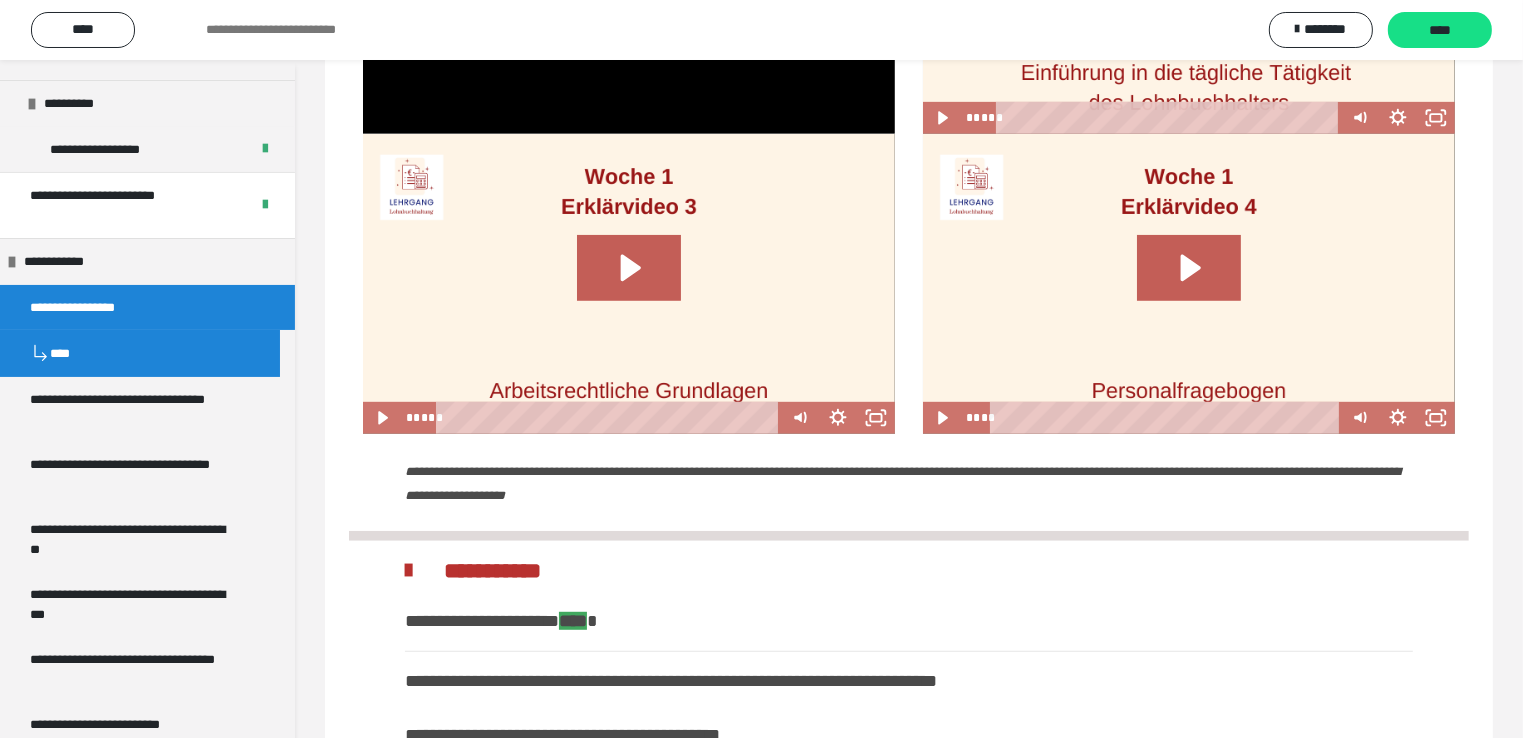 scroll, scrollTop: 1200, scrollLeft: 0, axis: vertical 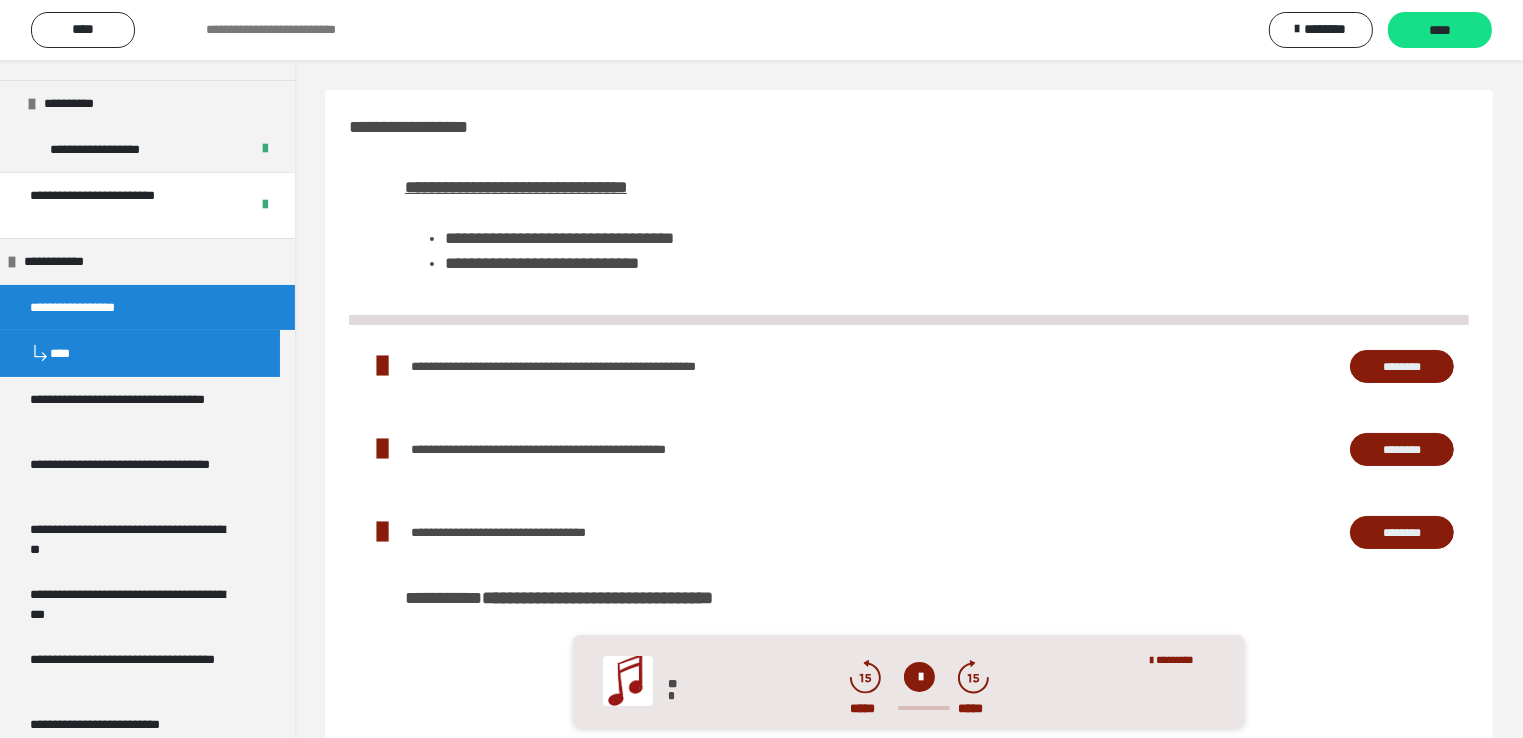 click on "********" 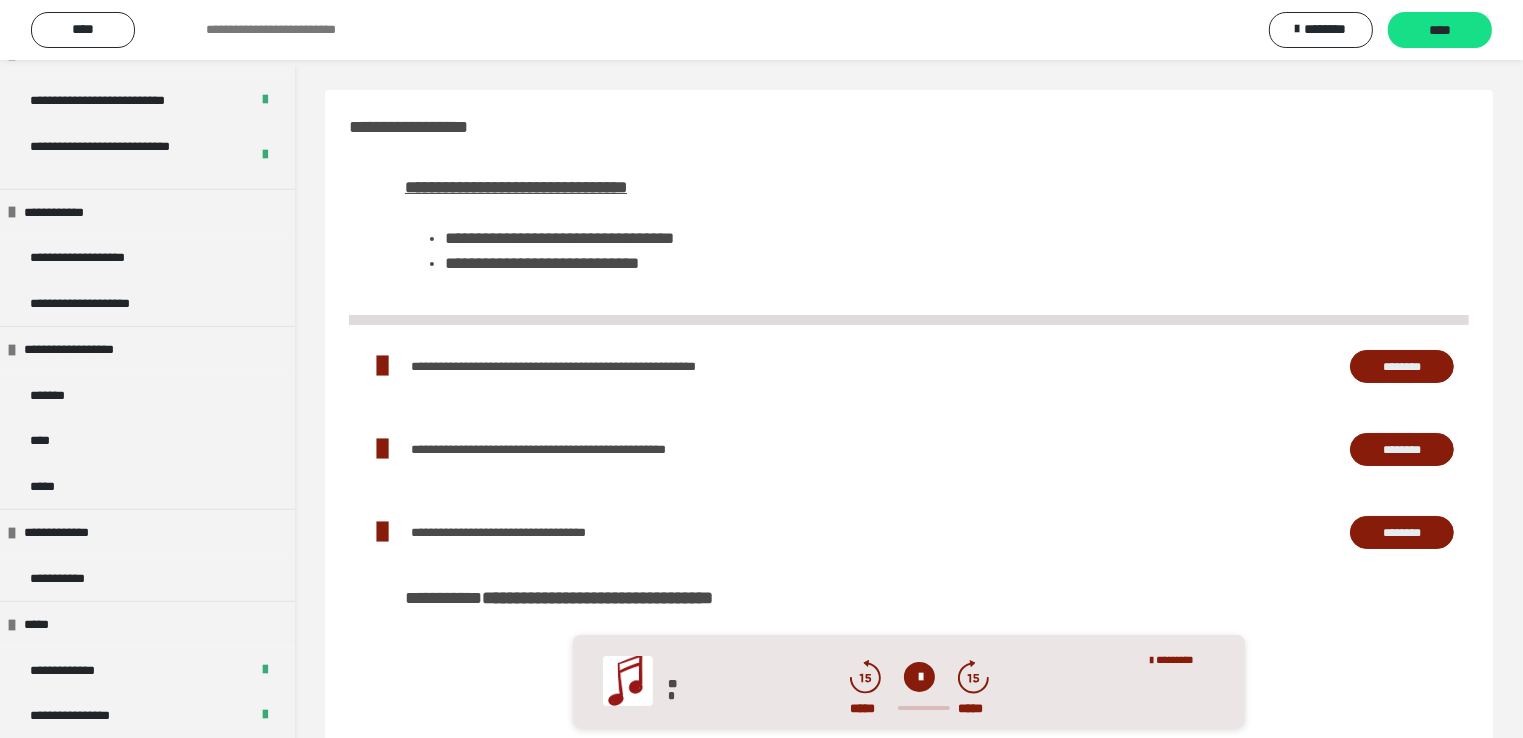 scroll, scrollTop: 1266, scrollLeft: 0, axis: vertical 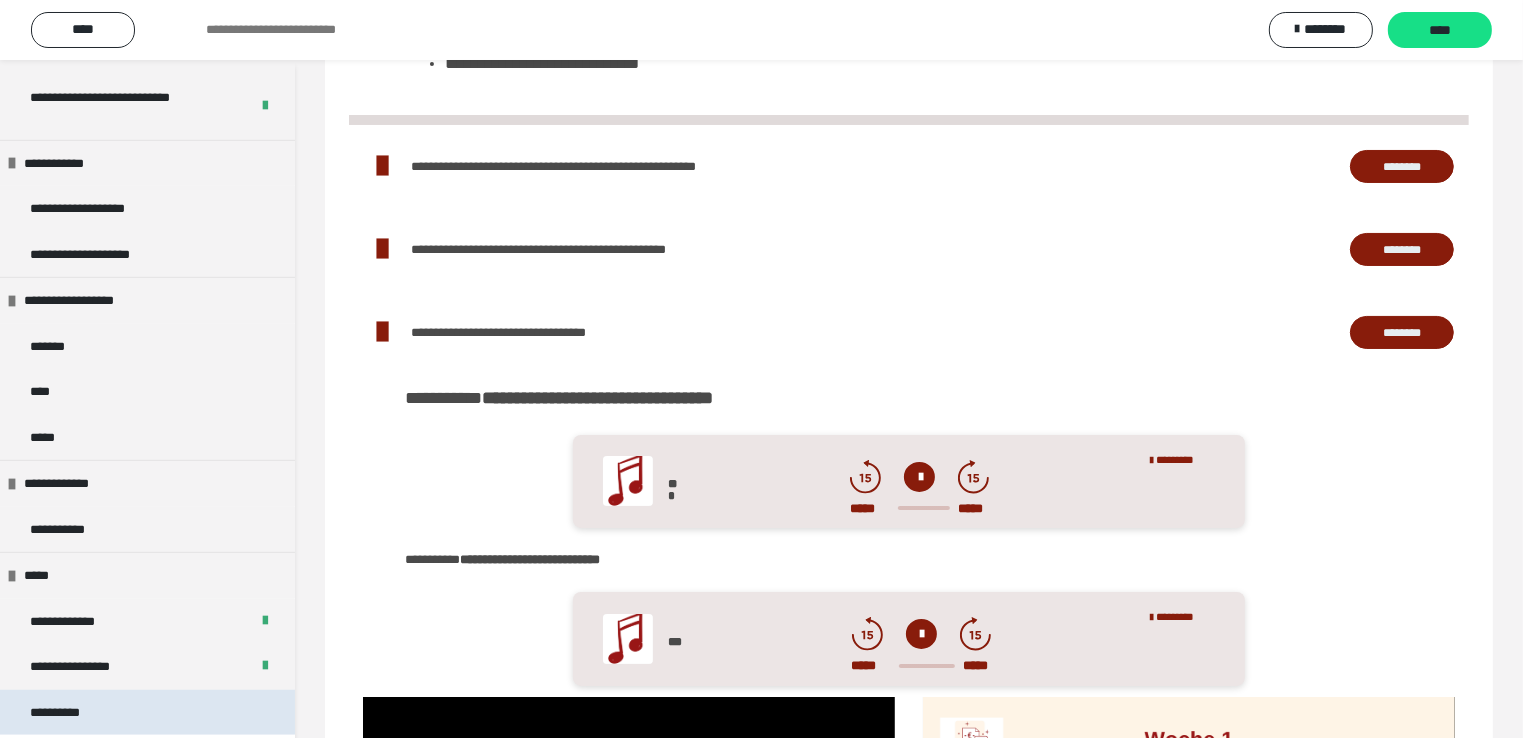 click on "**********" 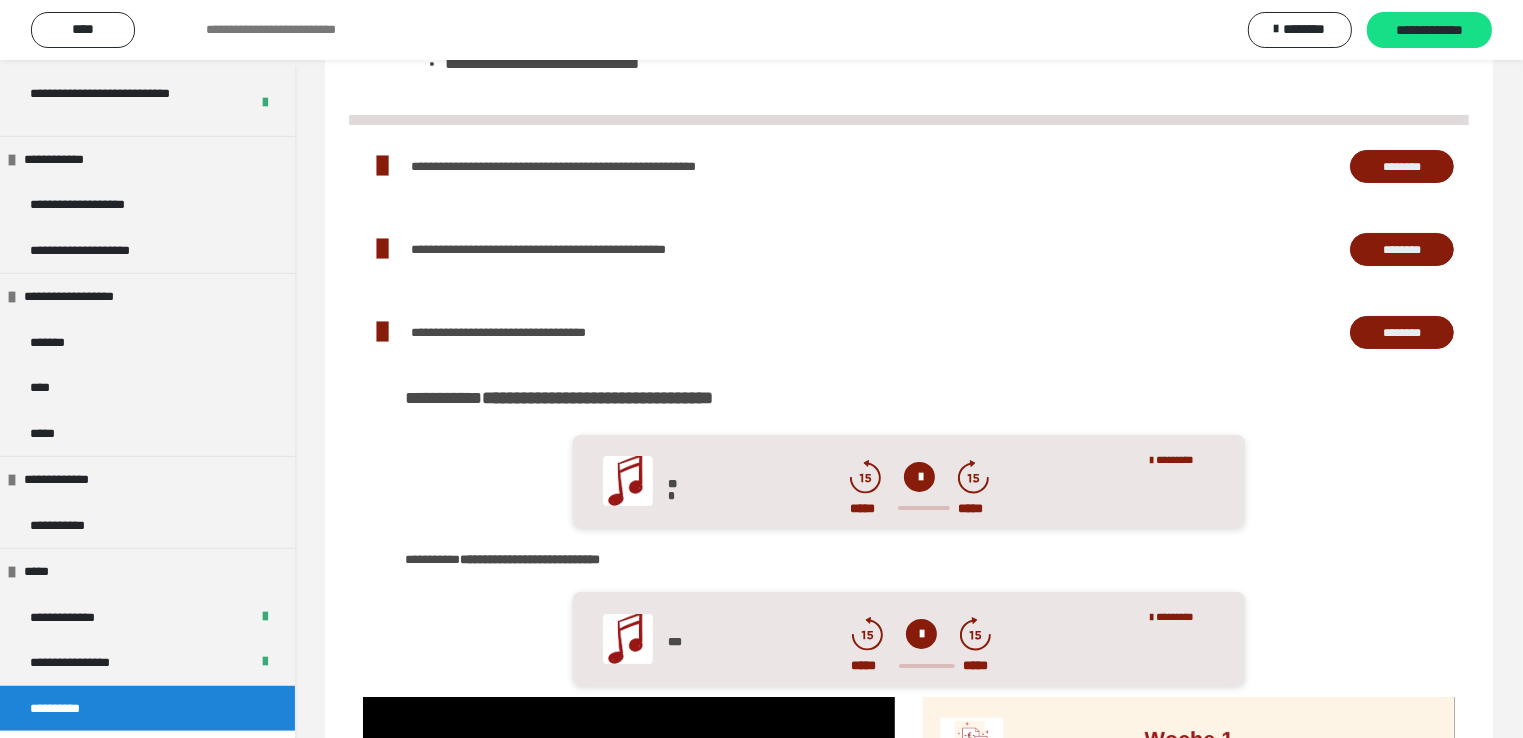 scroll, scrollTop: 1219, scrollLeft: 0, axis: vertical 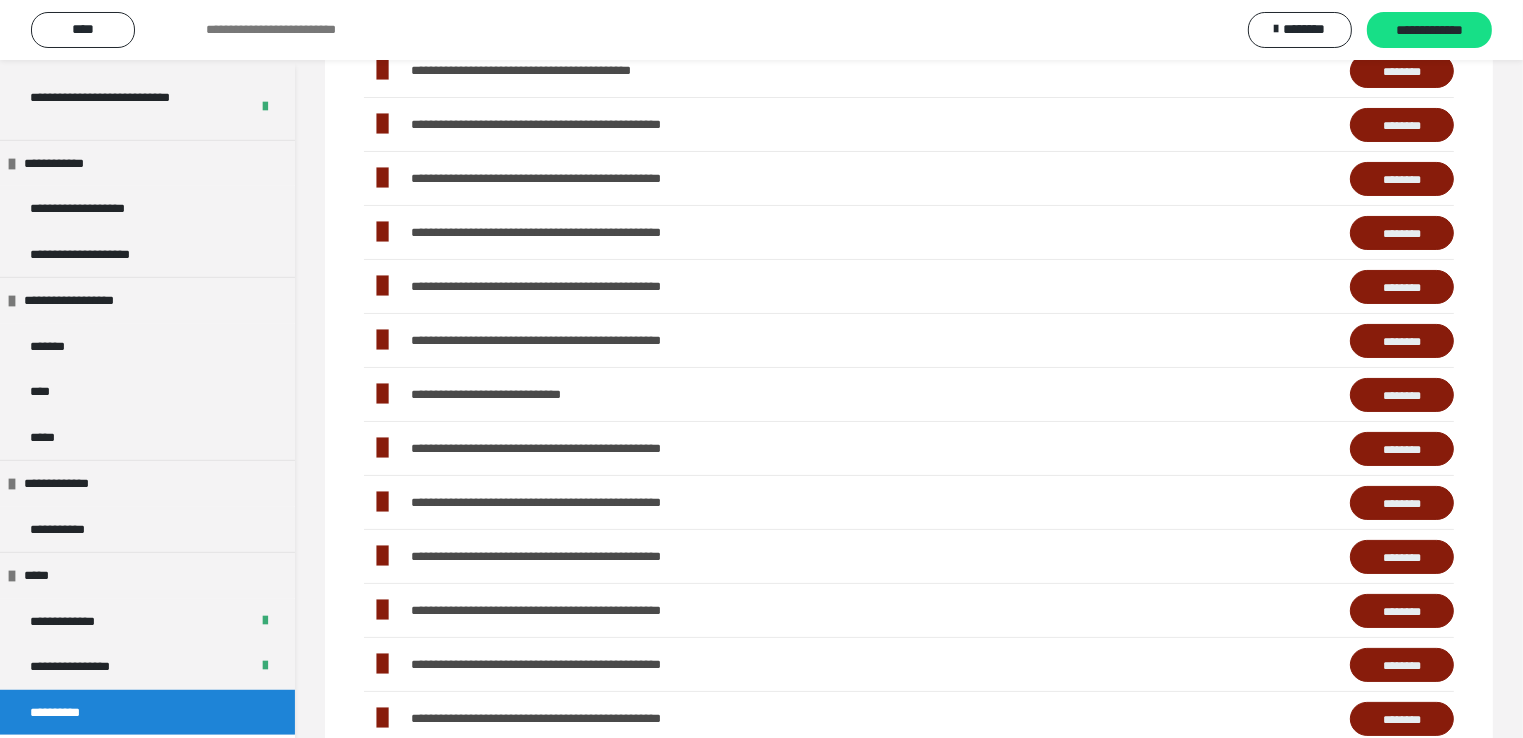 click on "********" 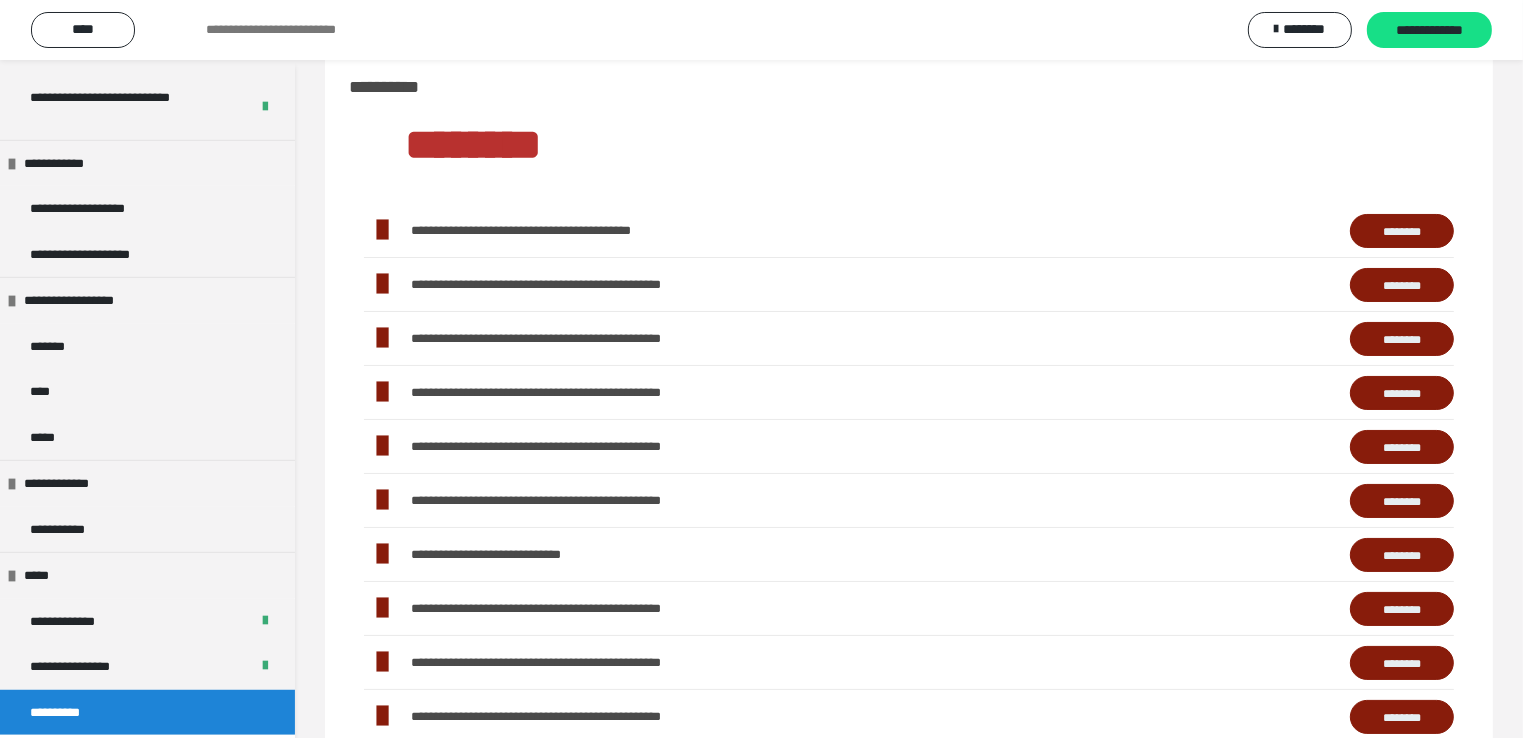 scroll, scrollTop: 0, scrollLeft: 0, axis: both 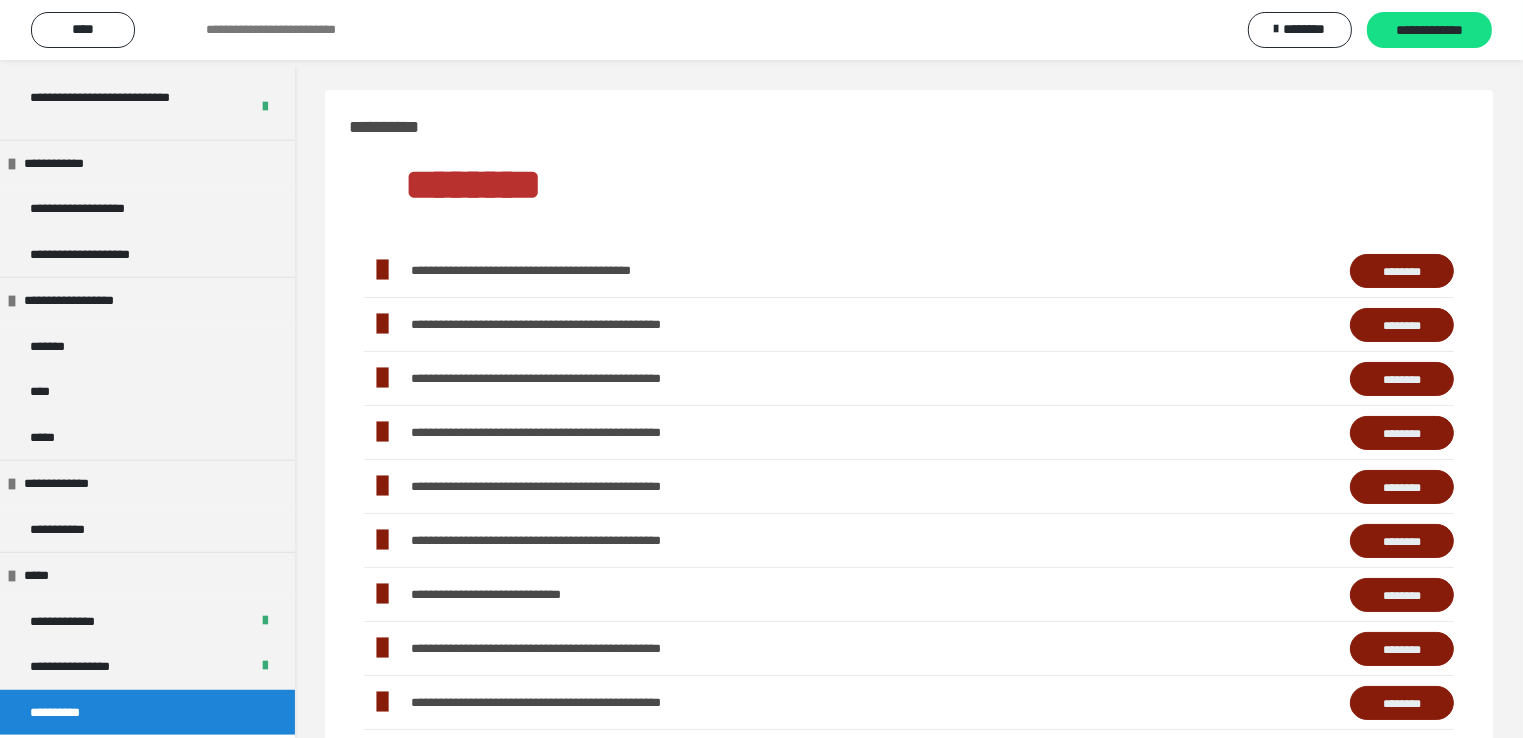 click on "********" 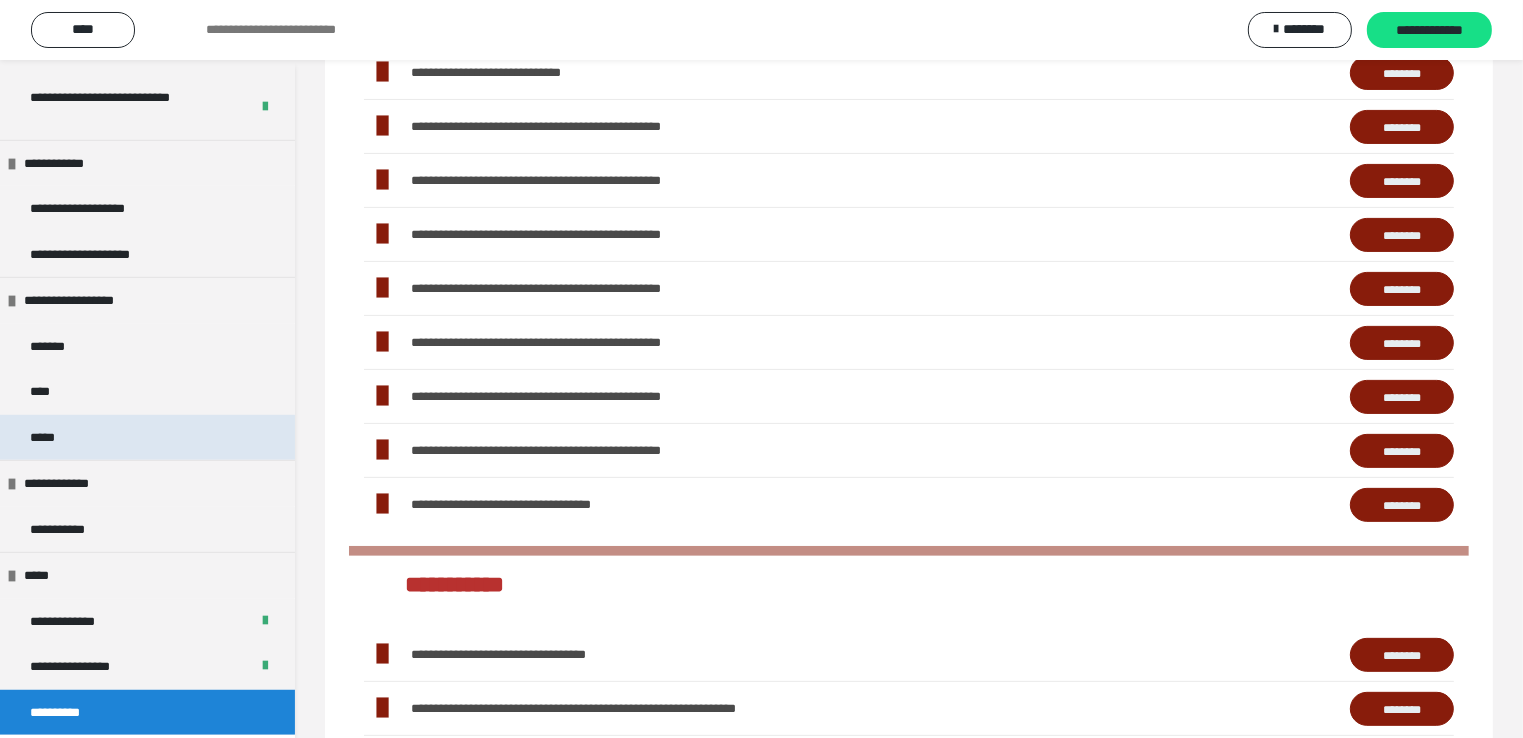 scroll, scrollTop: 579, scrollLeft: 0, axis: vertical 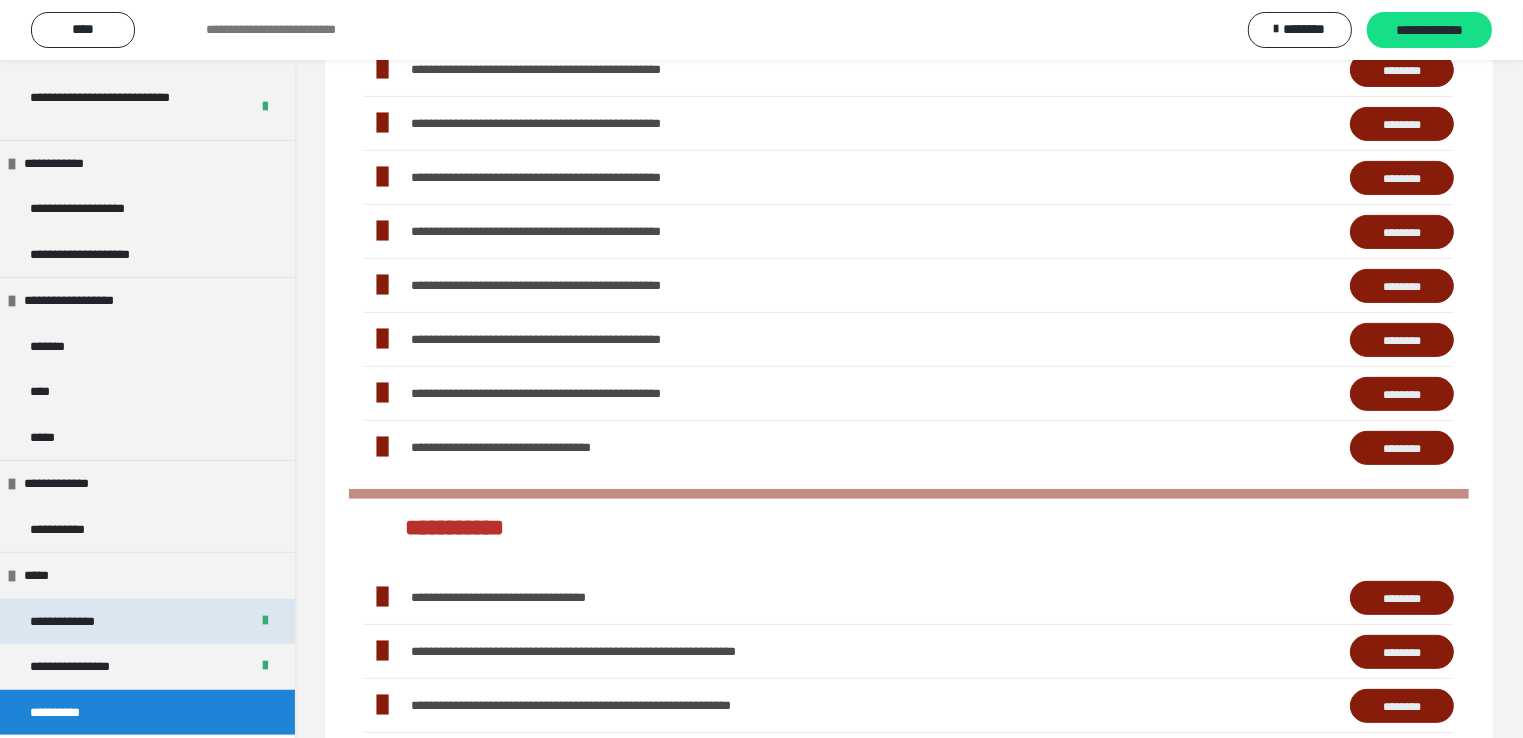 click on "**********" 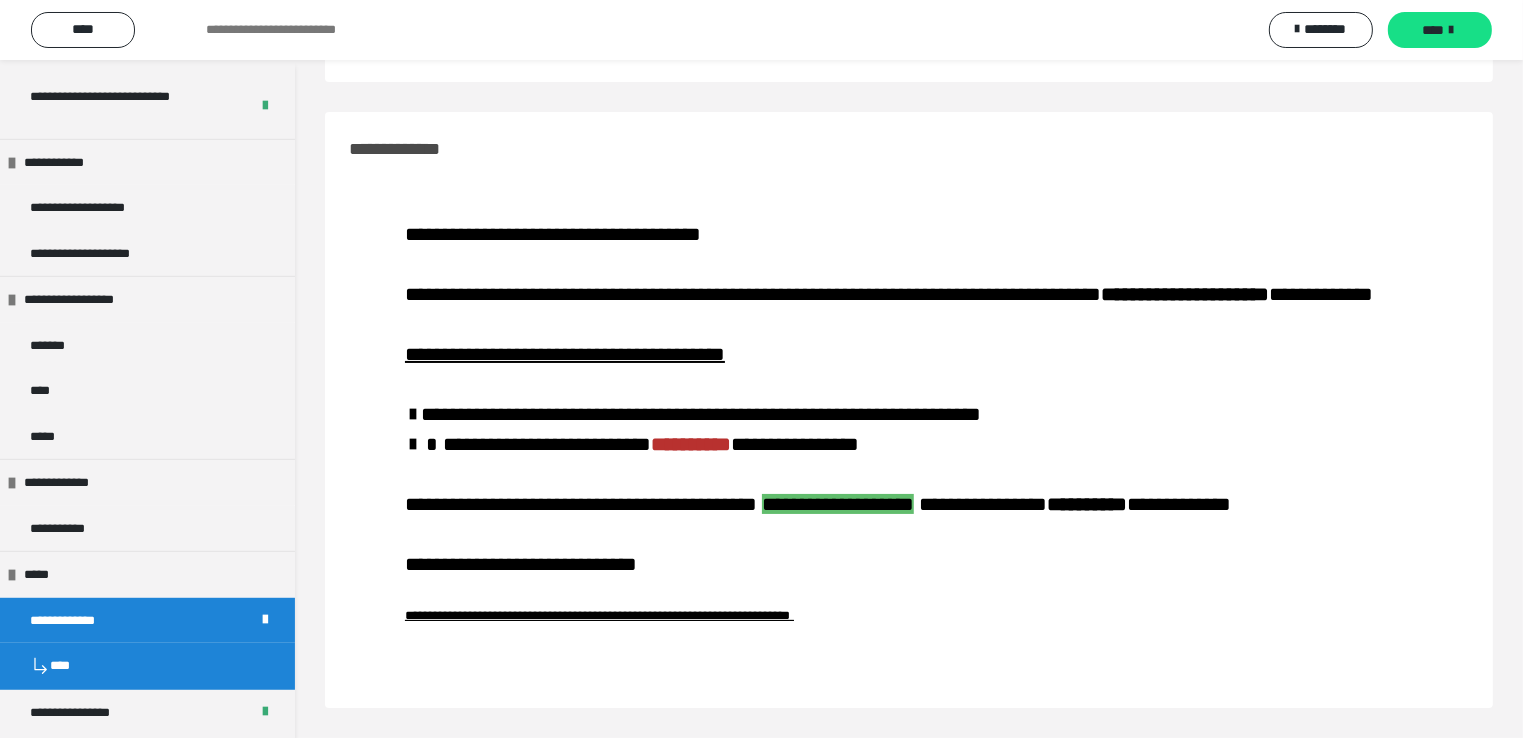 scroll, scrollTop: 121, scrollLeft: 0, axis: vertical 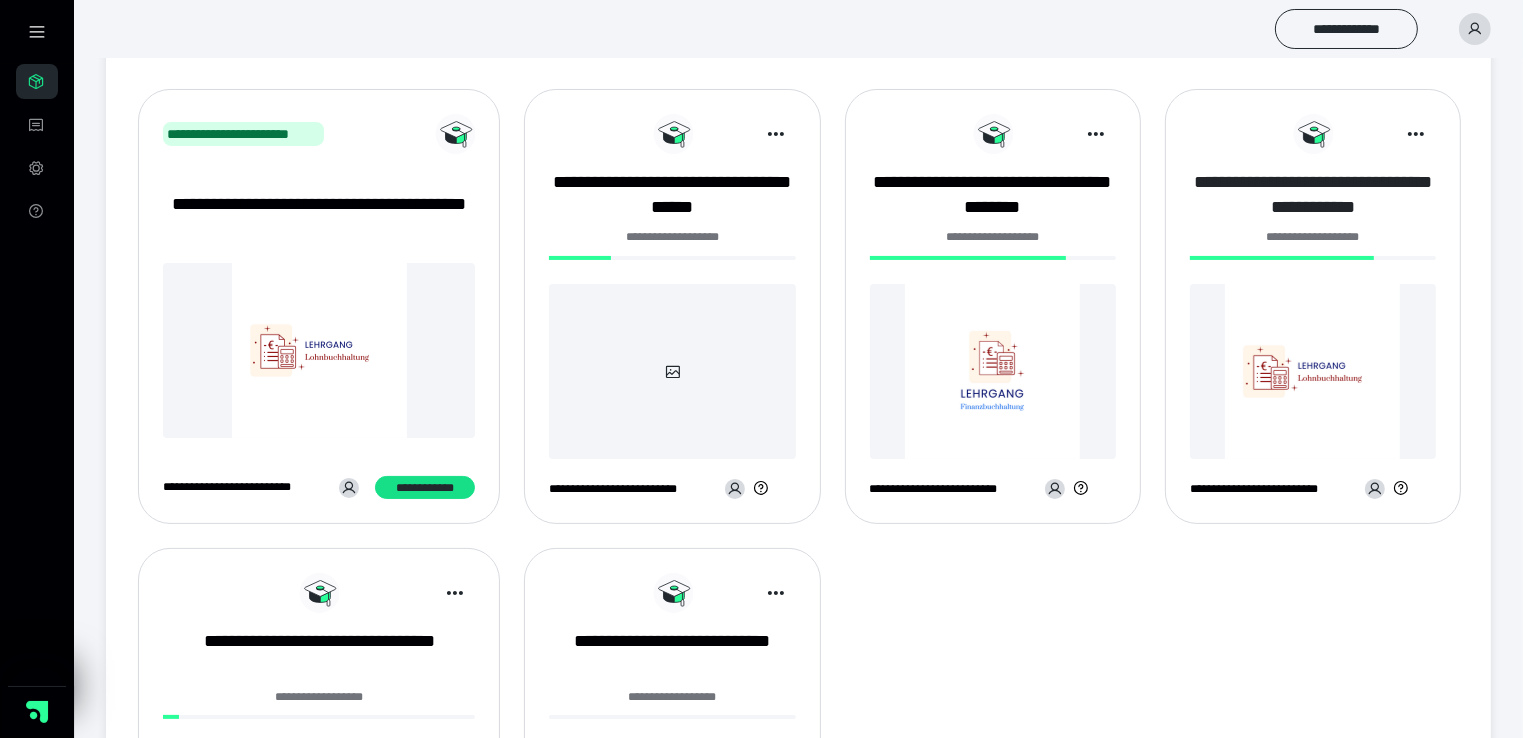 click on "**********" at bounding box center [1313, 195] 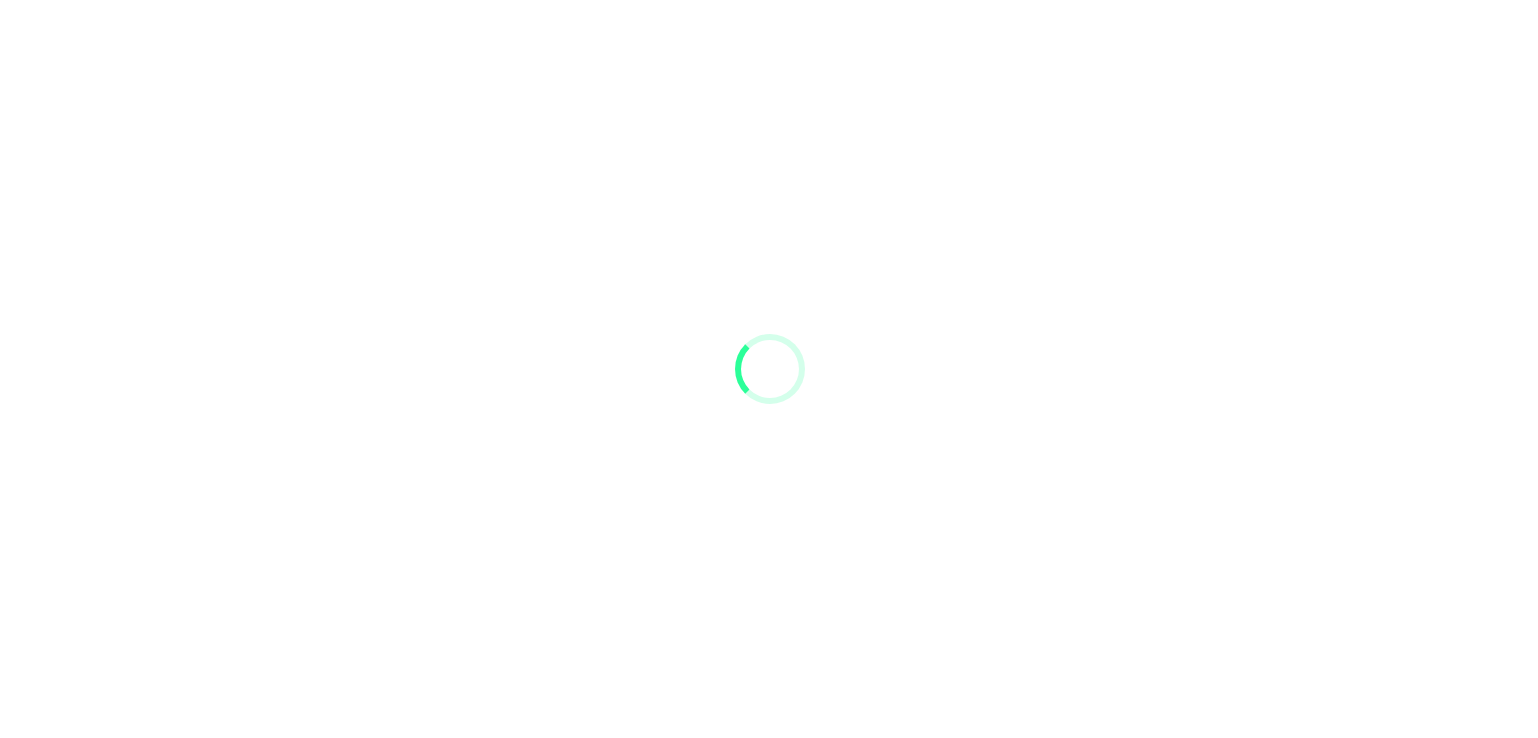 scroll, scrollTop: 0, scrollLeft: 0, axis: both 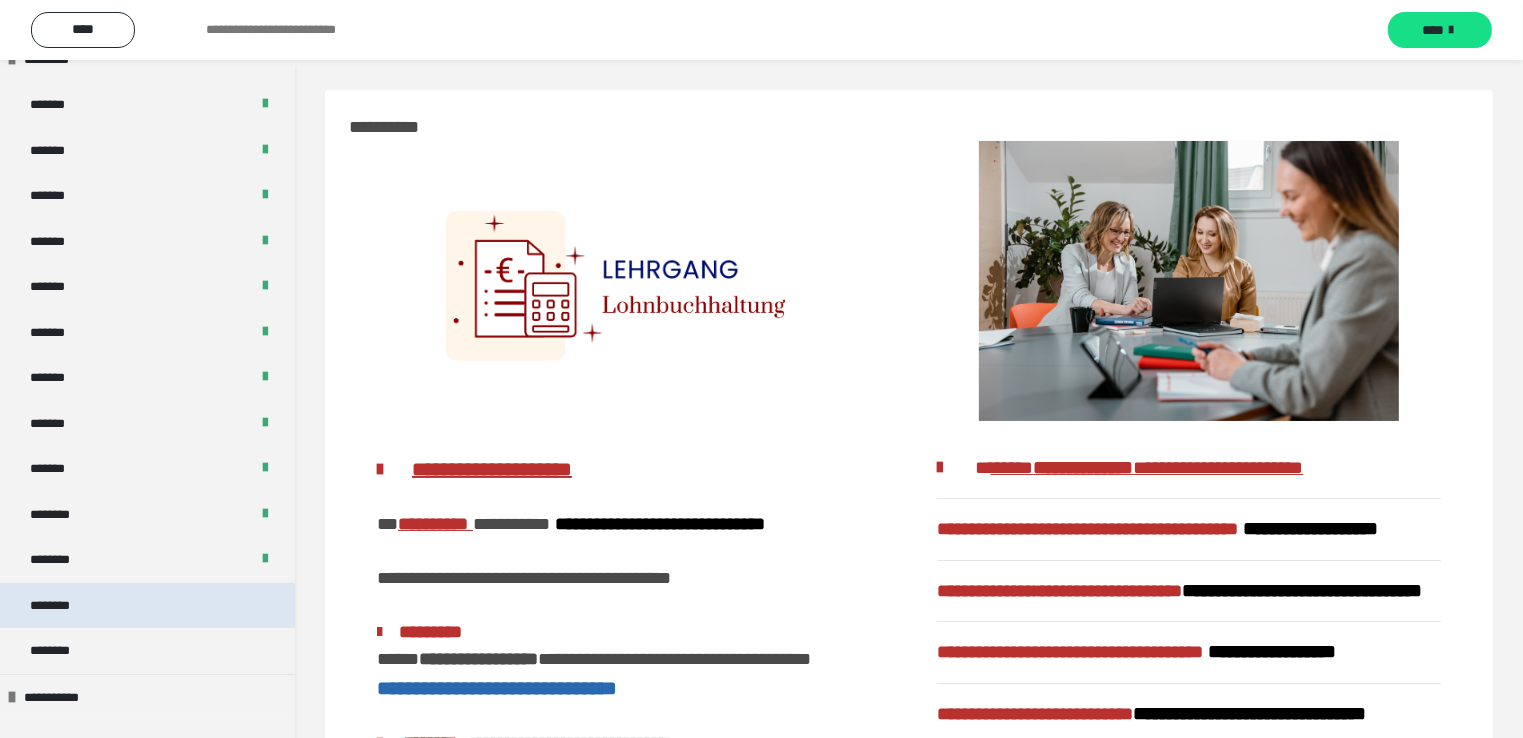 click on "********" at bounding box center [147, 606] 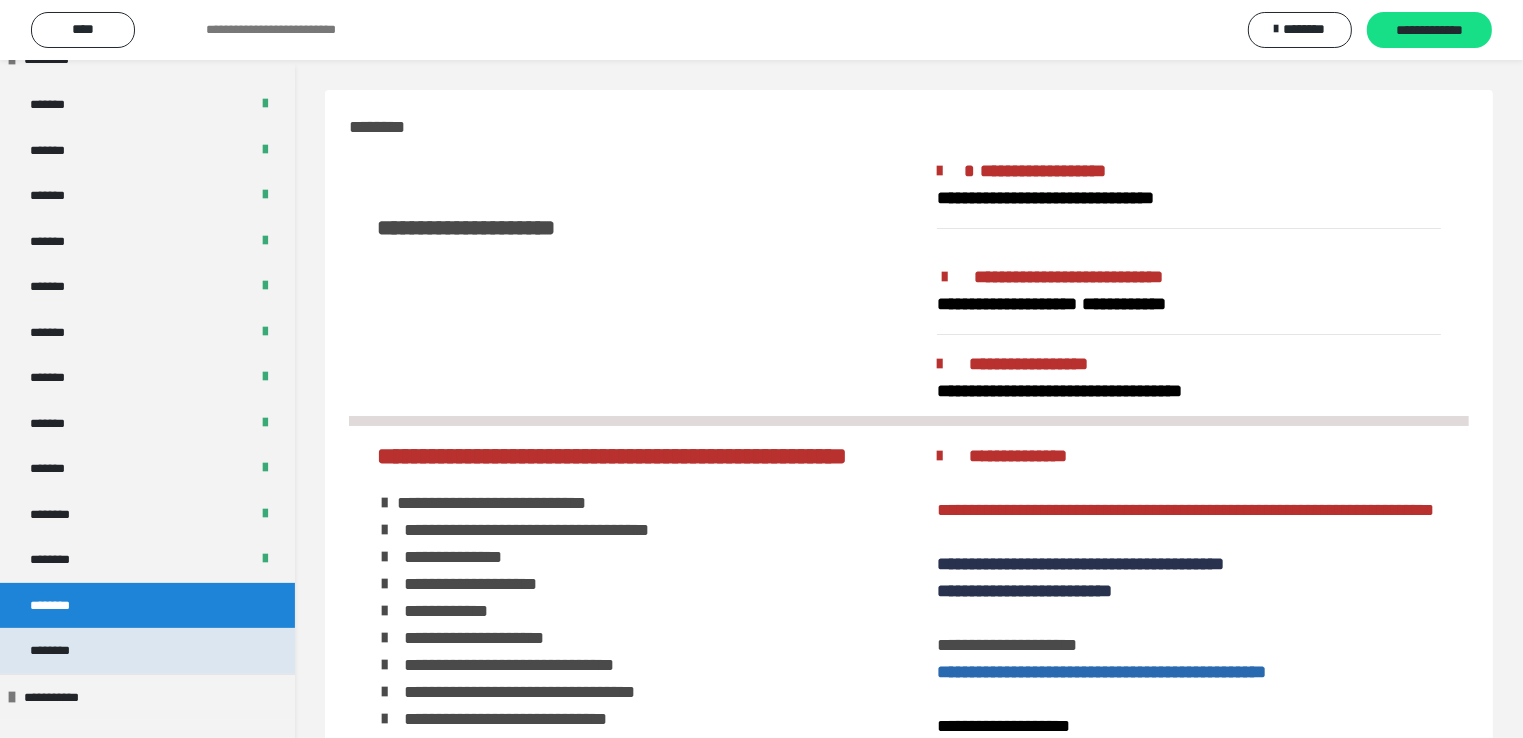 click on "********" at bounding box center (147, 651) 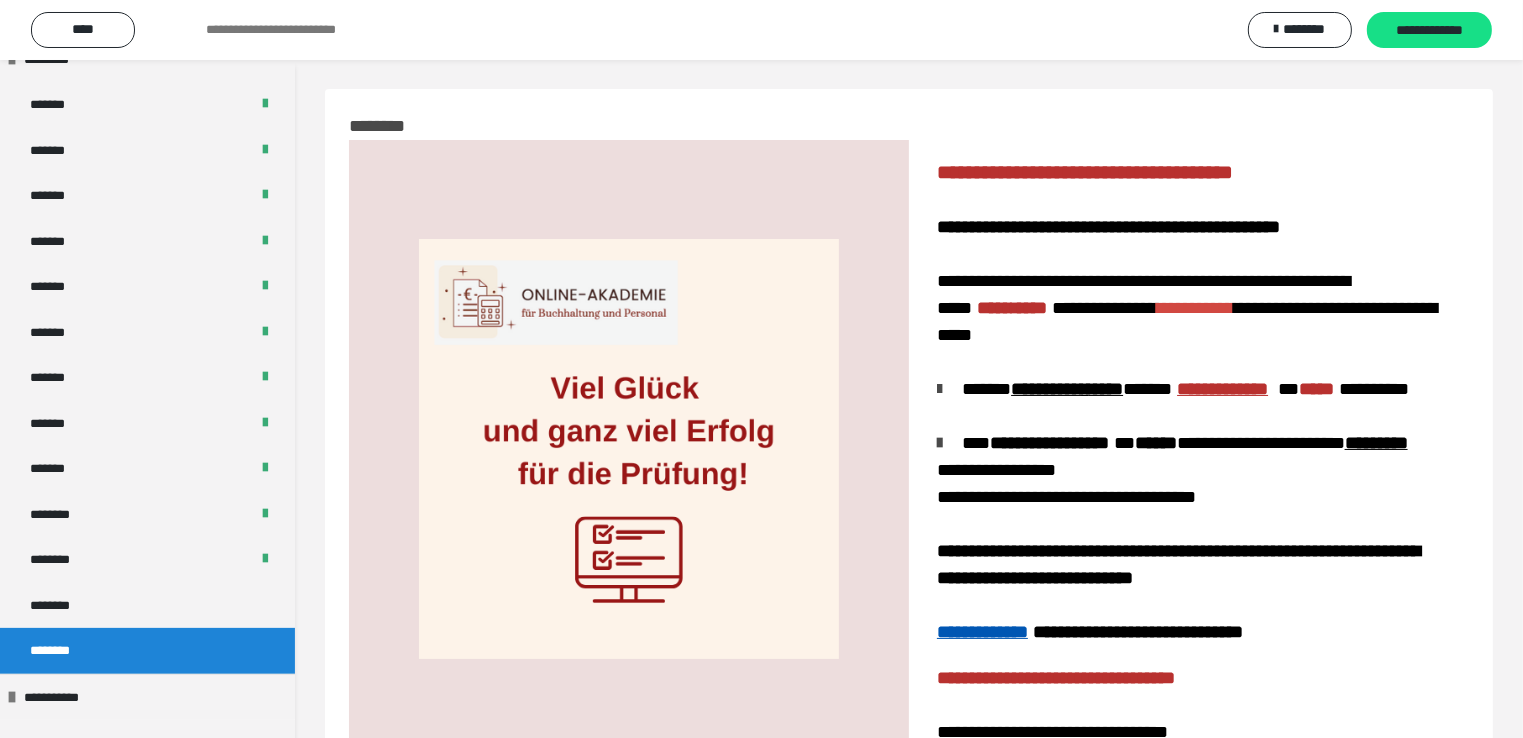 scroll, scrollTop: 0, scrollLeft: 0, axis: both 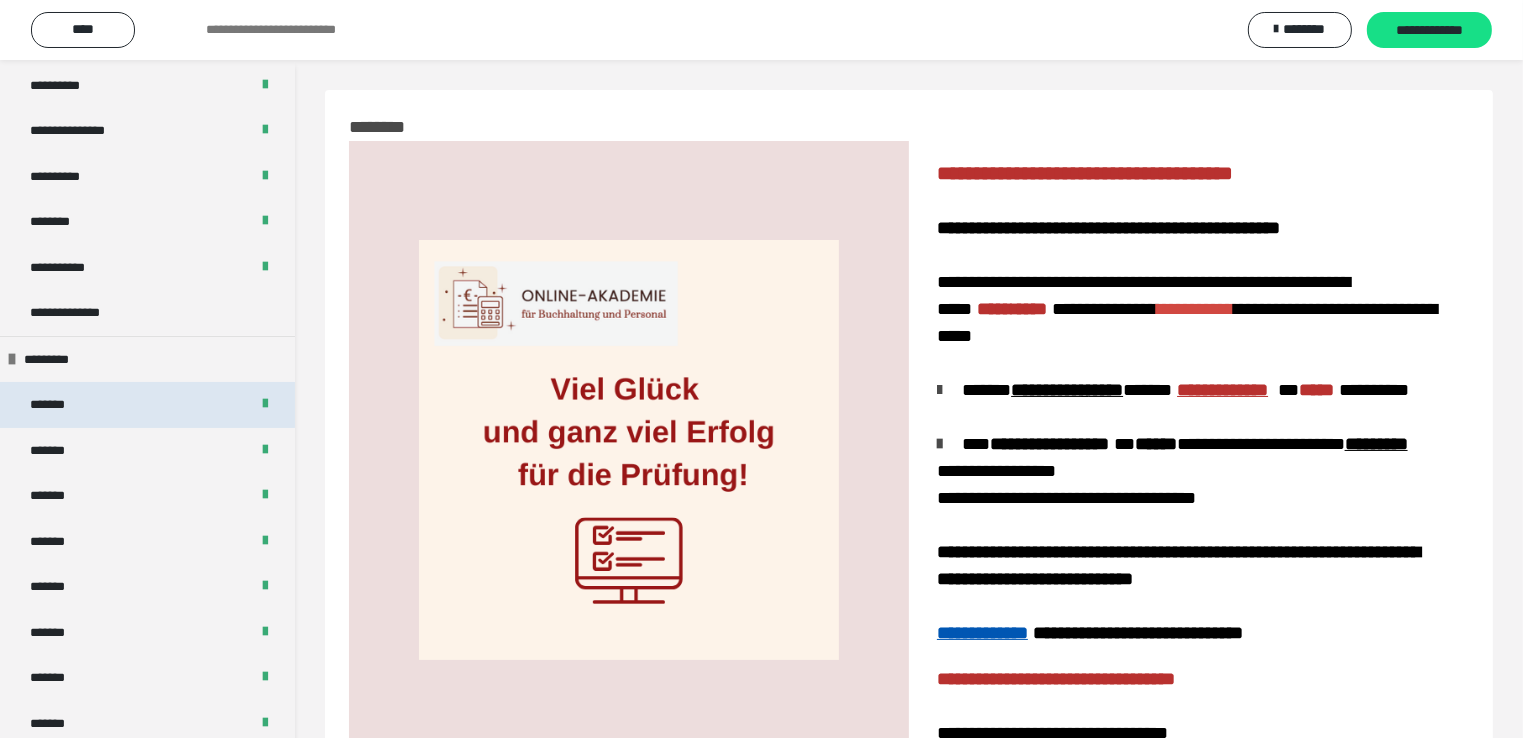 click on "*******" at bounding box center (147, 405) 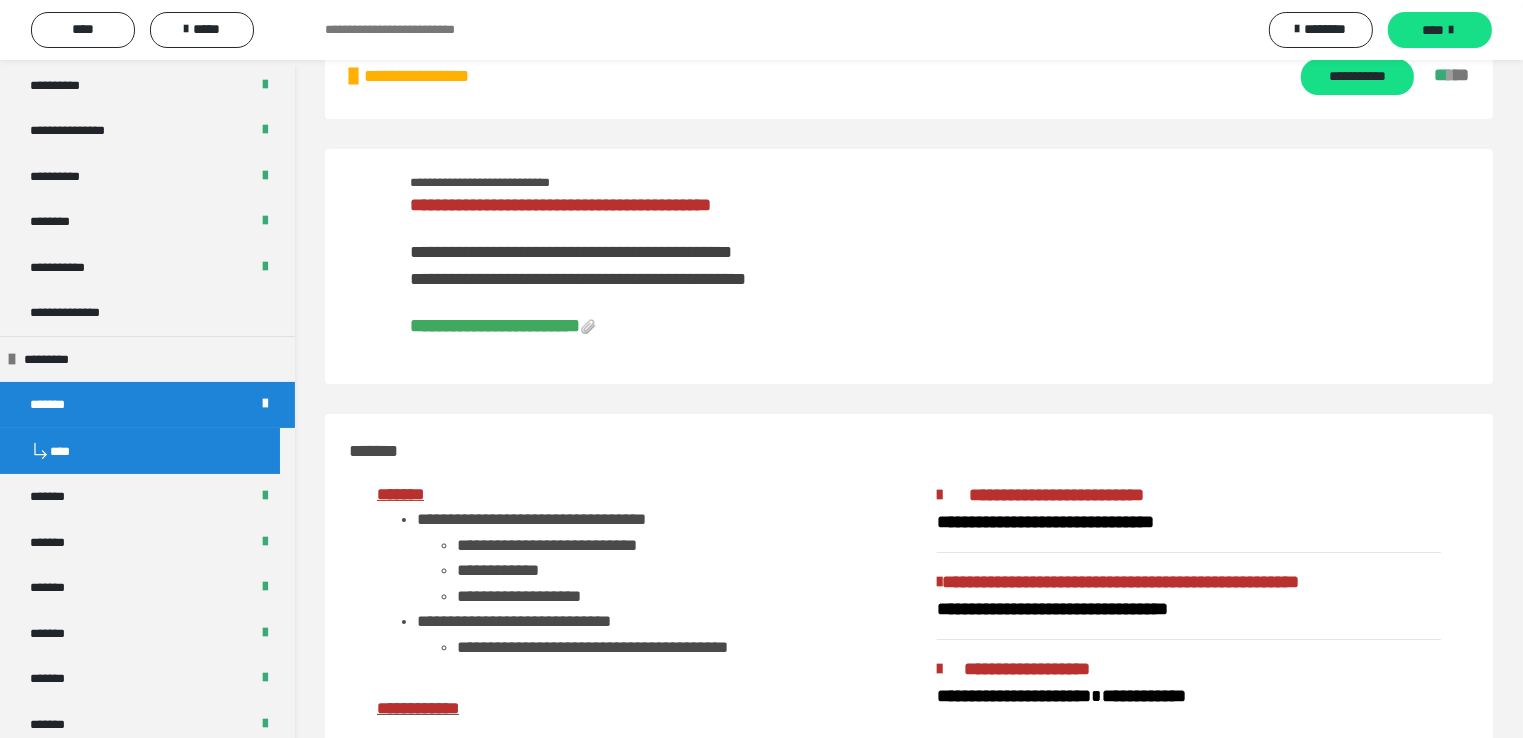scroll, scrollTop: 0, scrollLeft: 0, axis: both 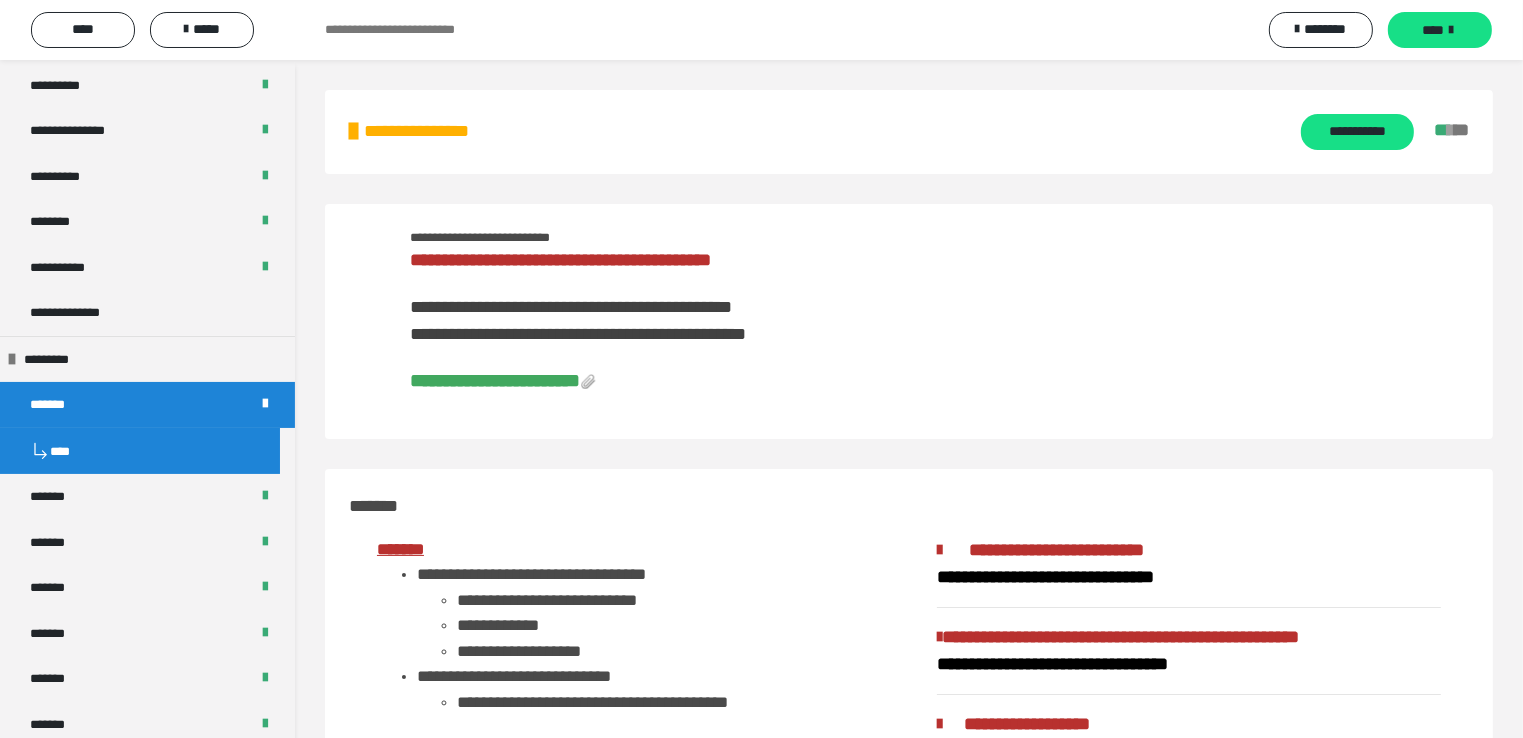 click on "**********" at bounding box center [495, 380] 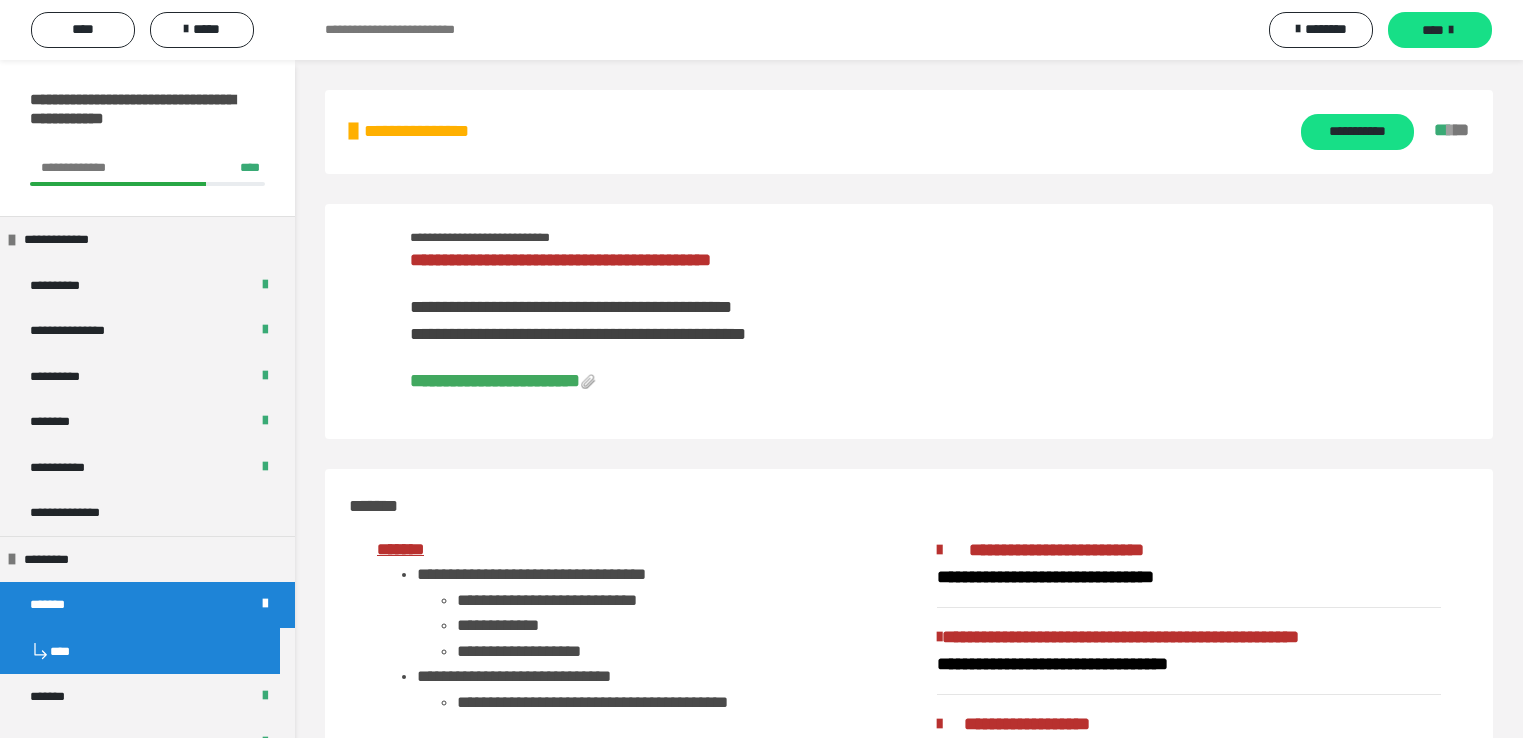 scroll, scrollTop: 0, scrollLeft: 0, axis: both 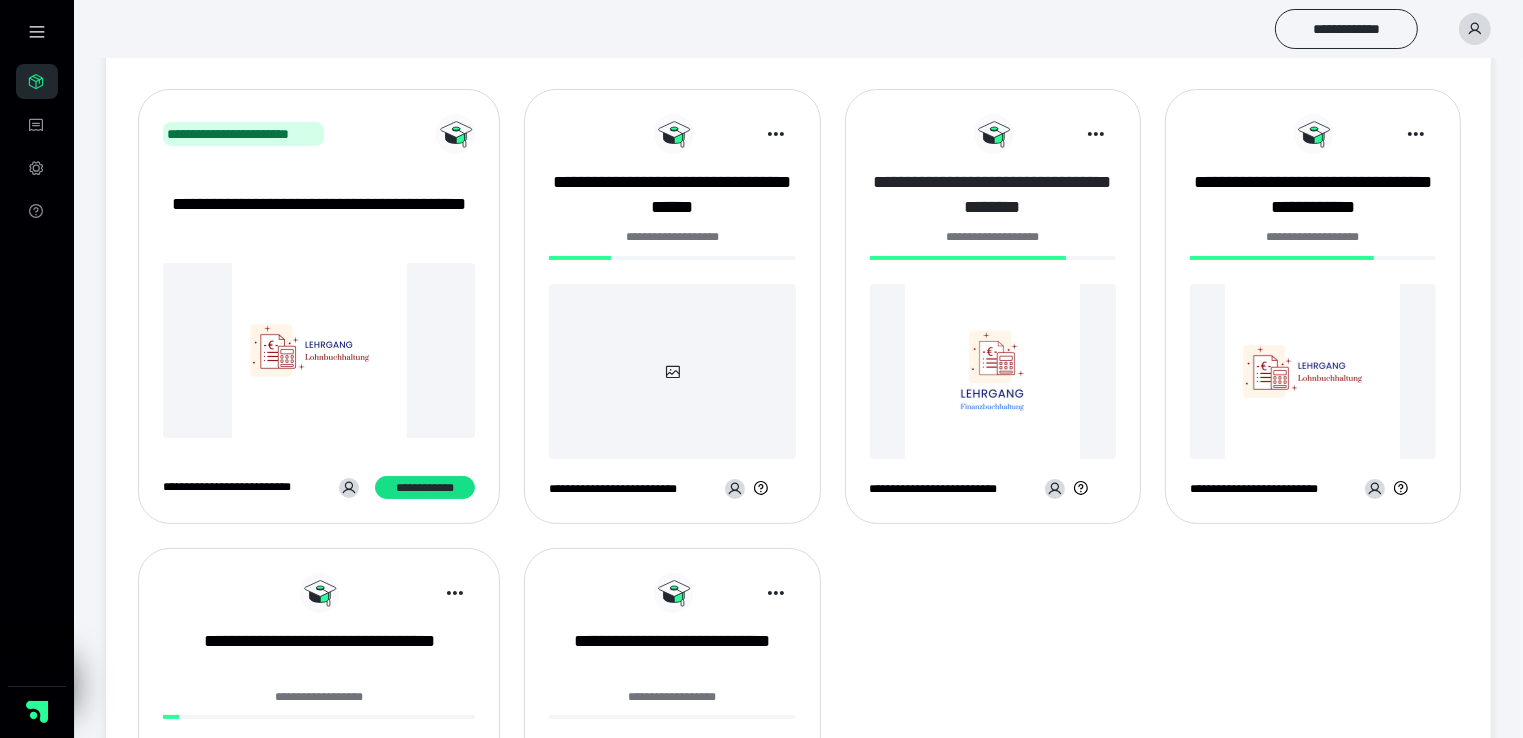 click on "**********" at bounding box center [993, 195] 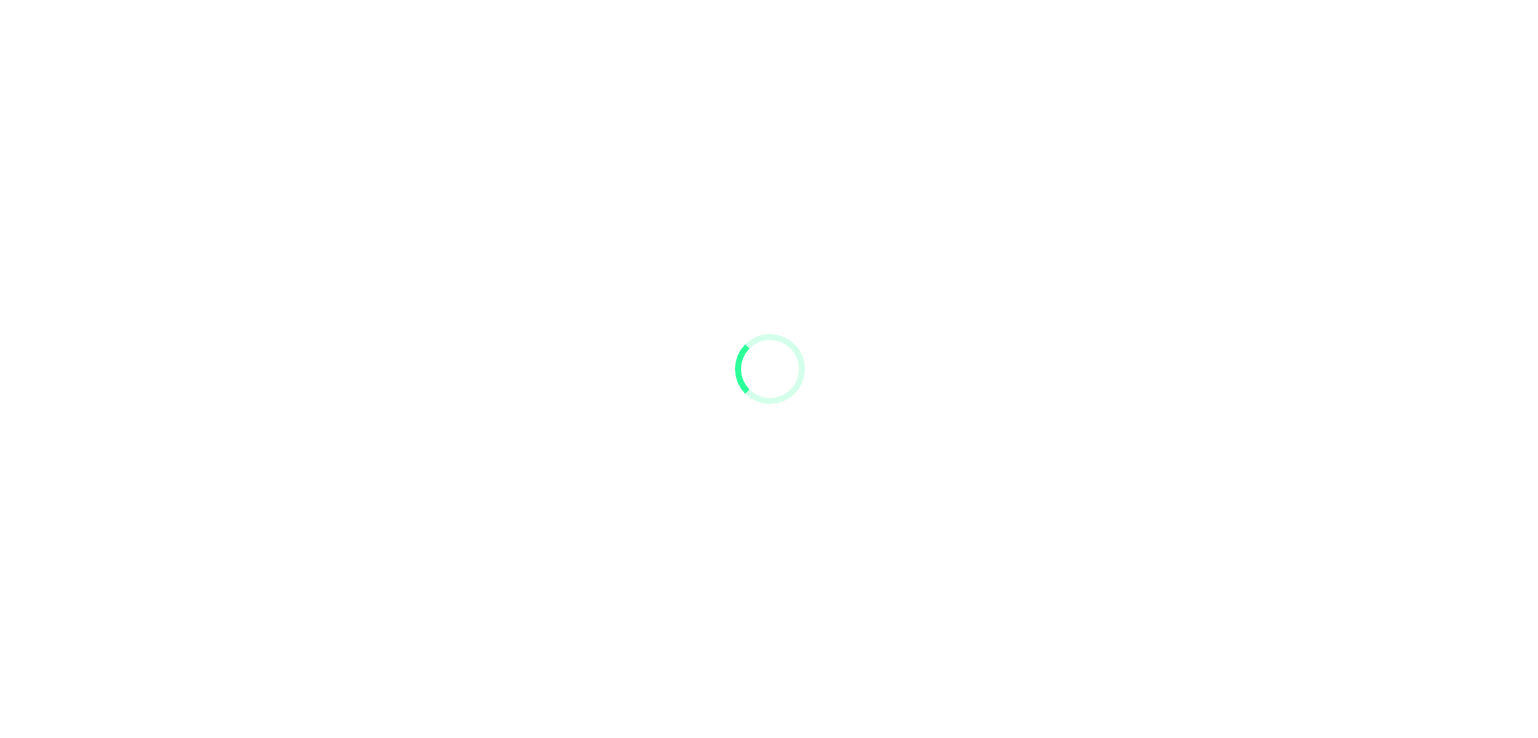 scroll, scrollTop: 0, scrollLeft: 0, axis: both 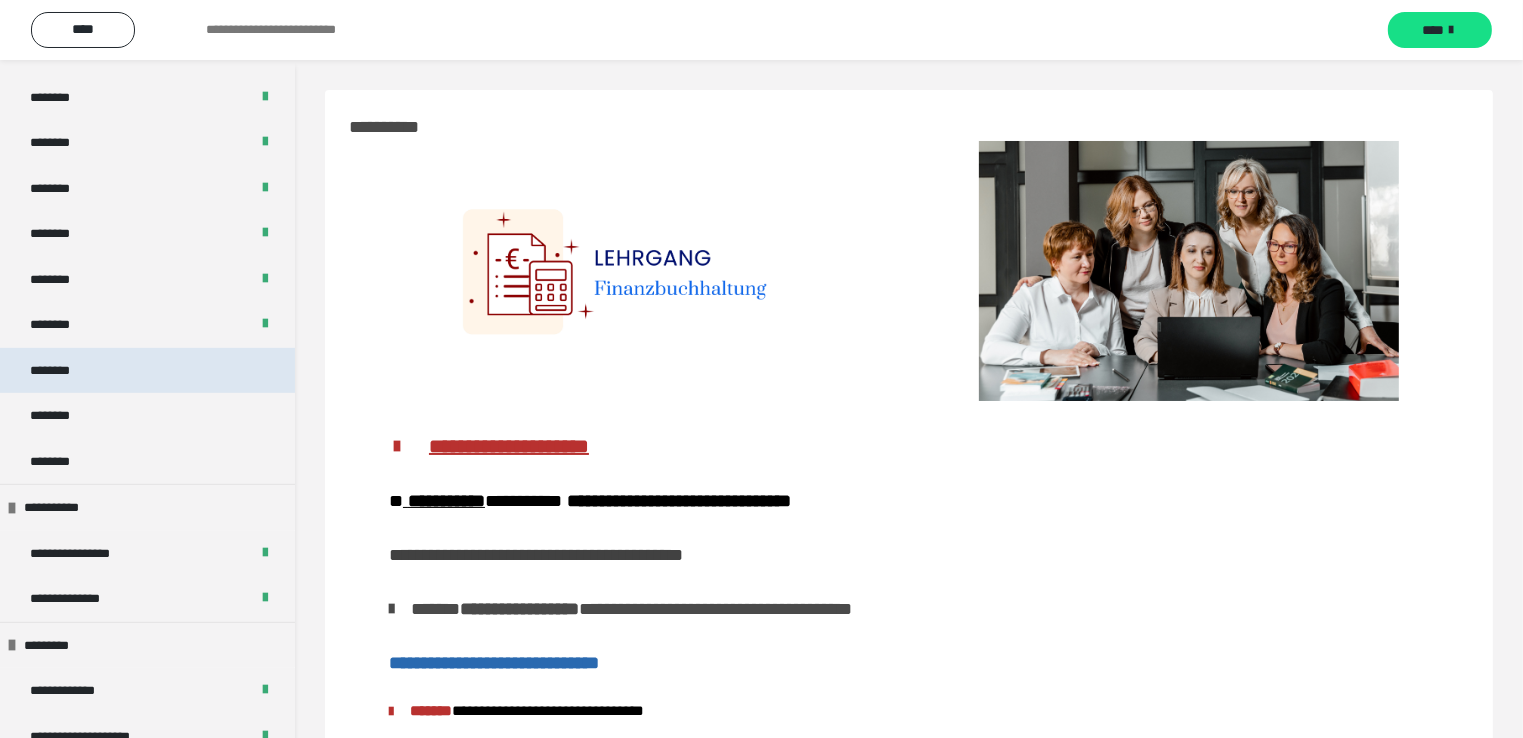 click on "********" at bounding box center (147, 371) 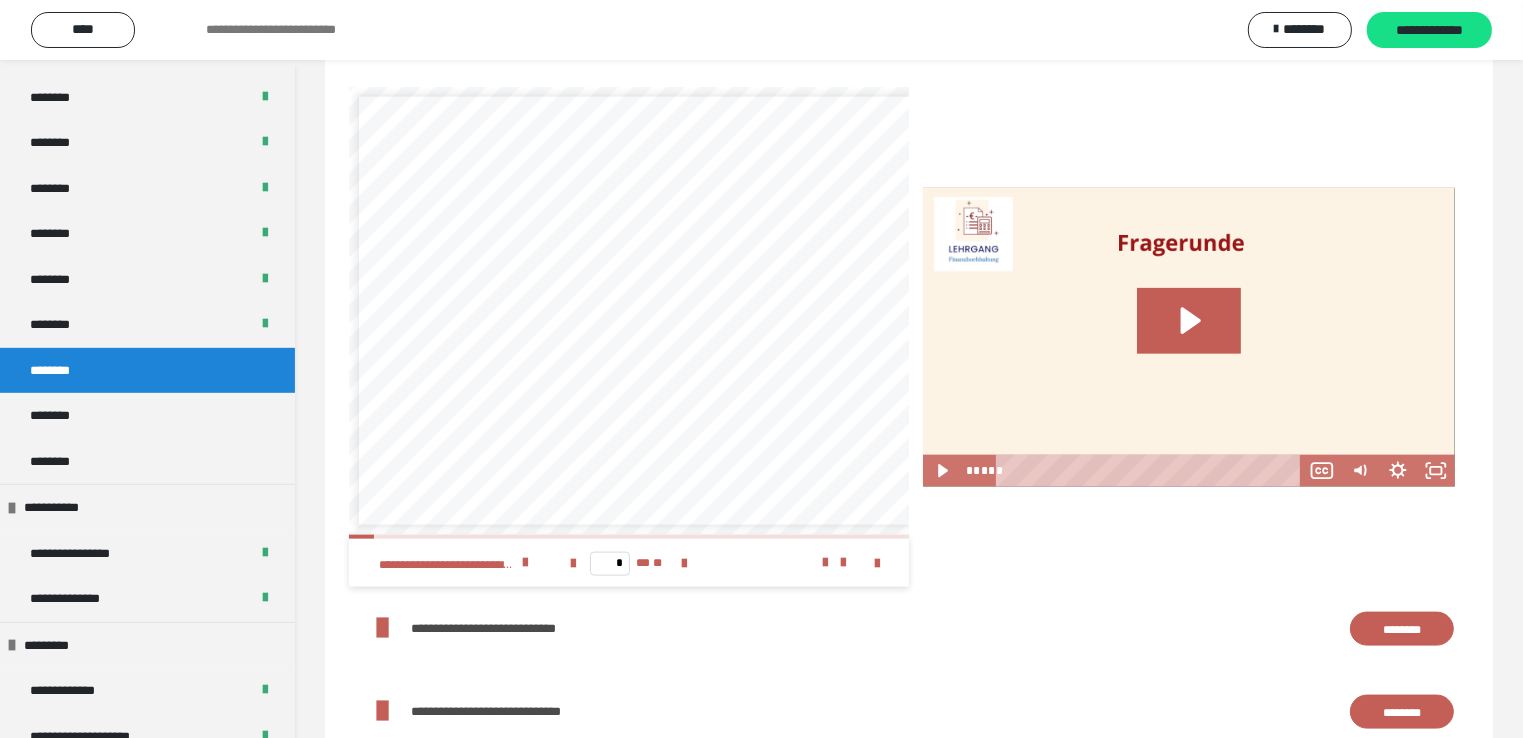 scroll, scrollTop: 2593, scrollLeft: 0, axis: vertical 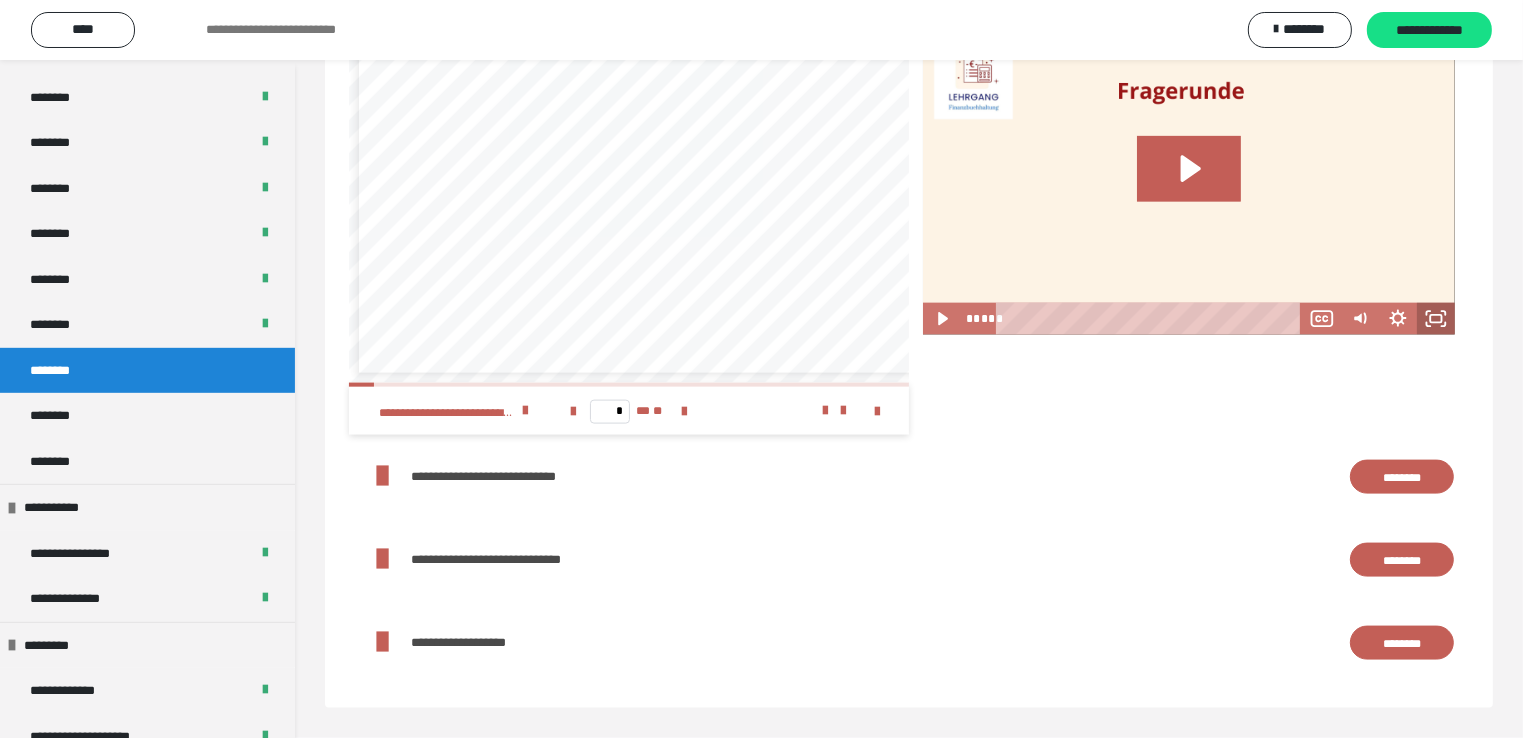 drag, startPoint x: 1443, startPoint y: 325, endPoint x: 1442, endPoint y: 412, distance: 87.005745 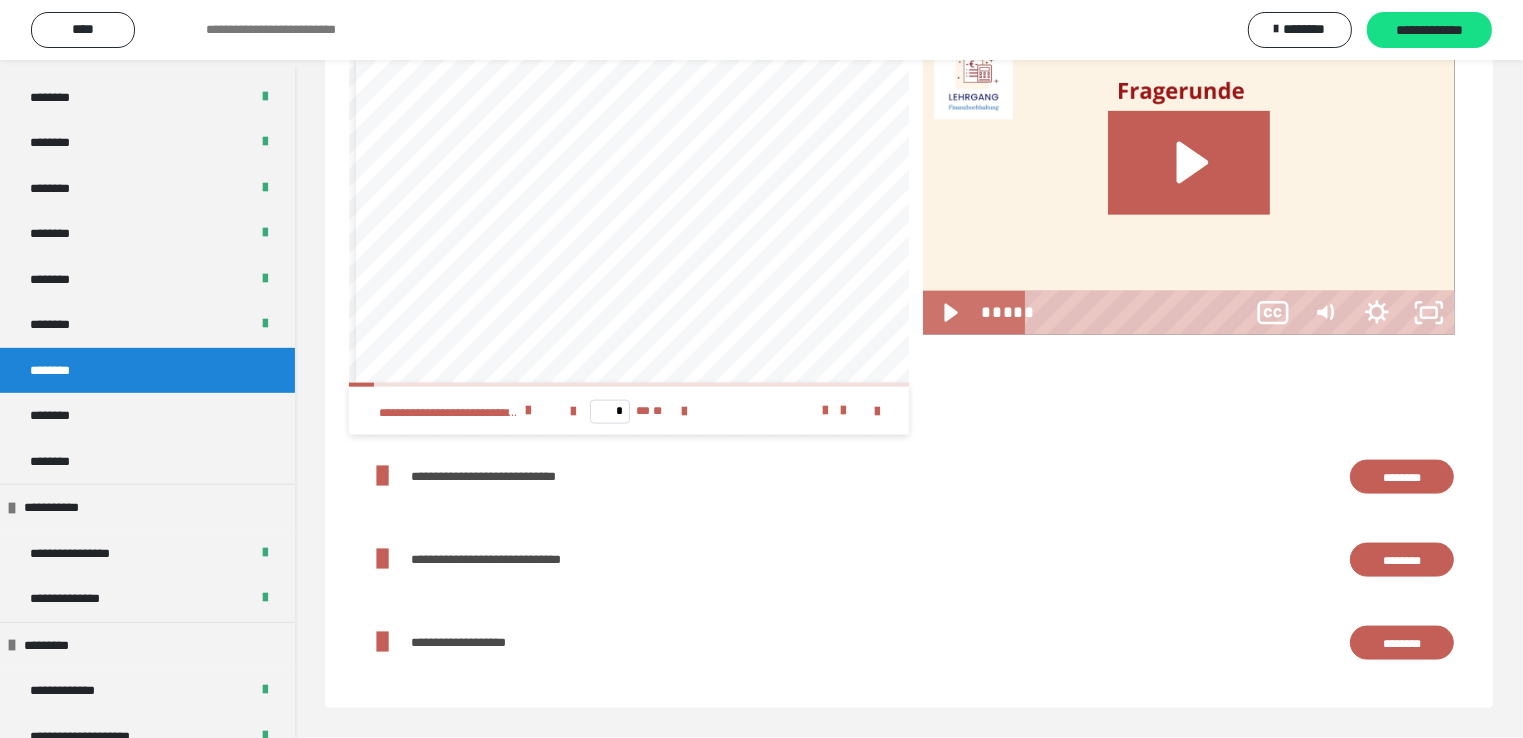 scroll, scrollTop: 2475, scrollLeft: 0, axis: vertical 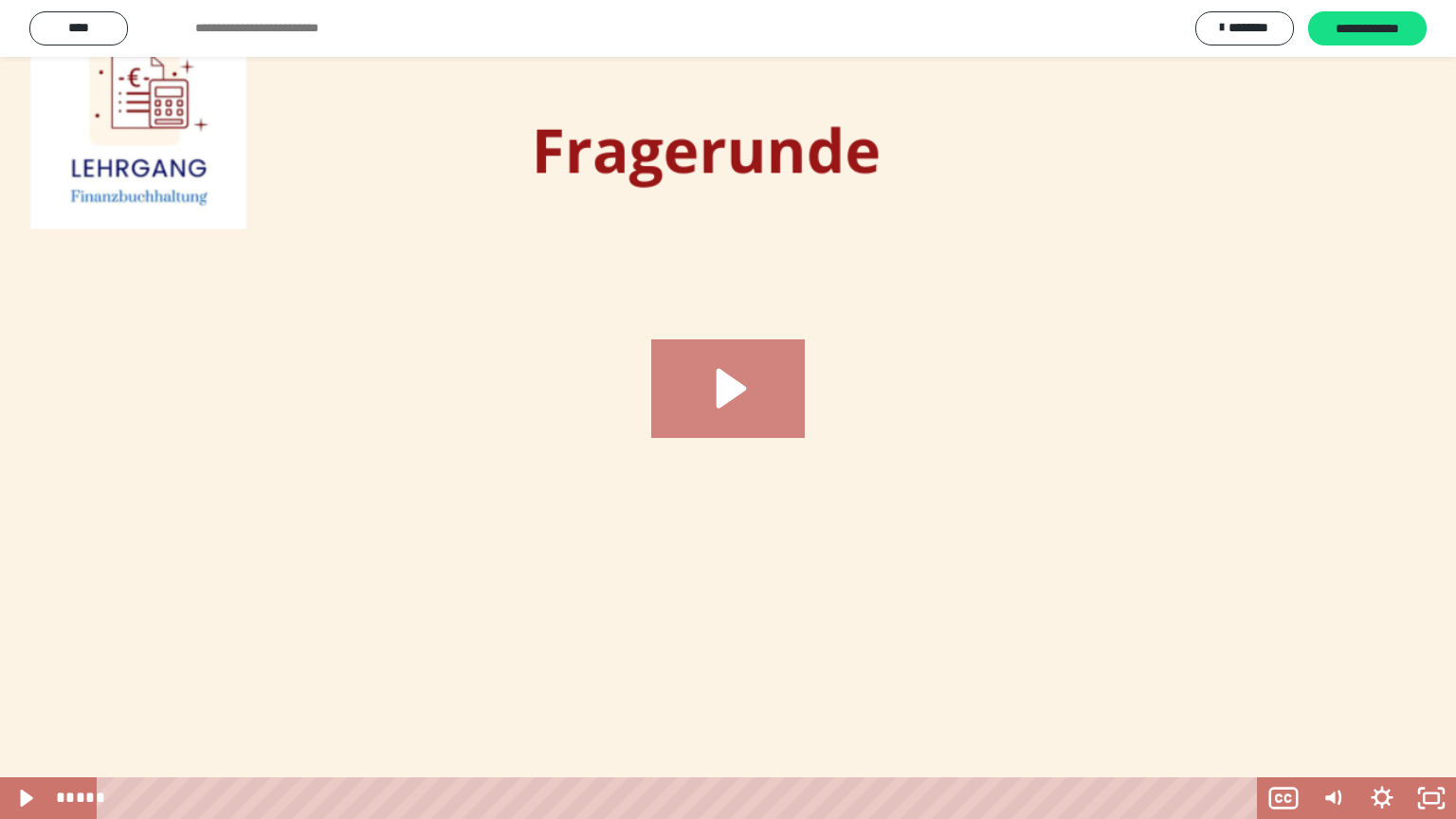 click 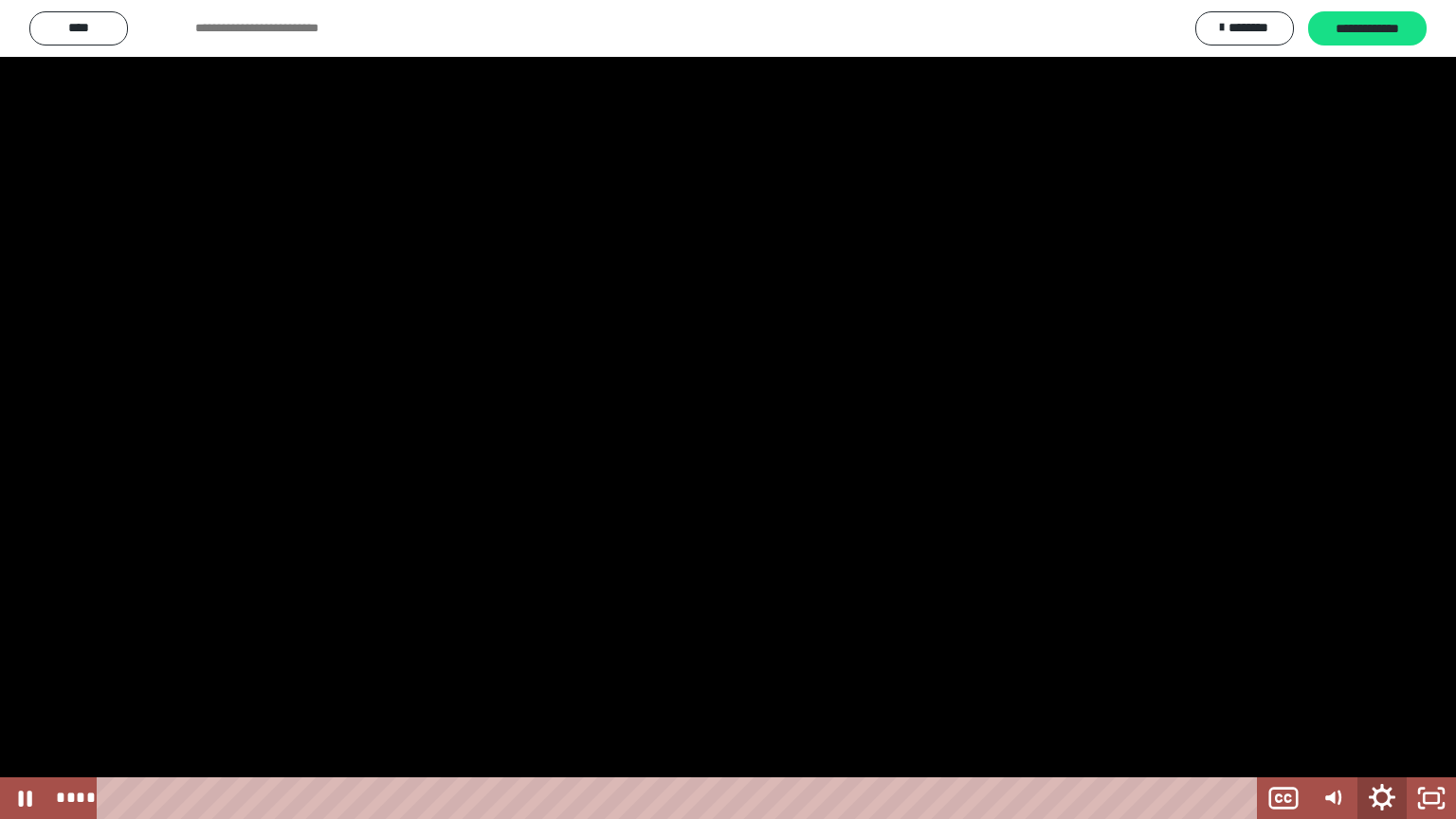 click 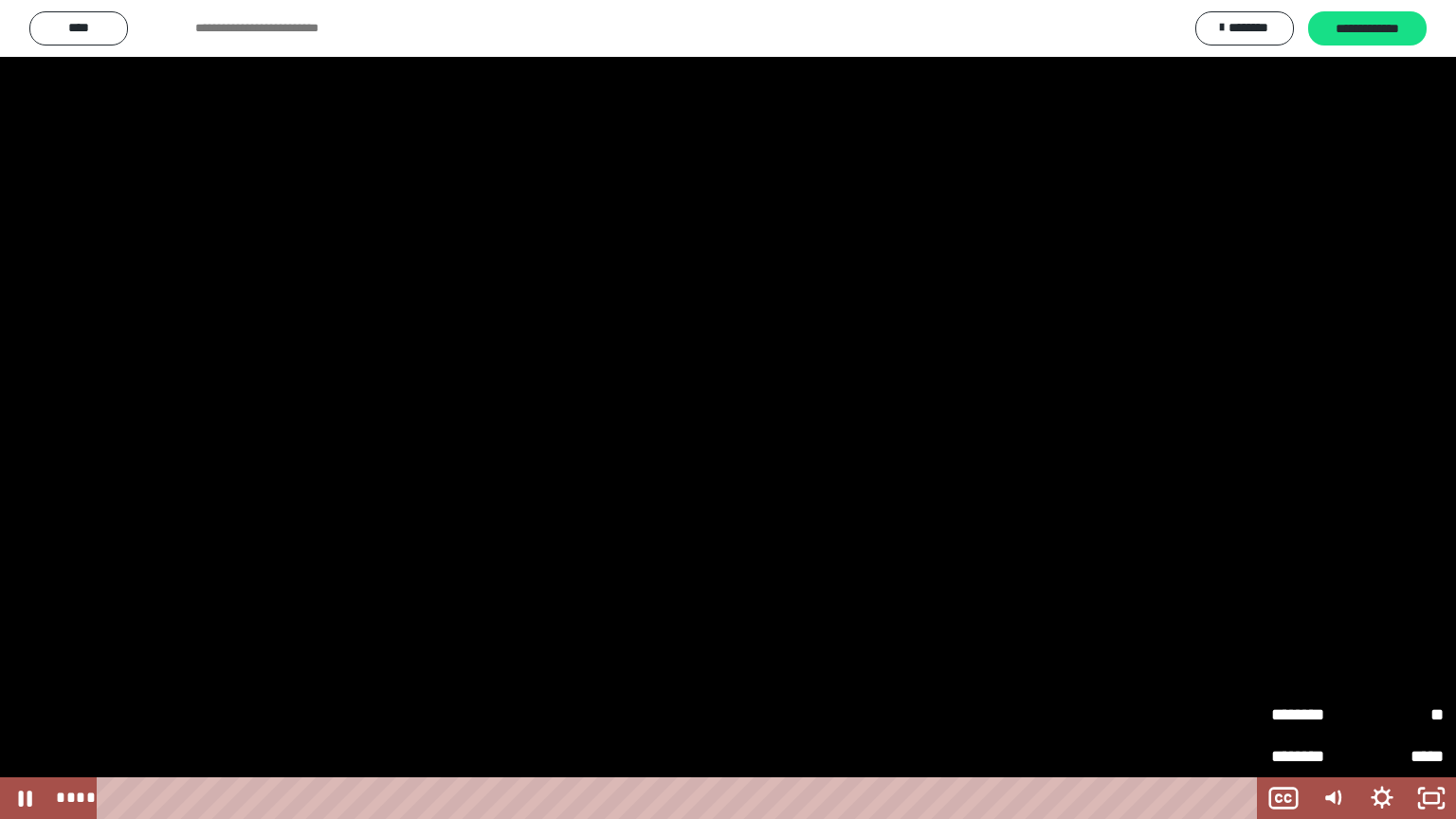 click on "********" at bounding box center [1314, 715] 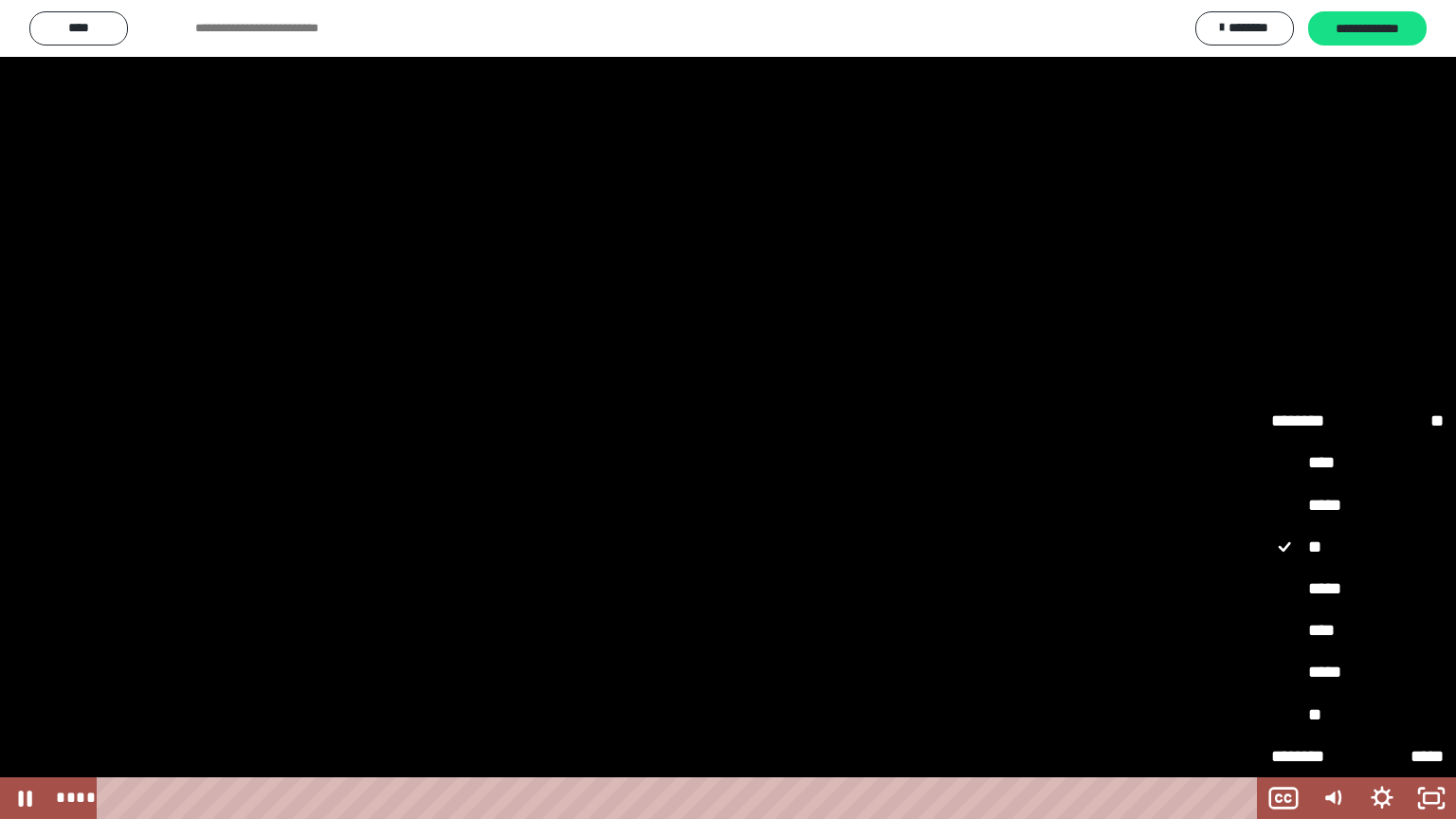 click on "****" at bounding box center (1357, 631) 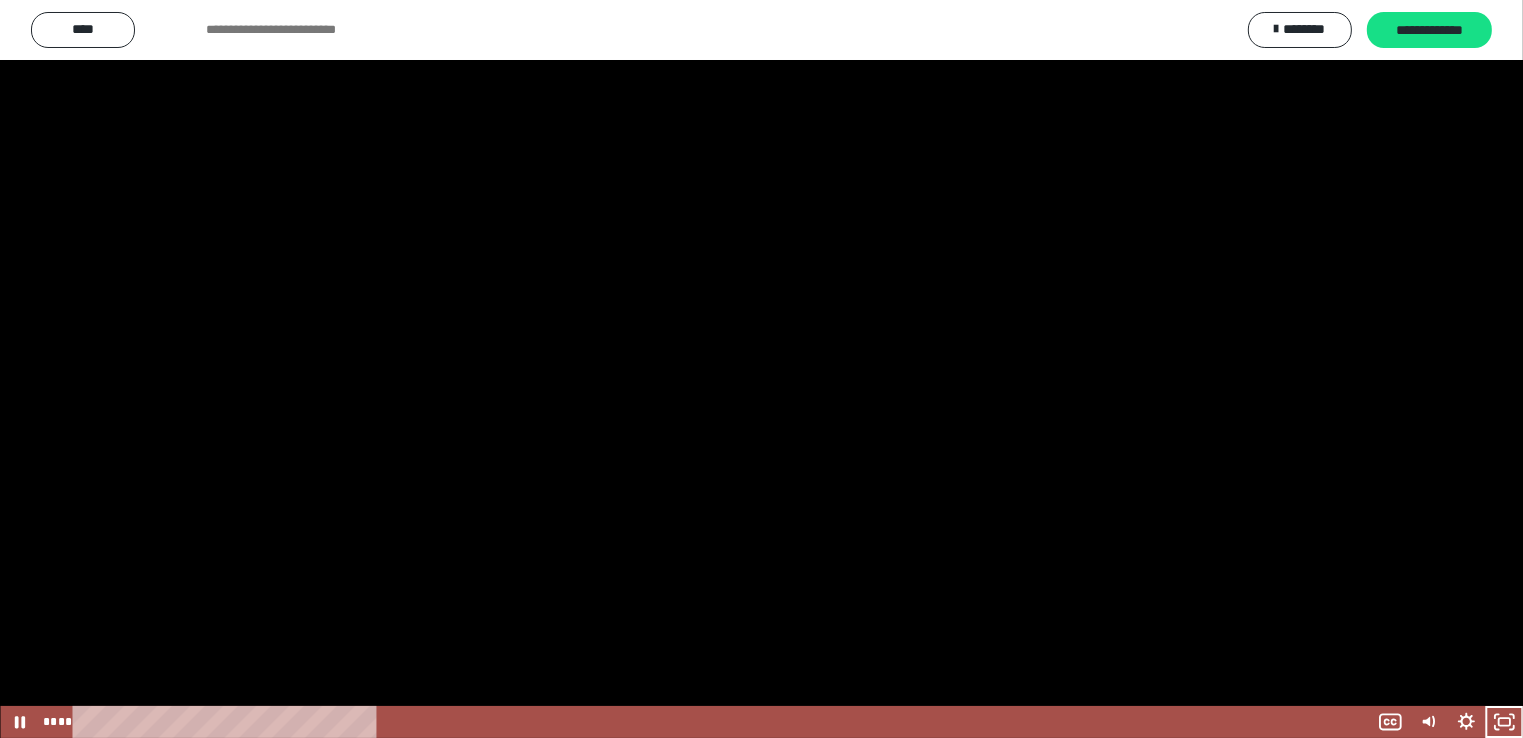 scroll, scrollTop: 2493, scrollLeft: 0, axis: vertical 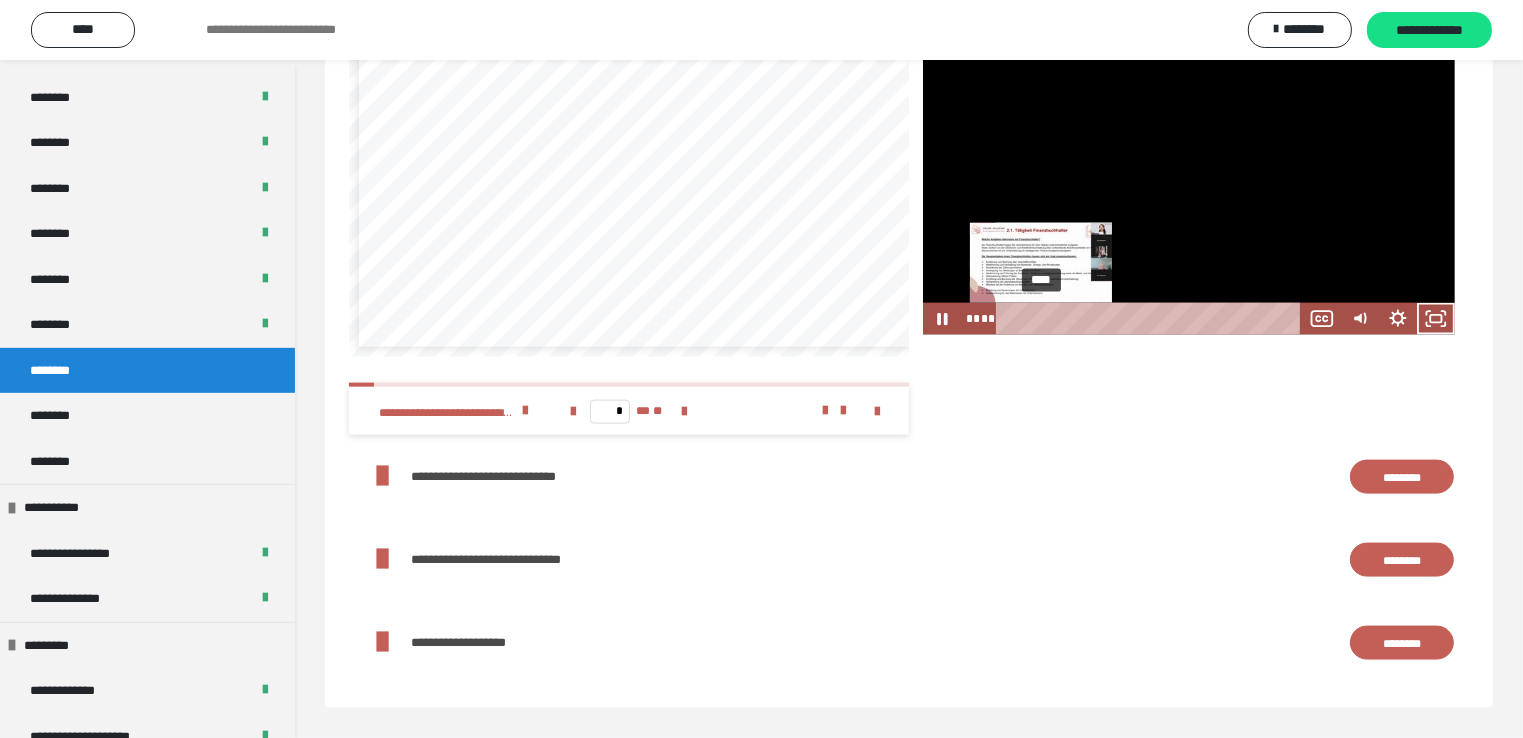 click on "****" at bounding box center (1152, 319) 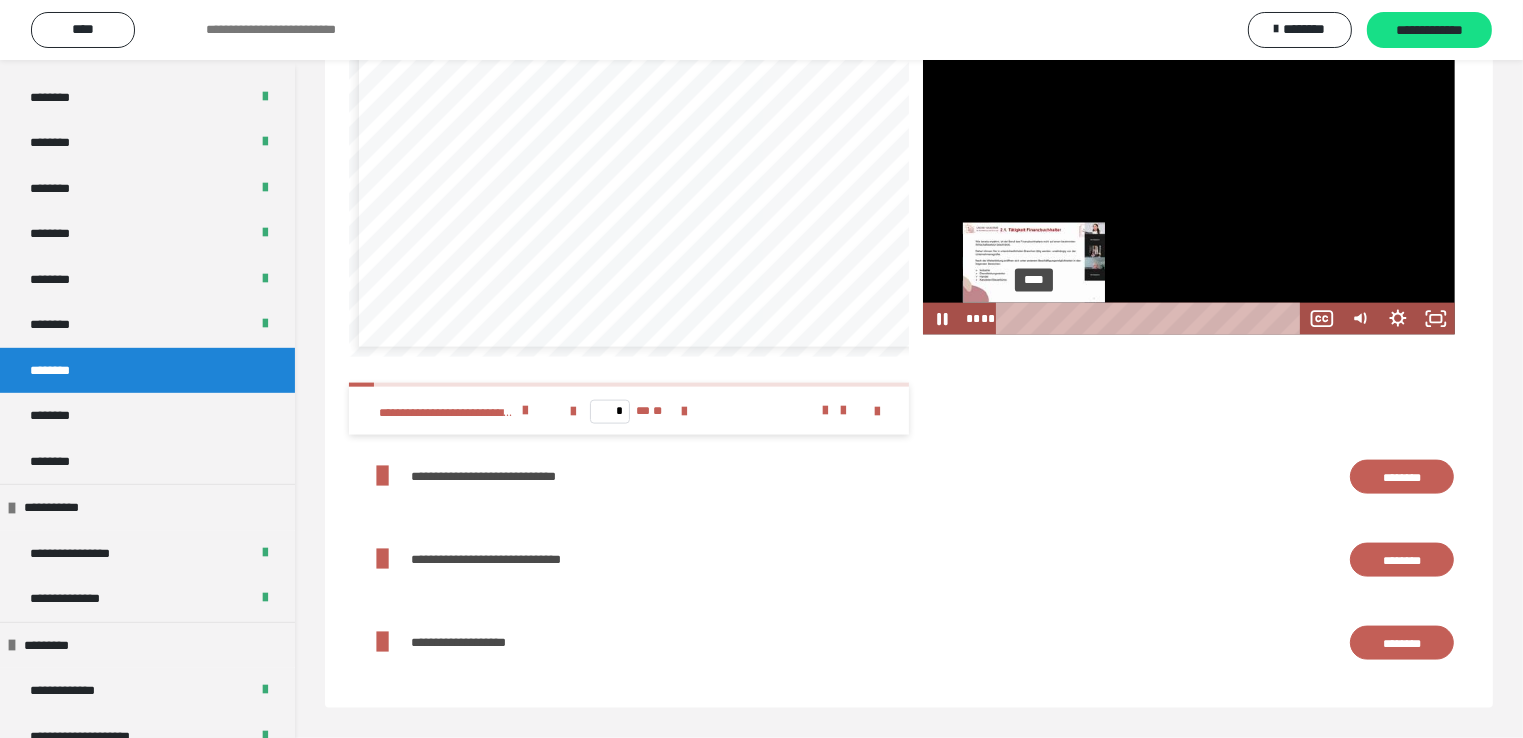 click on "****" at bounding box center (1152, 319) 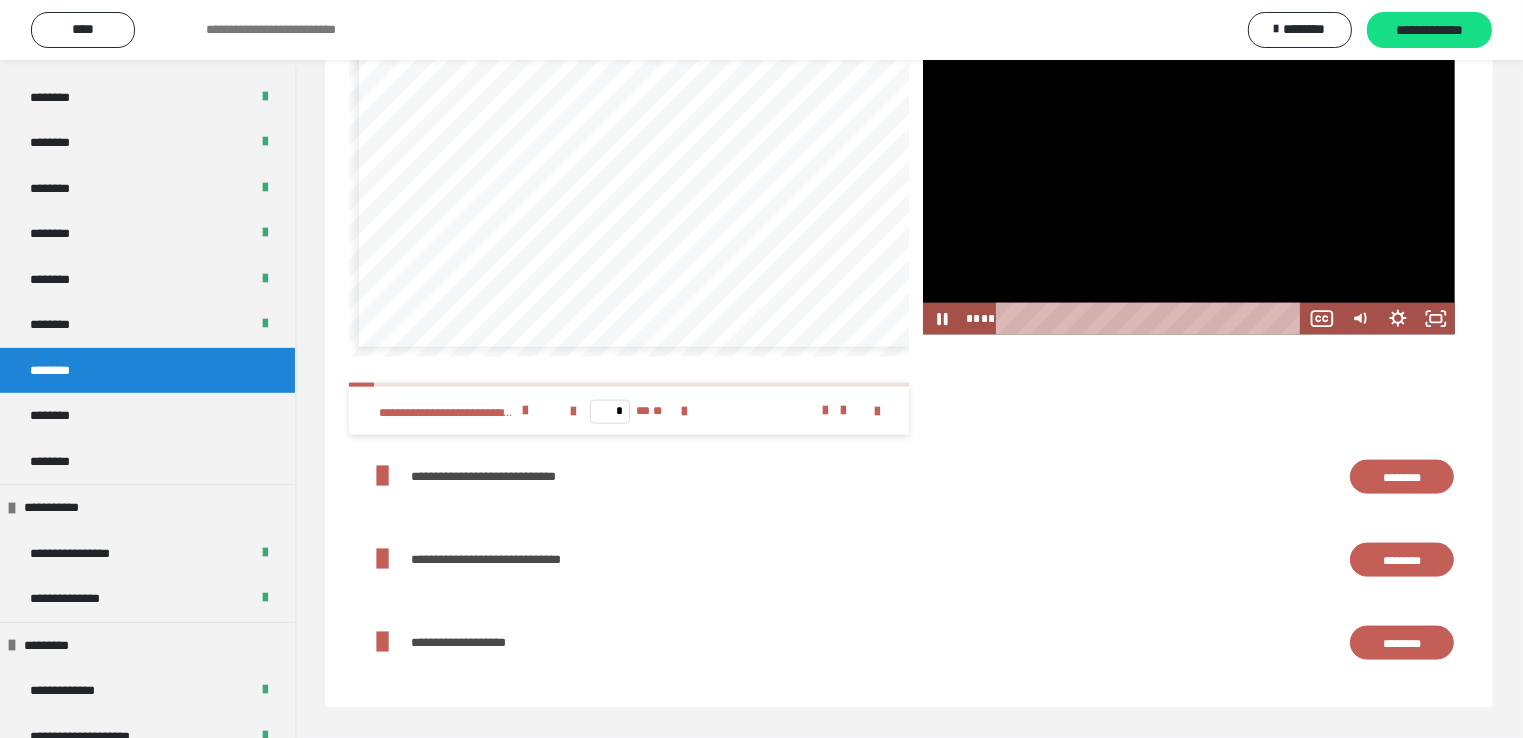 click at bounding box center (1189, 185) 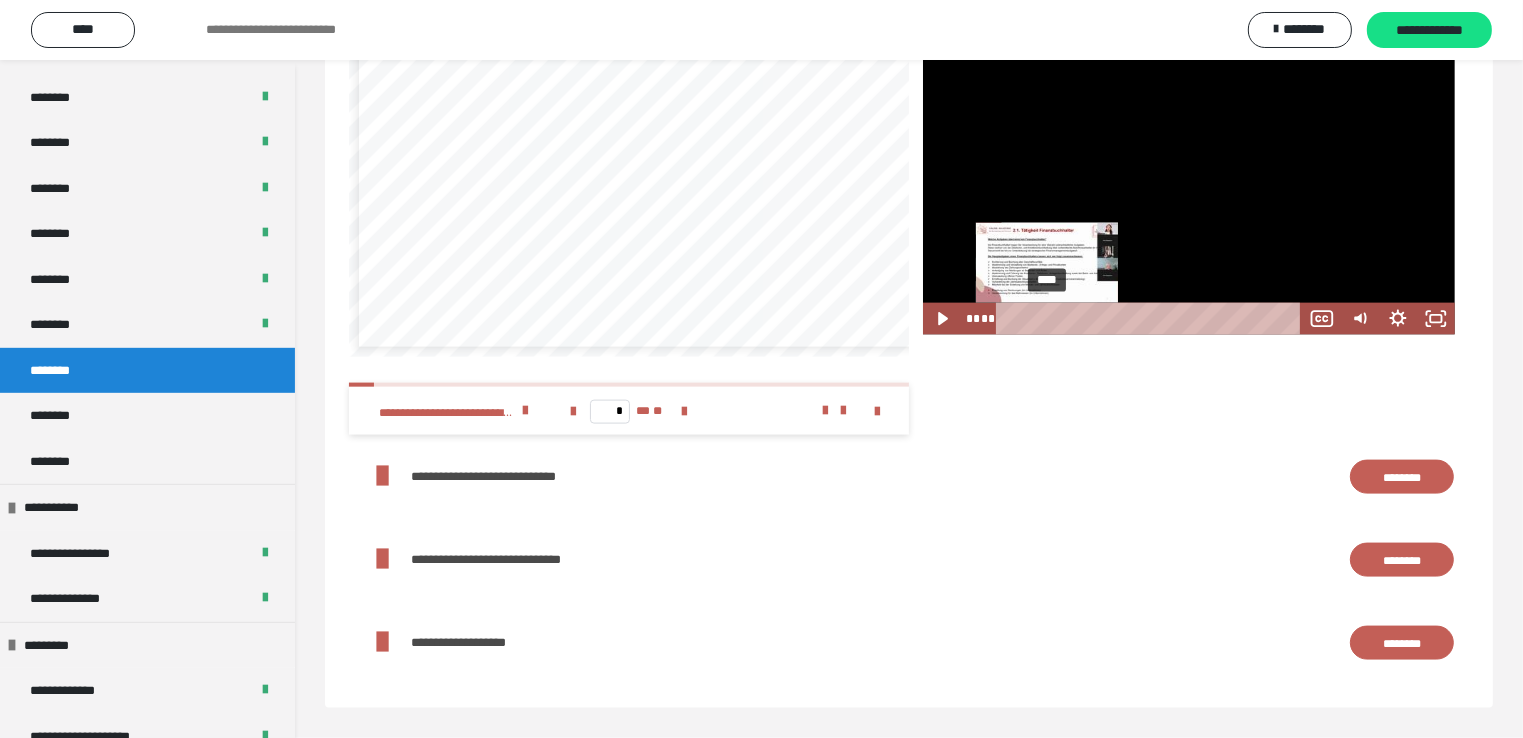 click at bounding box center [1047, 319] 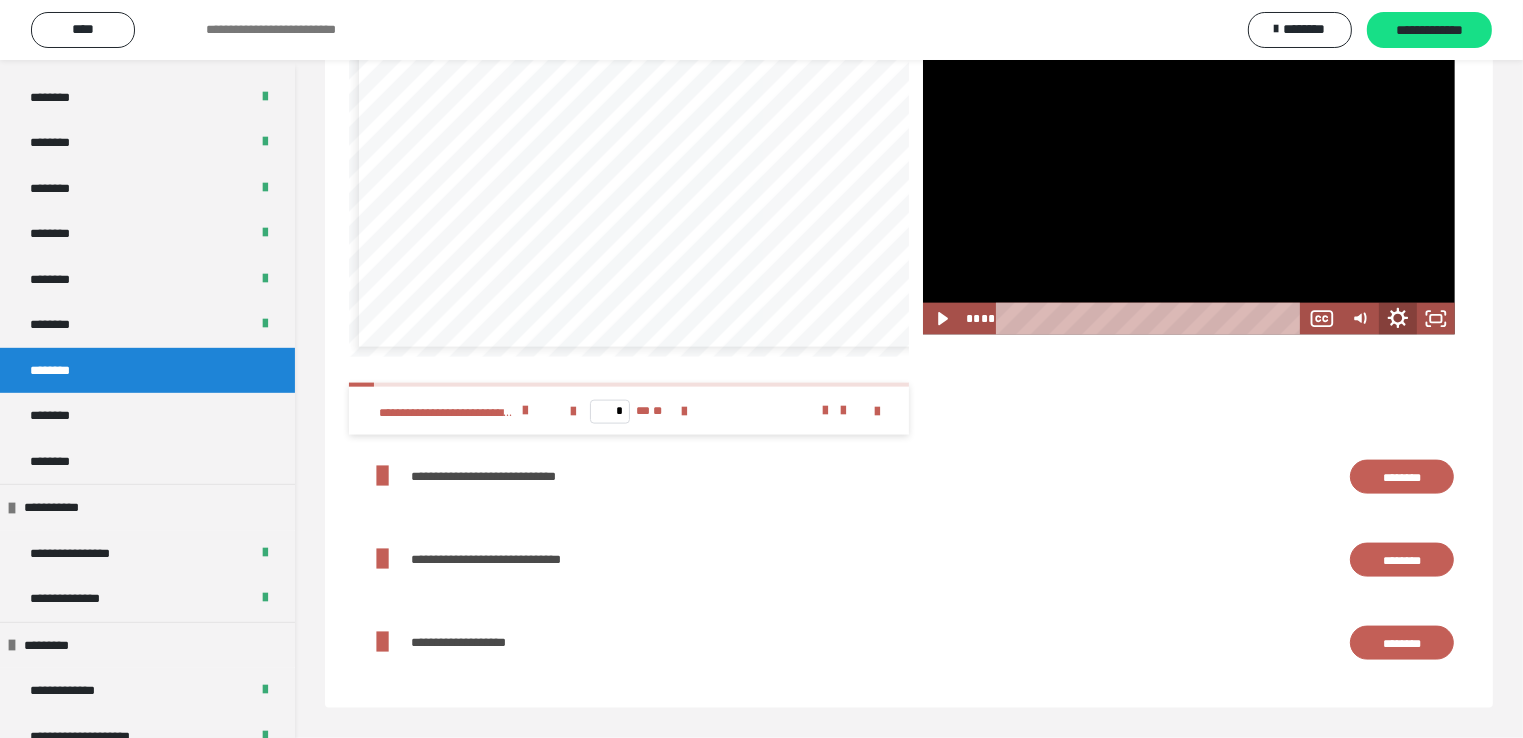 click 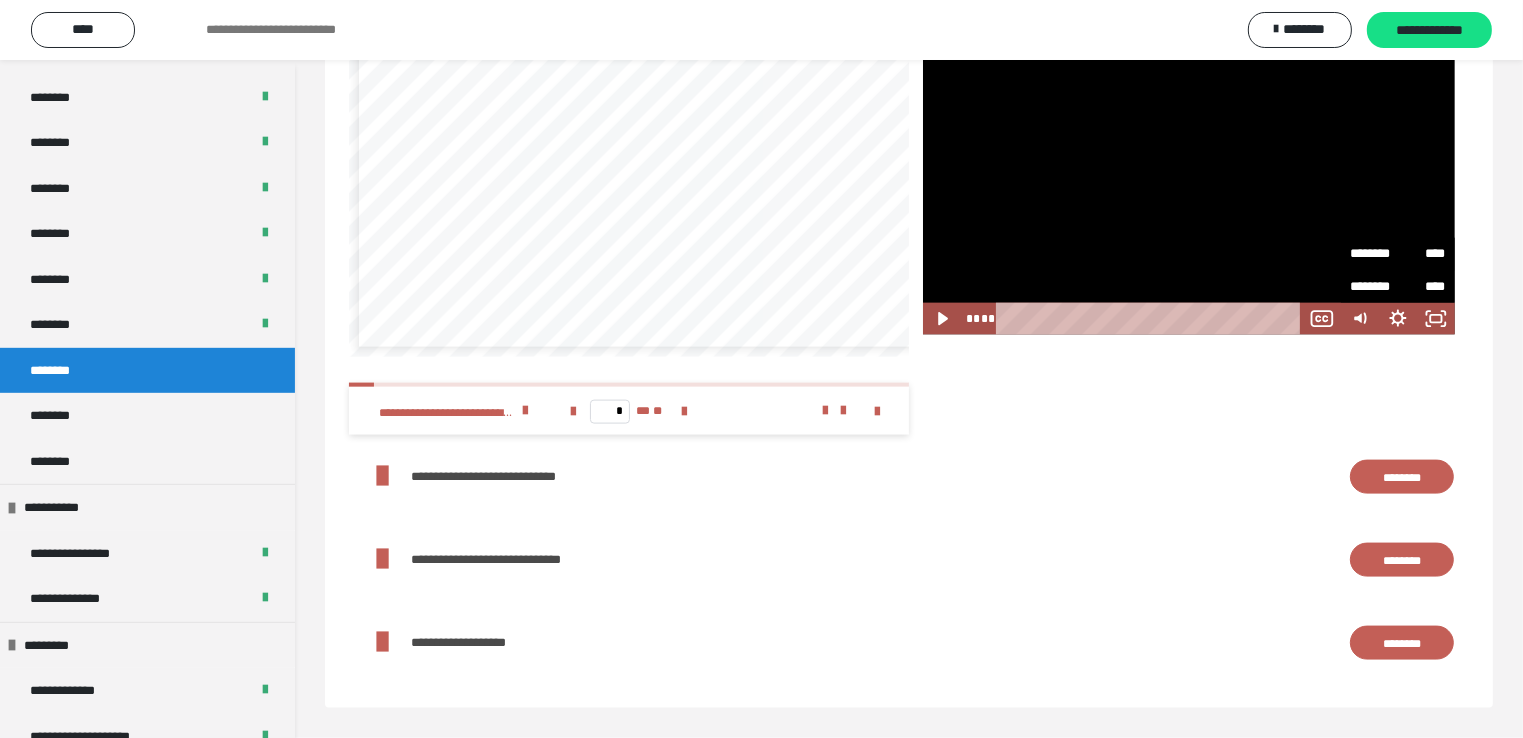 click on "********" at bounding box center (1375, 254) 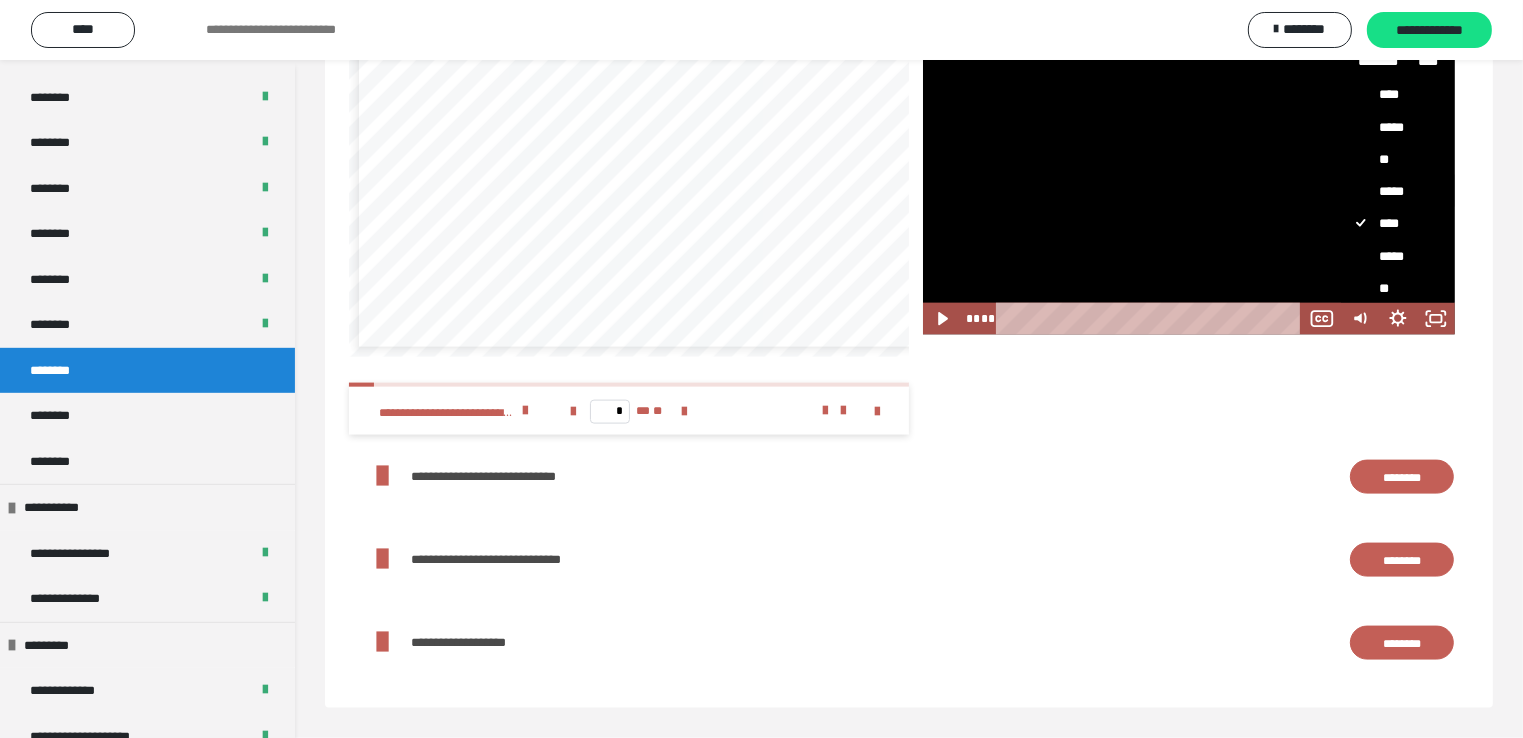click on "*****" at bounding box center [1390, 191] 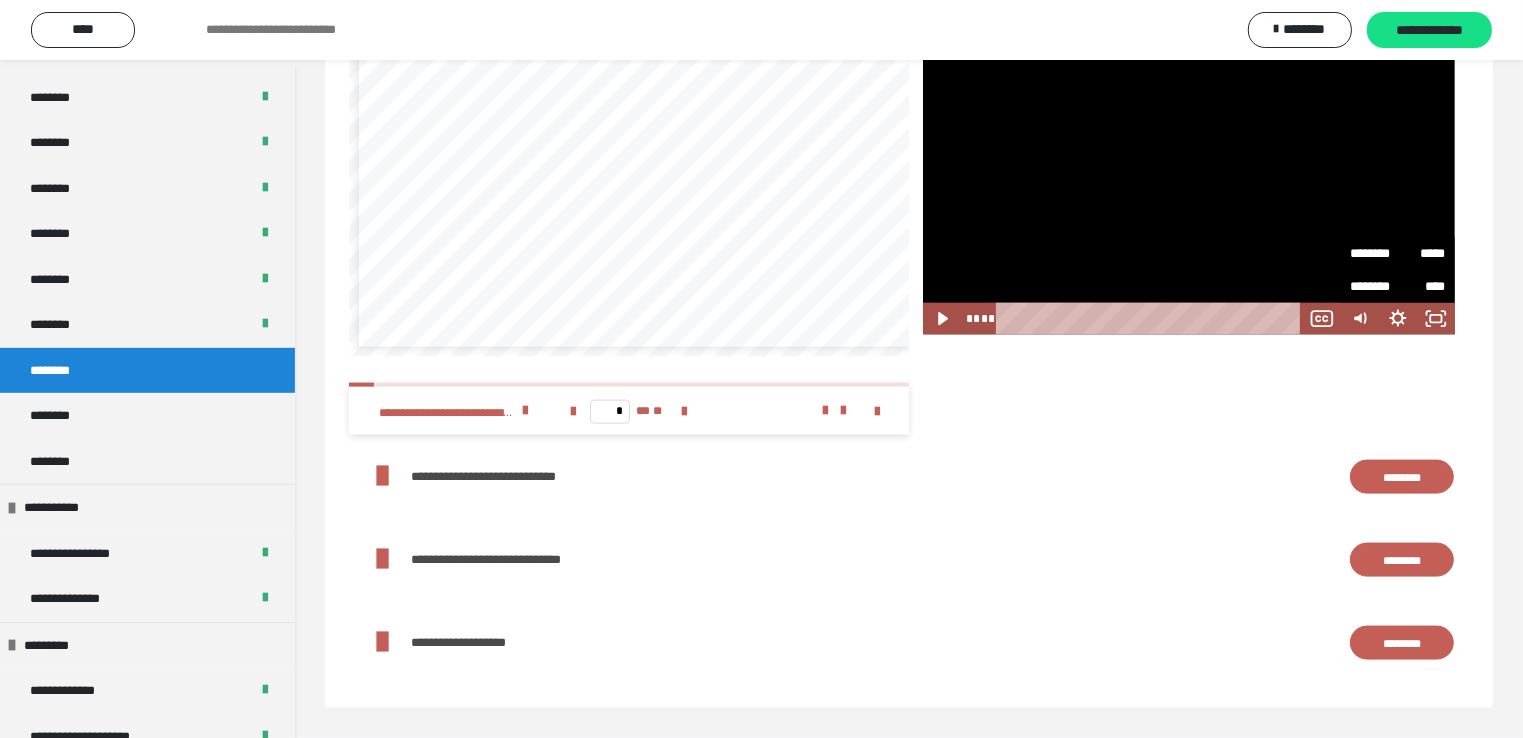 click at bounding box center [1189, 185] 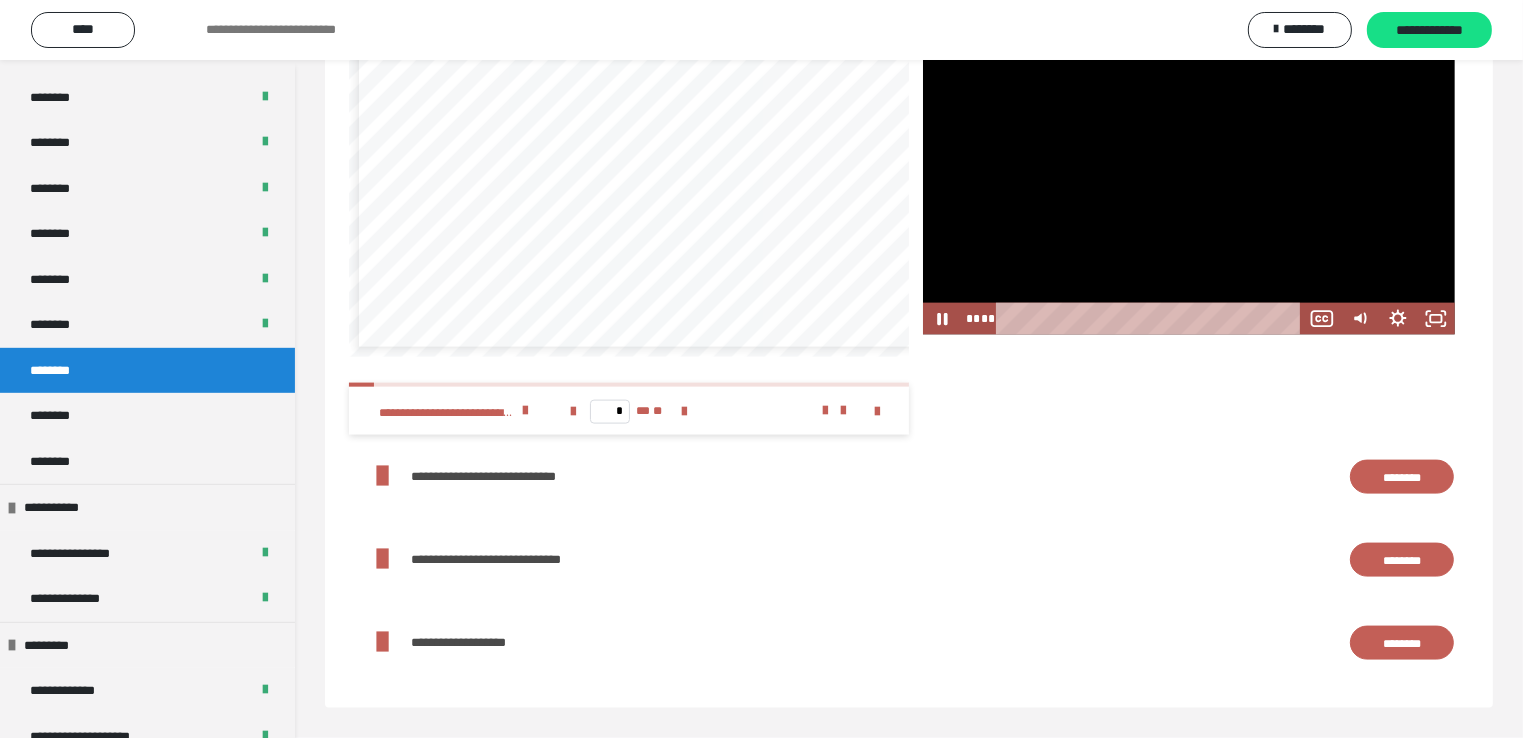 click at bounding box center [1189, 185] 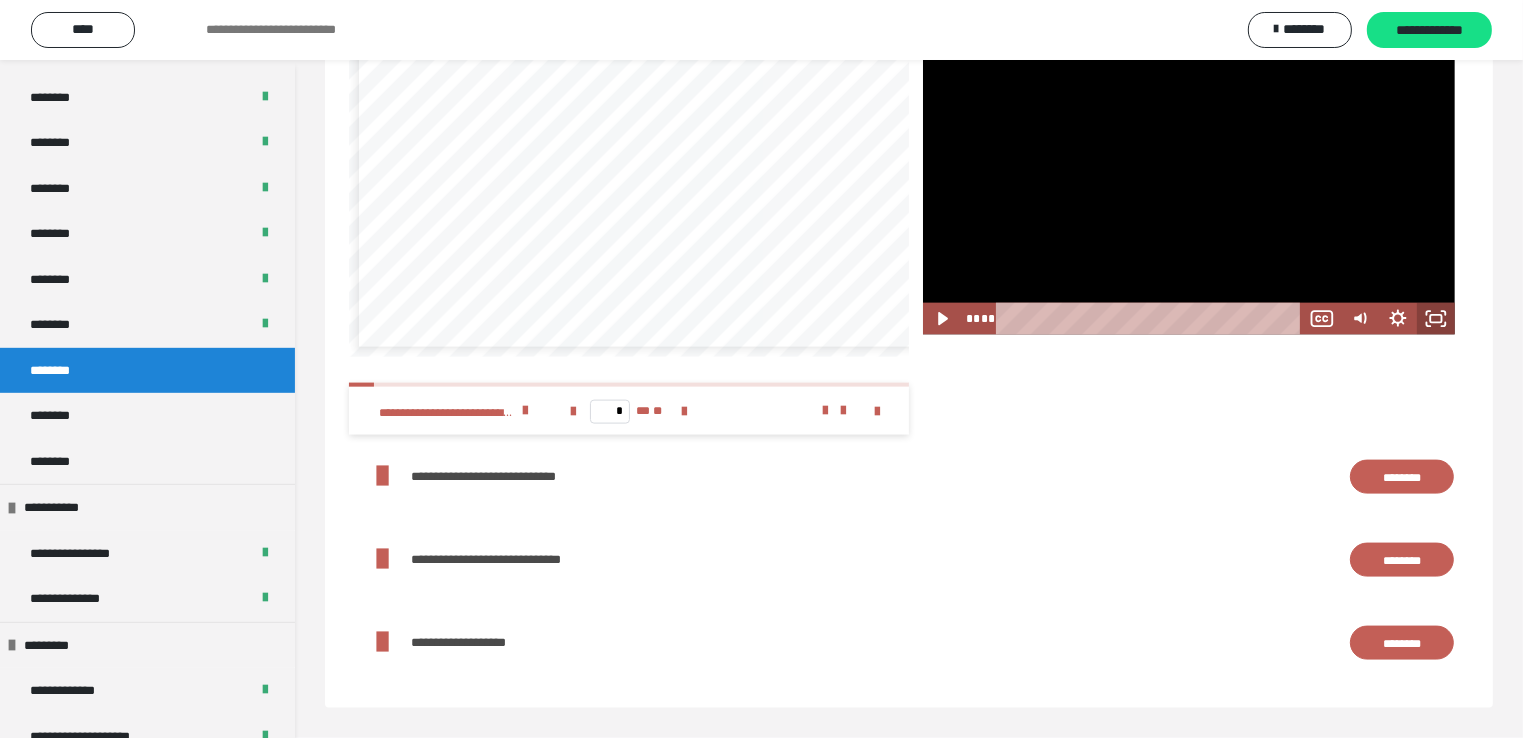 click 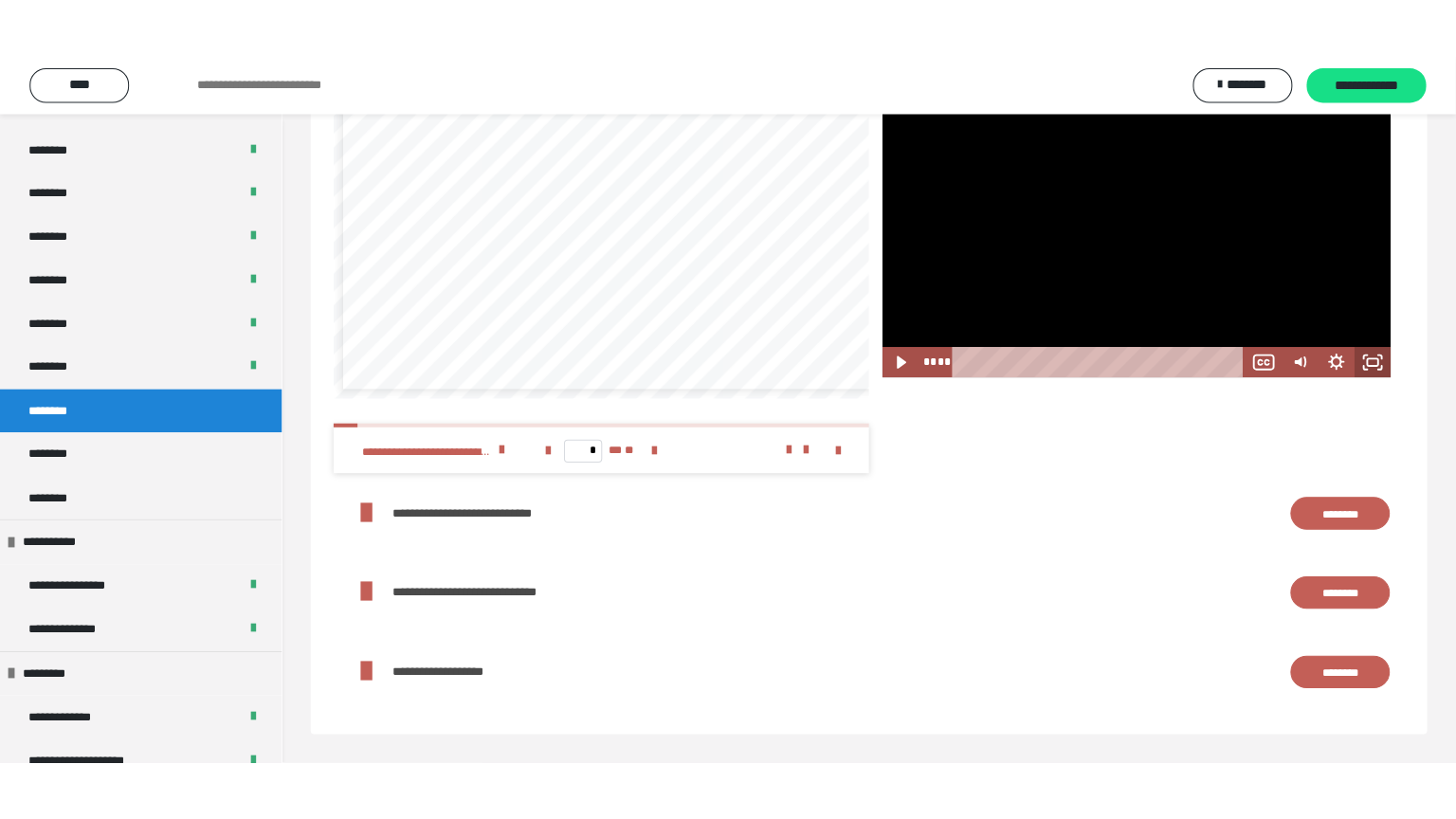 scroll, scrollTop: 2346, scrollLeft: 0, axis: vertical 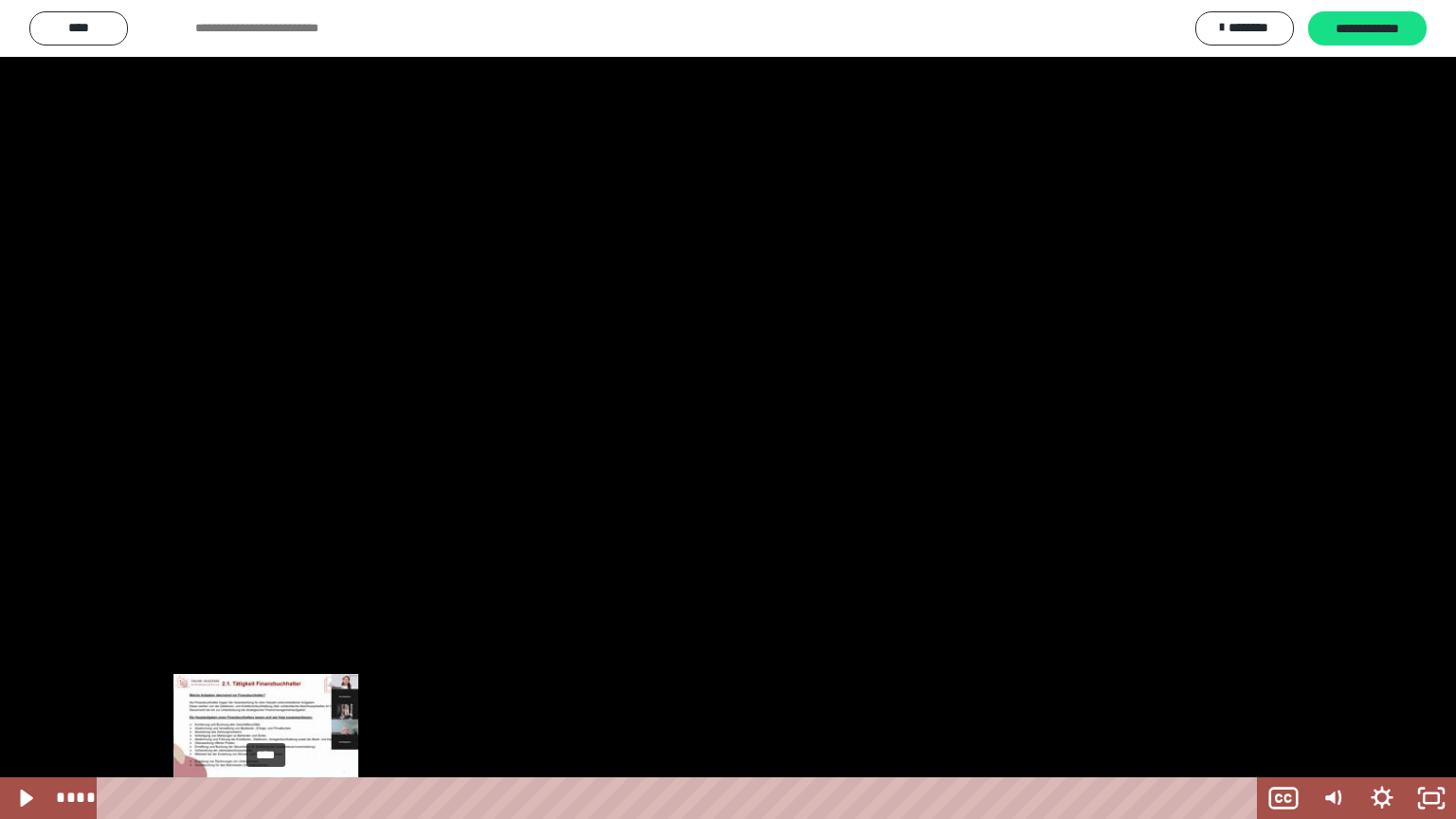 click at bounding box center (265, 798) 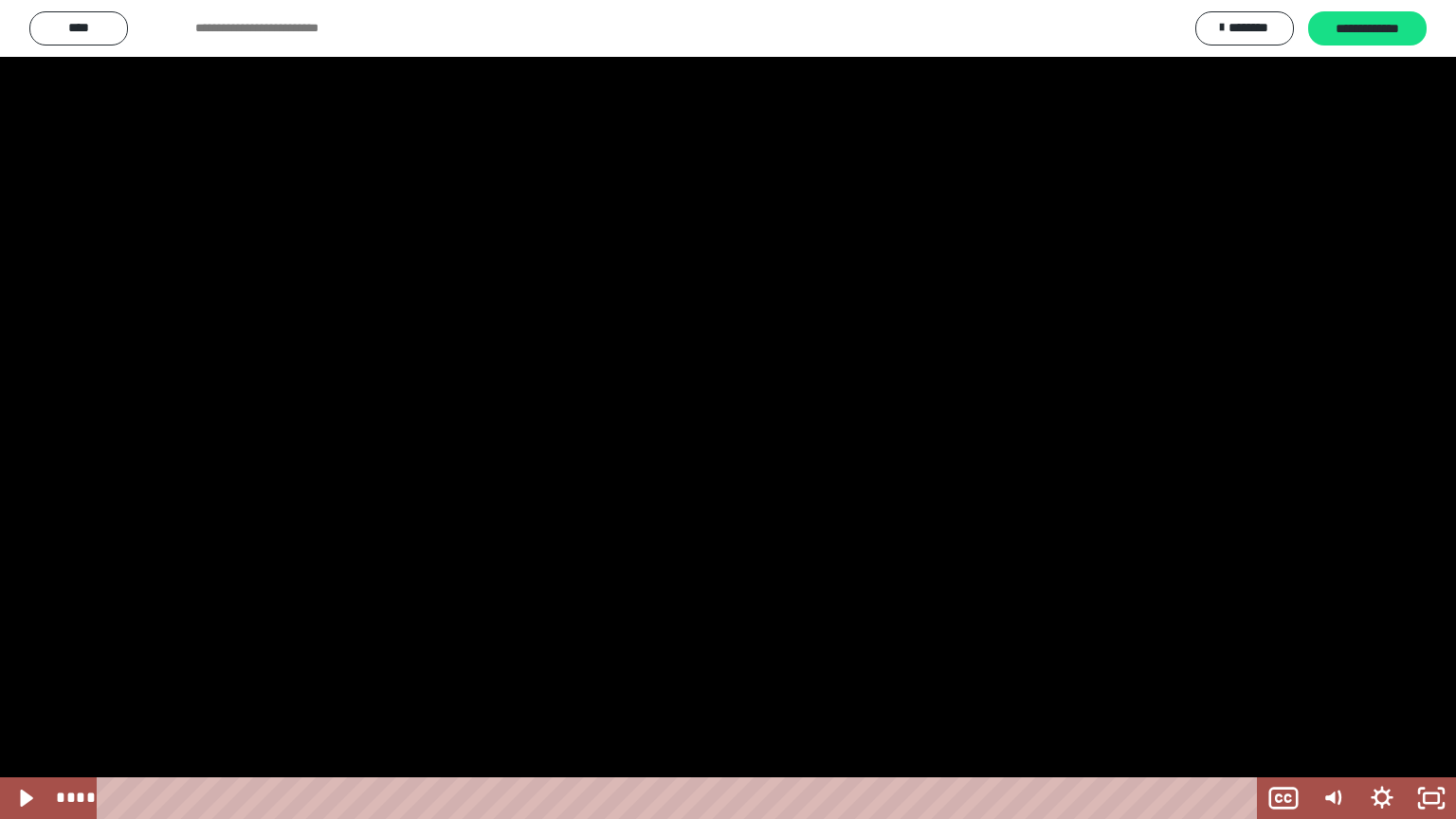 click at bounding box center [728, 410] 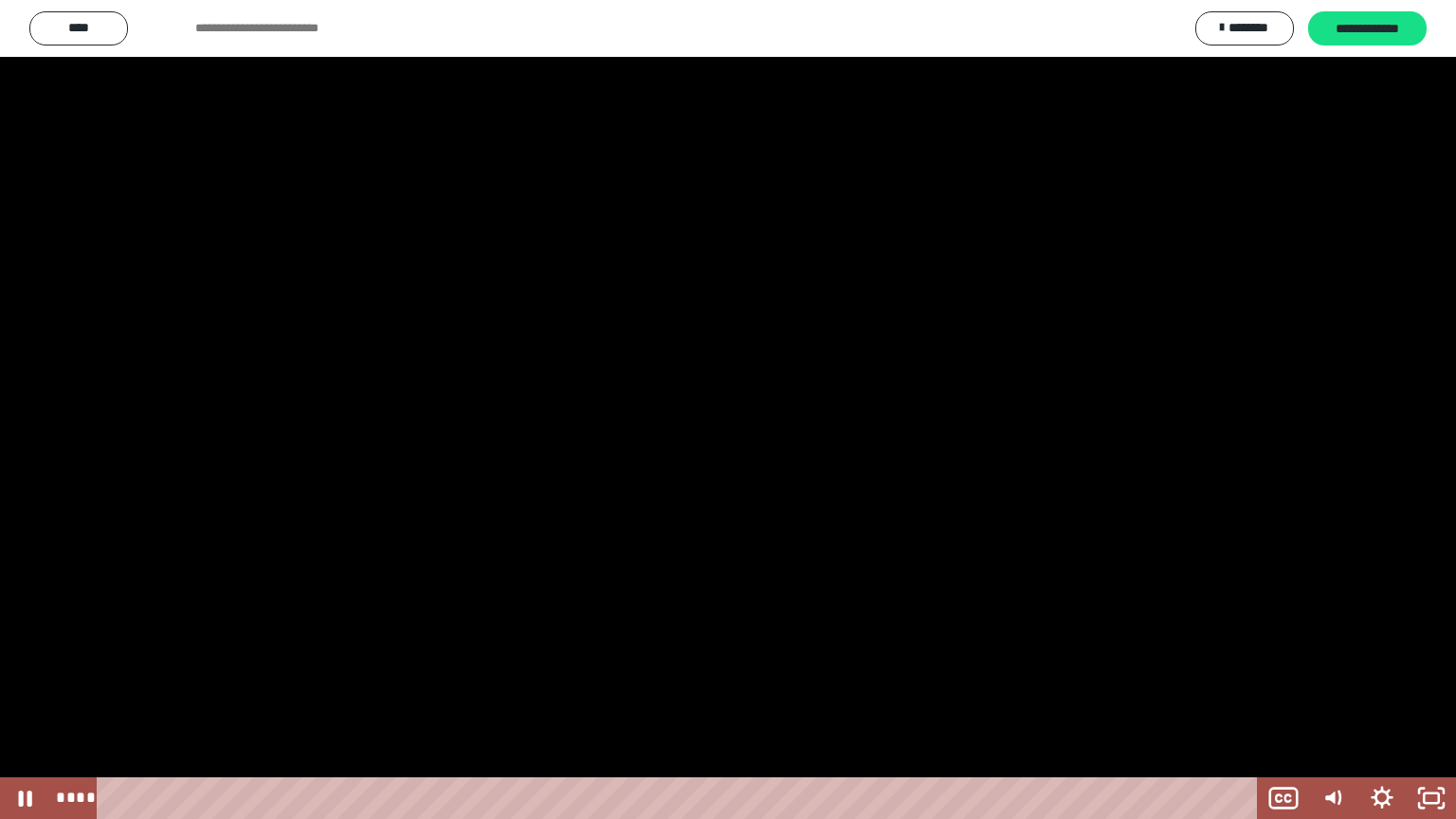 click at bounding box center (728, 410) 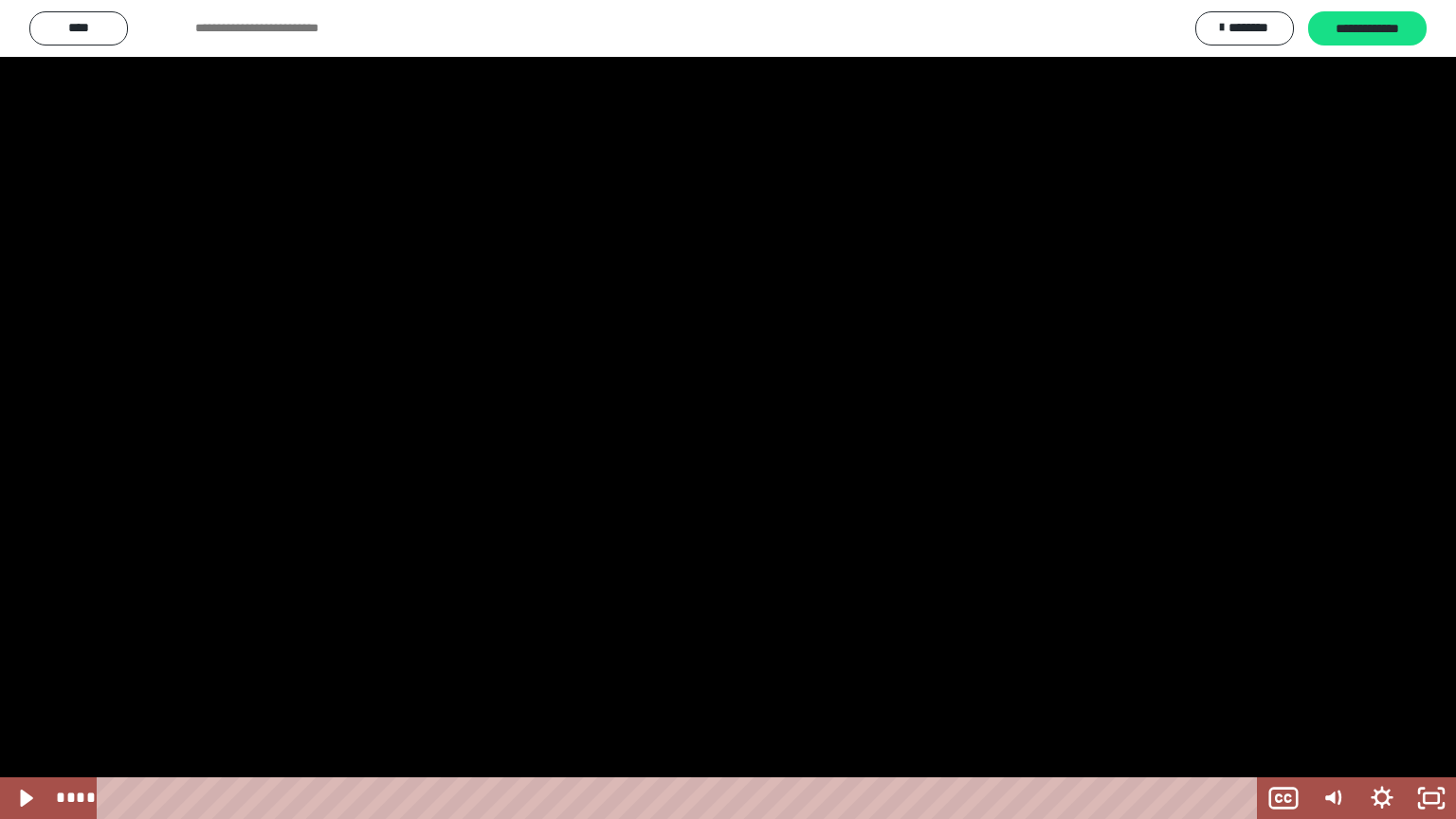 click at bounding box center (728, 410) 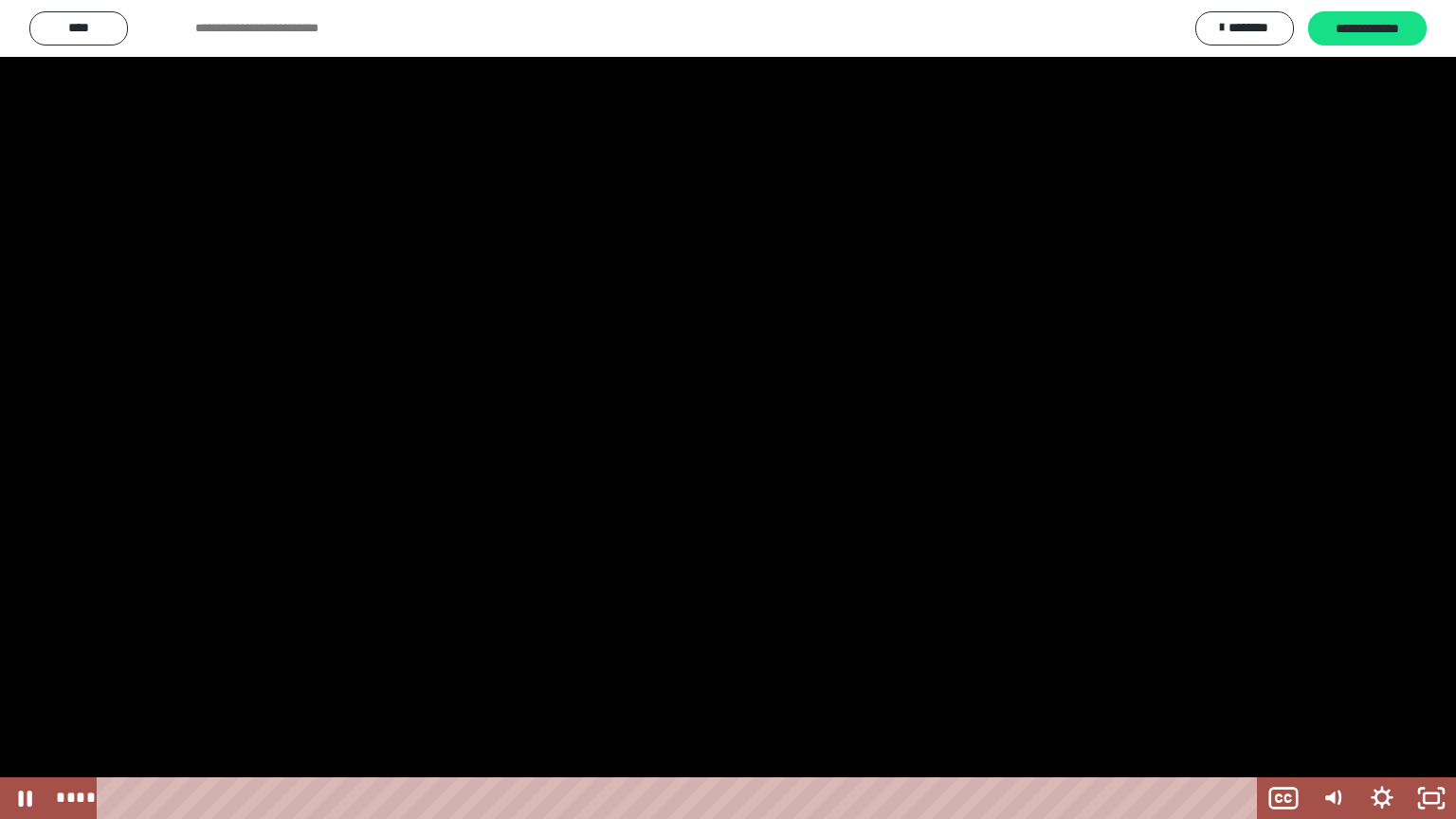 click at bounding box center (728, 410) 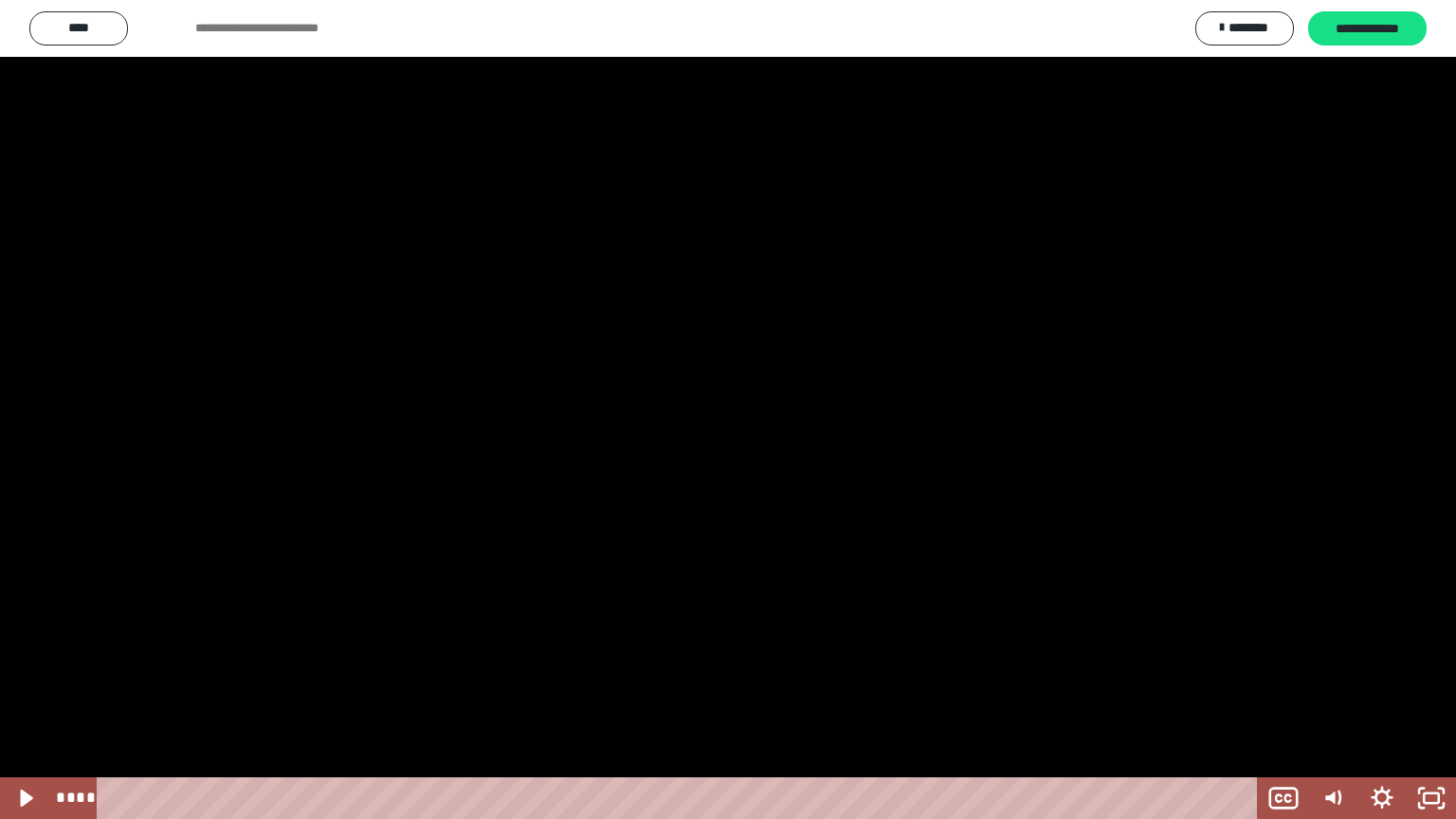 click at bounding box center [728, 410] 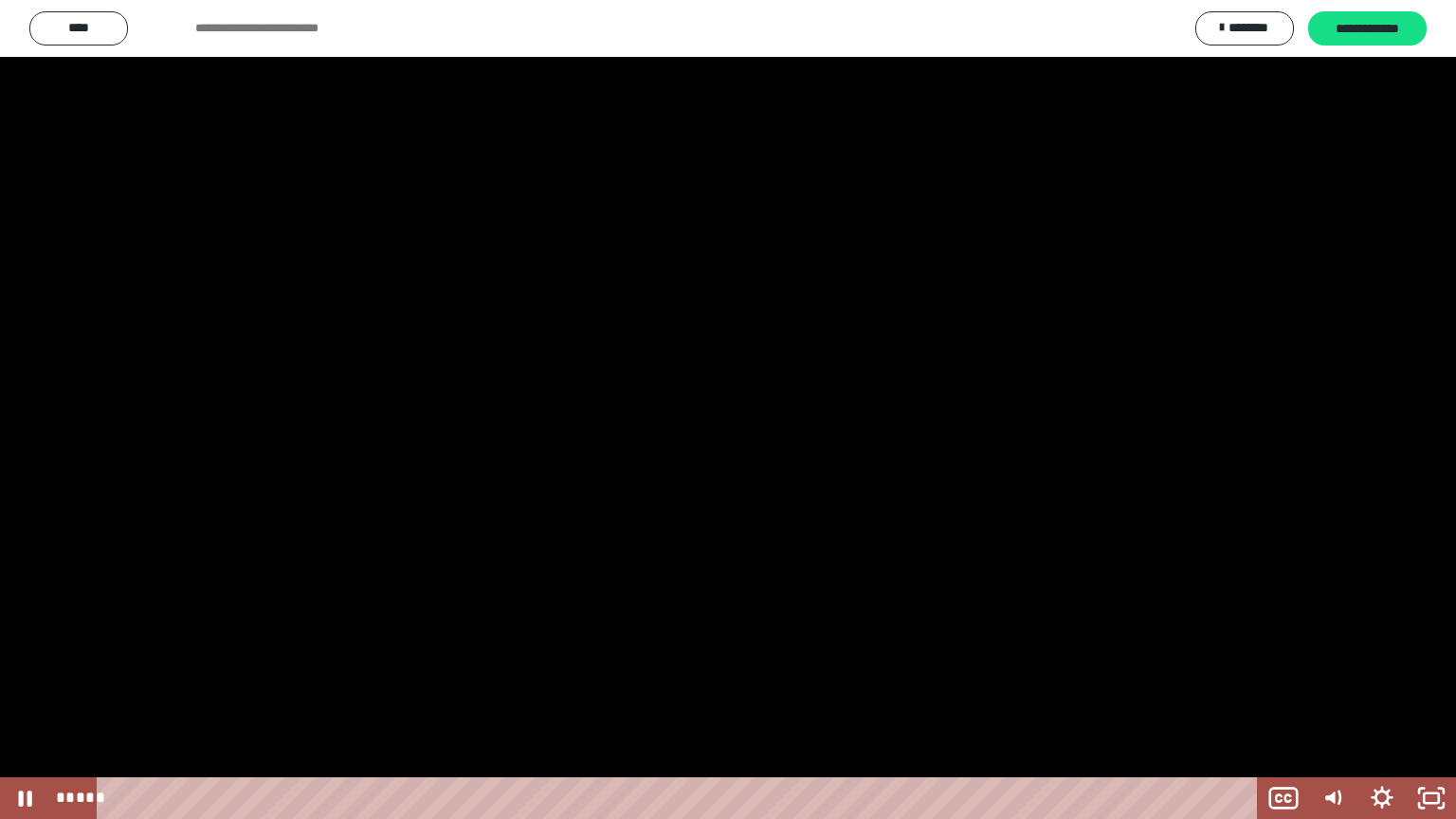 click at bounding box center (728, 410) 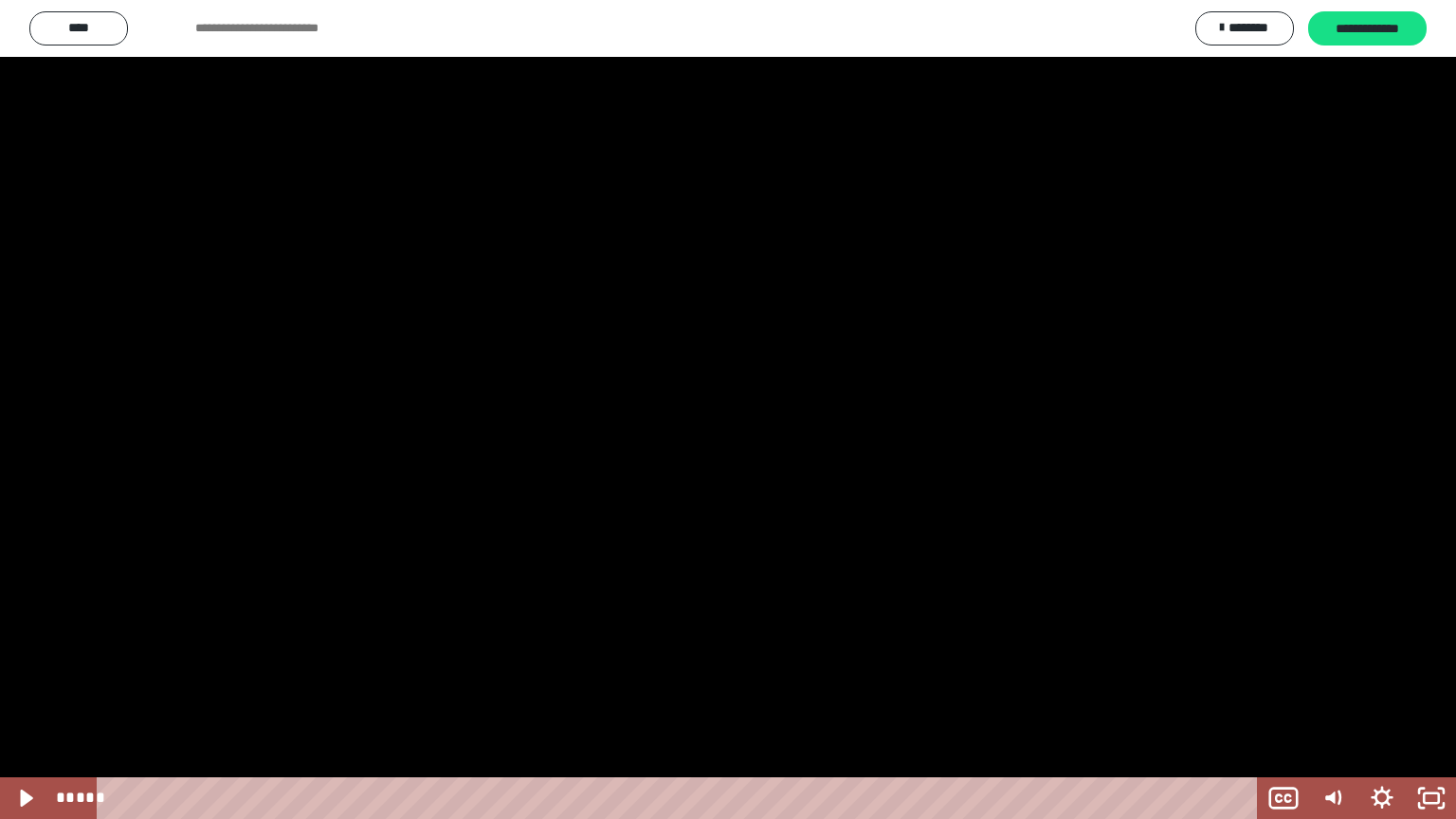click at bounding box center [728, 410] 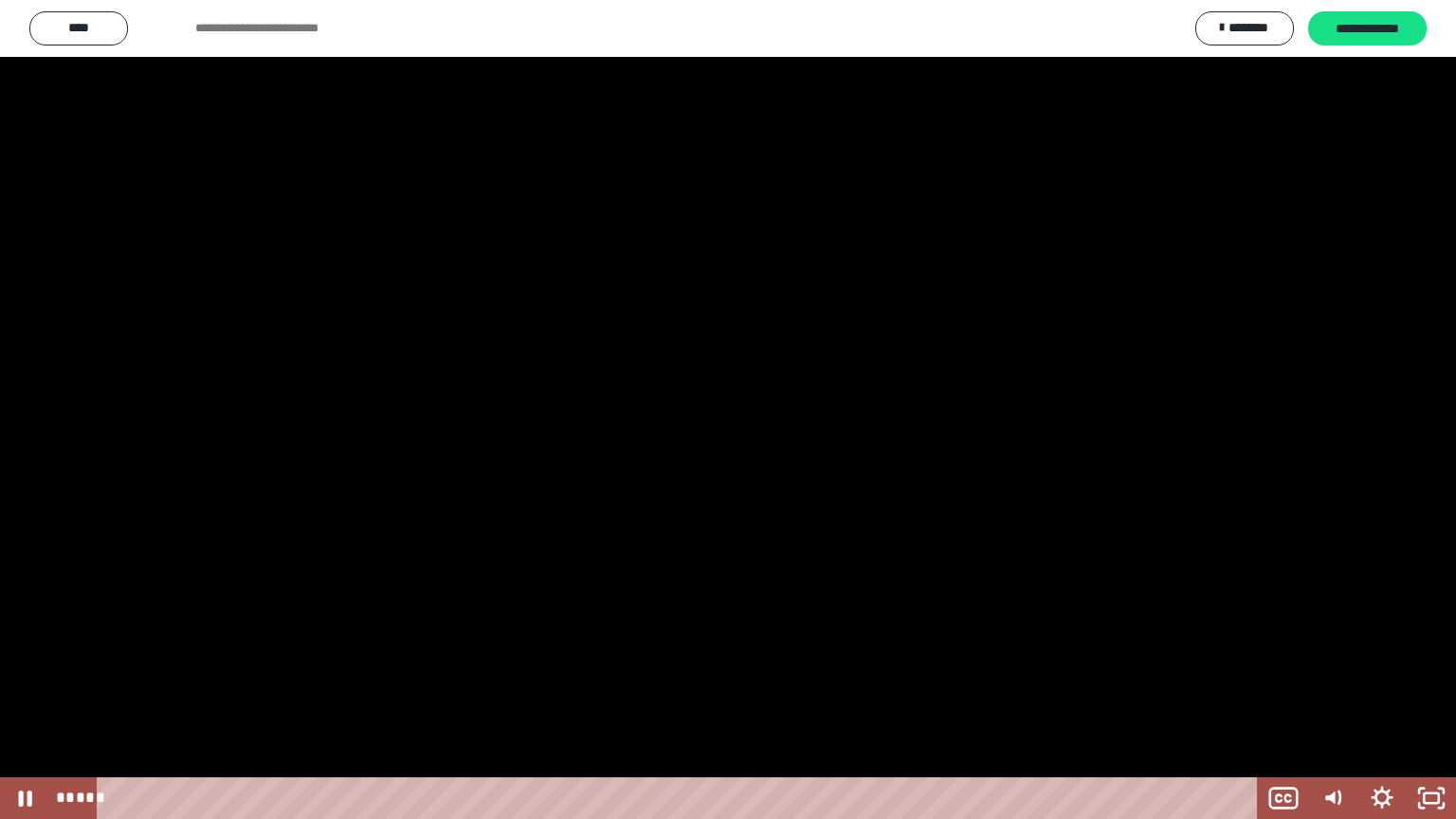 click at bounding box center (728, 410) 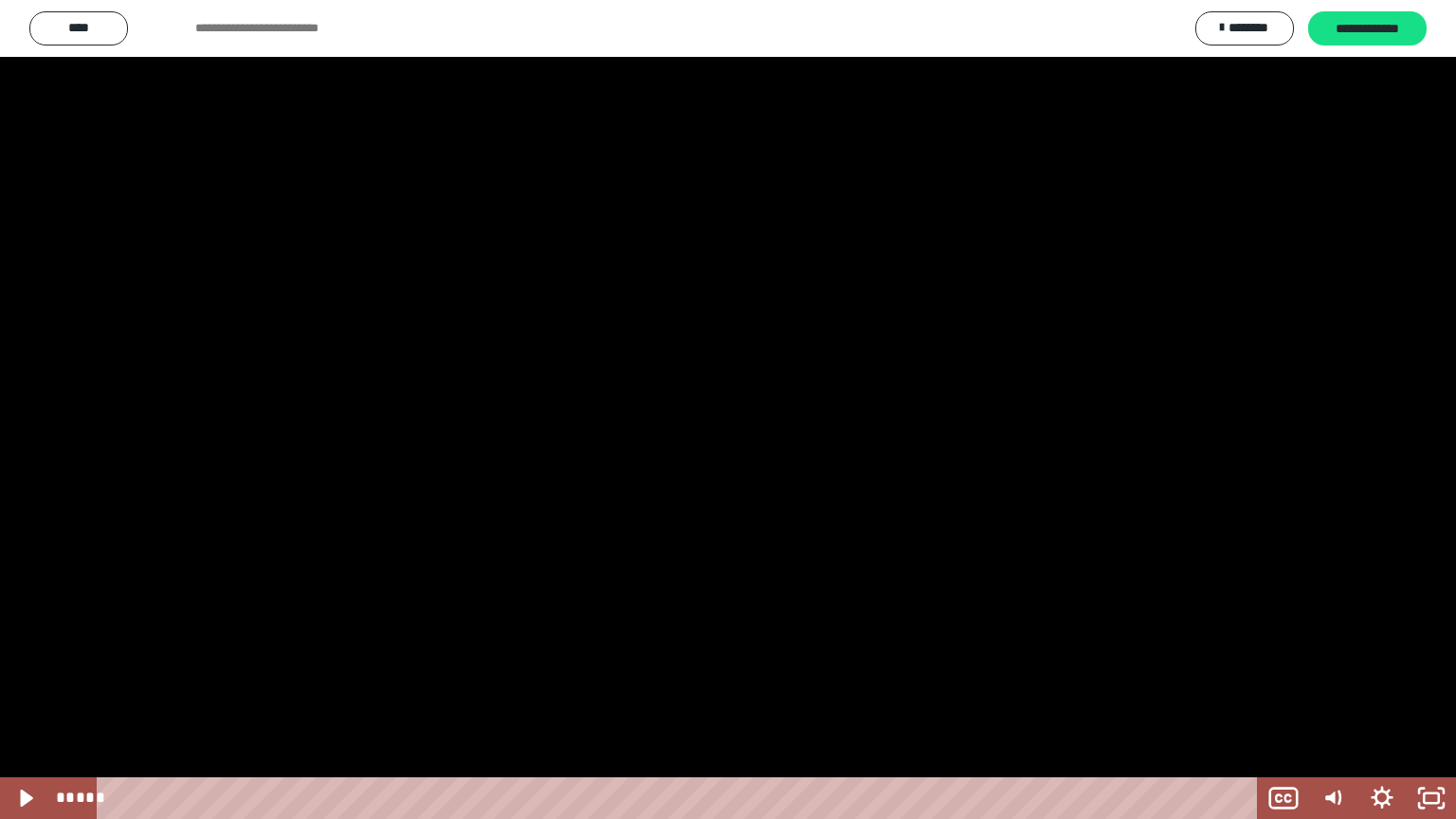 click at bounding box center [728, 410] 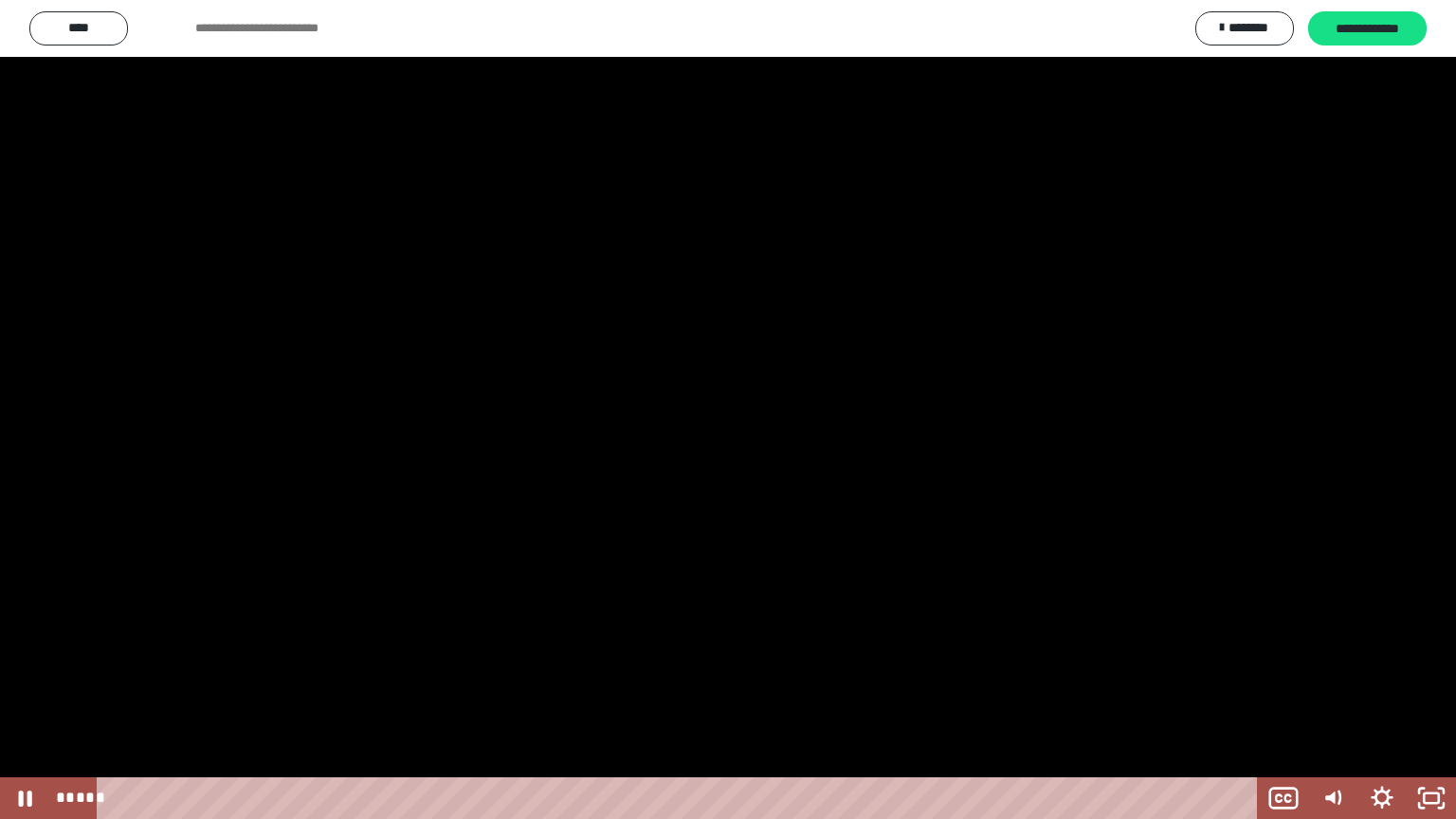 click at bounding box center [728, 410] 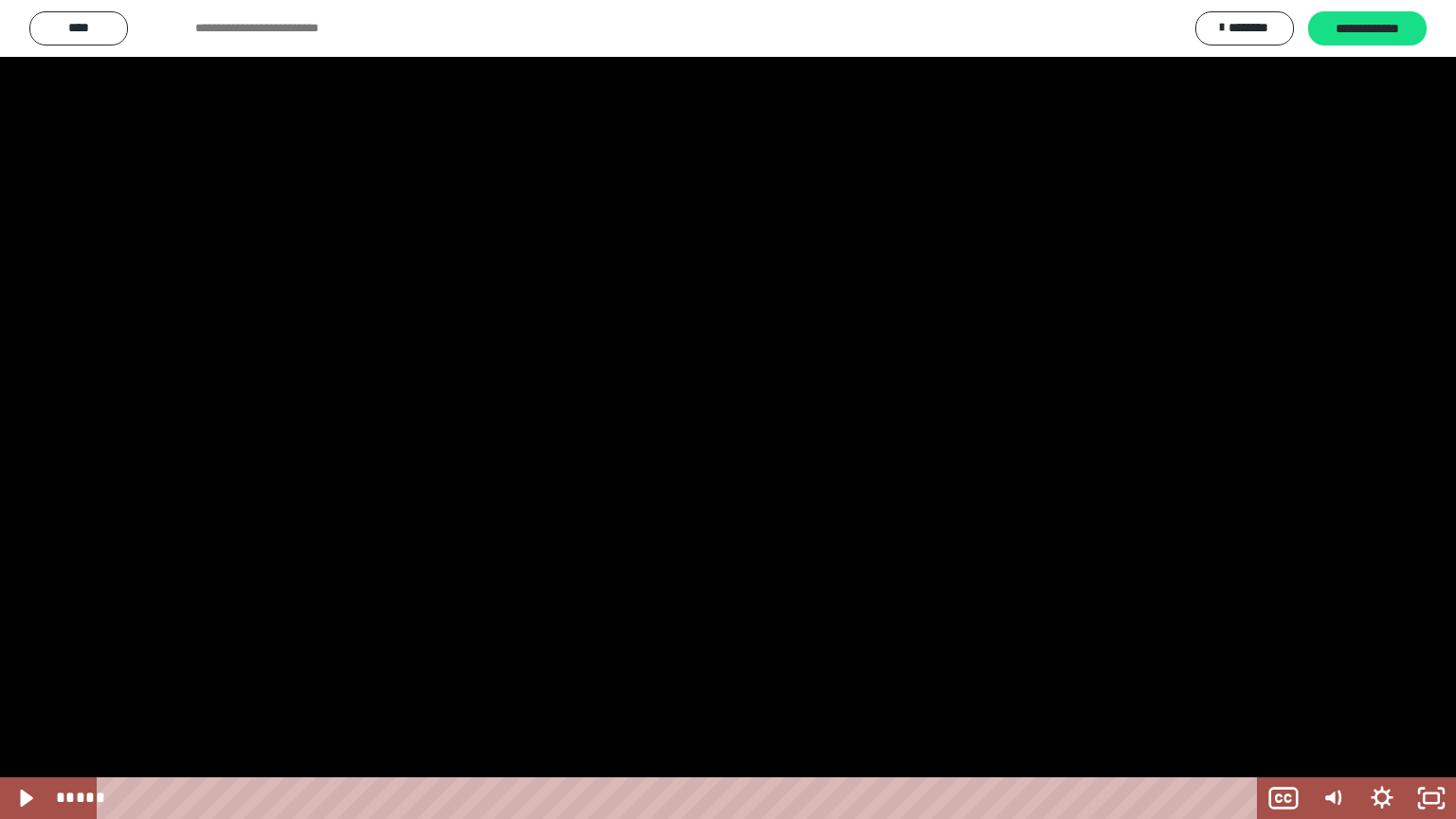 click at bounding box center (728, 410) 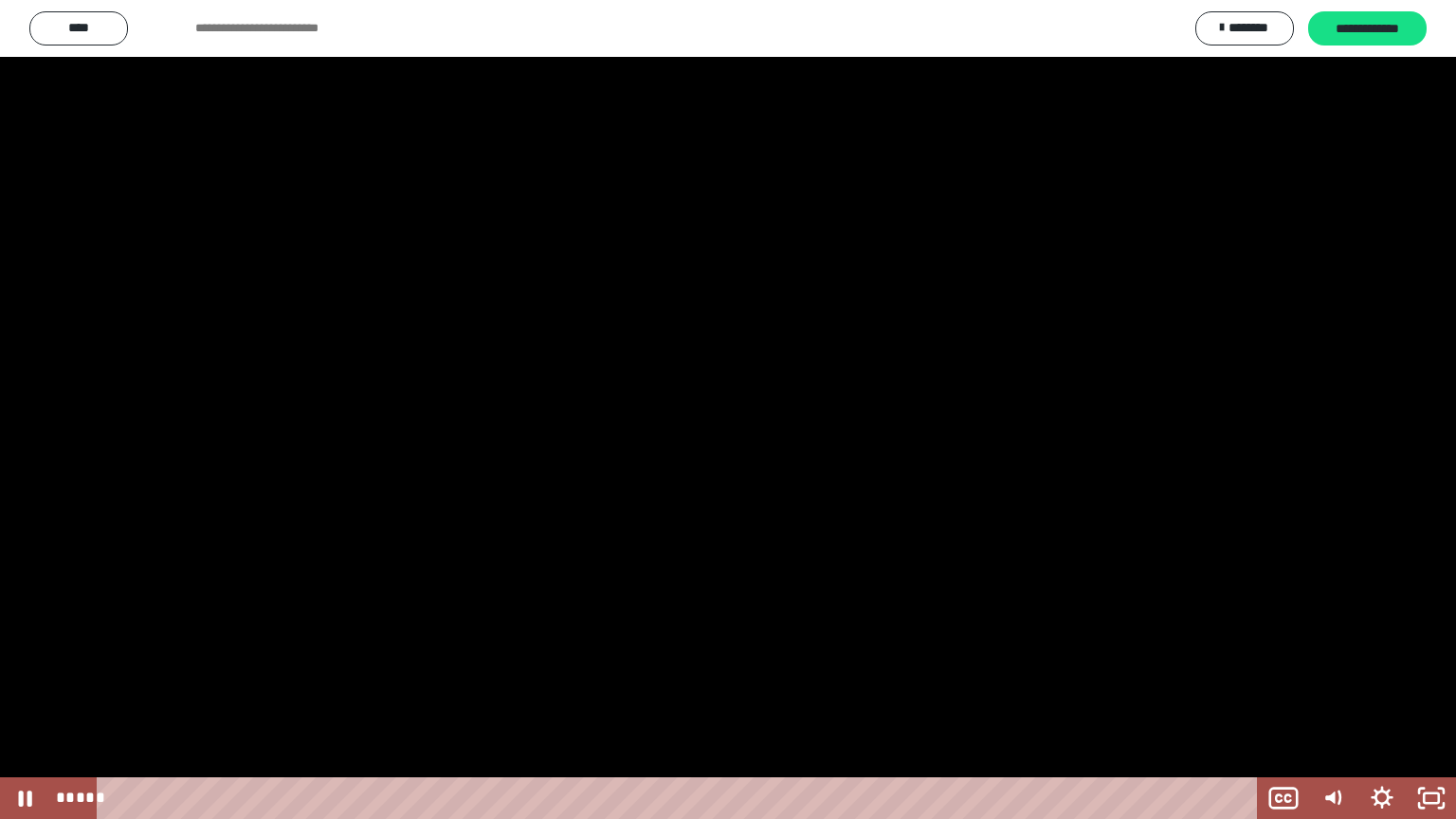 click at bounding box center (728, 410) 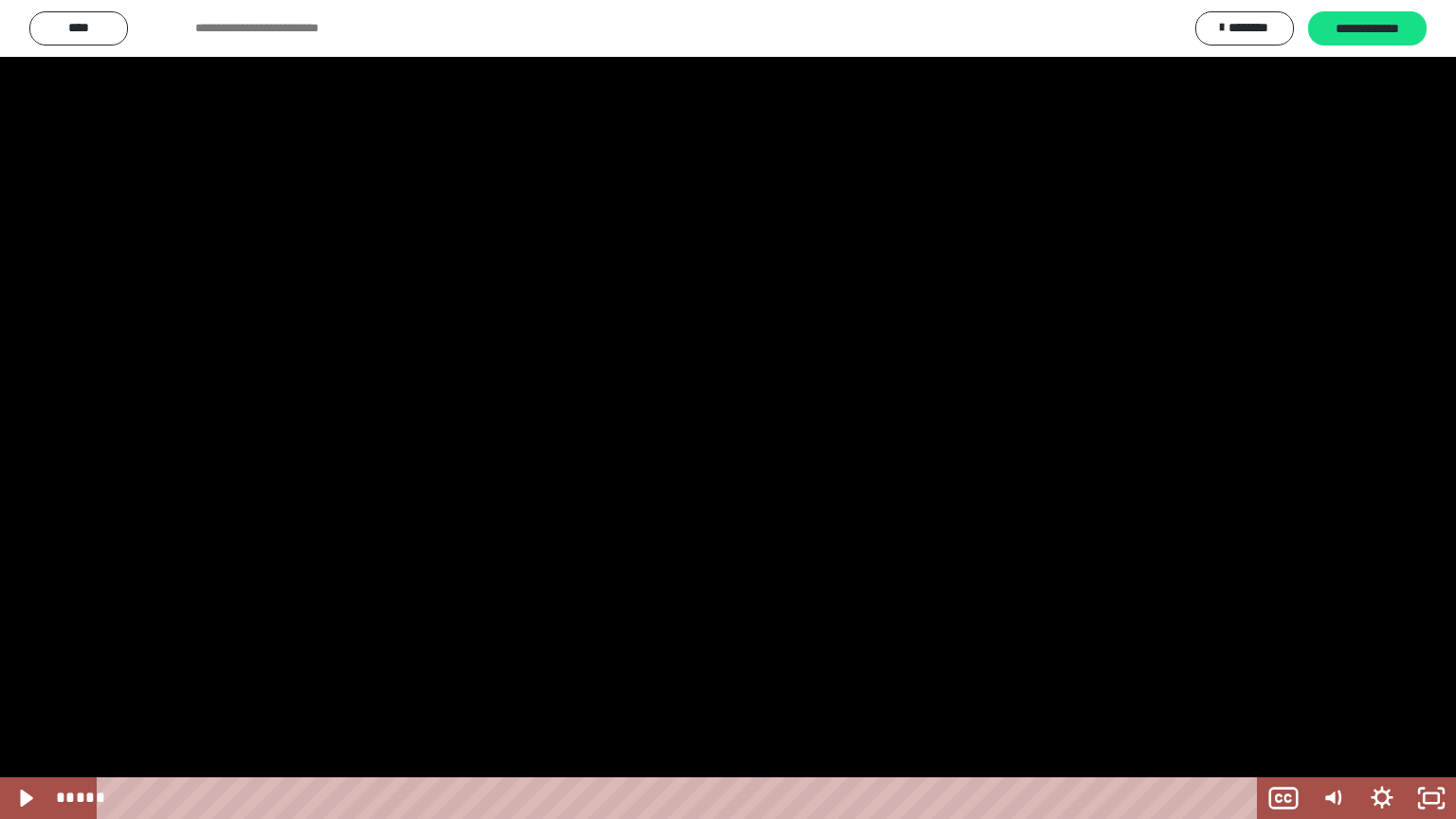 click at bounding box center [728, 410] 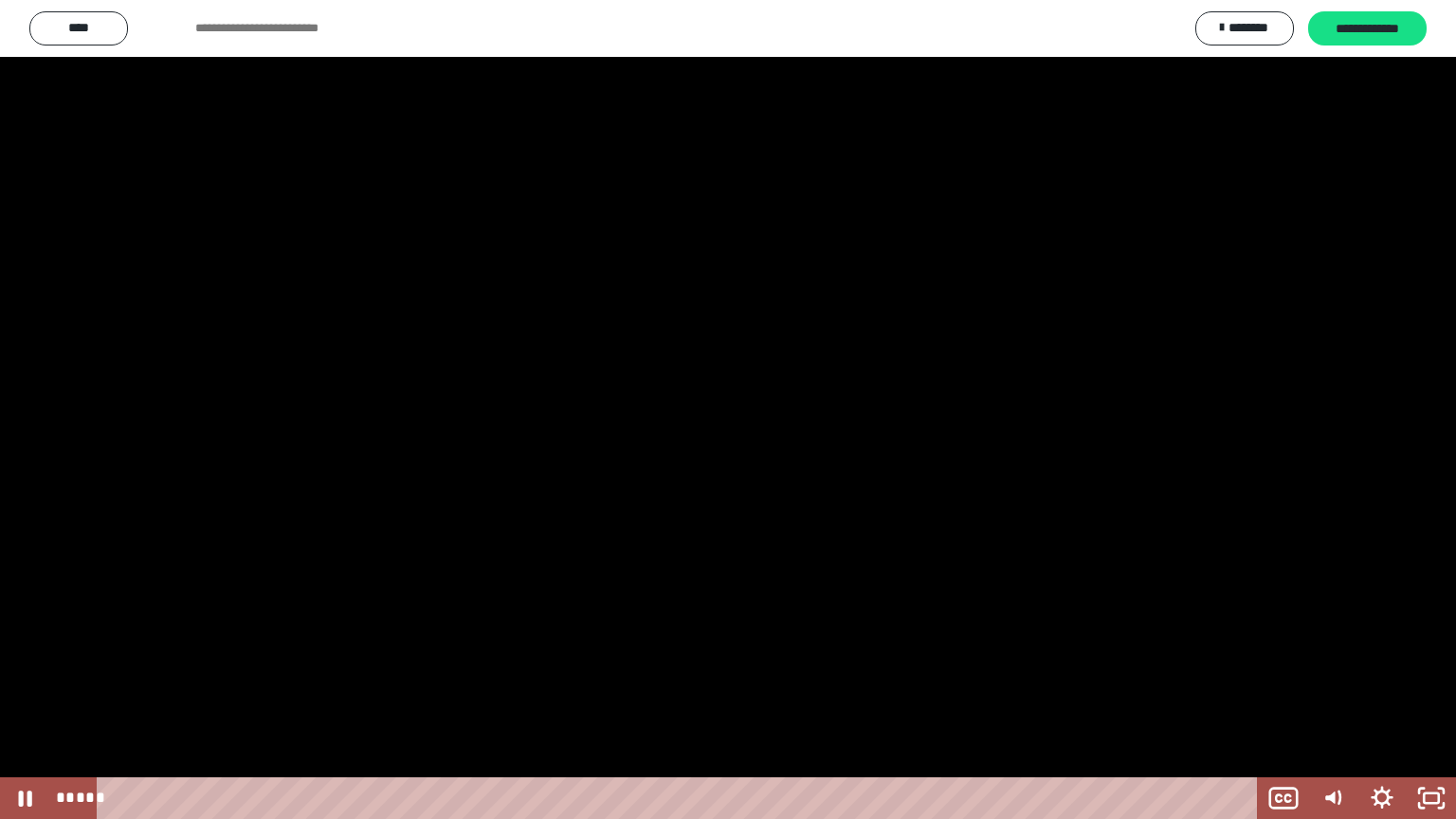 click at bounding box center (728, 410) 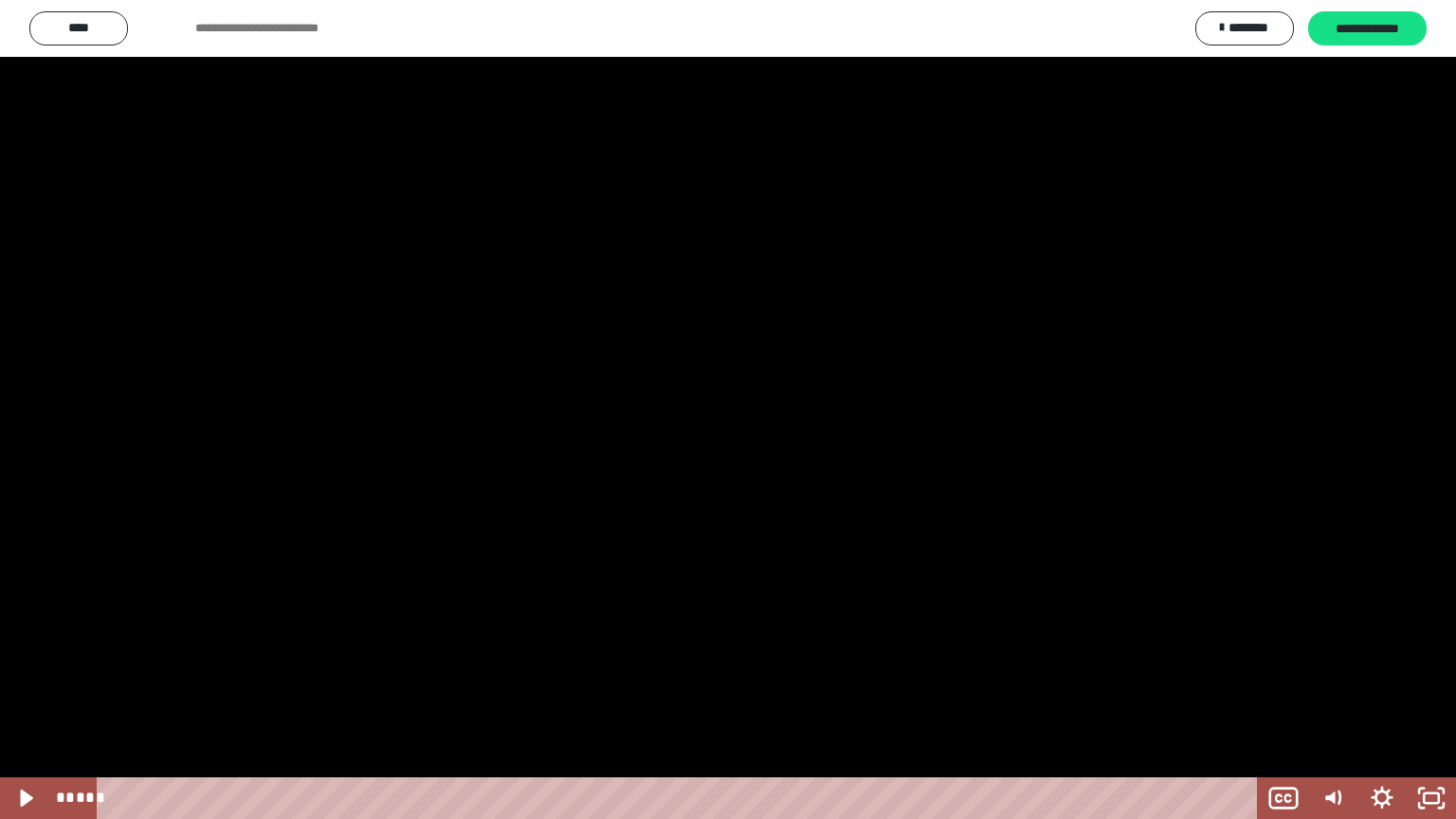 click at bounding box center [728, 410] 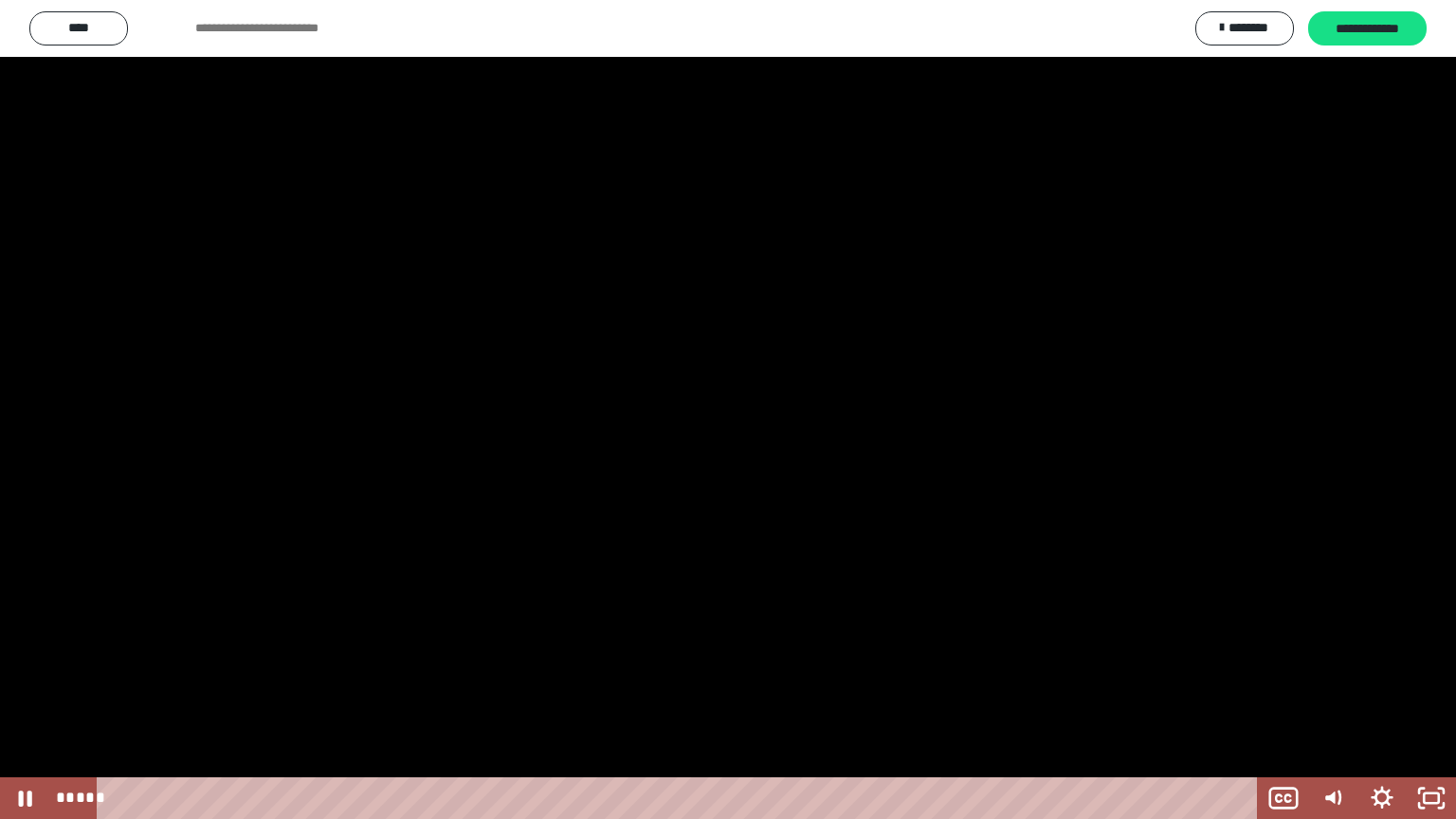 click at bounding box center [728, 410] 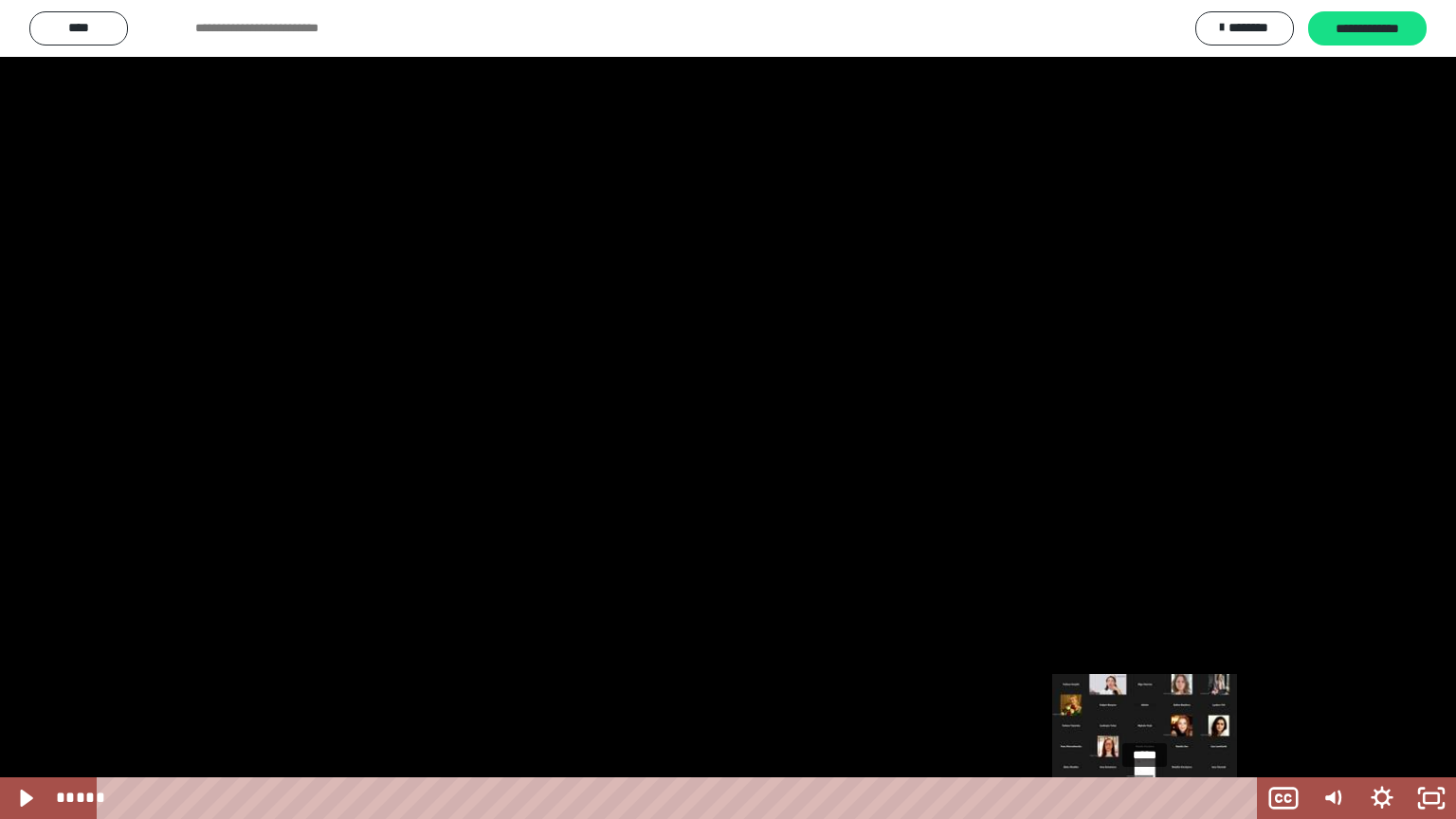 click on "*****" at bounding box center (681, 798) 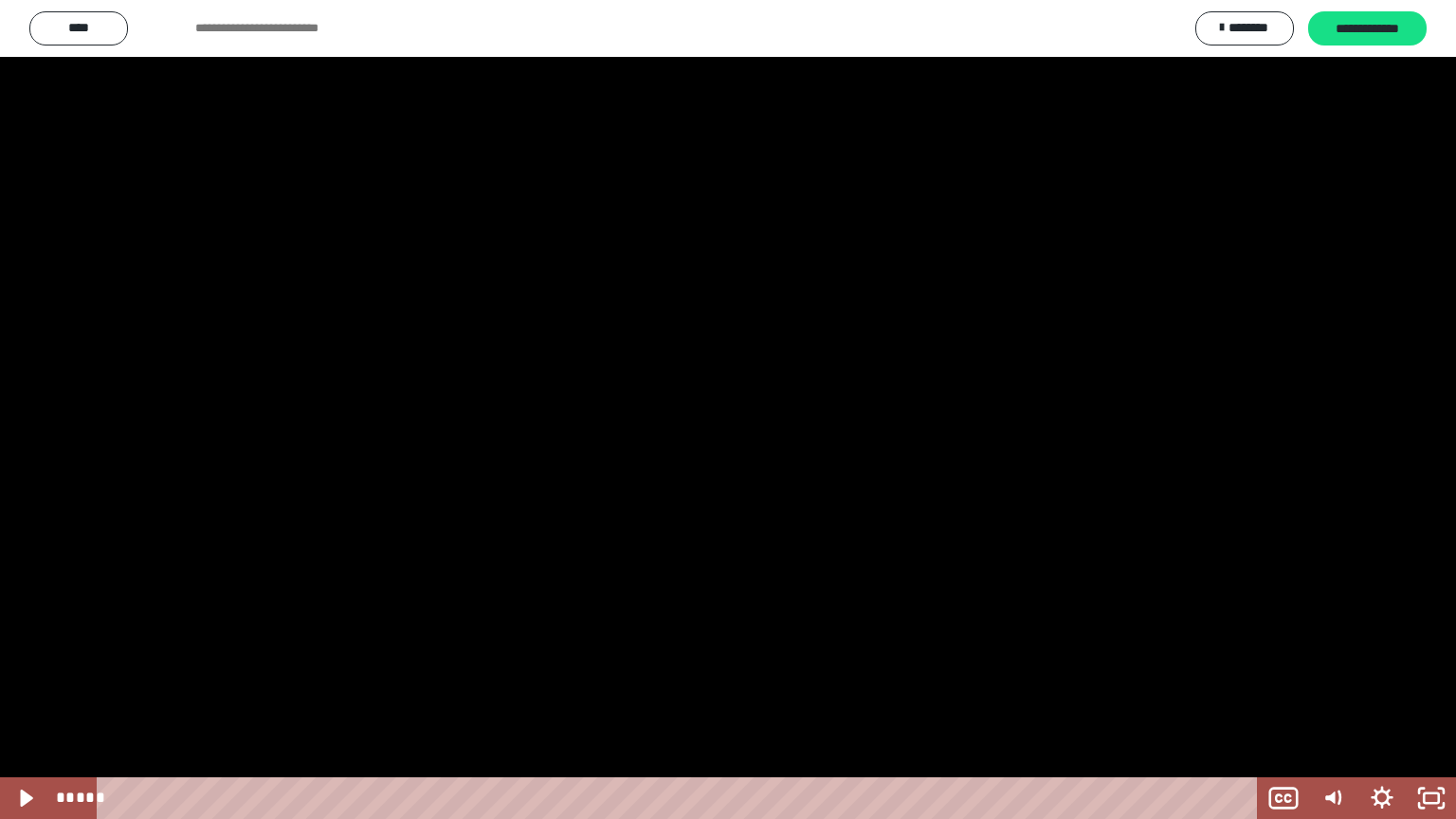 click at bounding box center (728, 410) 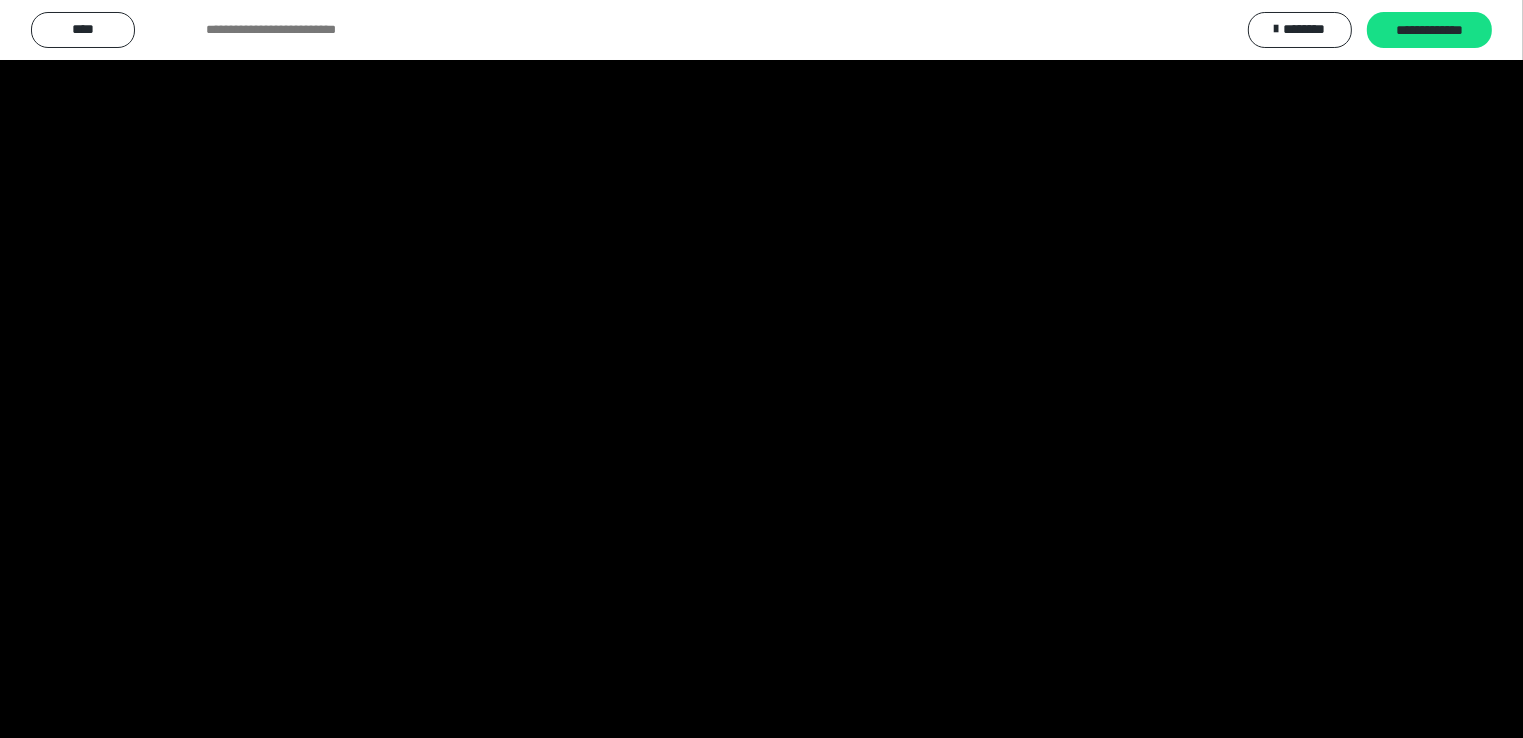 scroll, scrollTop: 1400, scrollLeft: 0, axis: vertical 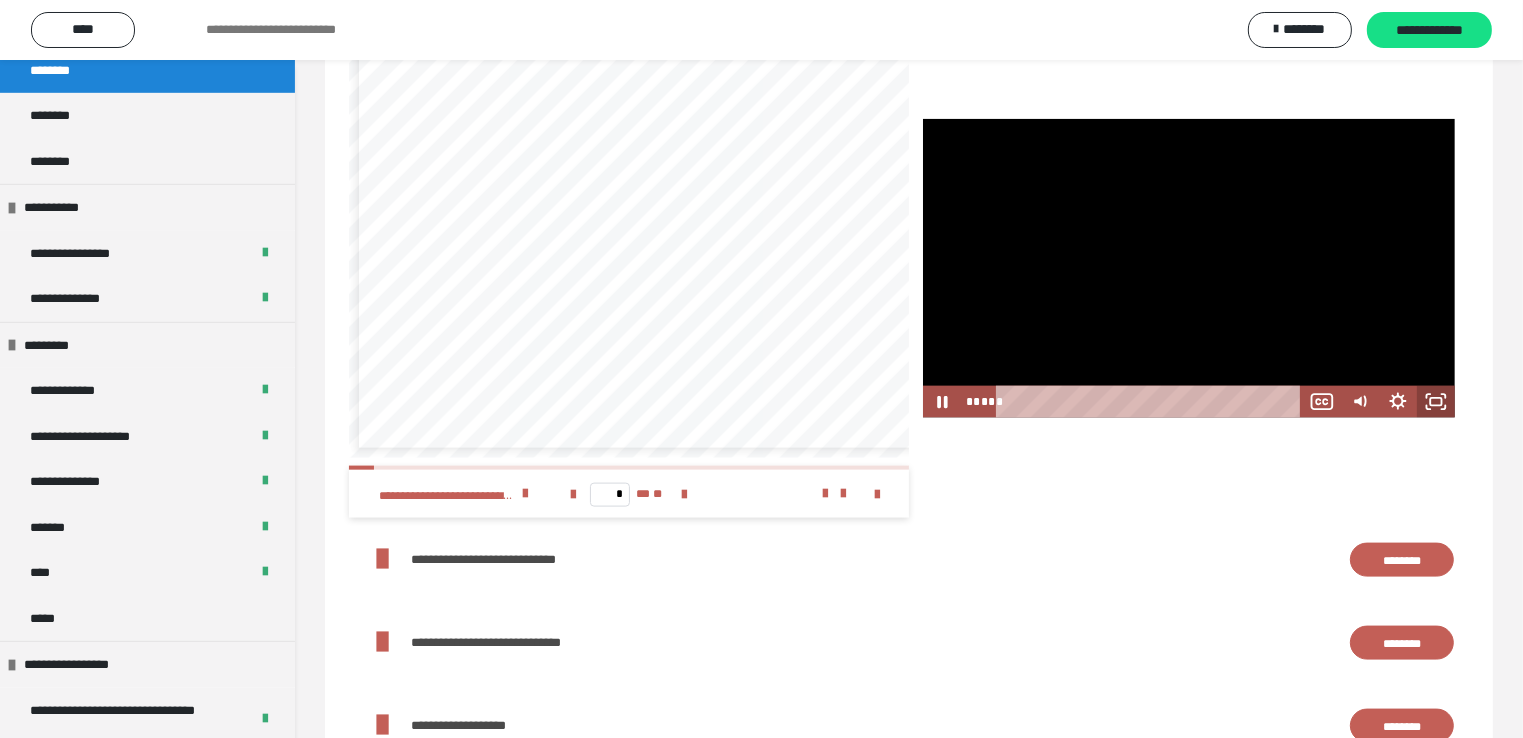 drag, startPoint x: 1439, startPoint y: 439, endPoint x: 1438, endPoint y: 526, distance: 87.005745 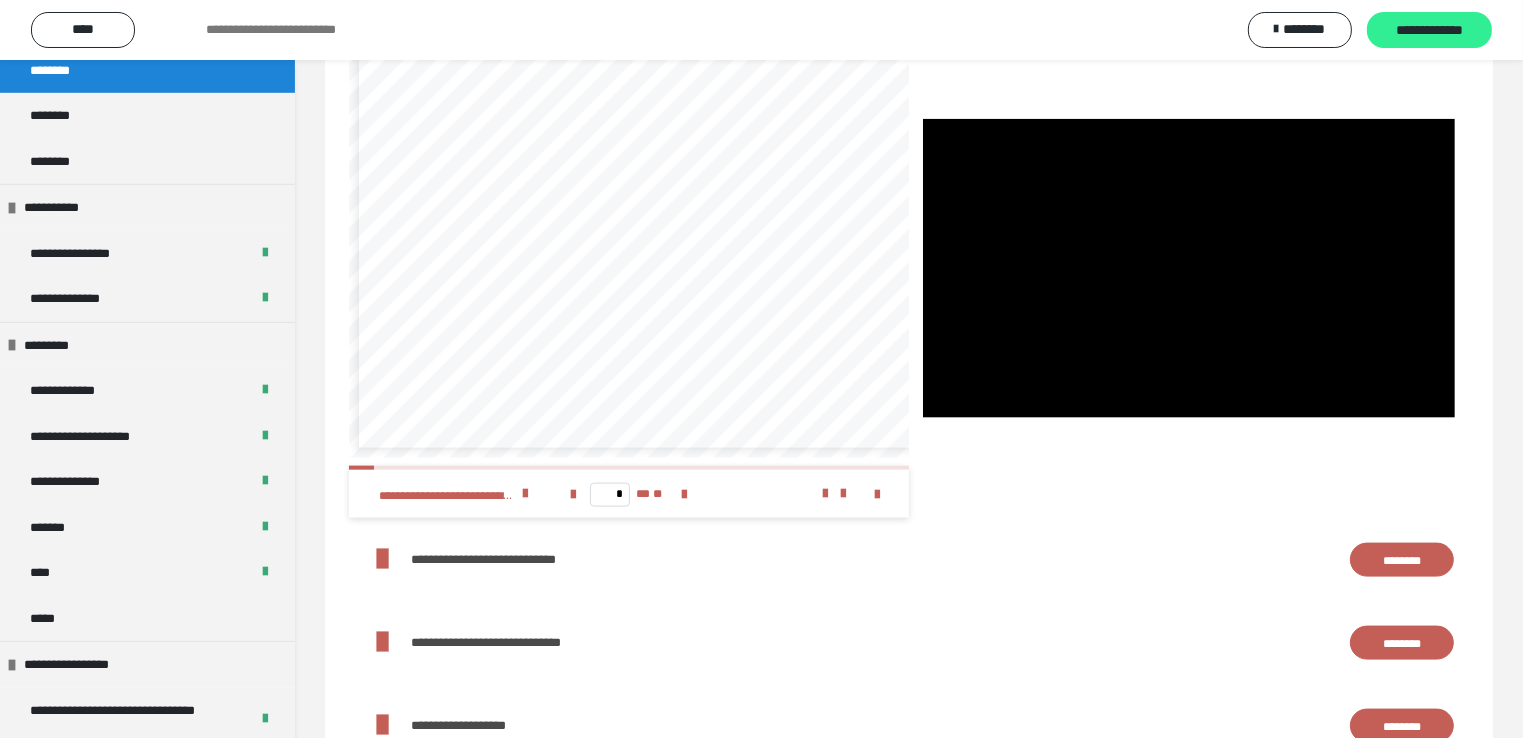 click on "**********" at bounding box center [1429, 31] 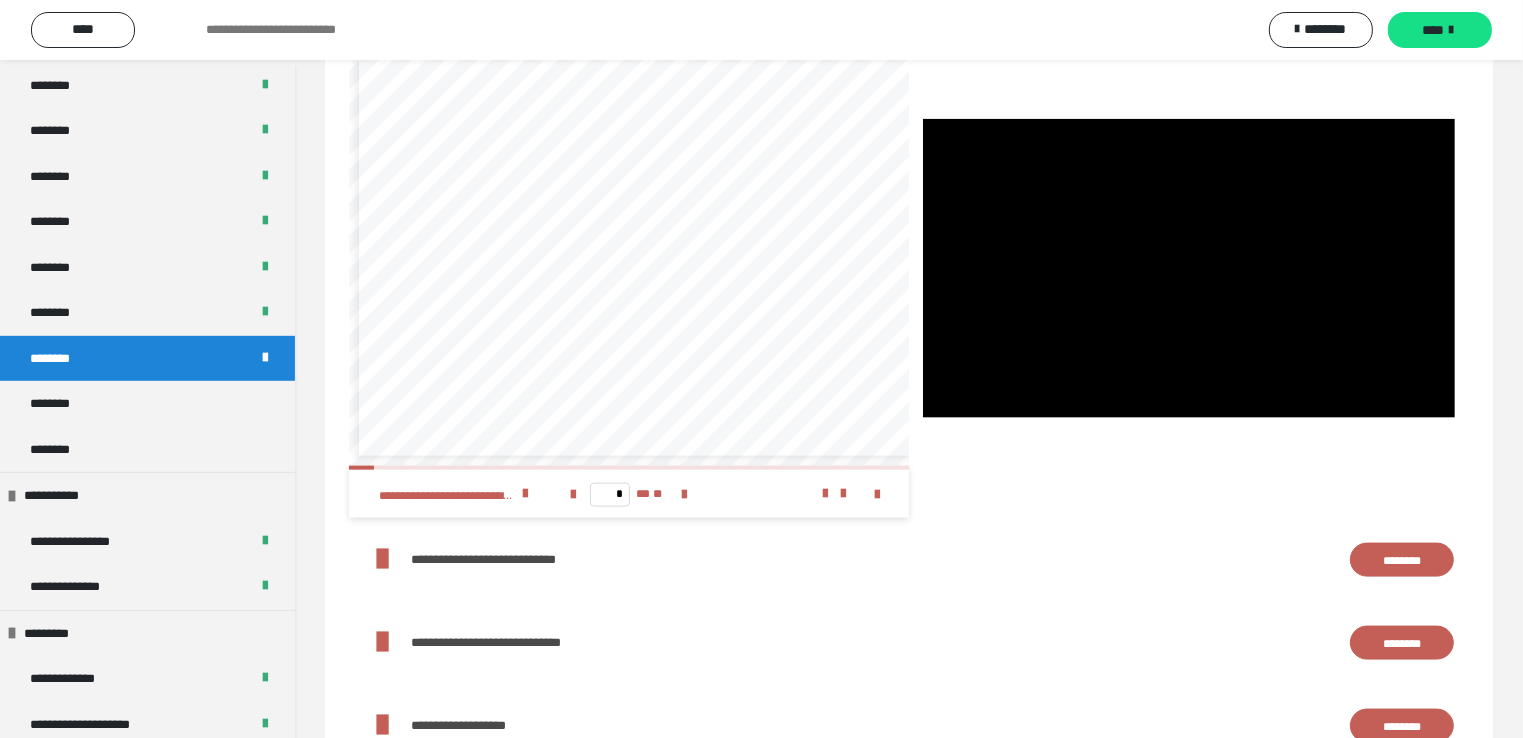 scroll, scrollTop: 1100, scrollLeft: 0, axis: vertical 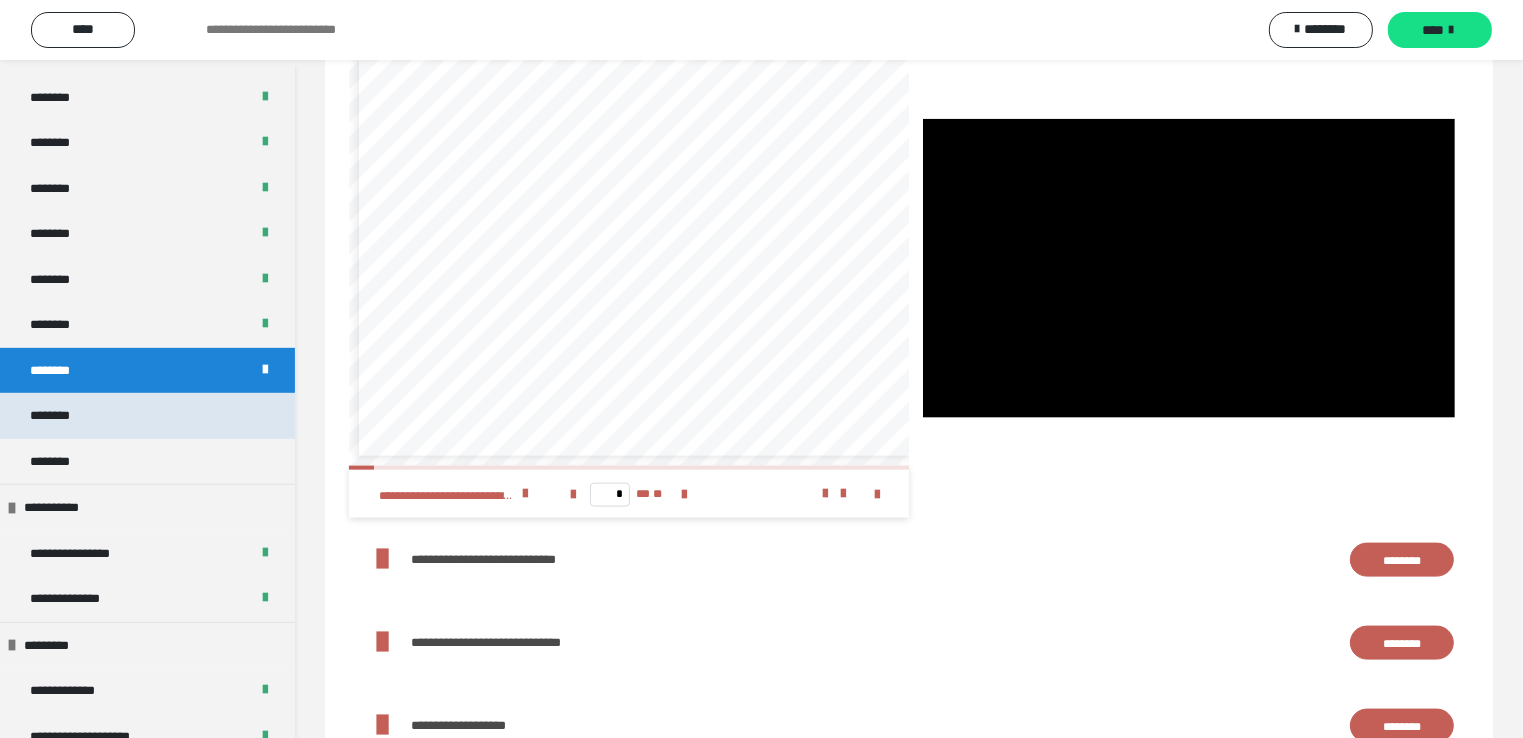 click on "********" at bounding box center (147, 416) 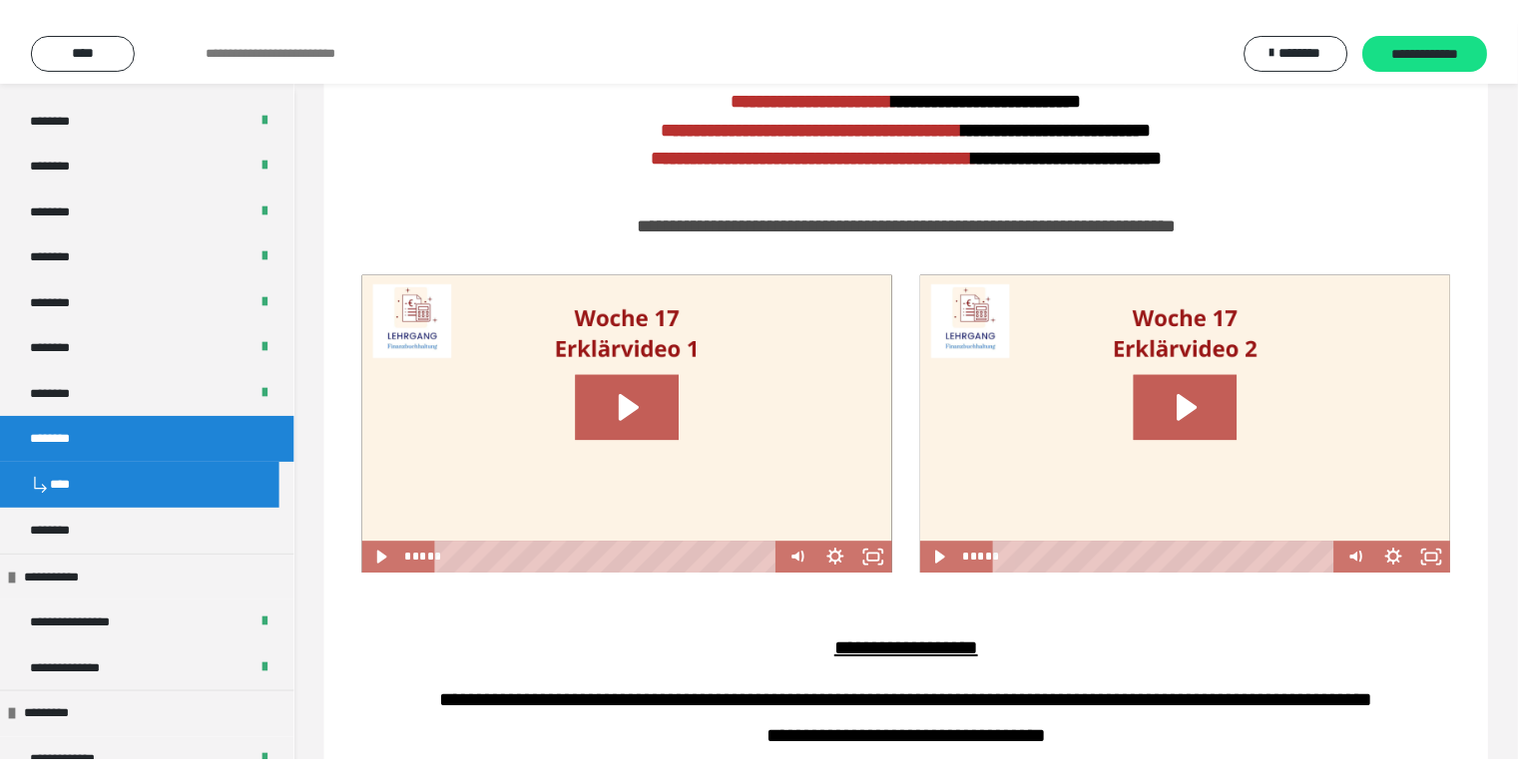 scroll, scrollTop: 773, scrollLeft: 0, axis: vertical 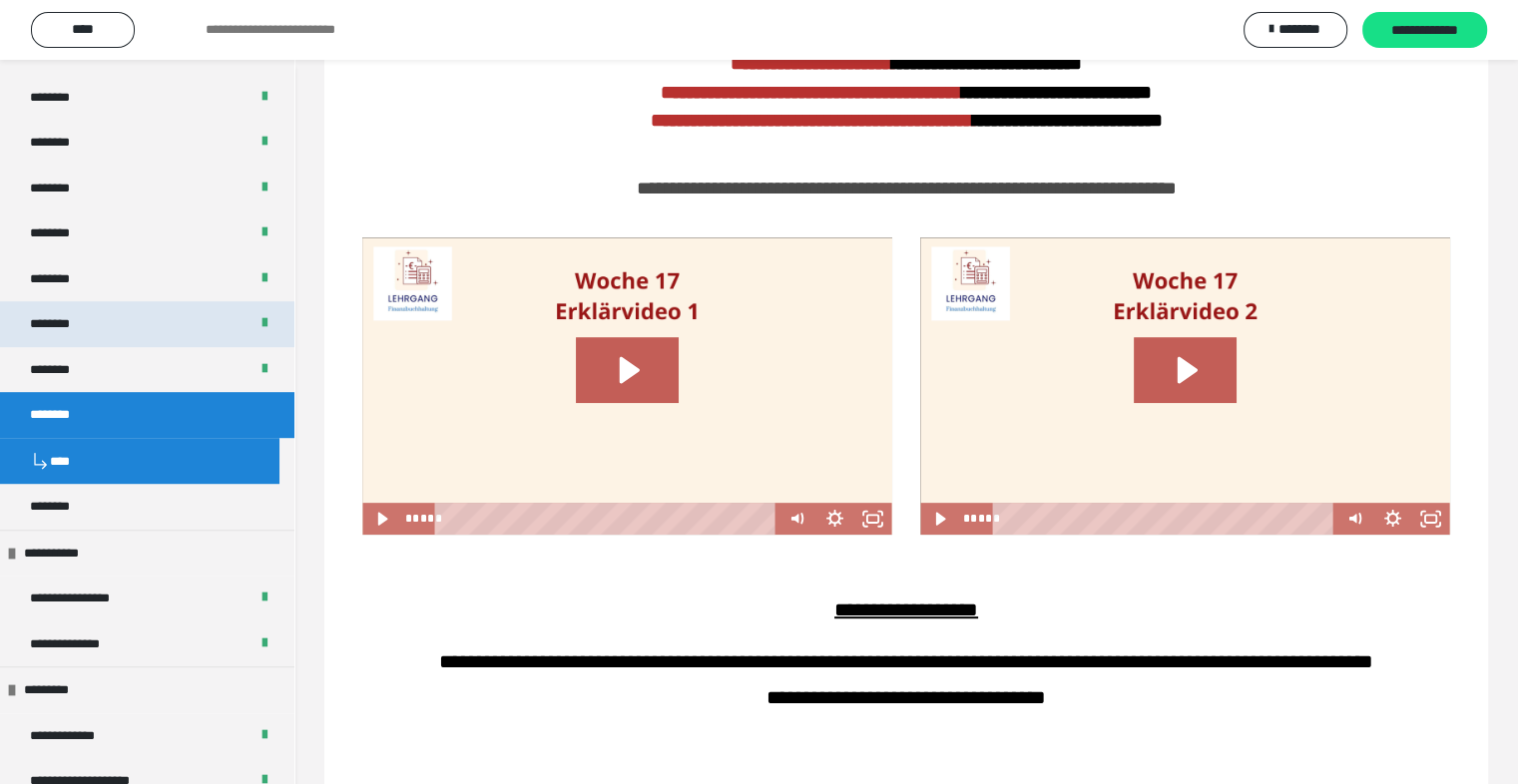 click on "********" at bounding box center (147, 324) 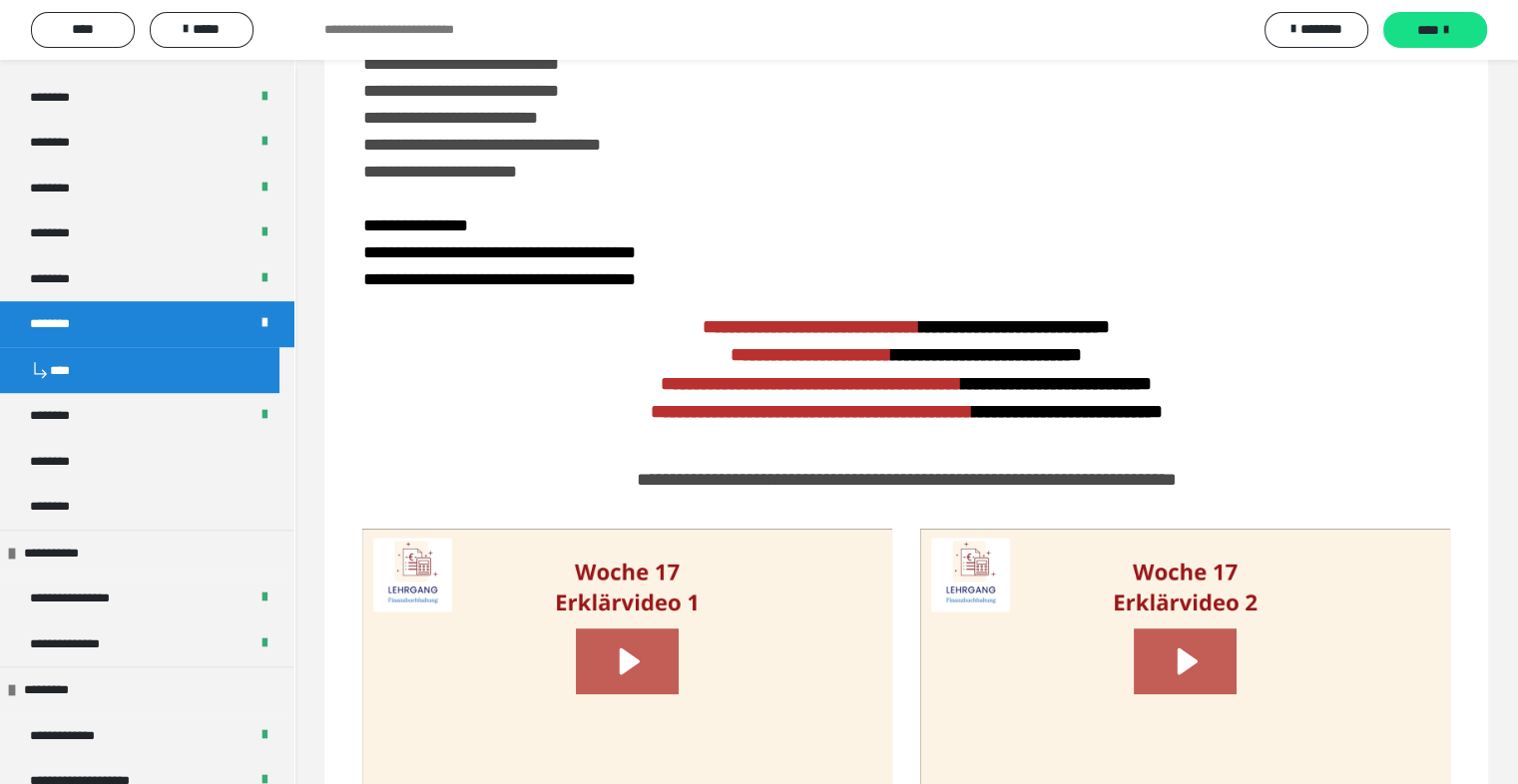 scroll, scrollTop: 1064, scrollLeft: 0, axis: vertical 